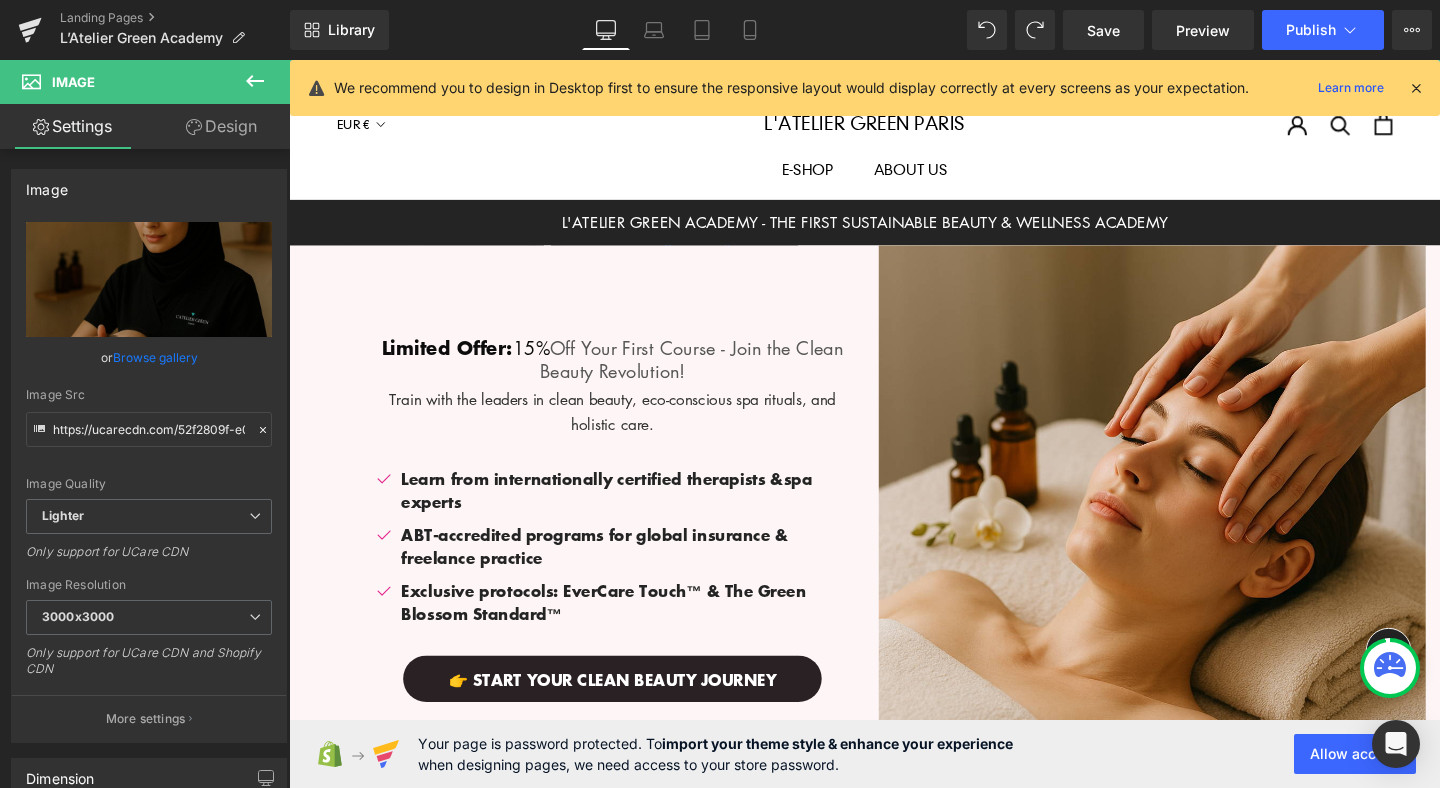 scroll, scrollTop: 2308, scrollLeft: 0, axis: vertical 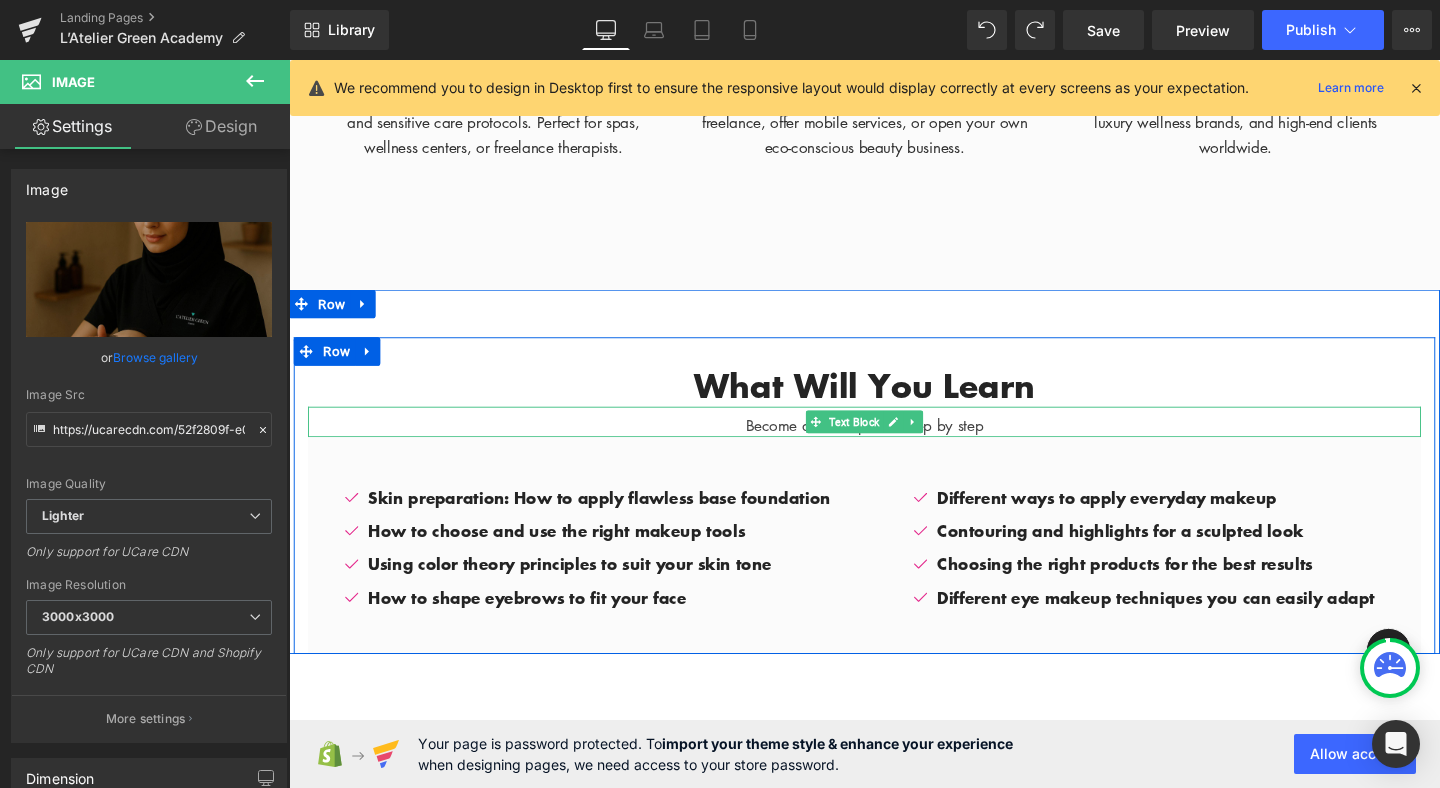 click on "Become a makeup artist step by step" at bounding box center [894, 444] 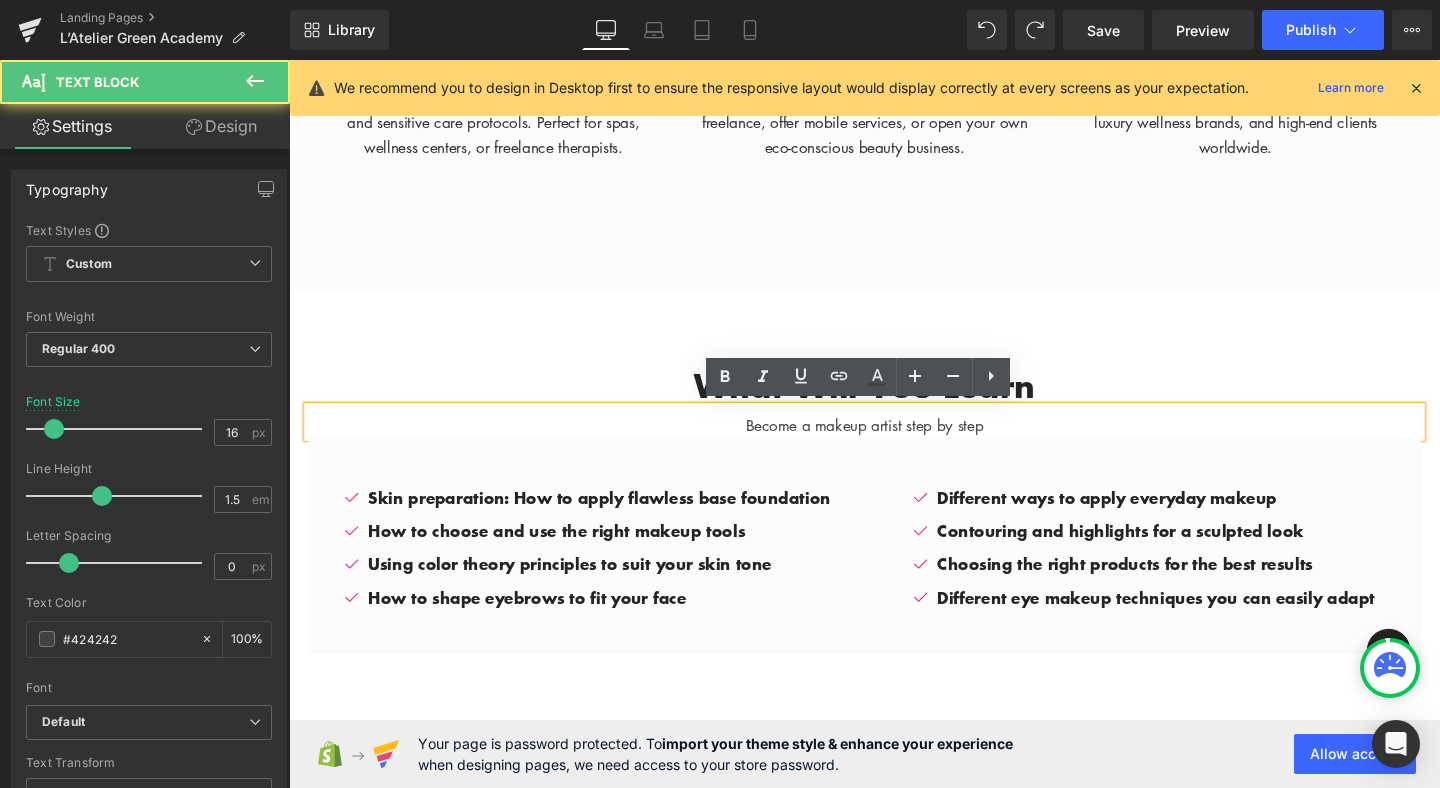click on "Become a makeup artist step by step" at bounding box center (894, 444) 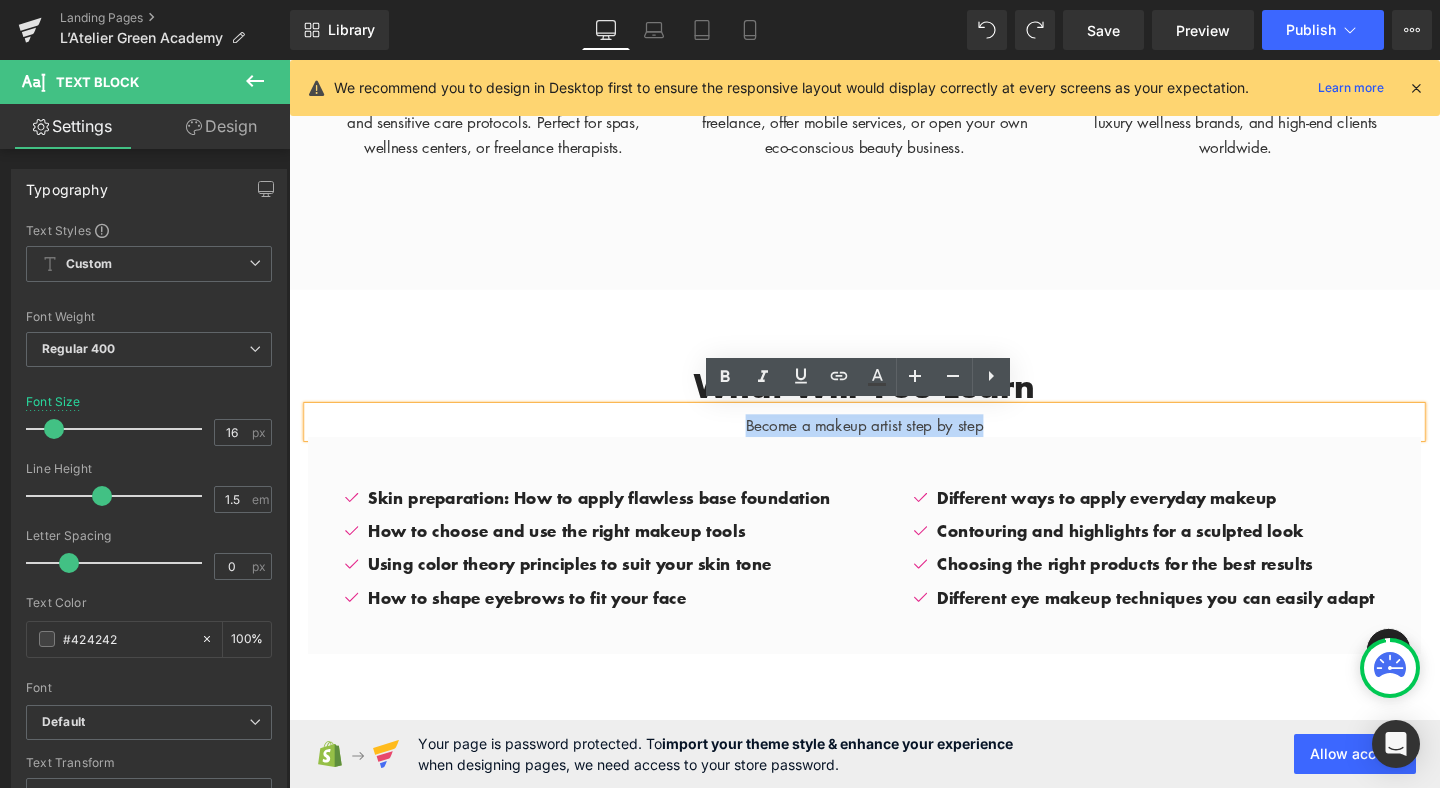 drag, startPoint x: 1040, startPoint y: 443, endPoint x: 756, endPoint y: 438, distance: 284.044 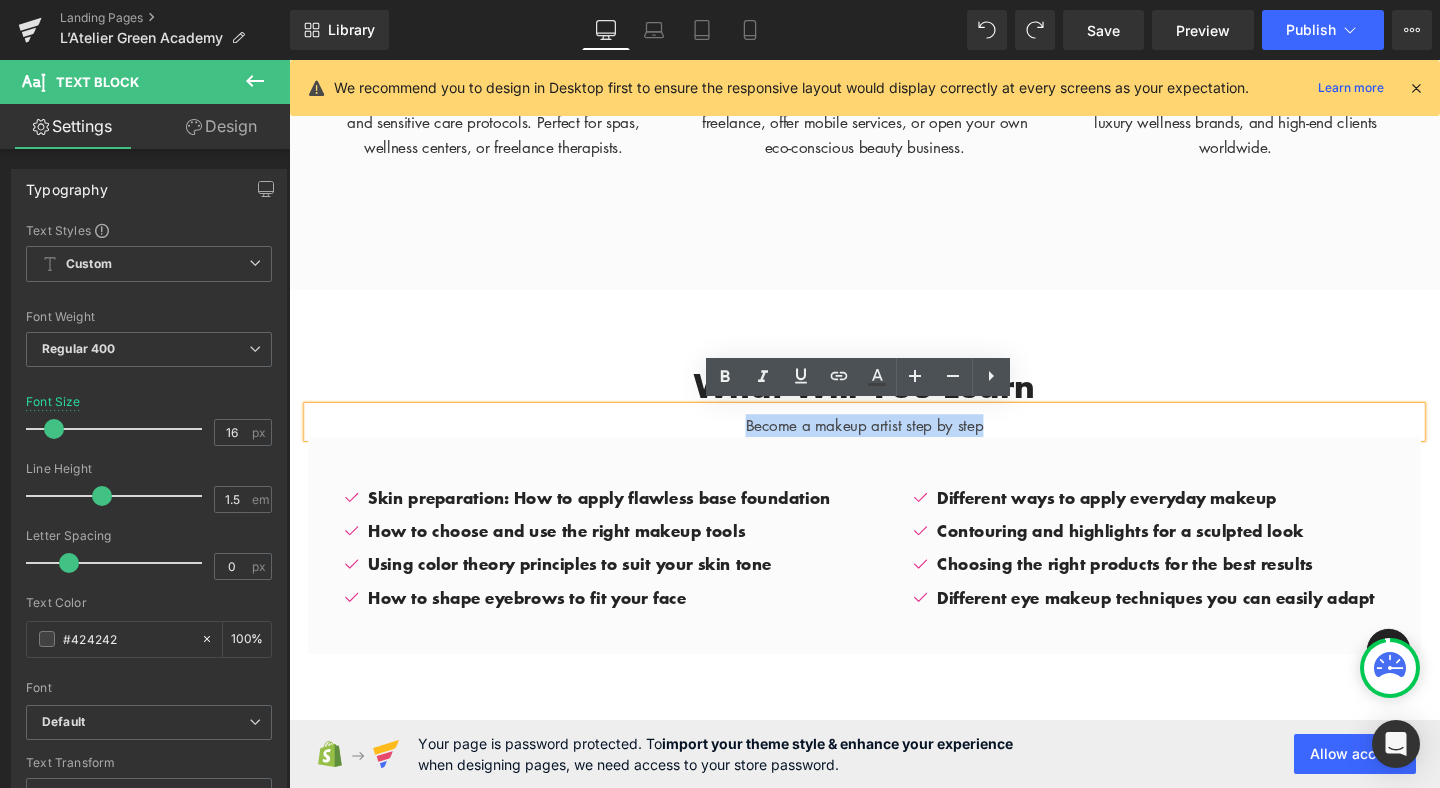 type 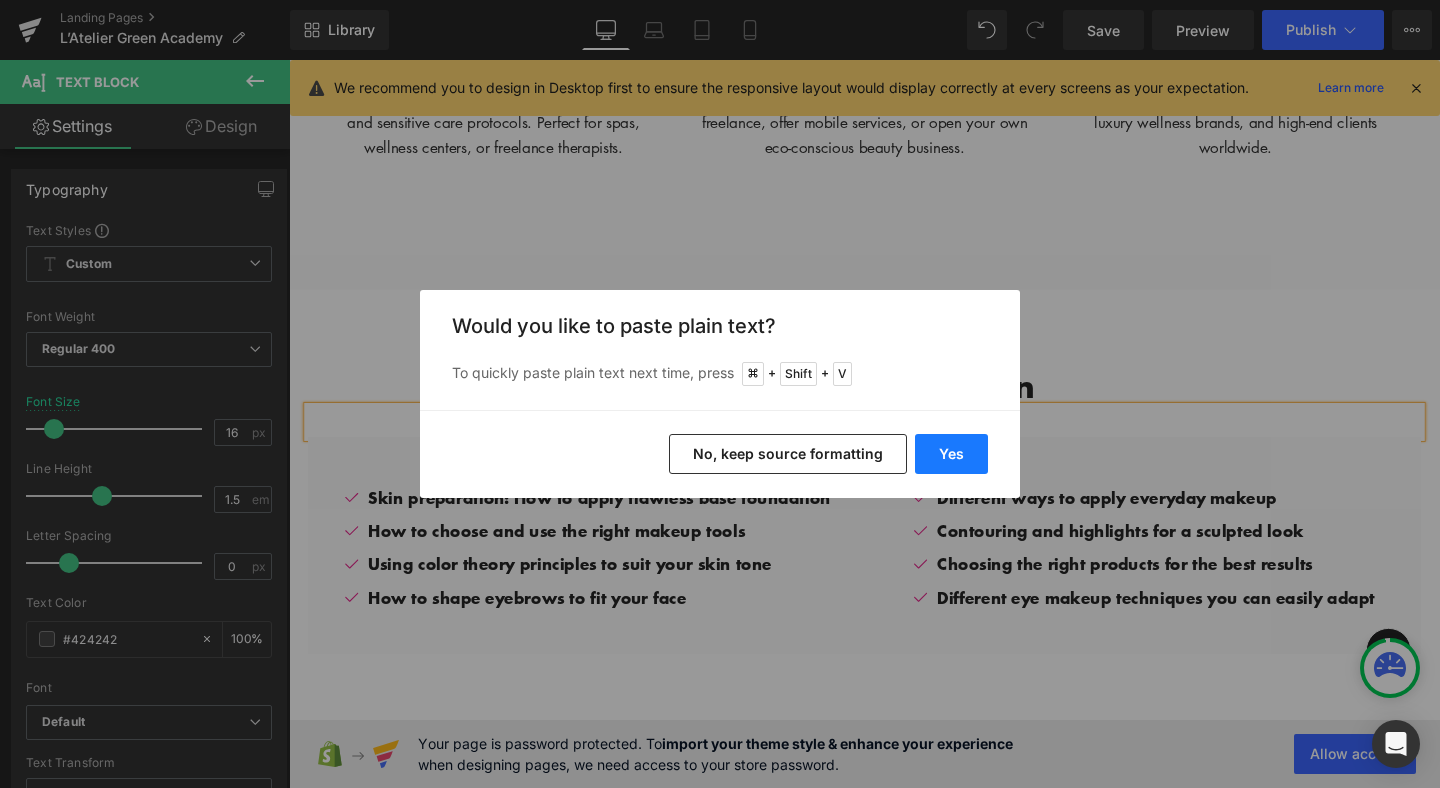 click on "Yes" at bounding box center (951, 454) 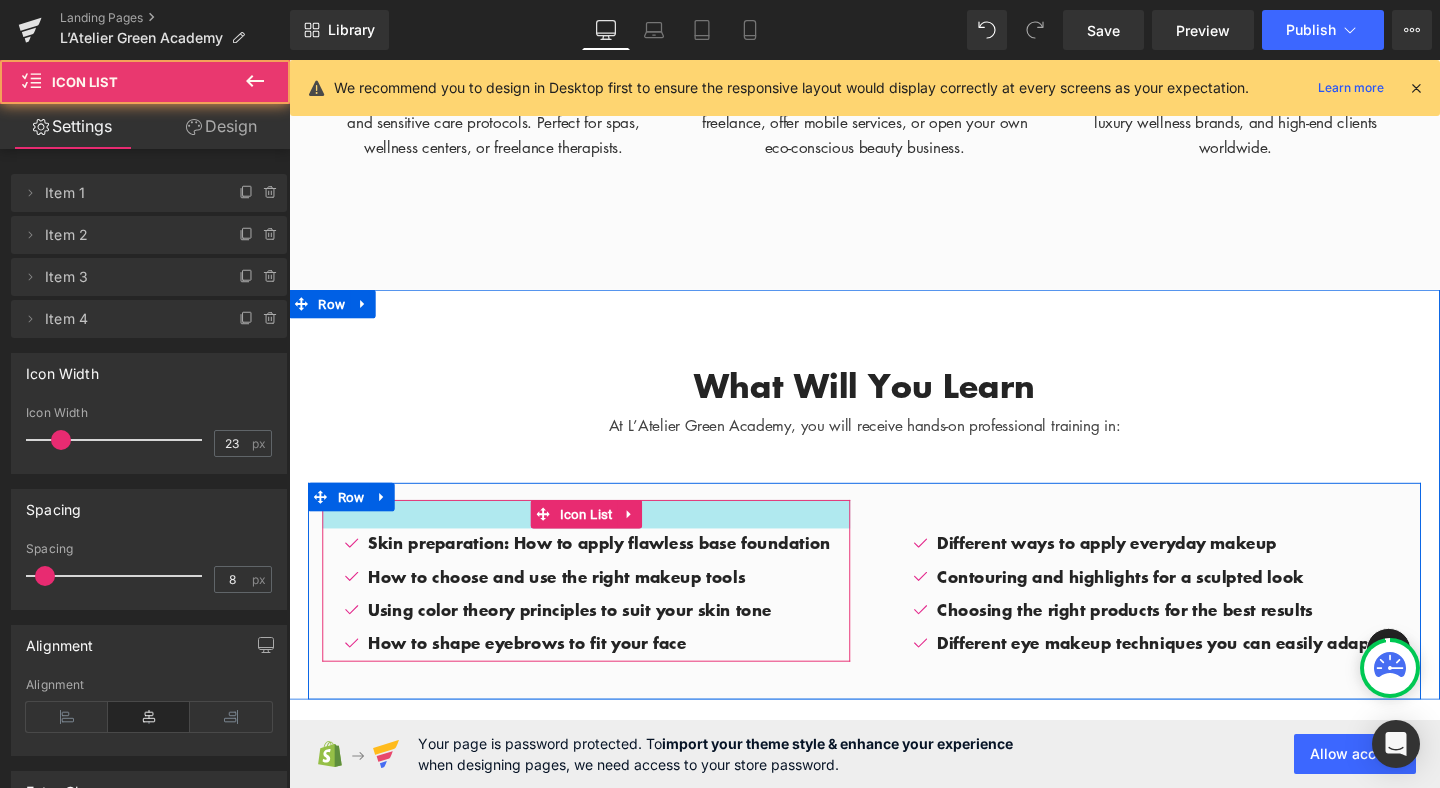 click at bounding box center (601, 537) 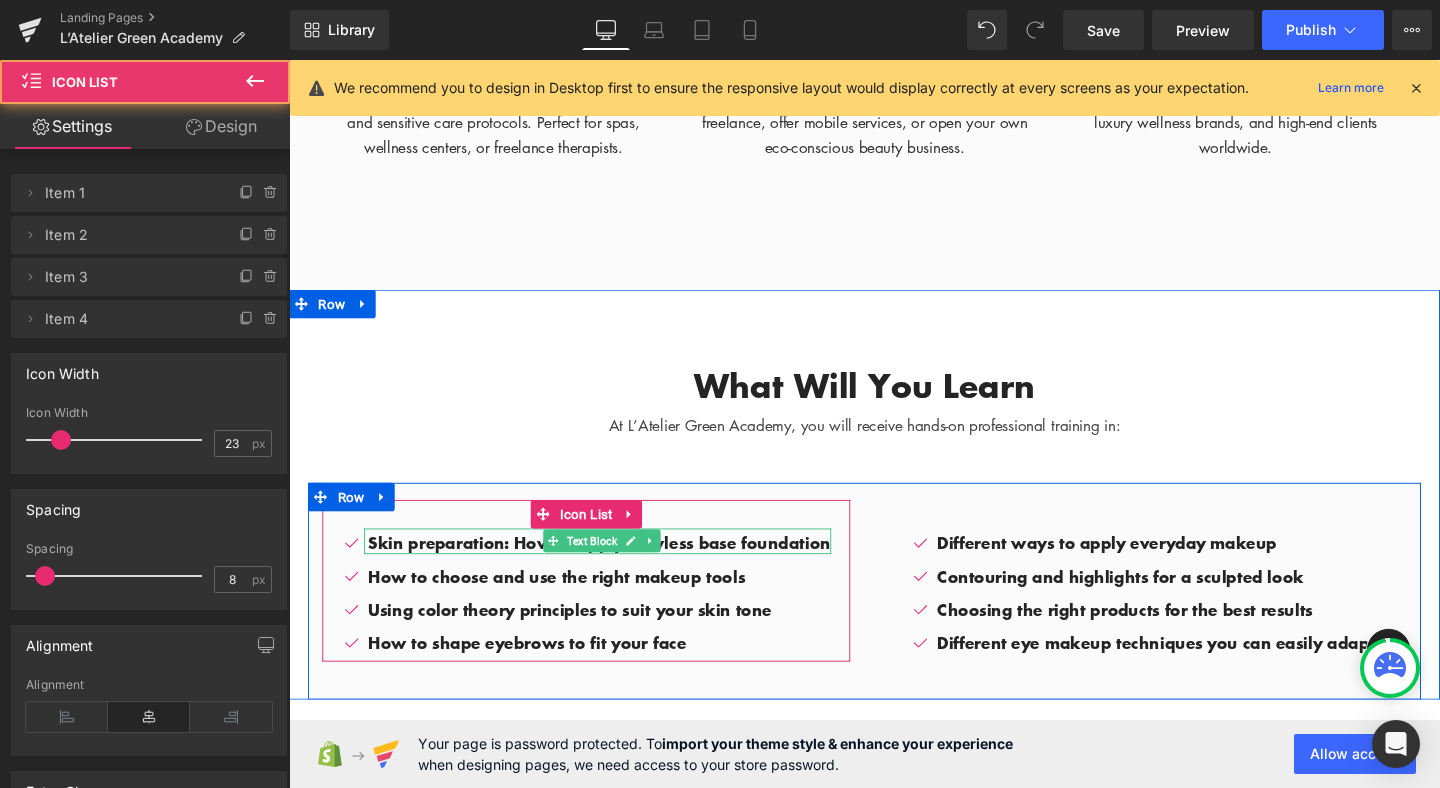 click on "Skin preparation: How to apply flawless base foundation" at bounding box center (616, 567) 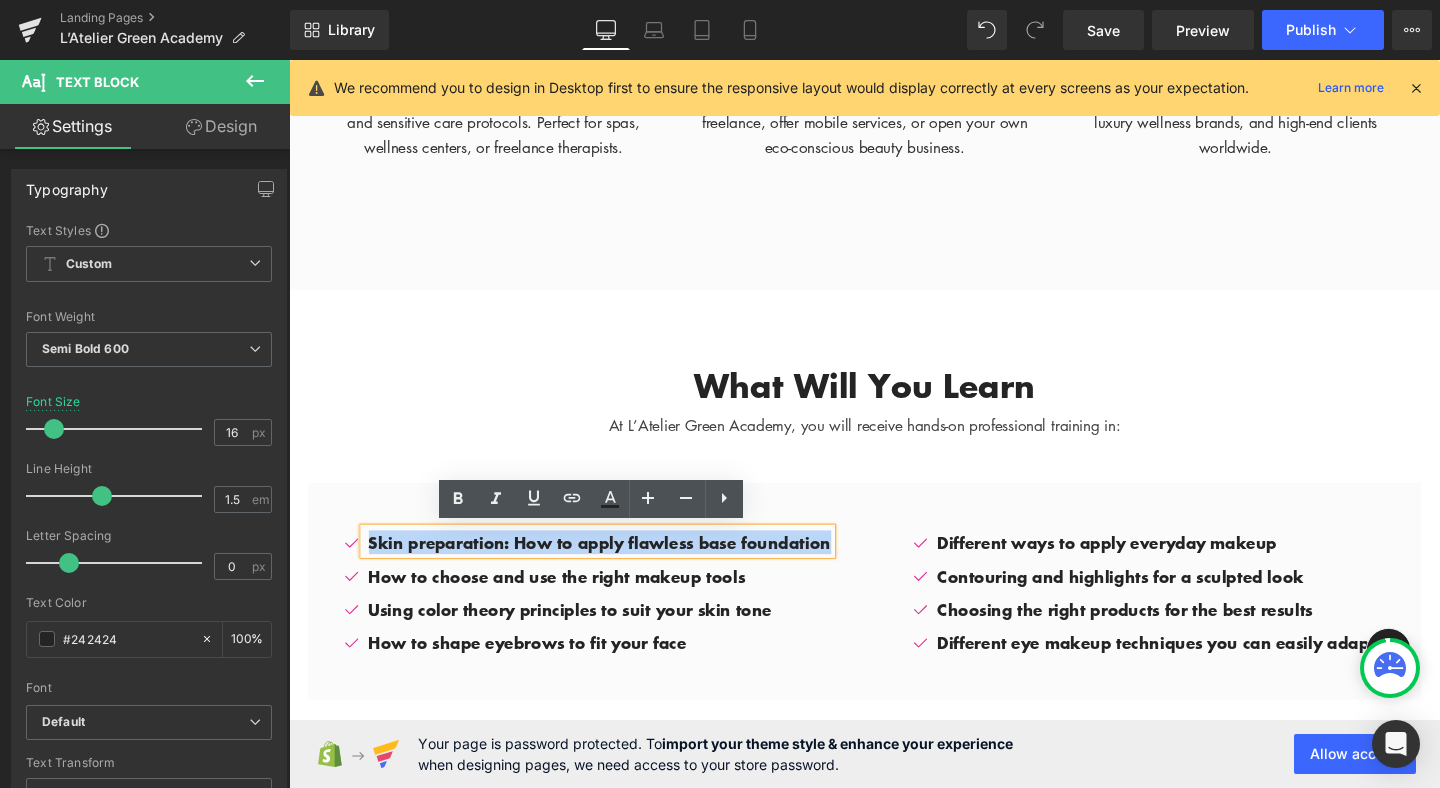 drag, startPoint x: 865, startPoint y: 567, endPoint x: 366, endPoint y: 562, distance: 499.02505 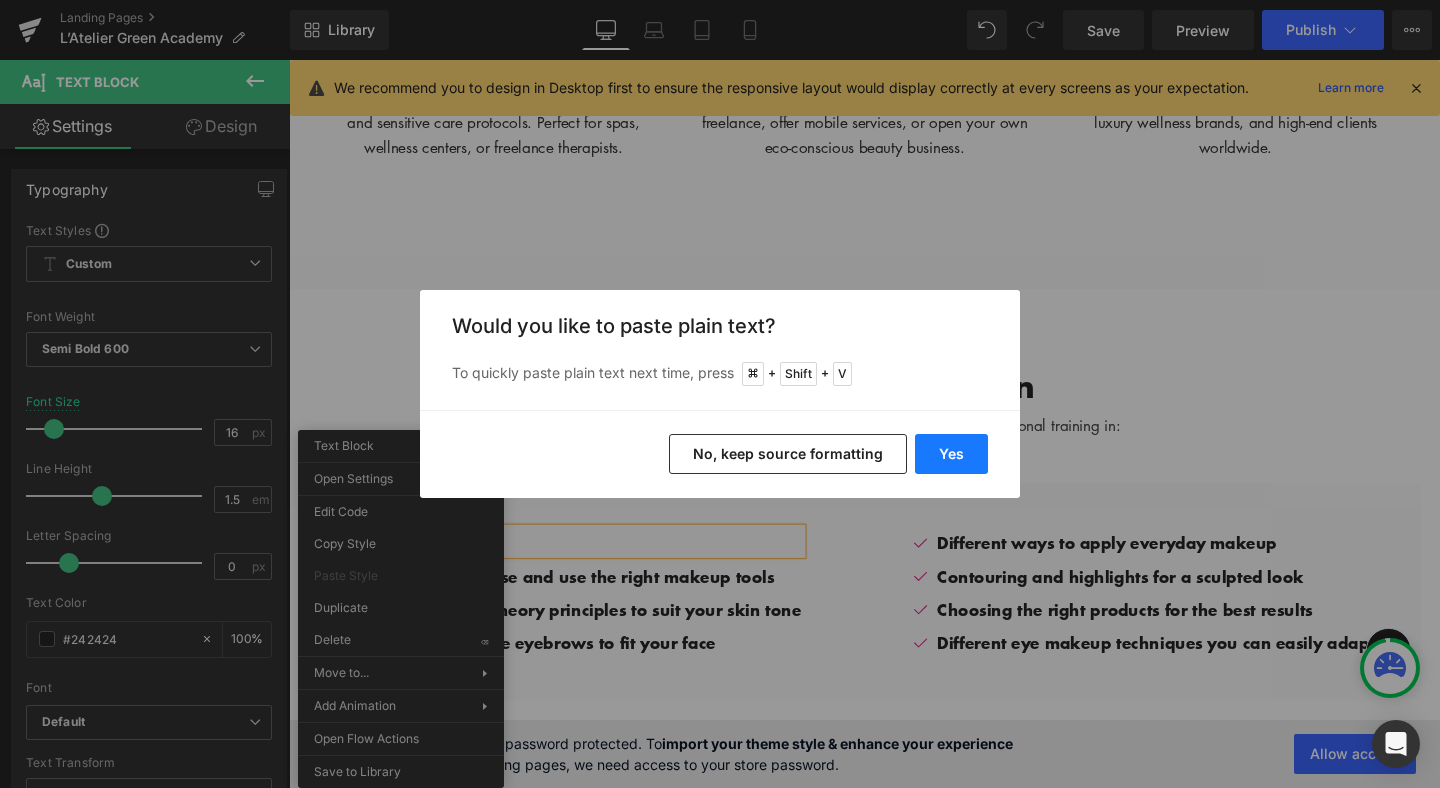 click on "Yes" at bounding box center [951, 454] 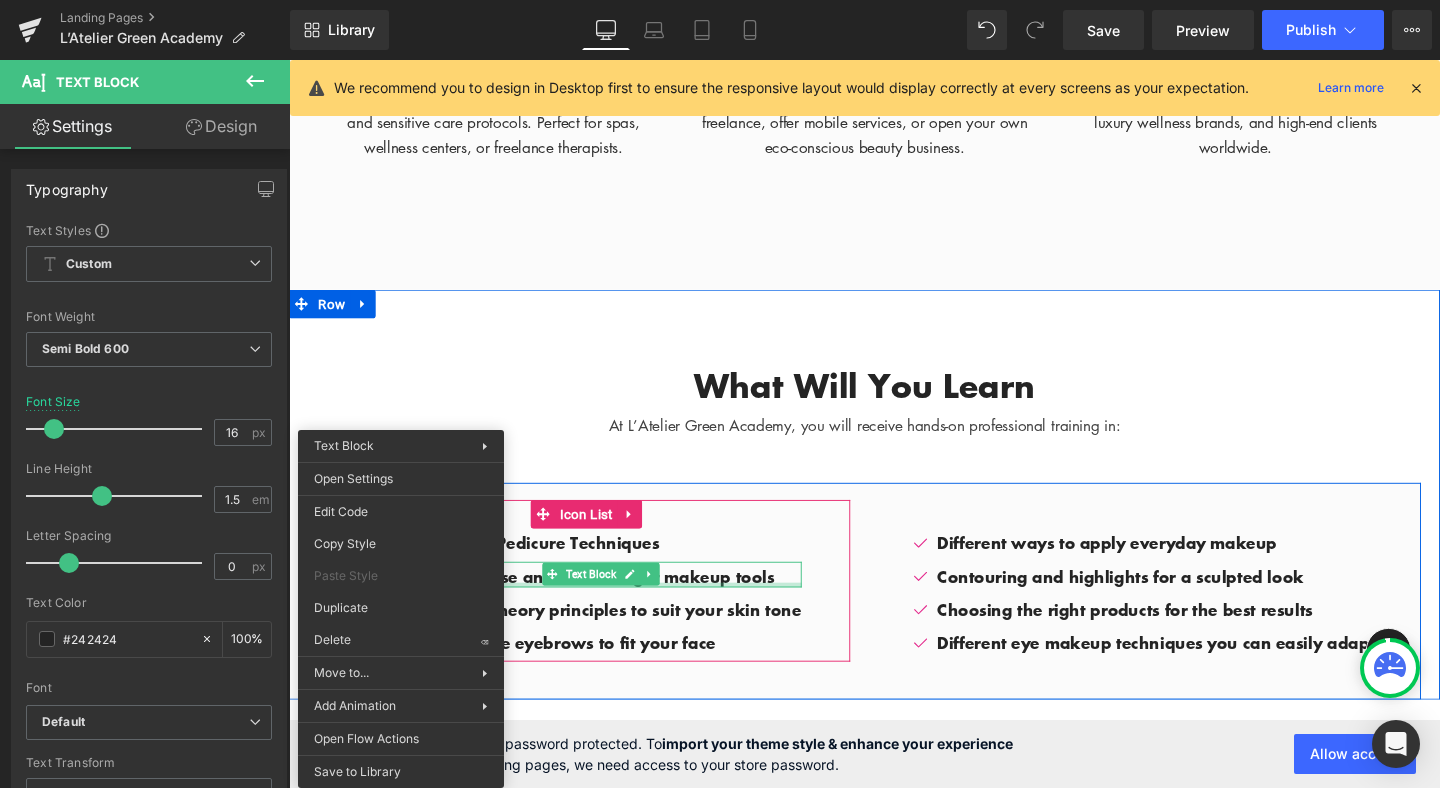 click at bounding box center [613, 611] 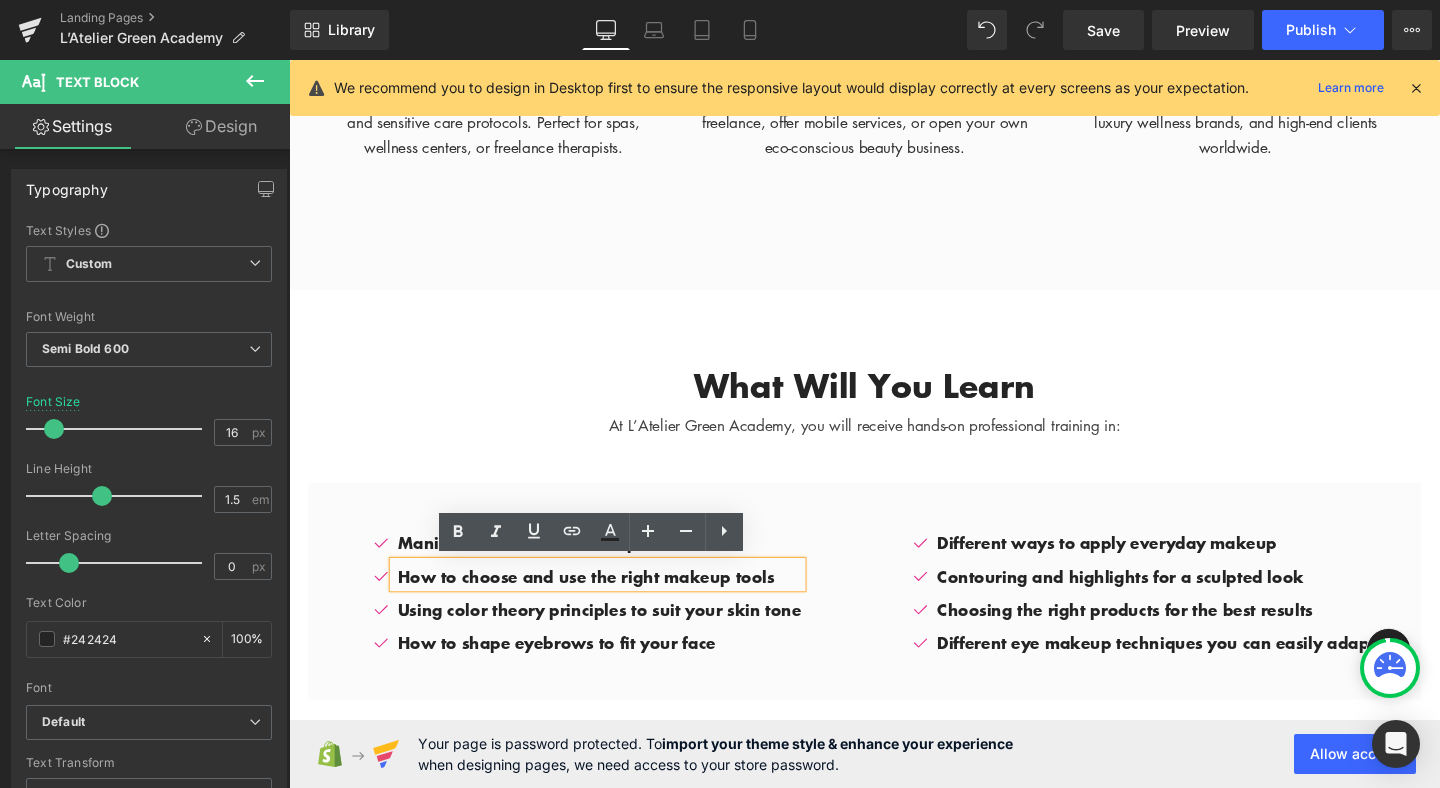 click on "How to choose and use the right makeup tools" at bounding box center (616, 602) 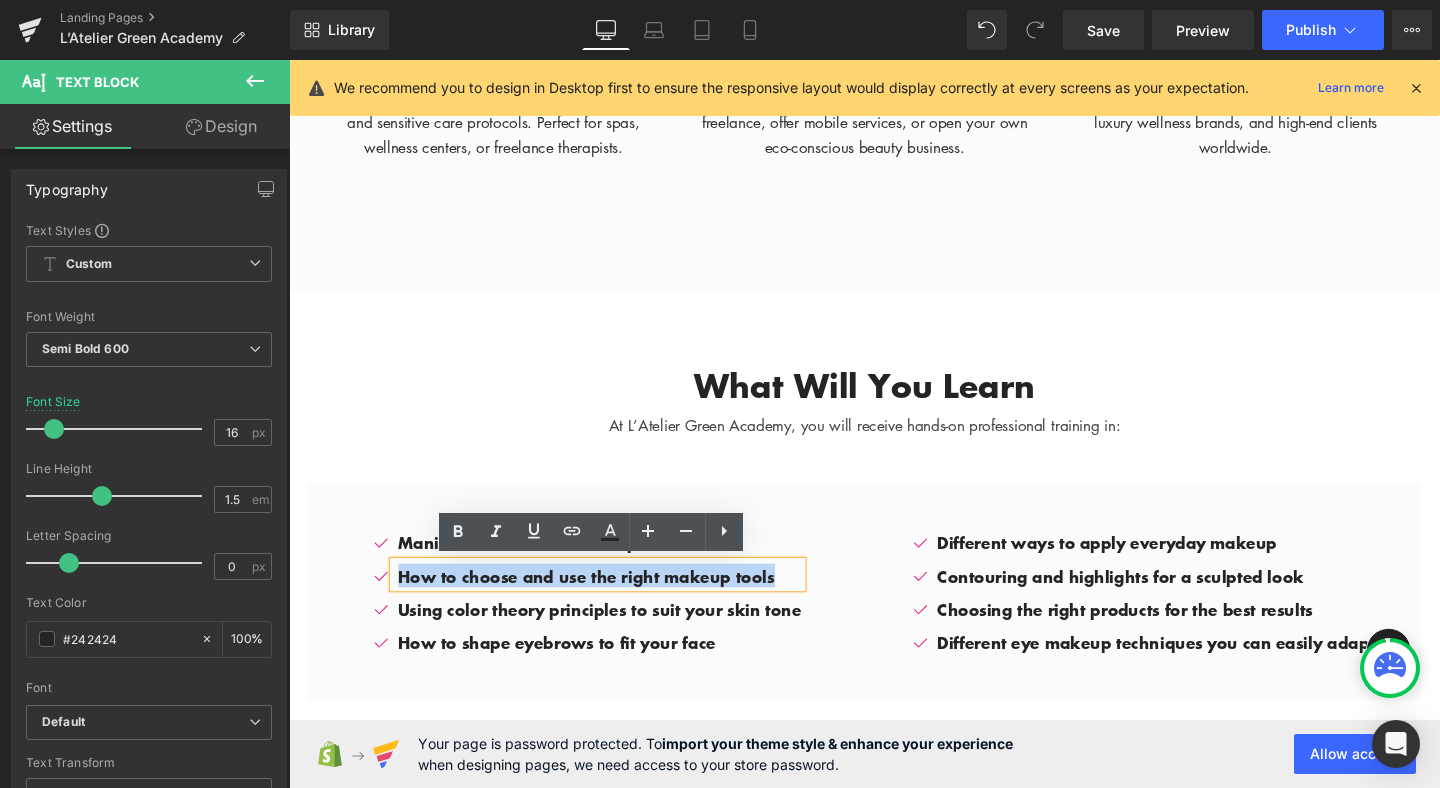 drag, startPoint x: 809, startPoint y: 597, endPoint x: 401, endPoint y: 601, distance: 408.0196 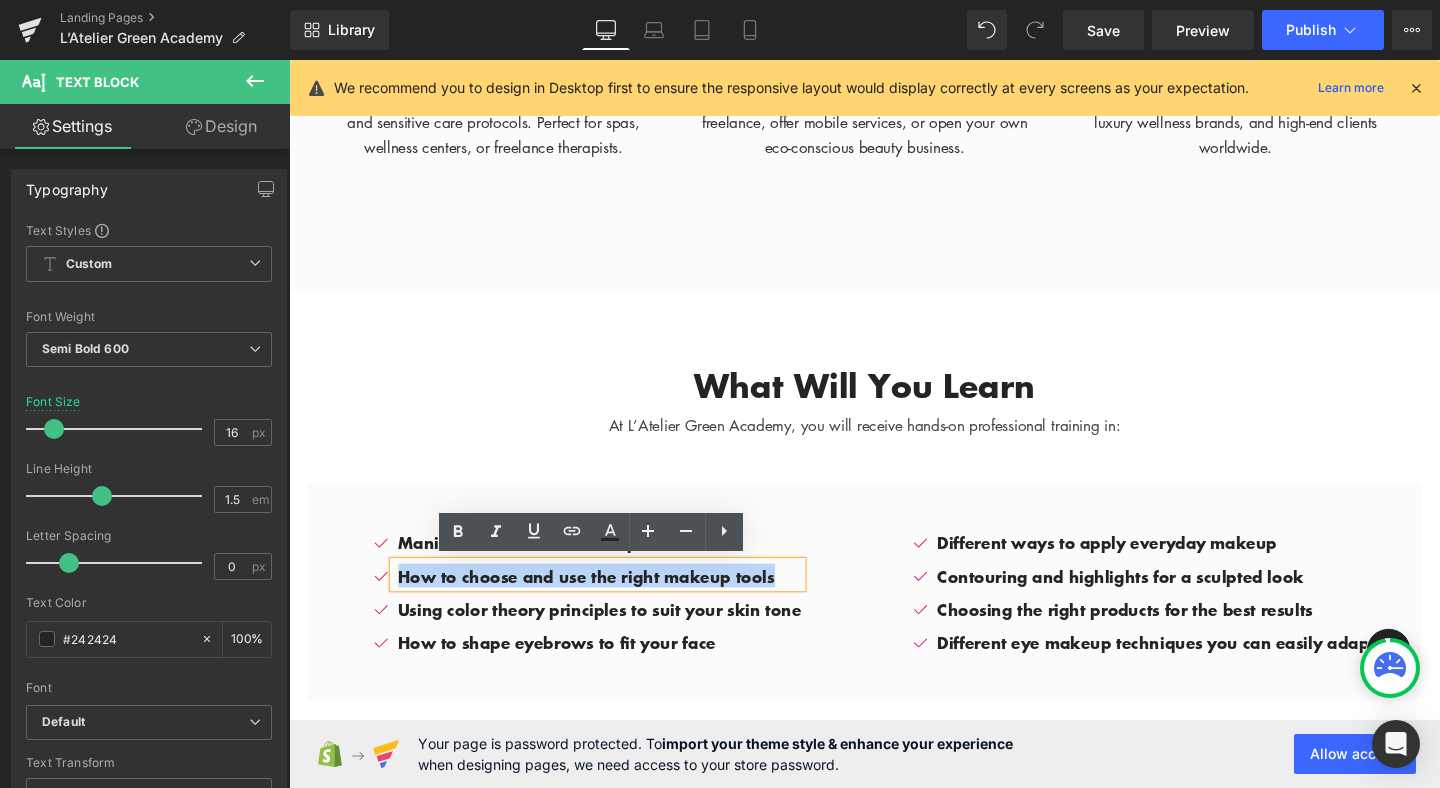 type 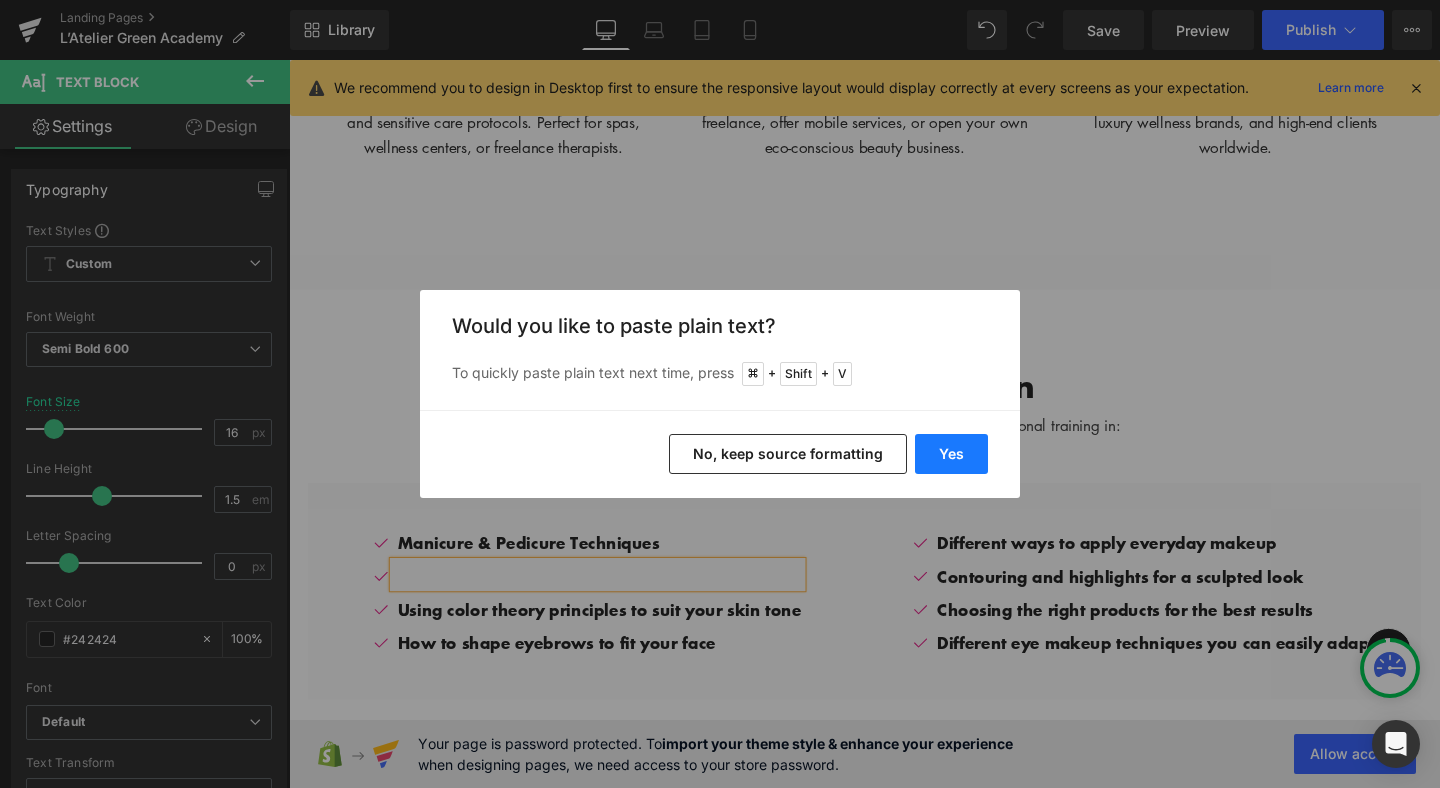 click on "Yes" at bounding box center (951, 454) 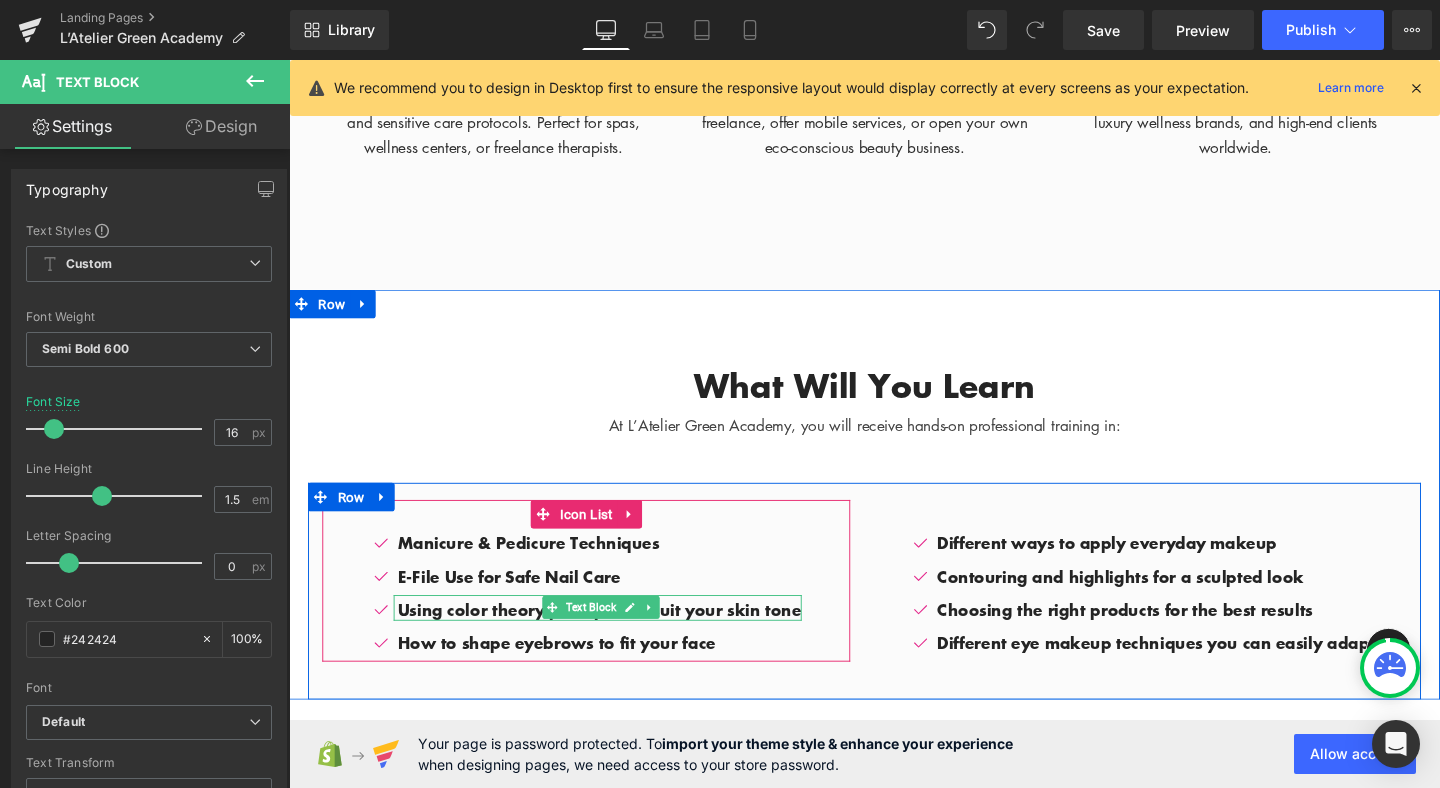 click on "Using color theory principles to suit your skin tone" at bounding box center [616, 637] 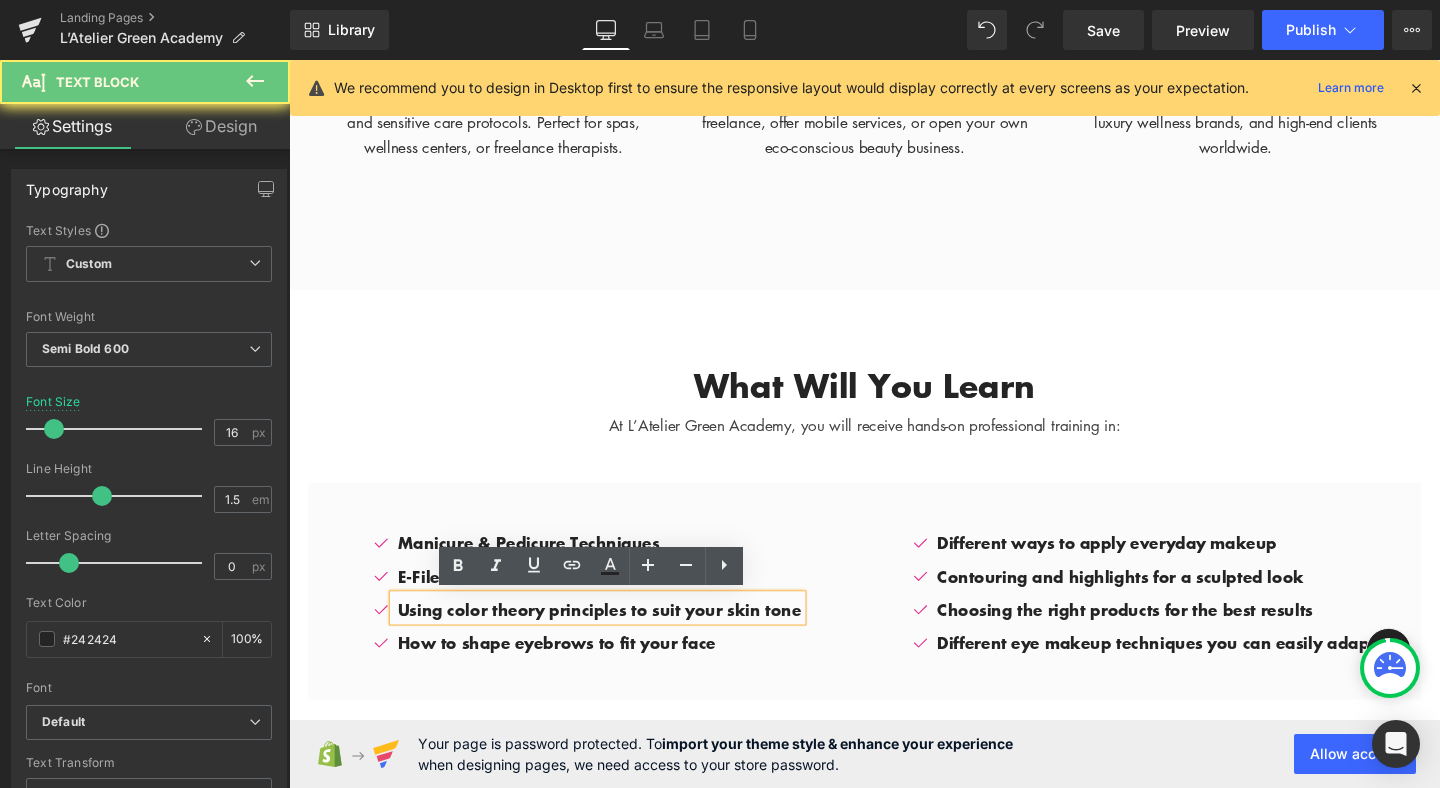 click on "Using color theory principles to suit your skin tone" at bounding box center [616, 637] 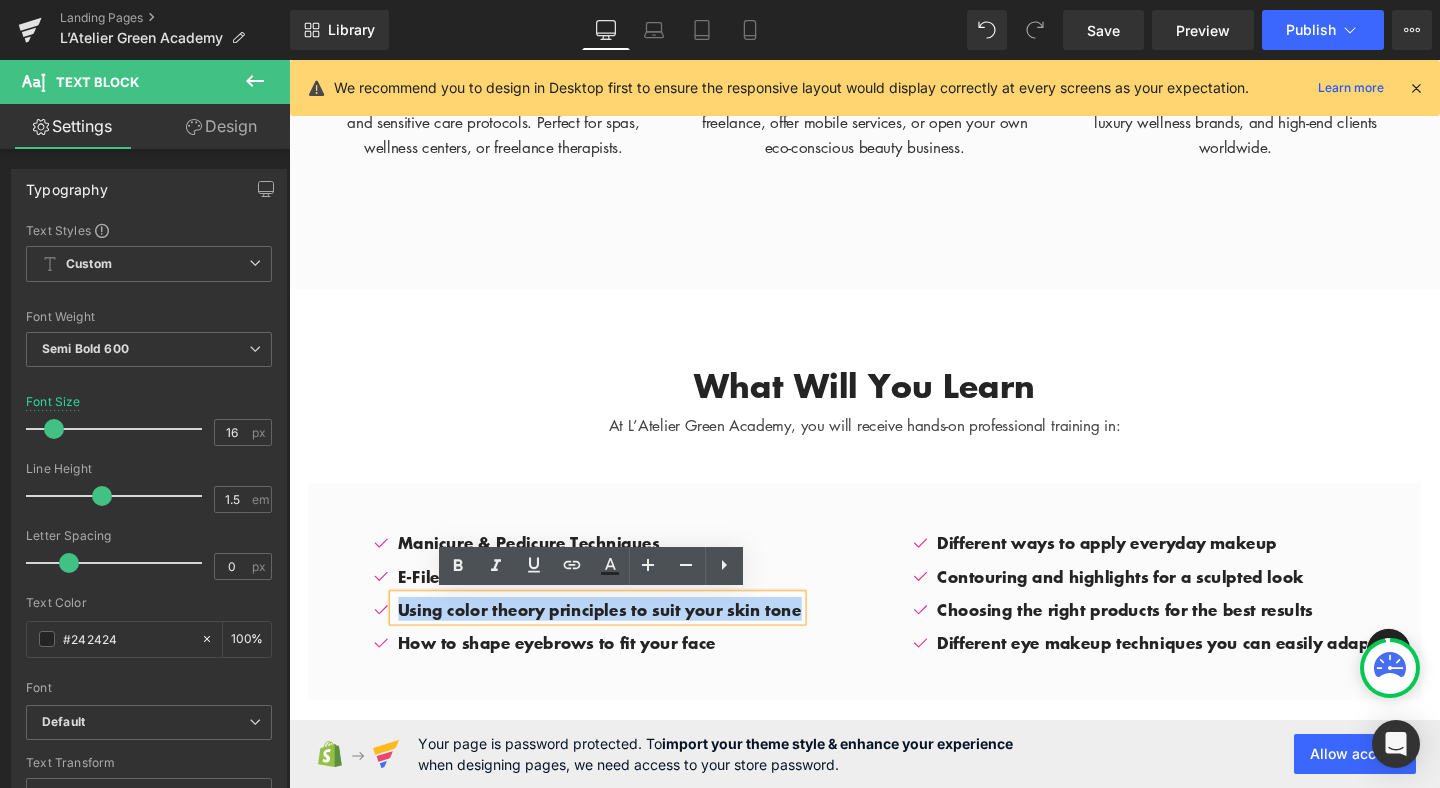 drag, startPoint x: 832, startPoint y: 637, endPoint x: 395, endPoint y: 634, distance: 437.01028 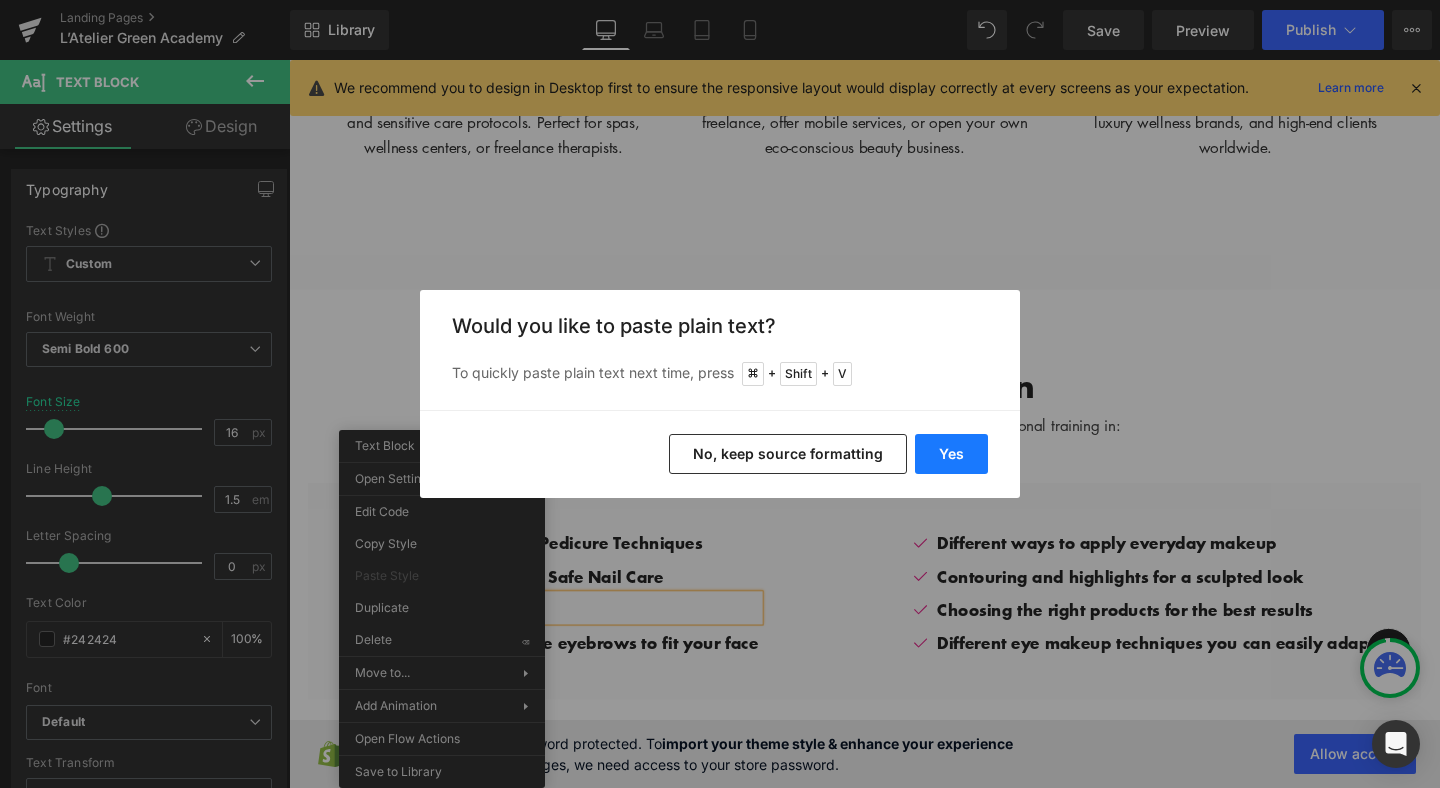 click on "Yes" at bounding box center [951, 454] 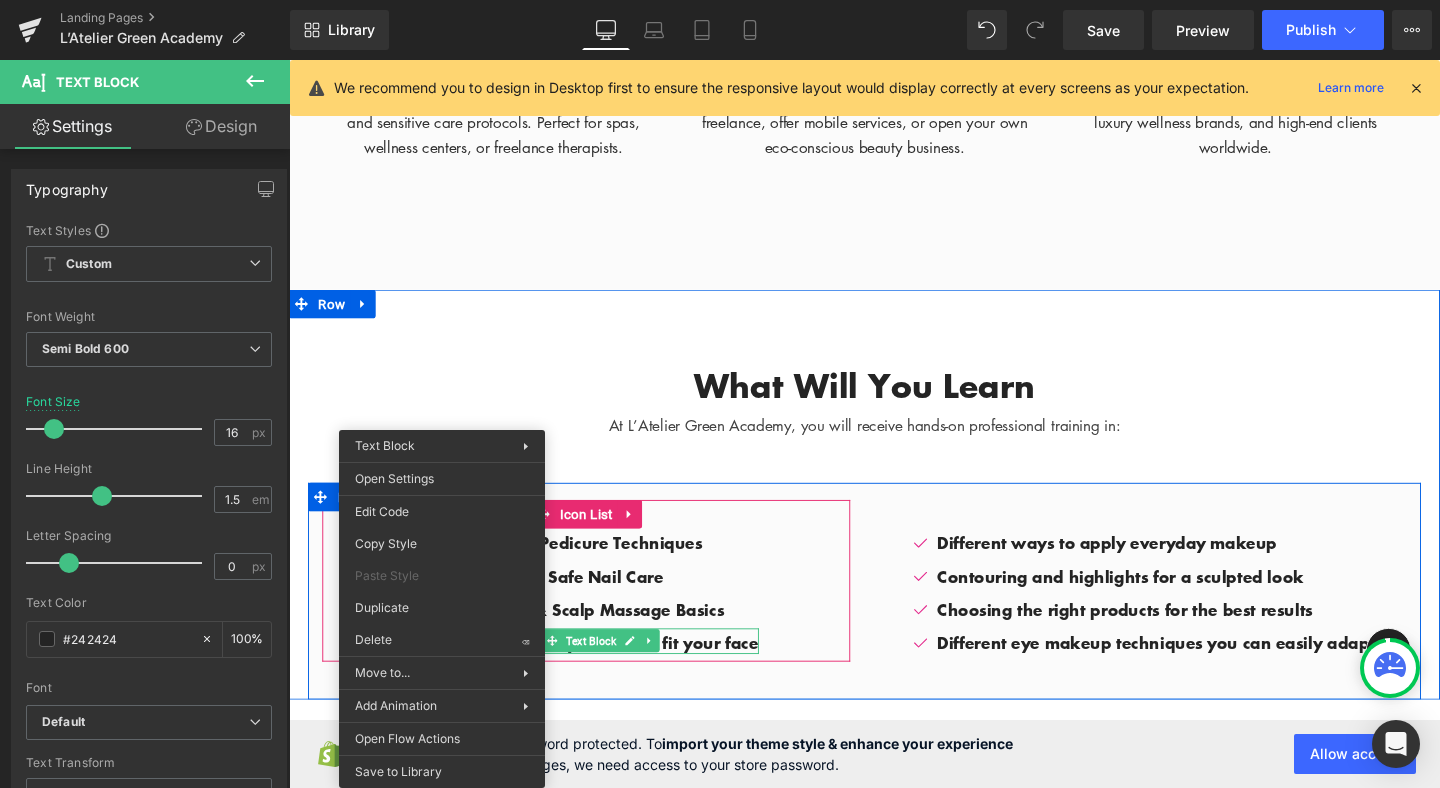 click on "How to shape eyebrows to fit your face" at bounding box center [616, 672] 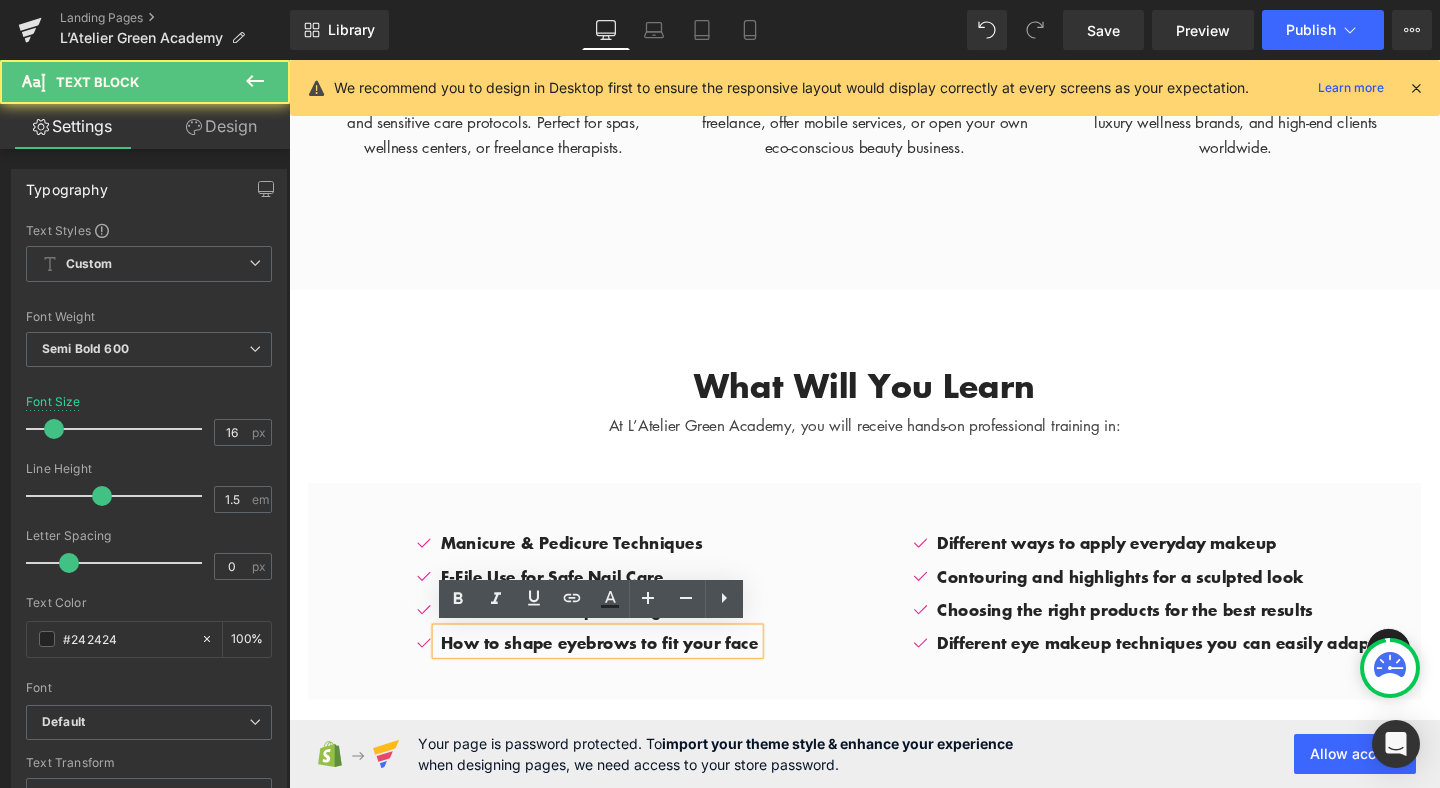 click on "How to shape eyebrows to fit your face" at bounding box center [616, 672] 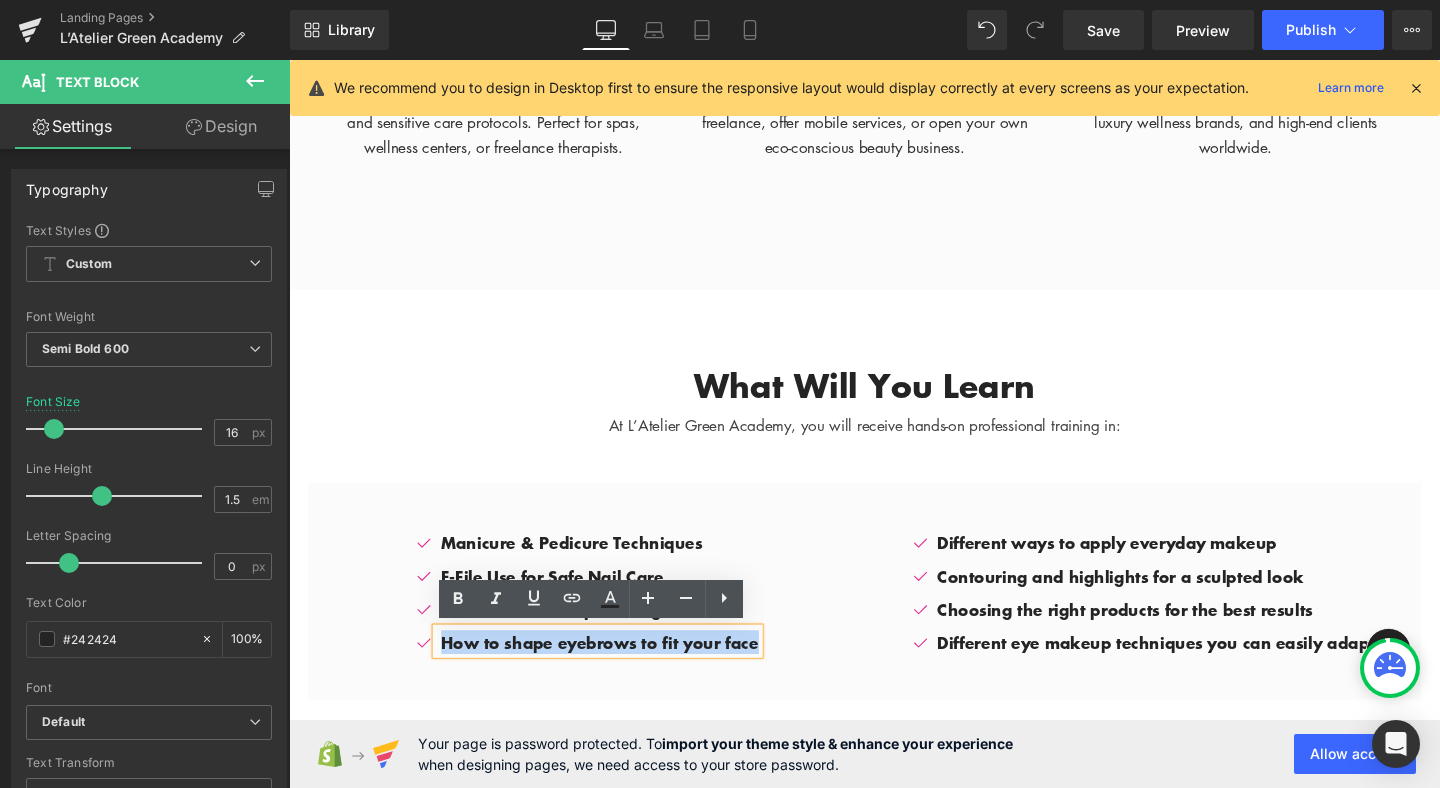 drag, startPoint x: 784, startPoint y: 671, endPoint x: 445, endPoint y: 666, distance: 339.03687 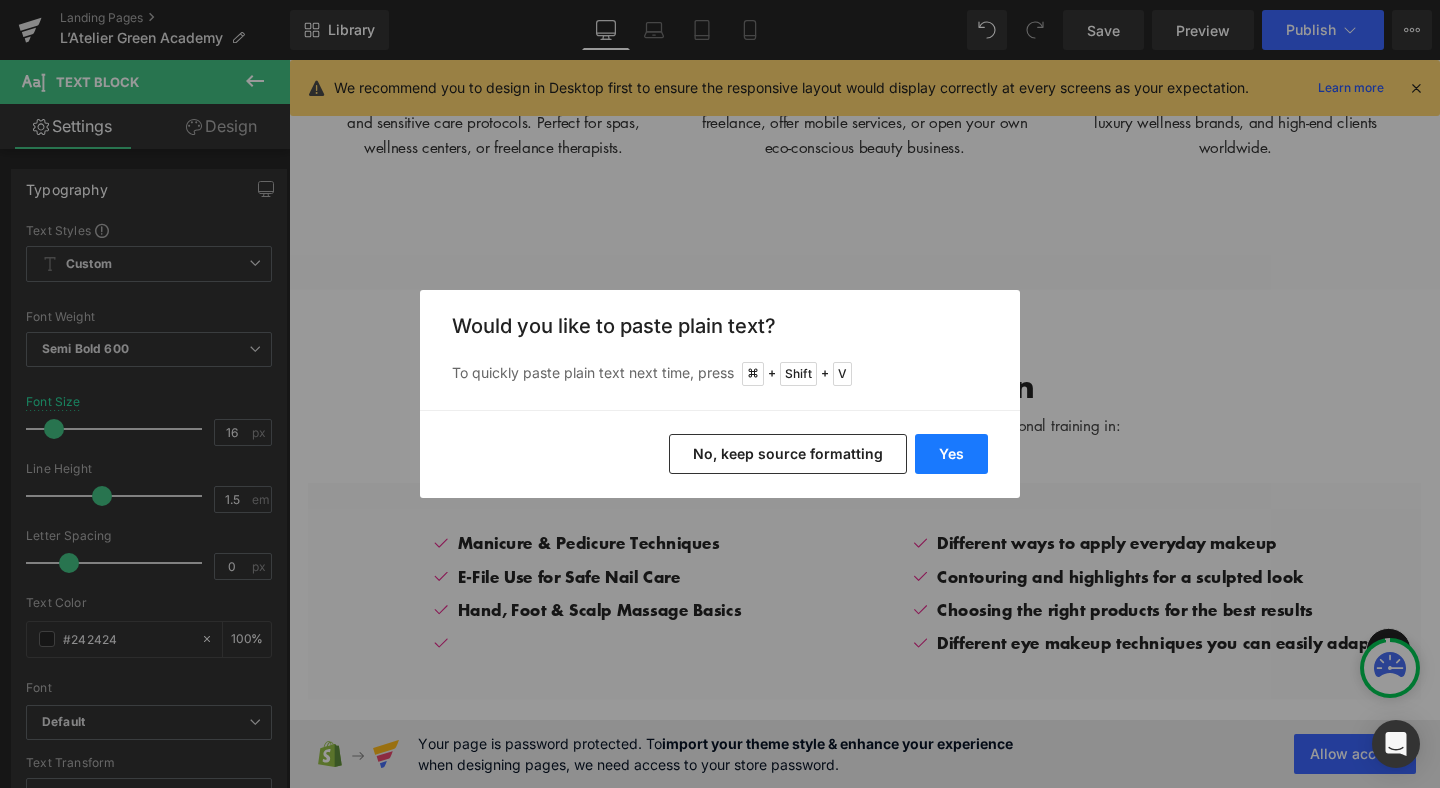 click on "Yes" at bounding box center [951, 454] 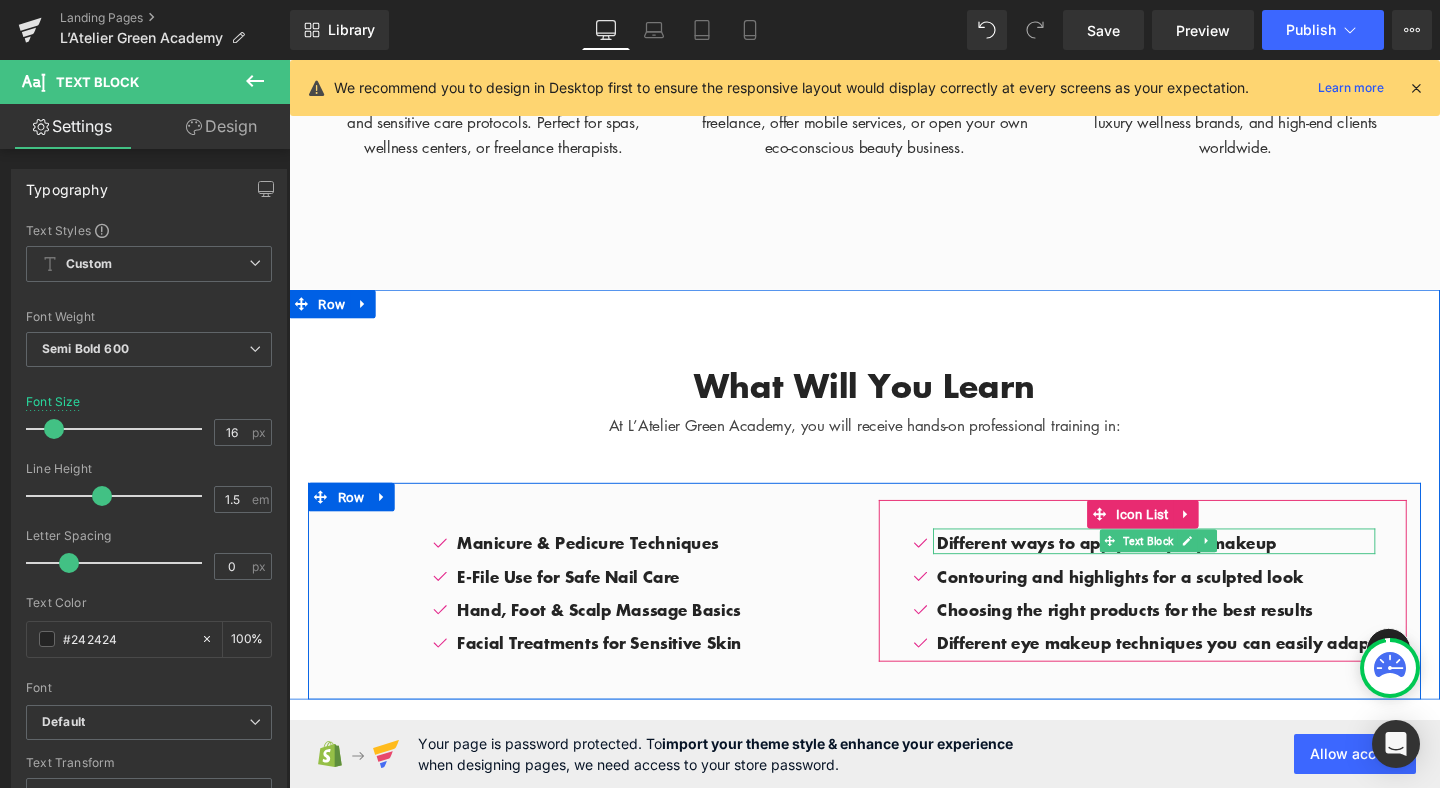 click on "Different ways to apply everyday makeup" at bounding box center [1201, 567] 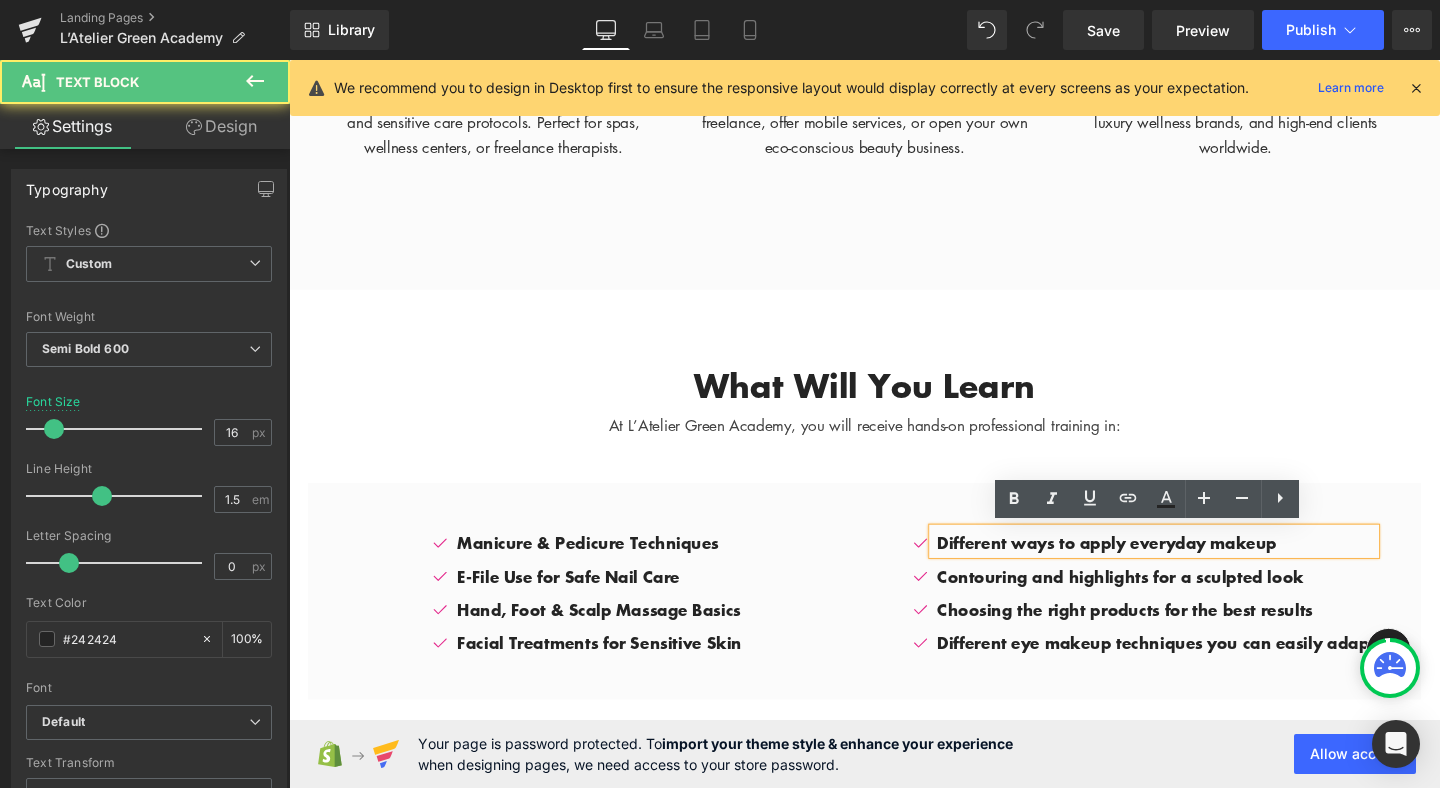 click on "Different ways to apply everyday makeup" at bounding box center (1201, 567) 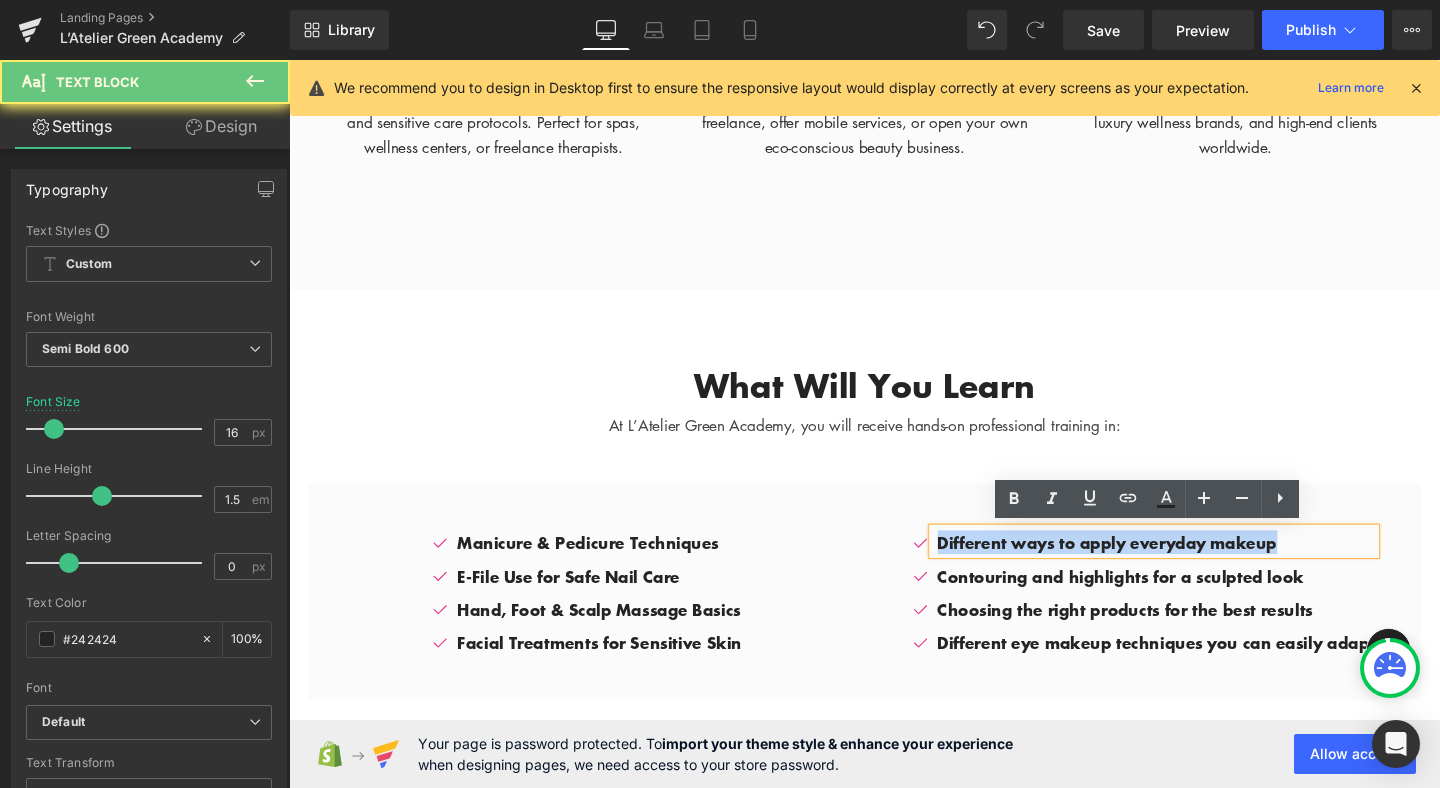 drag, startPoint x: 1335, startPoint y: 568, endPoint x: 961, endPoint y: 563, distance: 374.03342 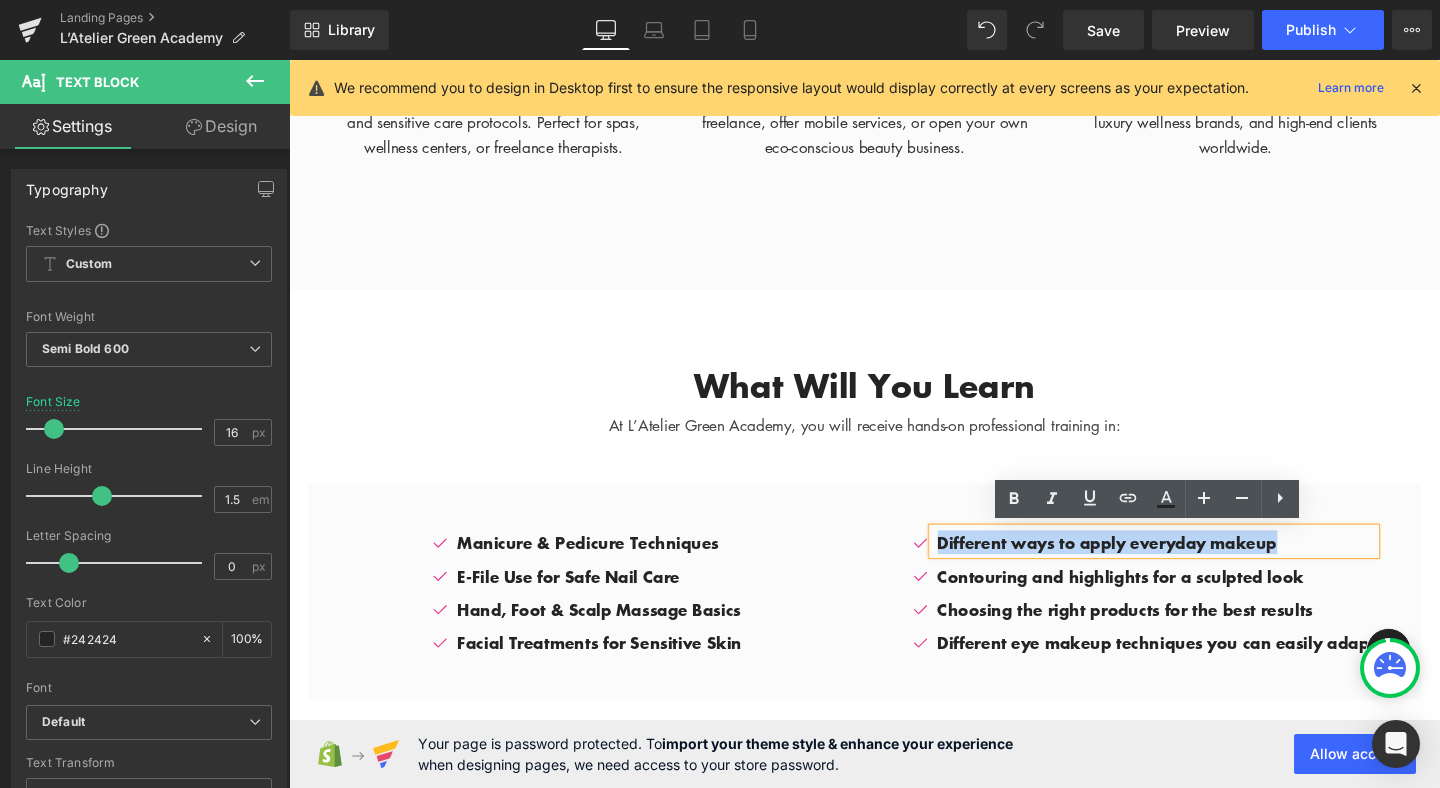type 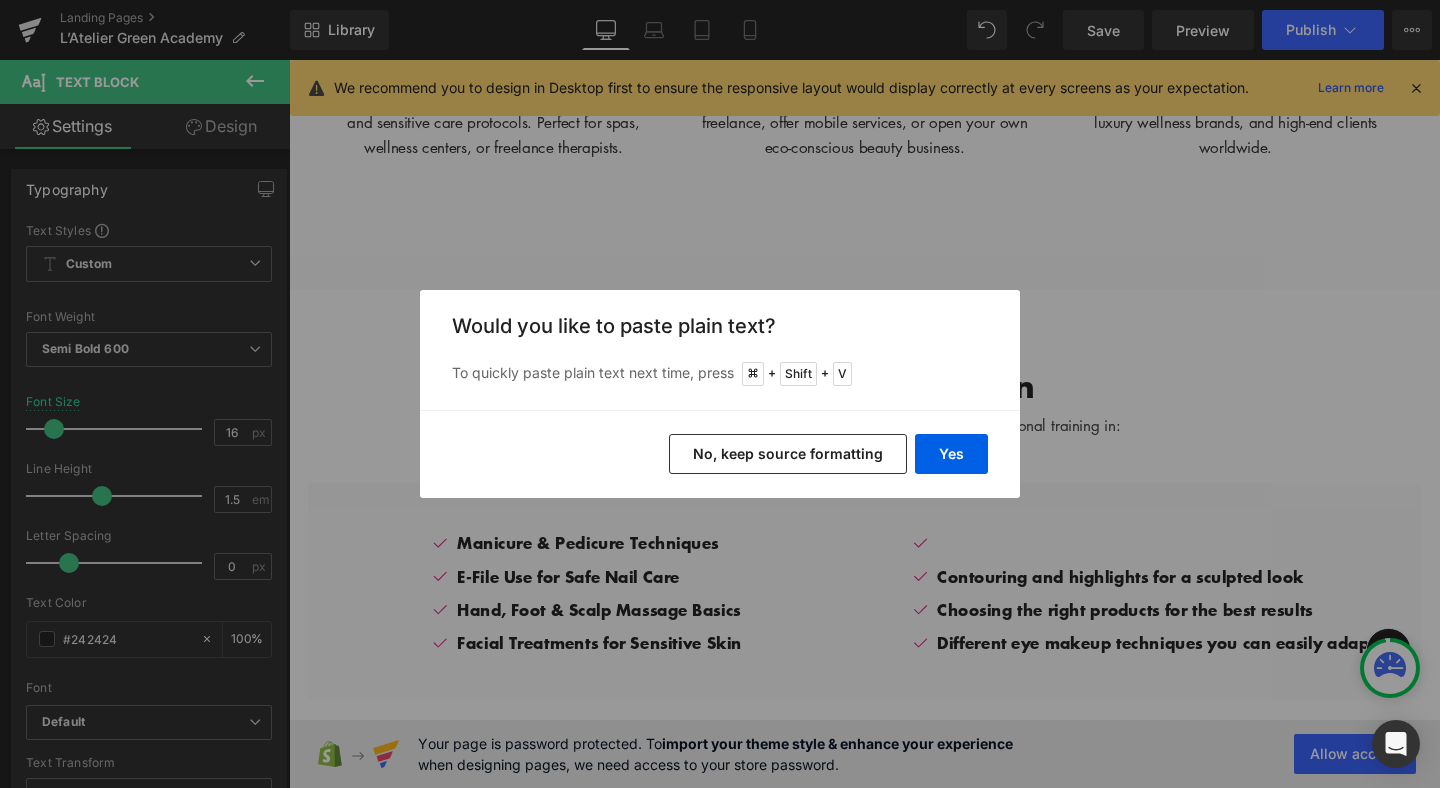 click on "Yes No, keep source formatting" at bounding box center (720, 454) 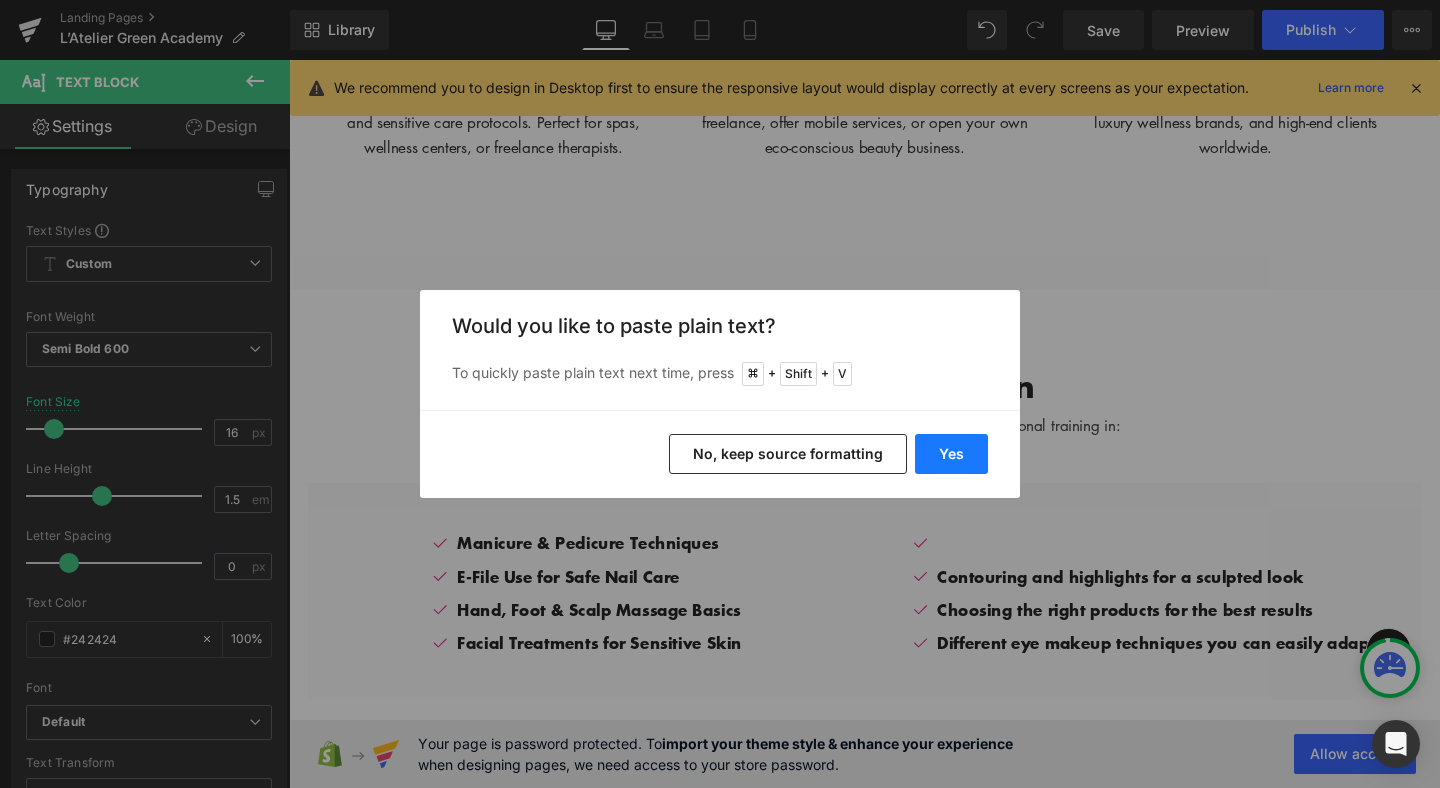 click on "Yes" at bounding box center (951, 454) 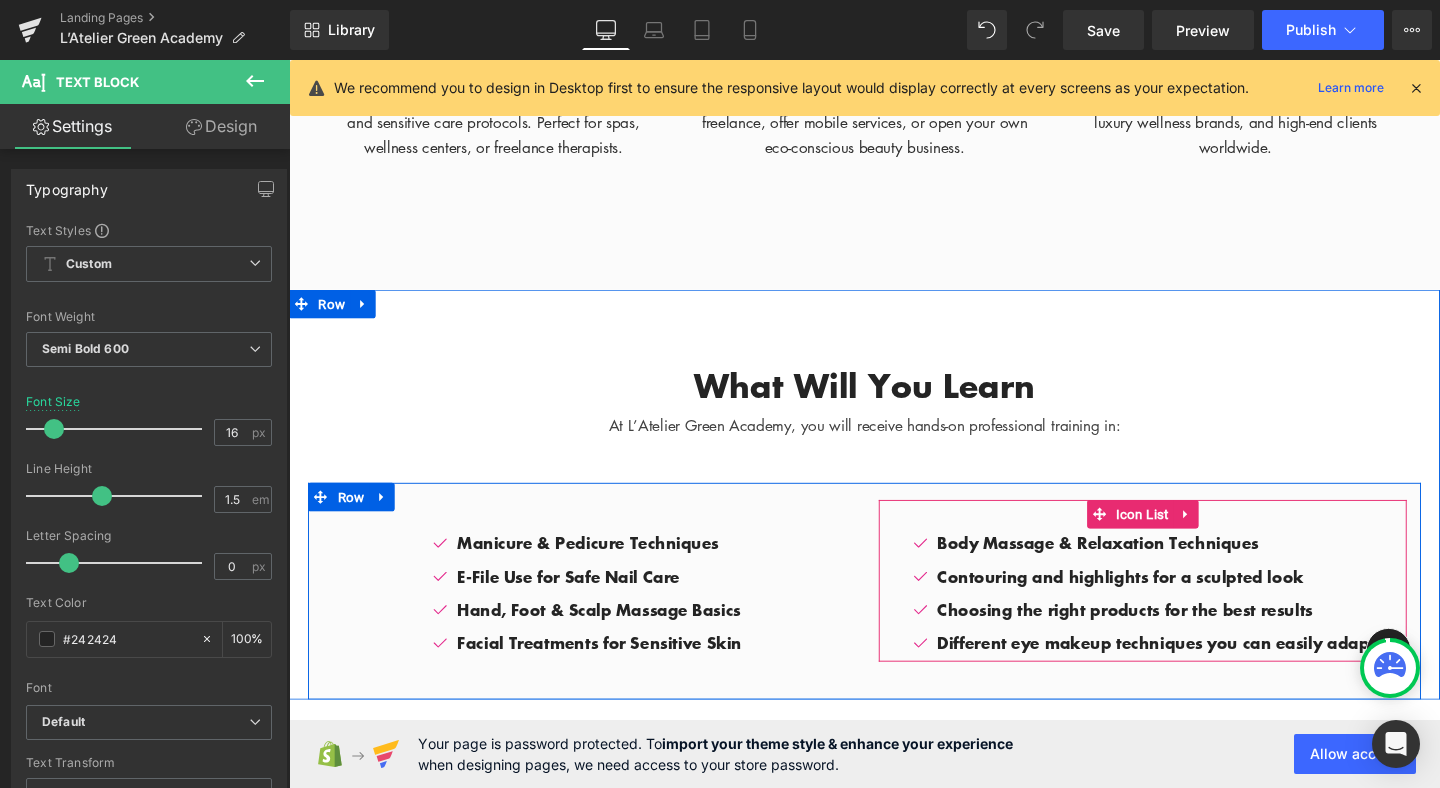 click on "Contouring and highlights for a sculpted look" at bounding box center (1201, 602) 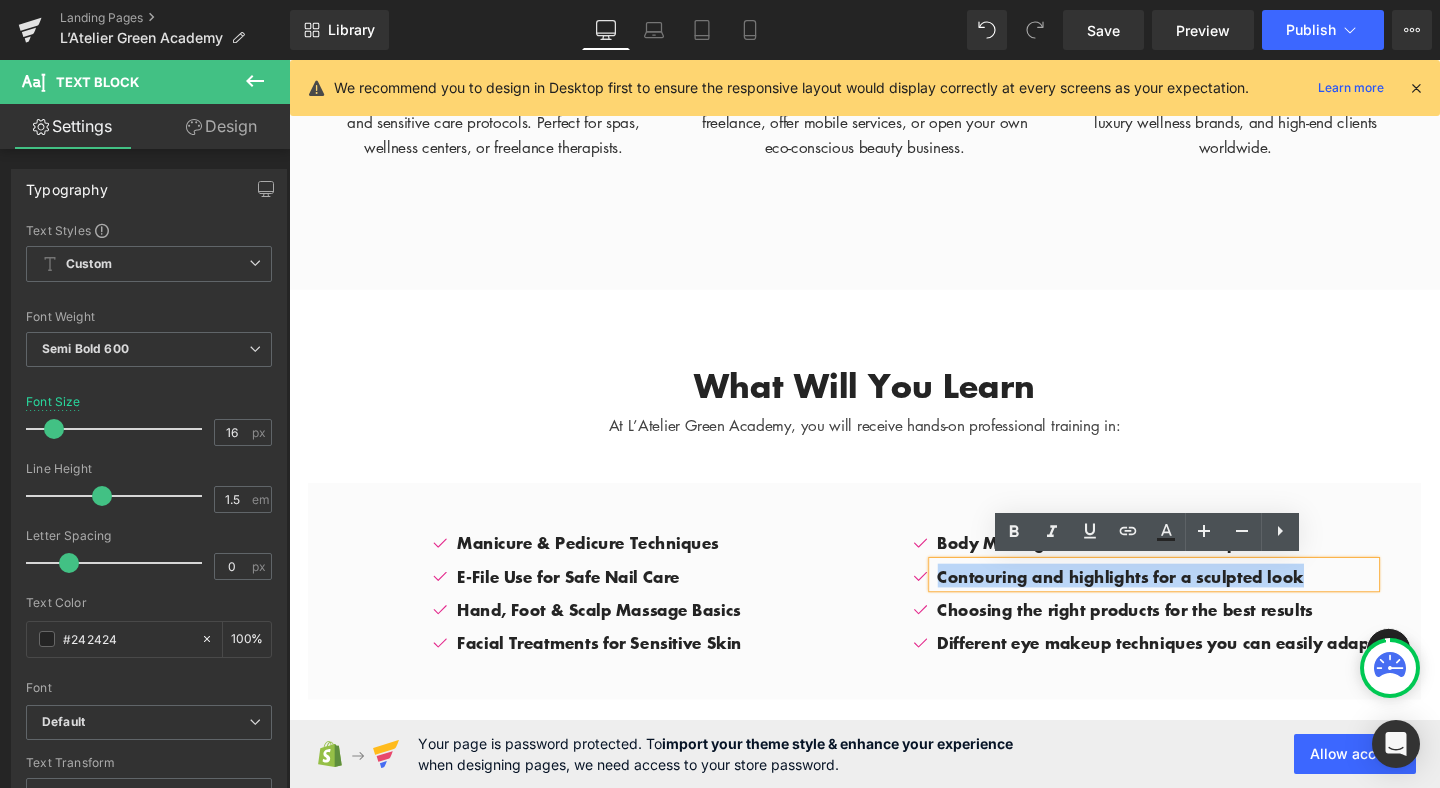 drag, startPoint x: 1357, startPoint y: 595, endPoint x: 964, endPoint y: 594, distance: 393.00128 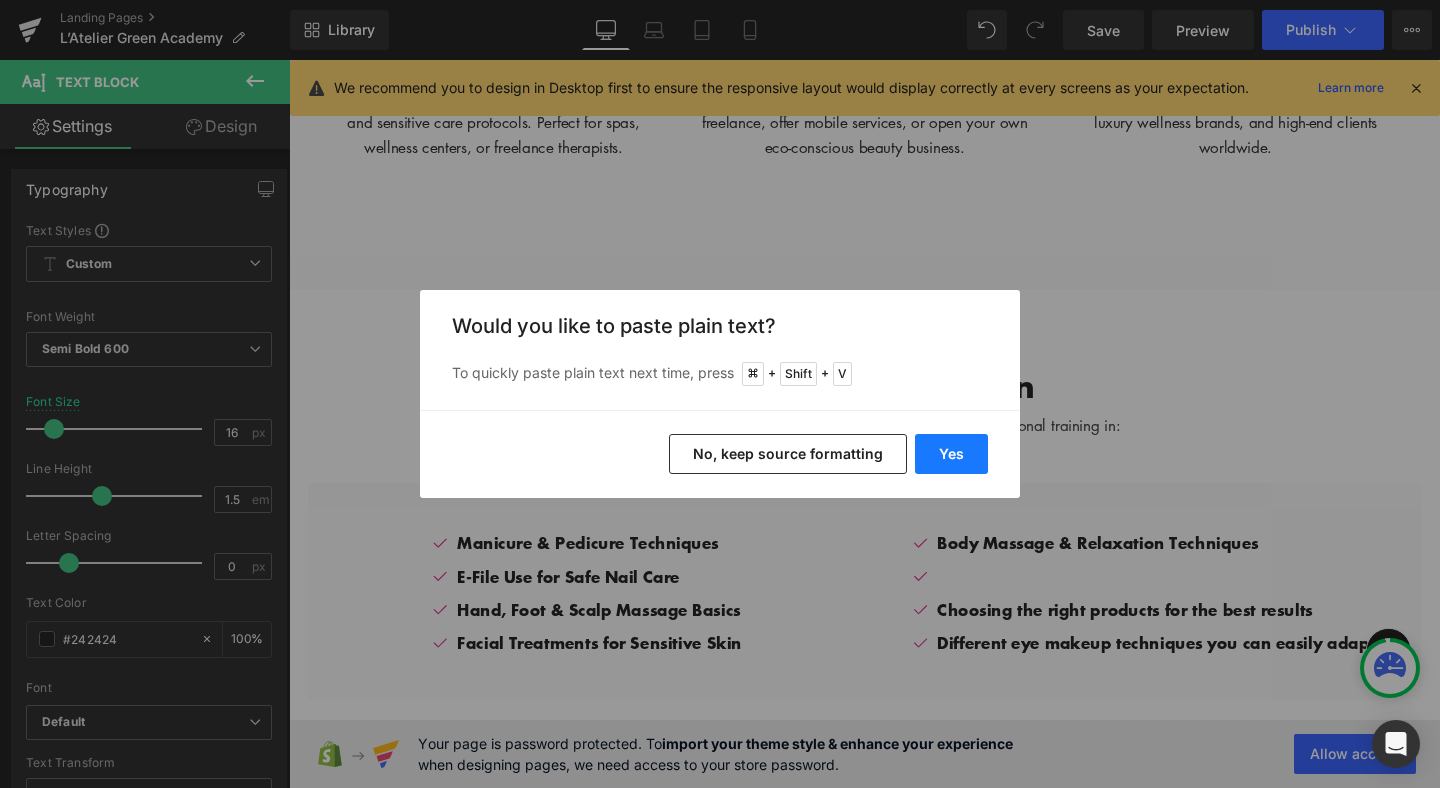 click on "Yes" at bounding box center (951, 454) 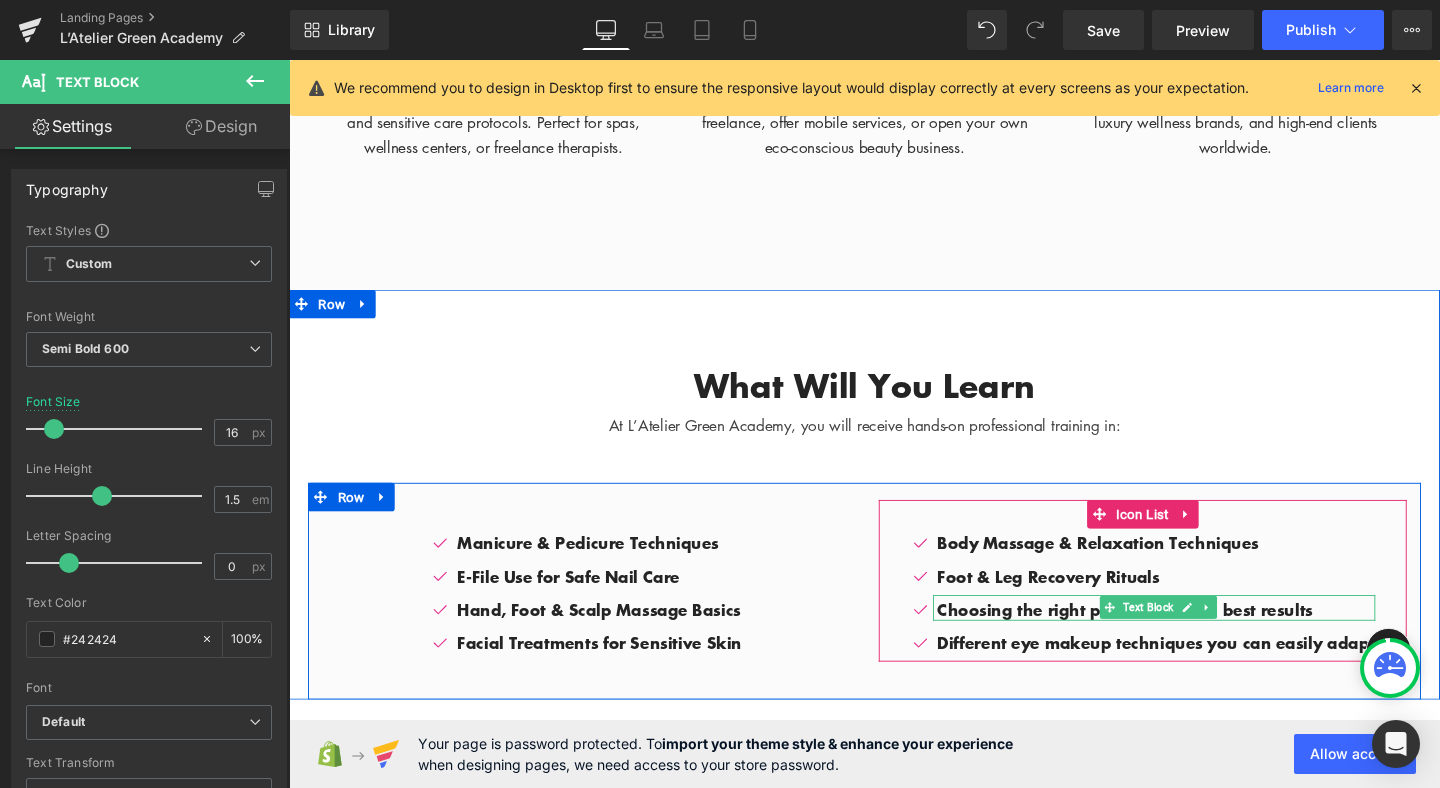 click on "Choosing the right products for the best results" at bounding box center [1201, 637] 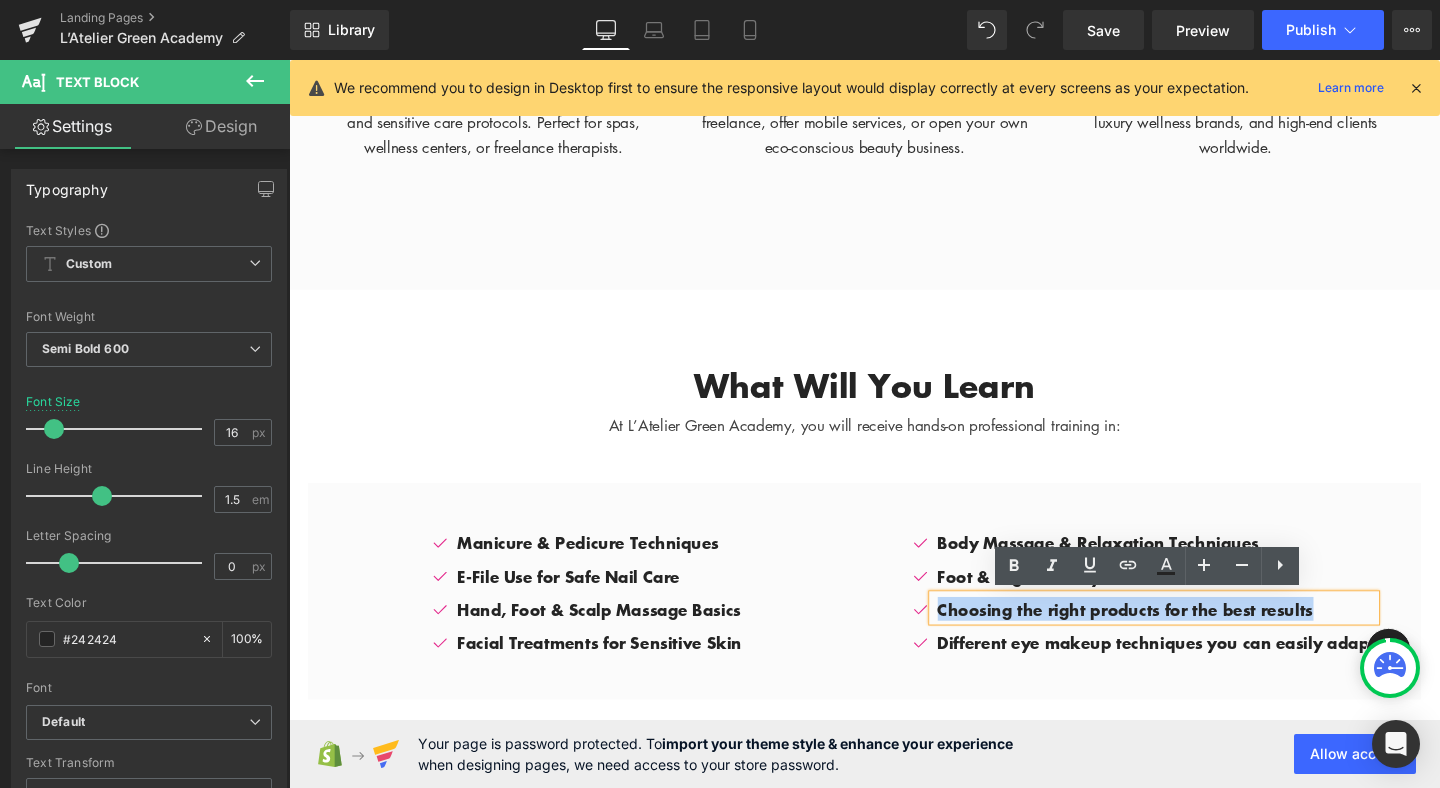 drag, startPoint x: 1369, startPoint y: 636, endPoint x: 966, endPoint y: 638, distance: 403.00497 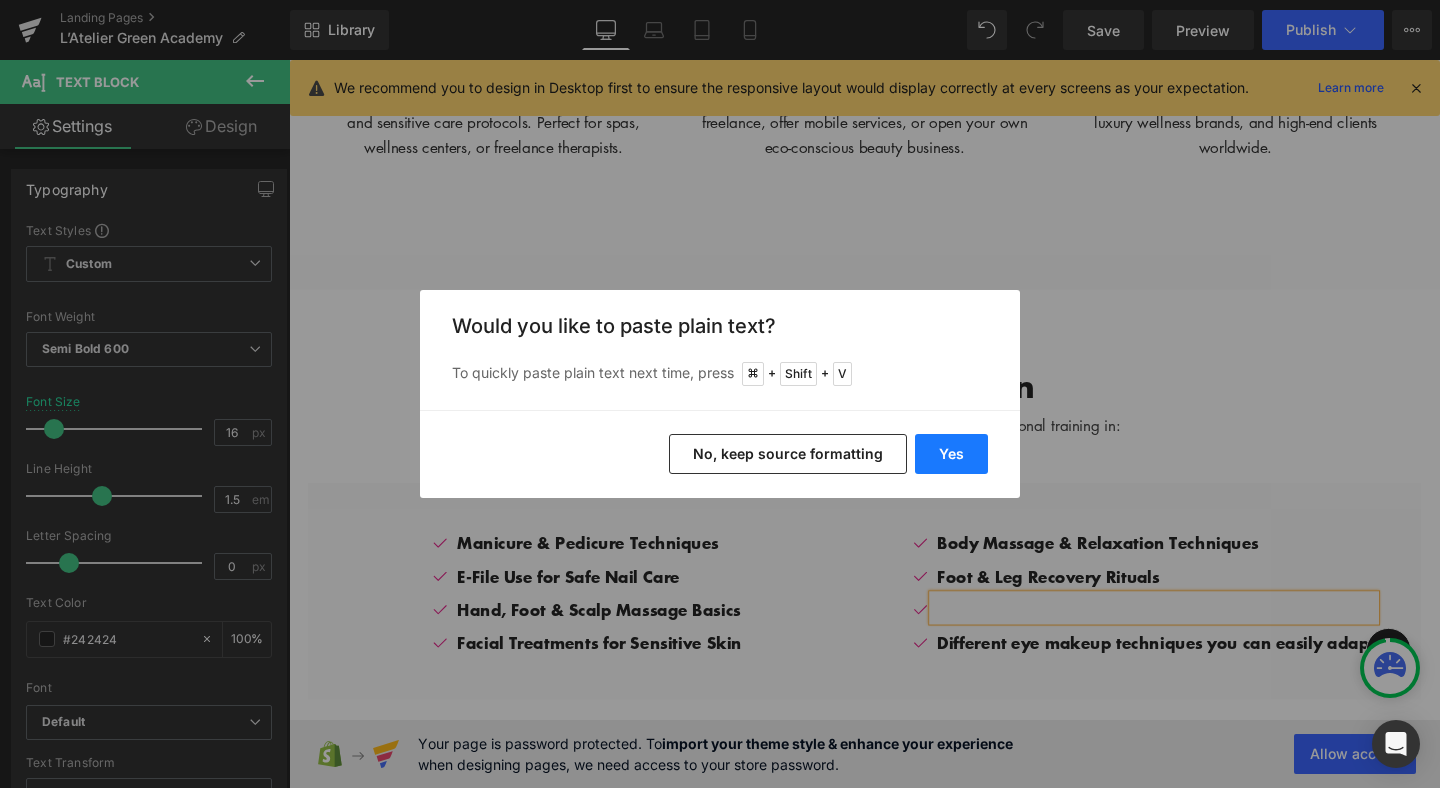 click on "Yes" at bounding box center (951, 454) 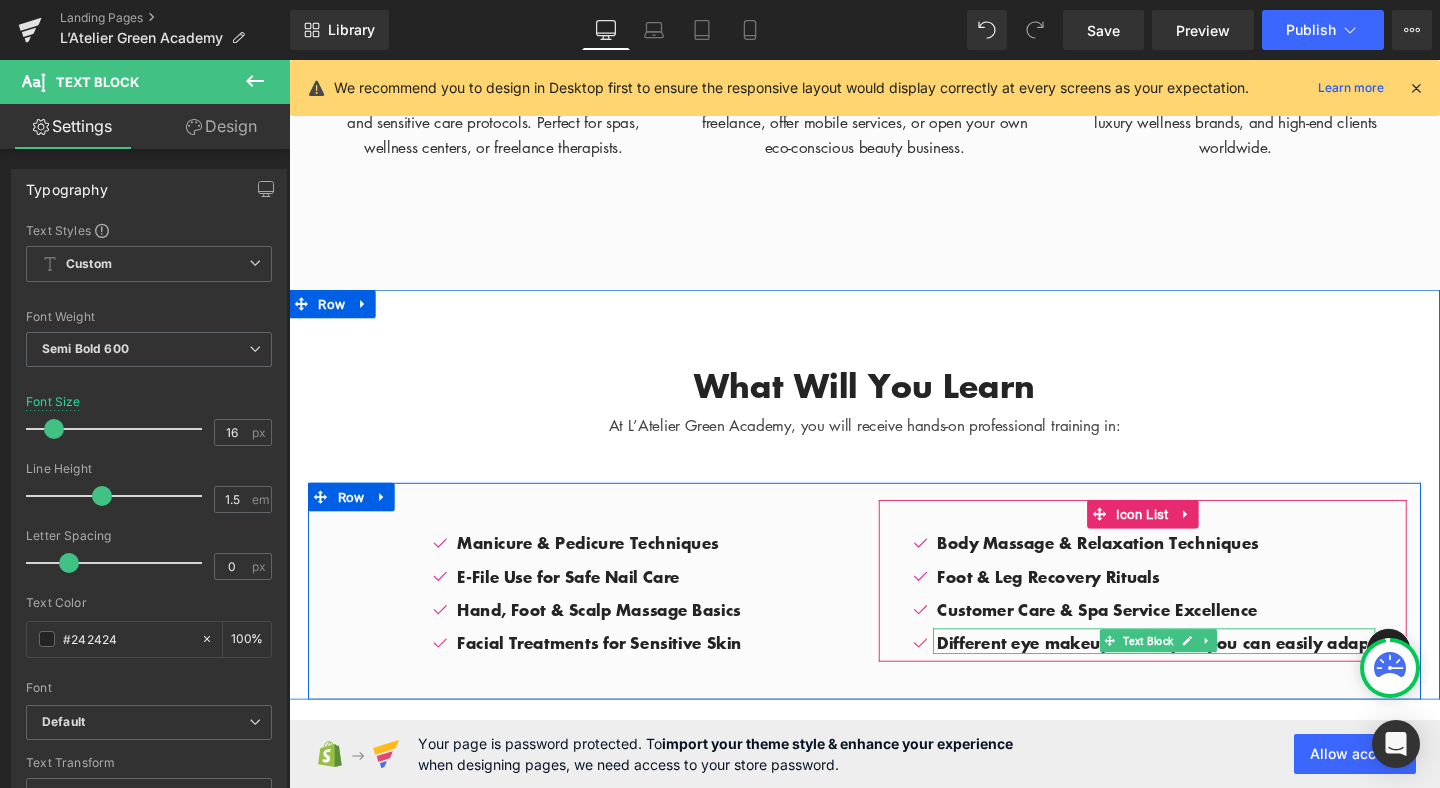 click on "Different eye makeup techniques you can easily adapt" at bounding box center (1201, 672) 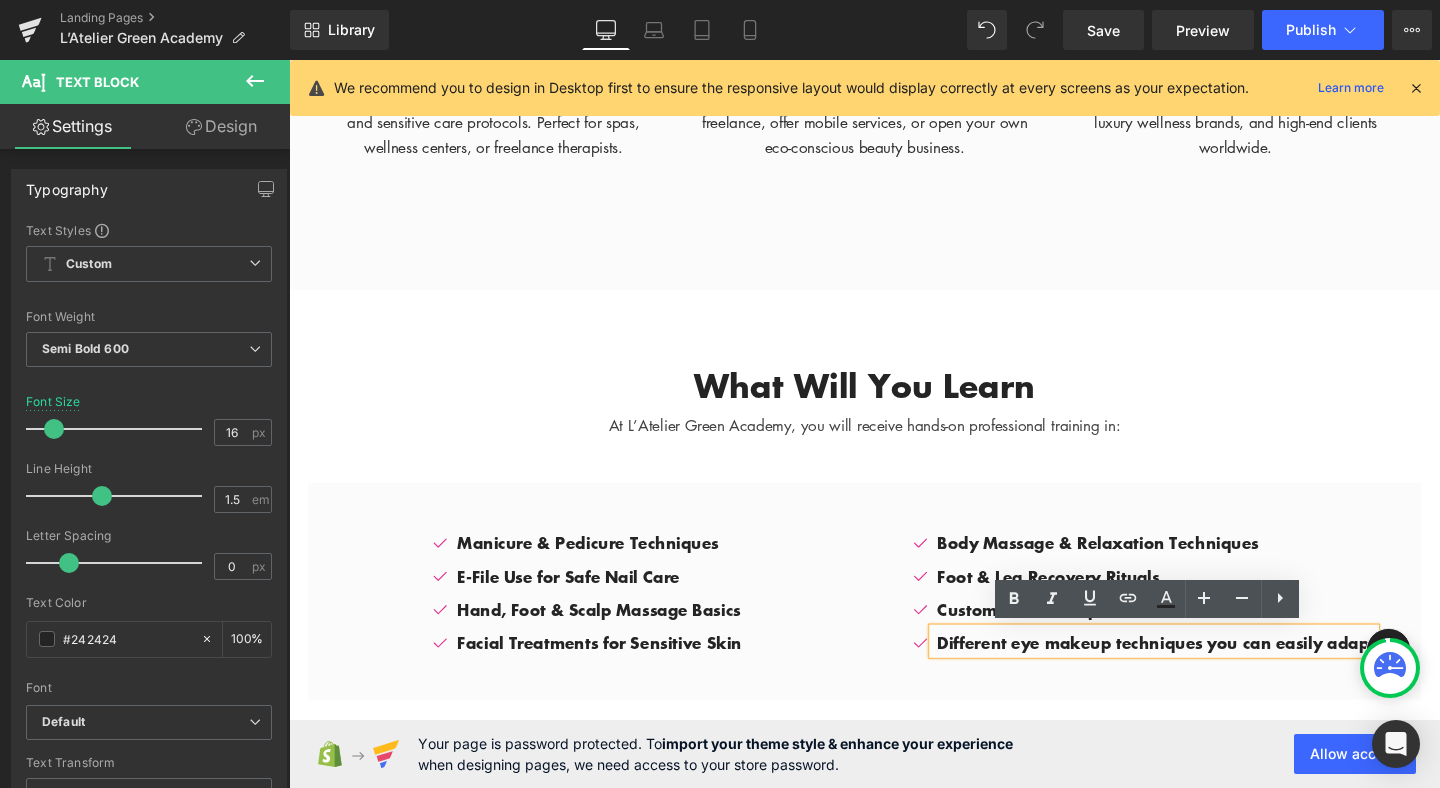 click on "Different eye makeup techniques you can easily adapt" at bounding box center (1201, 672) 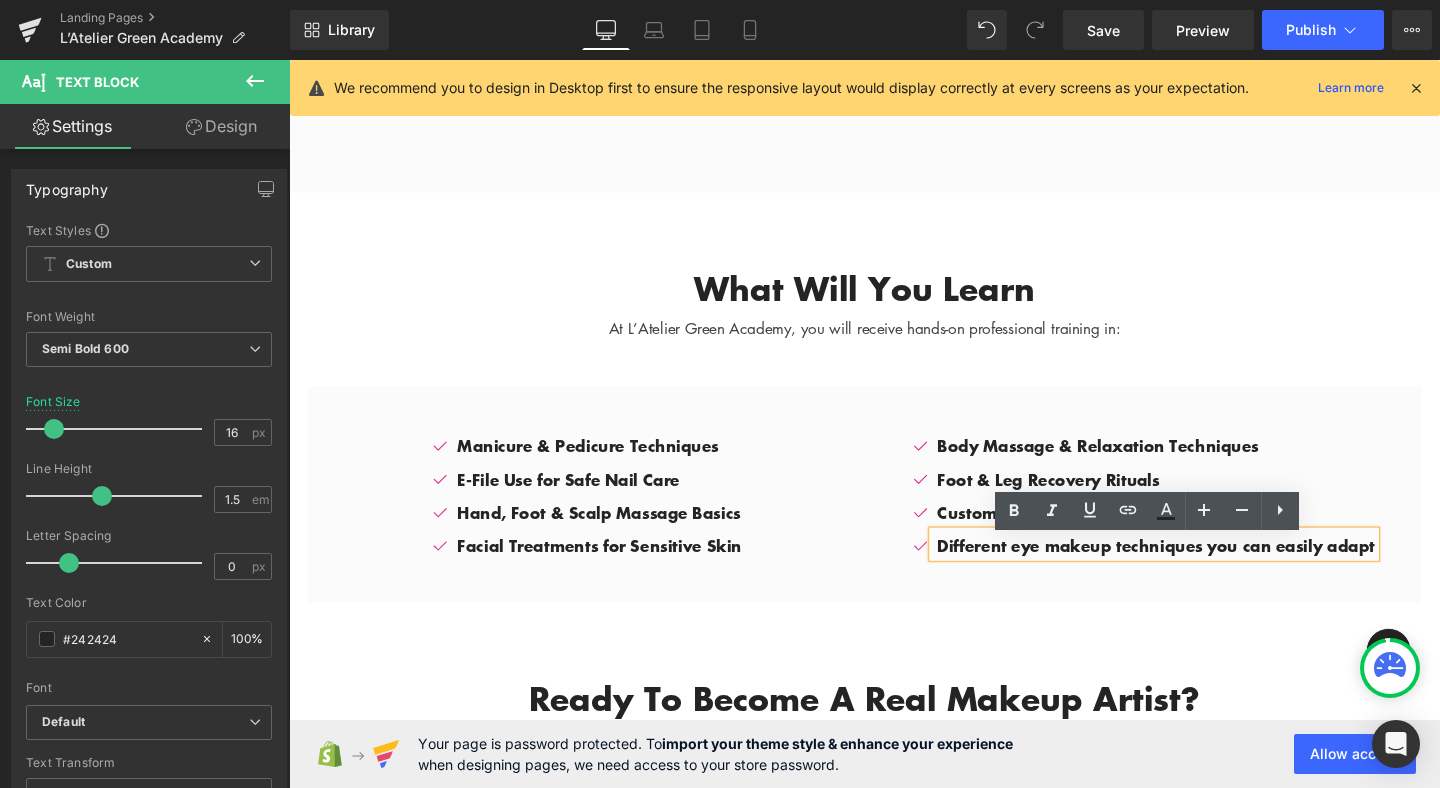 scroll, scrollTop: 2412, scrollLeft: 0, axis: vertical 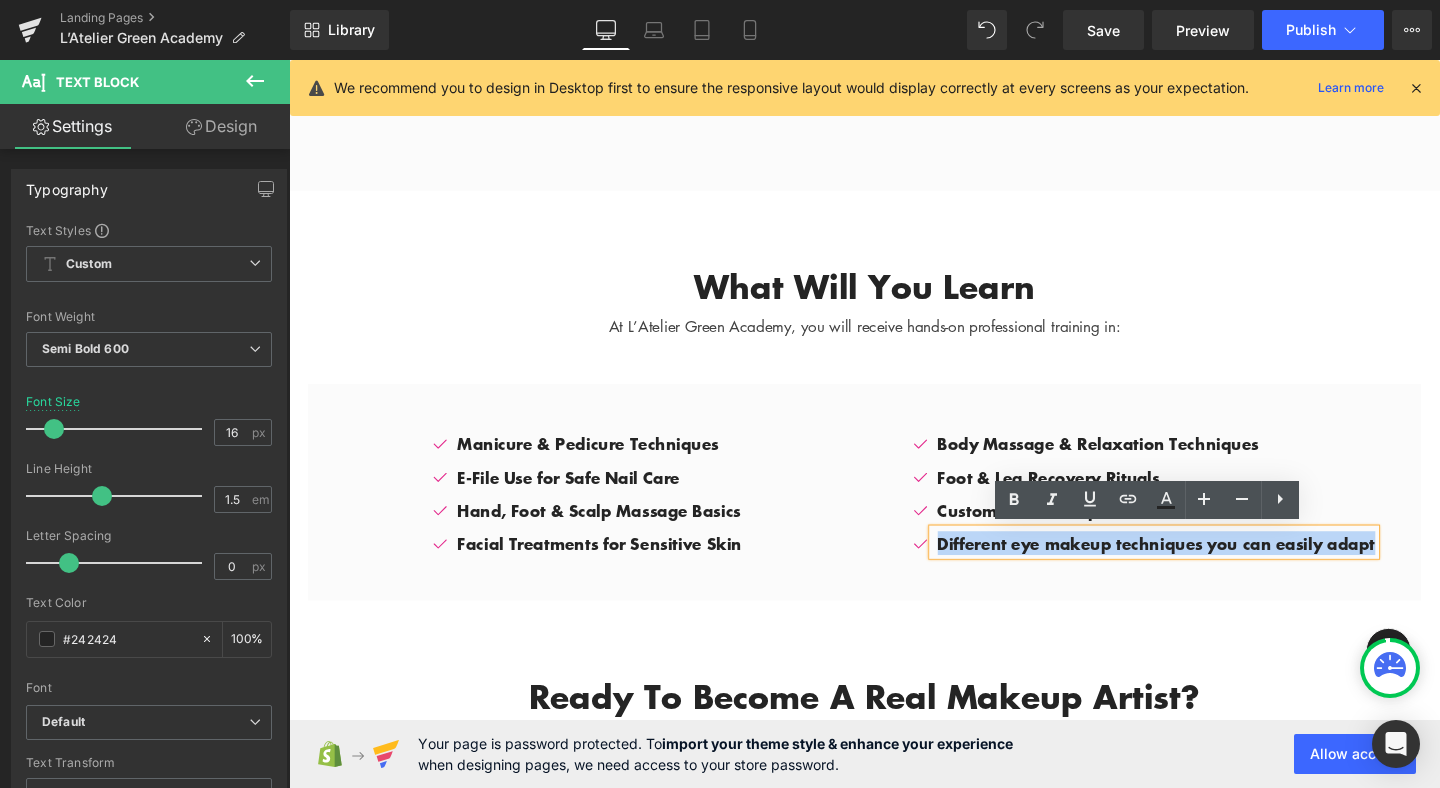 drag, startPoint x: 1433, startPoint y: 567, endPoint x: 965, endPoint y: 564, distance: 468.0096 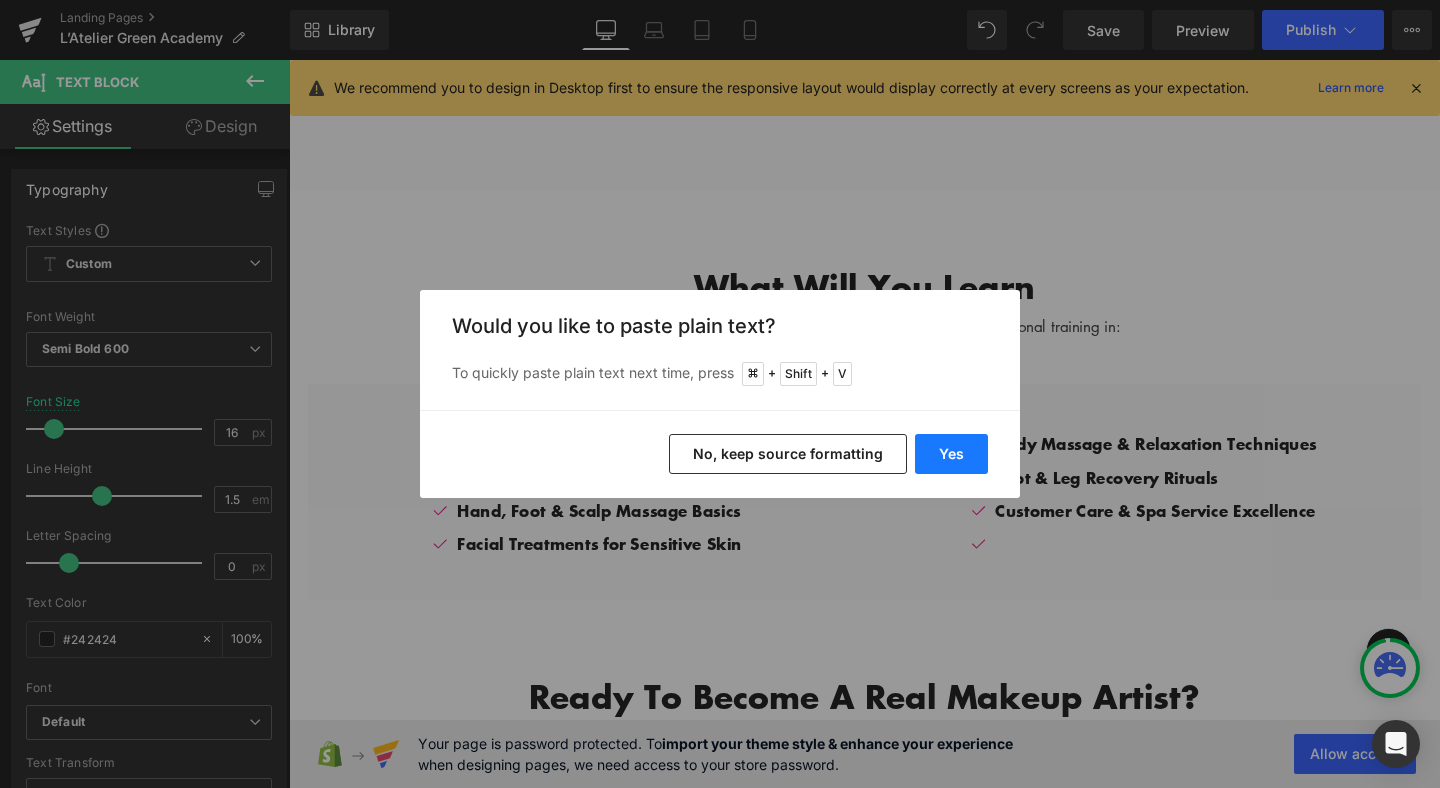 click on "Yes" at bounding box center [951, 454] 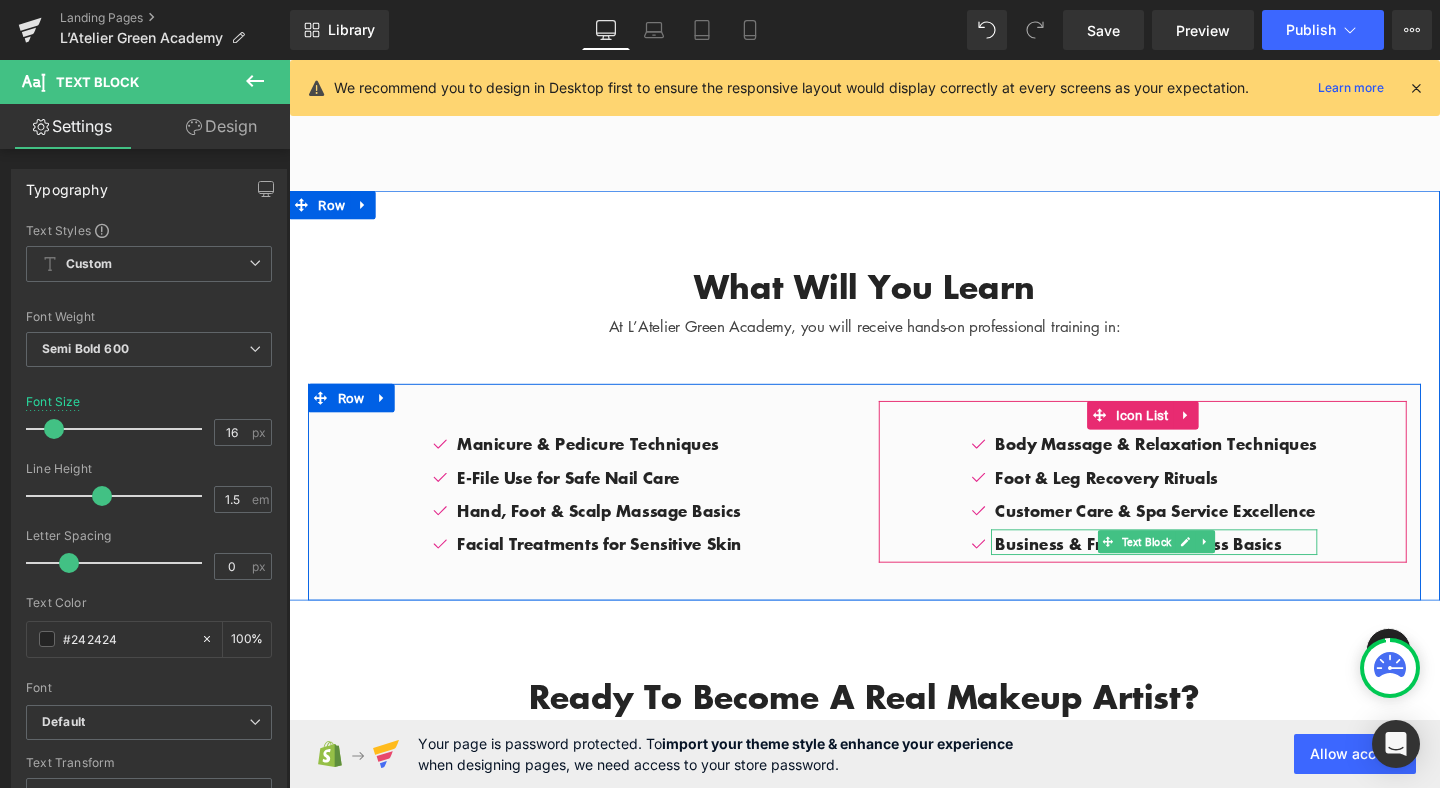 click on "Business & Freelance Success Basics" at bounding box center [1201, 568] 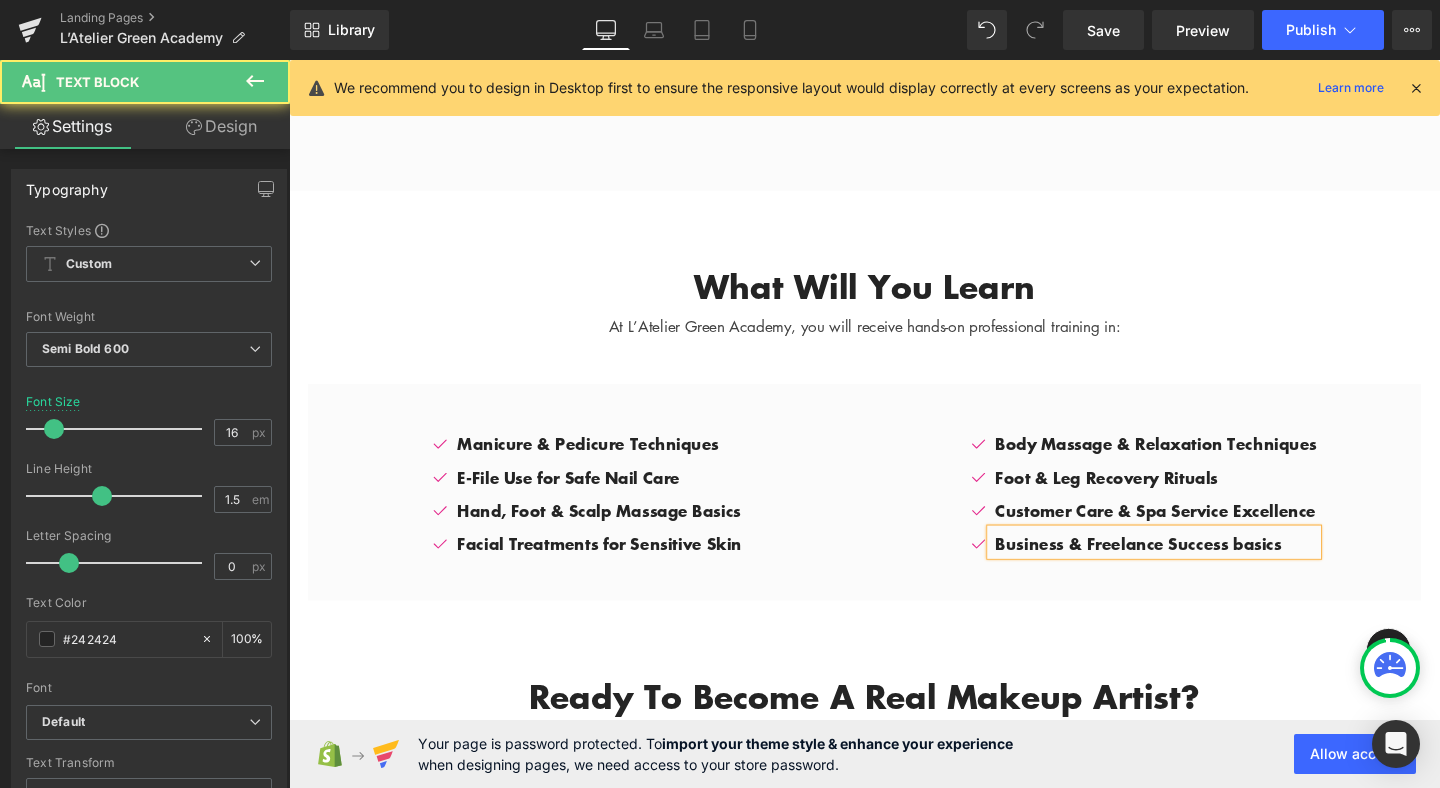 click on "Business & Freelance Success basics" at bounding box center [1201, 568] 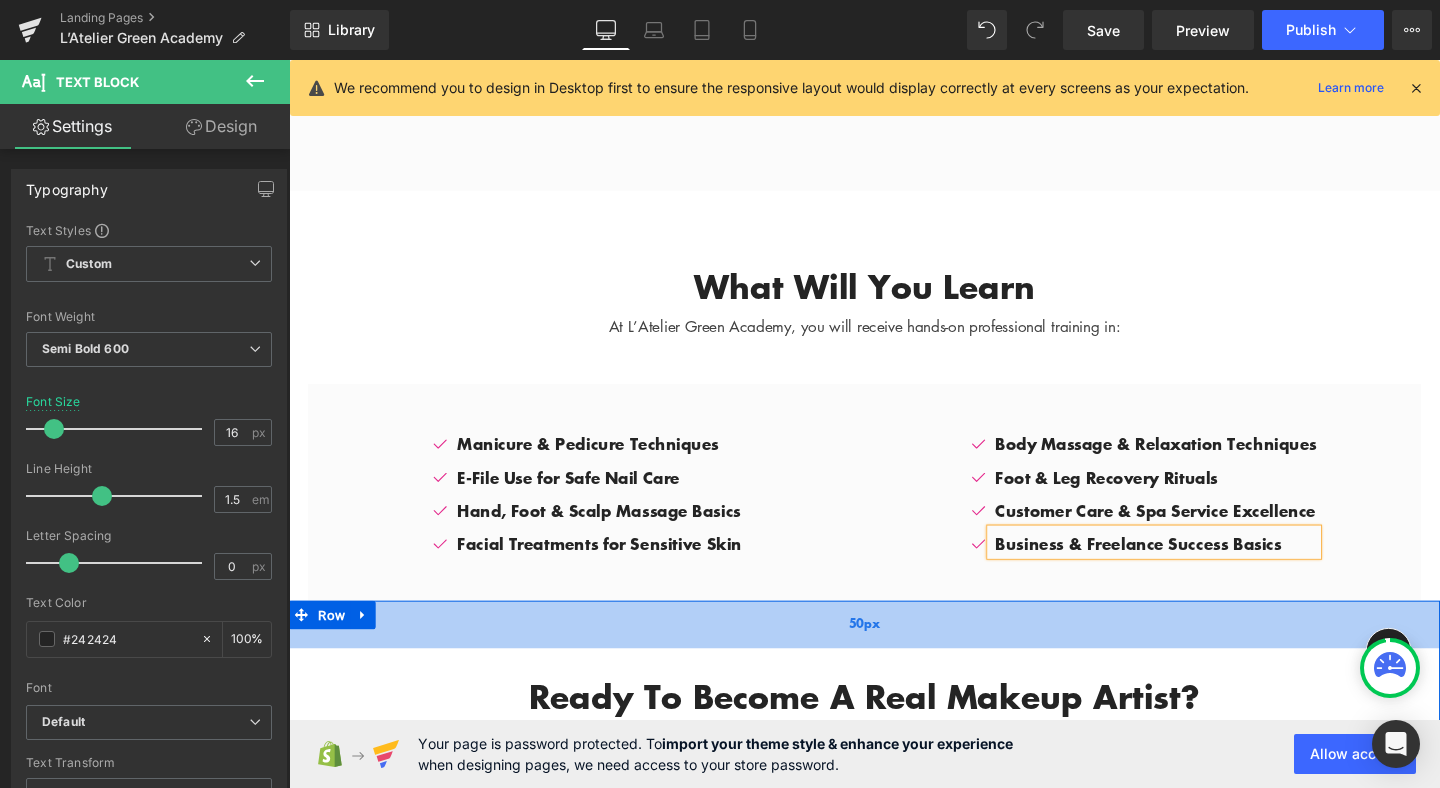 click on "50px" at bounding box center [894, 653] 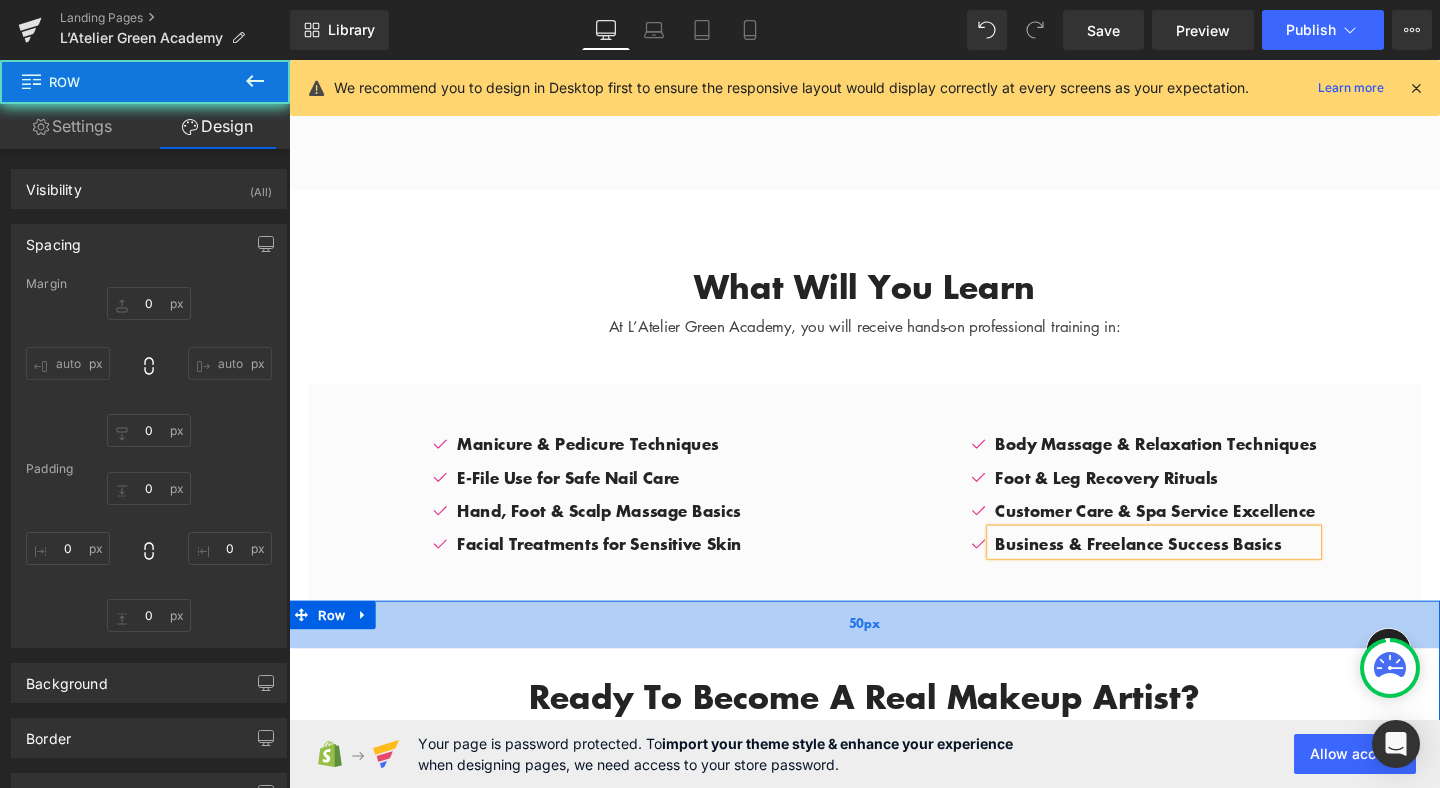 type on "0" 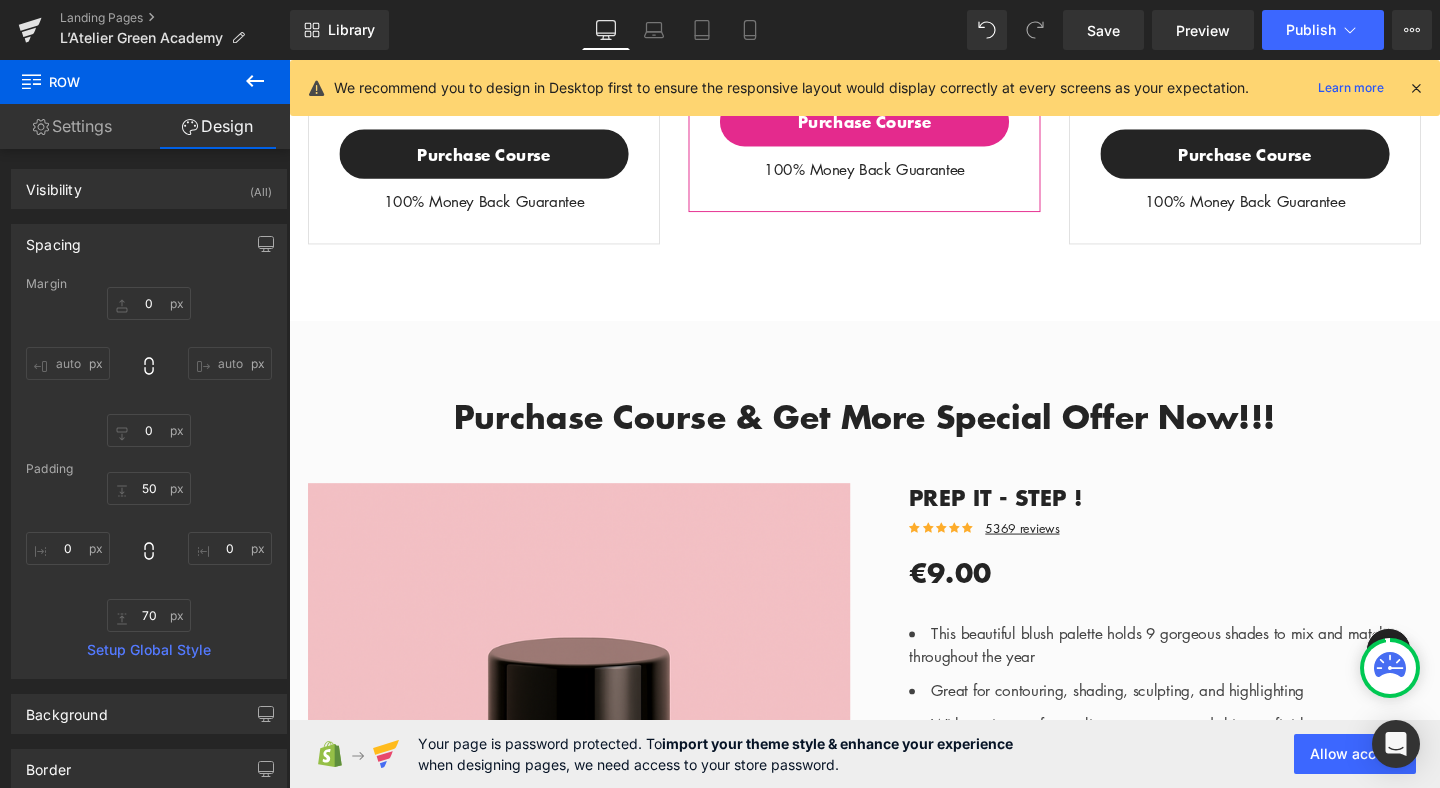 scroll, scrollTop: 4109, scrollLeft: 0, axis: vertical 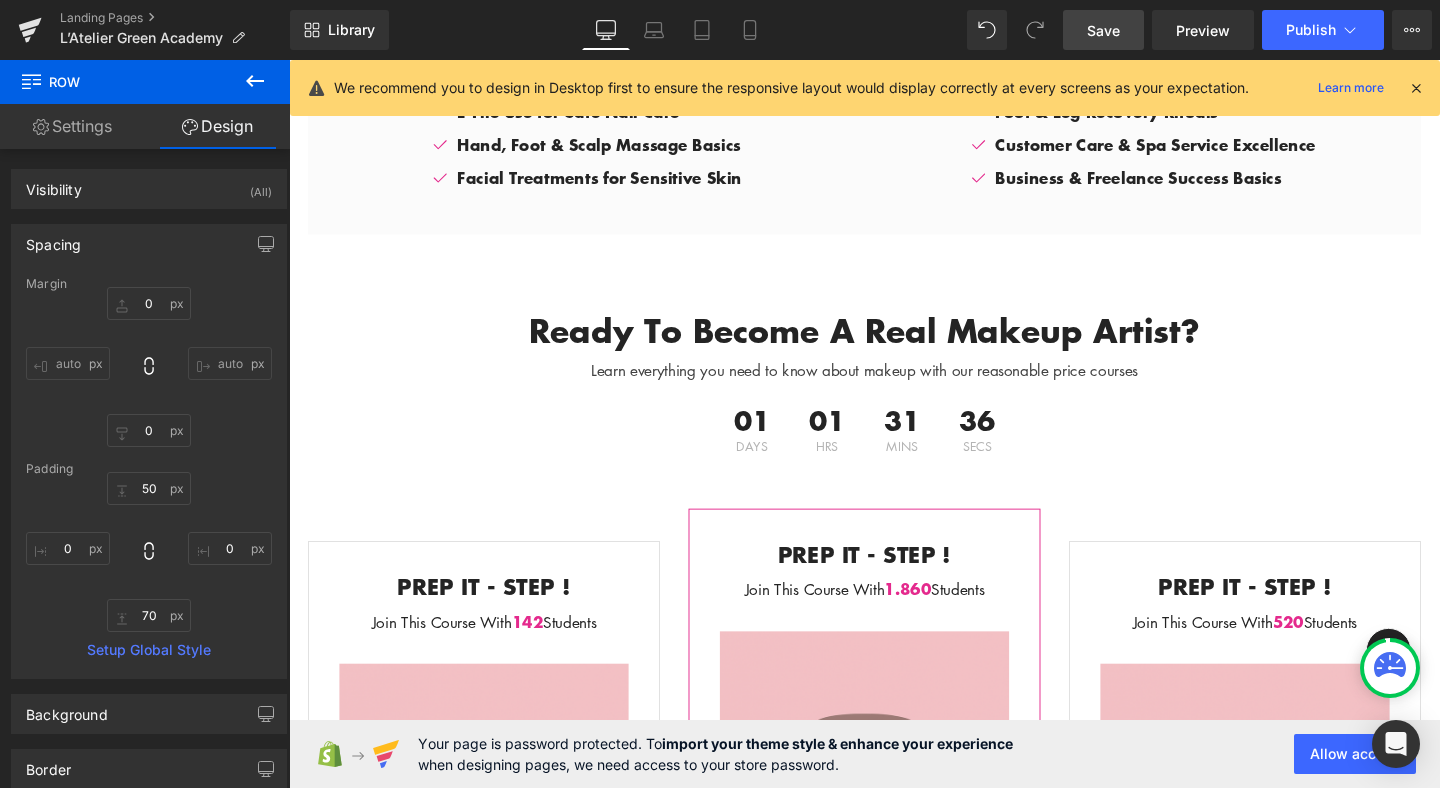 click on "Save" at bounding box center [1103, 30] 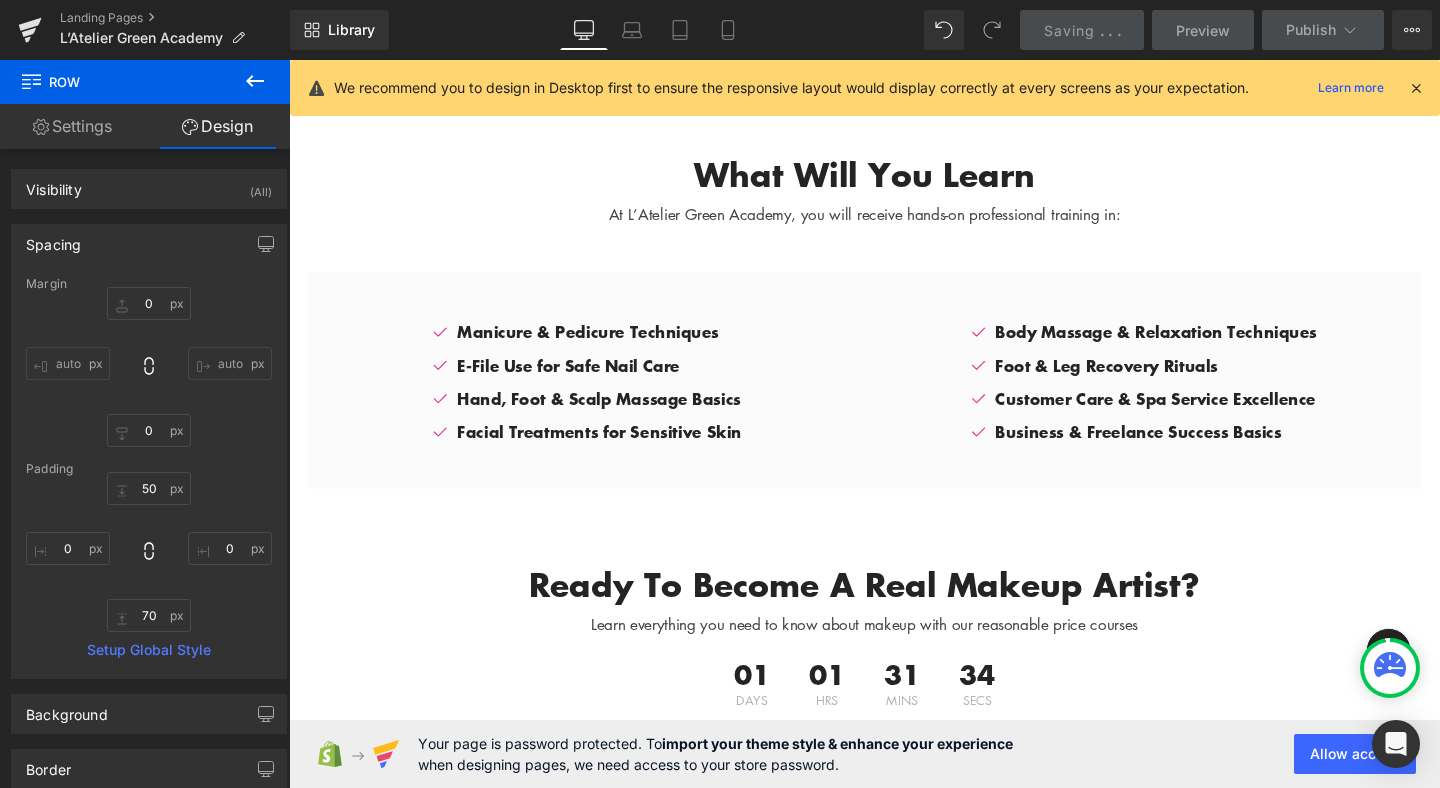scroll, scrollTop: 2646, scrollLeft: 0, axis: vertical 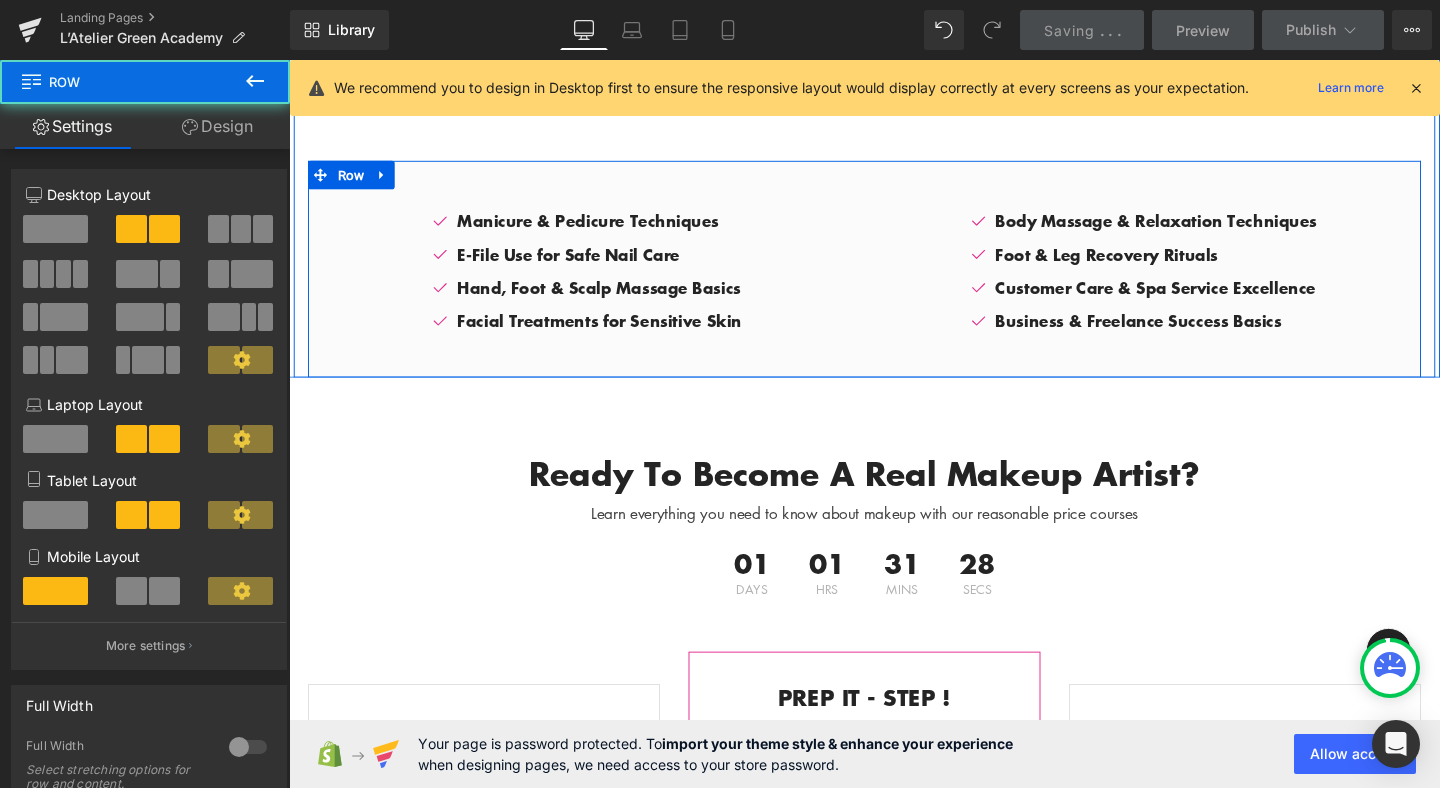 click on "Image
Manicure & Pedicure Techniques
Text Block
Image
E-File Use for Safe Nail Care Text Block
Image
Hand, Foot & Scalp Massage Basics Text Block
Image
Facial Treatments for Sensitive Skin Text Block
Icon List" at bounding box center (894, 280) 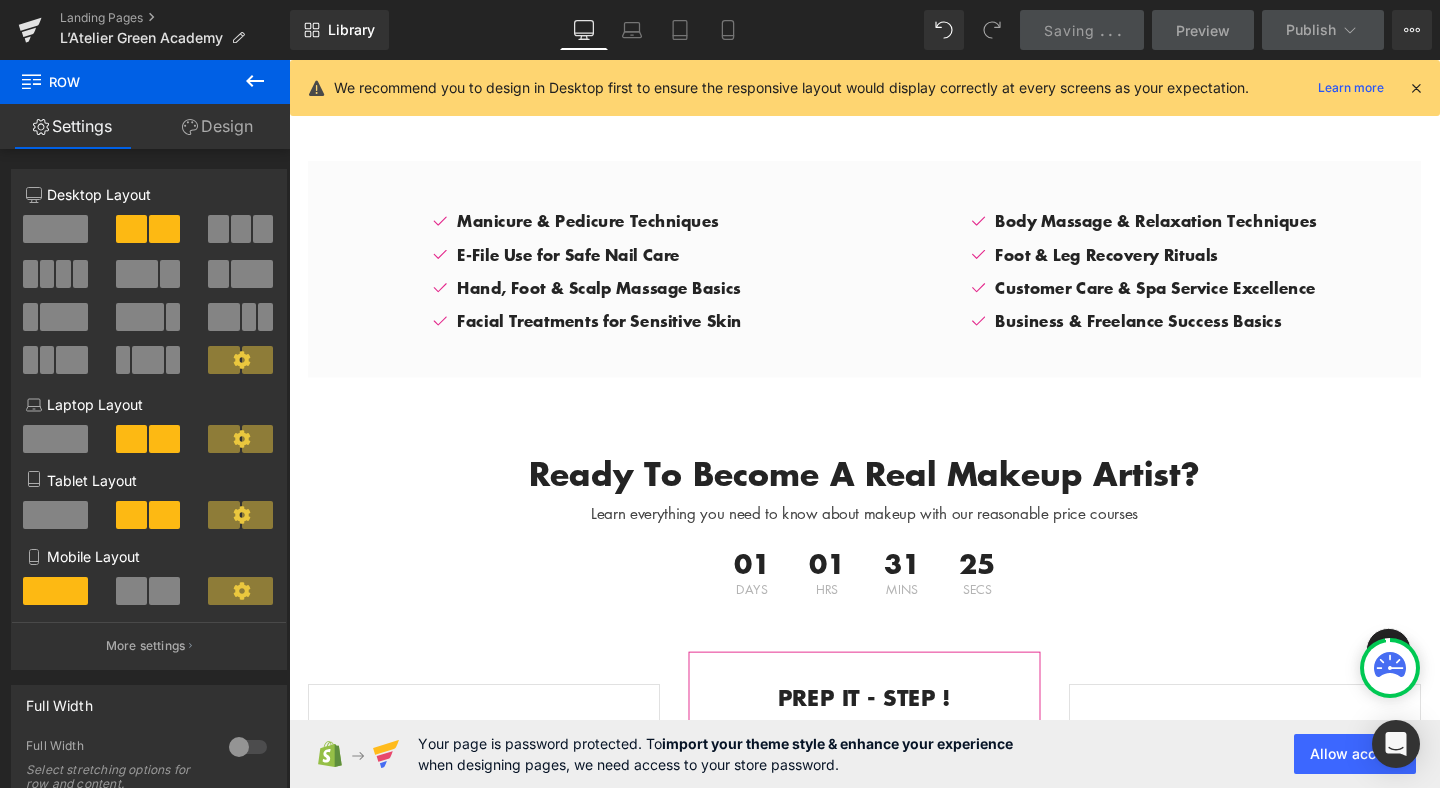 click 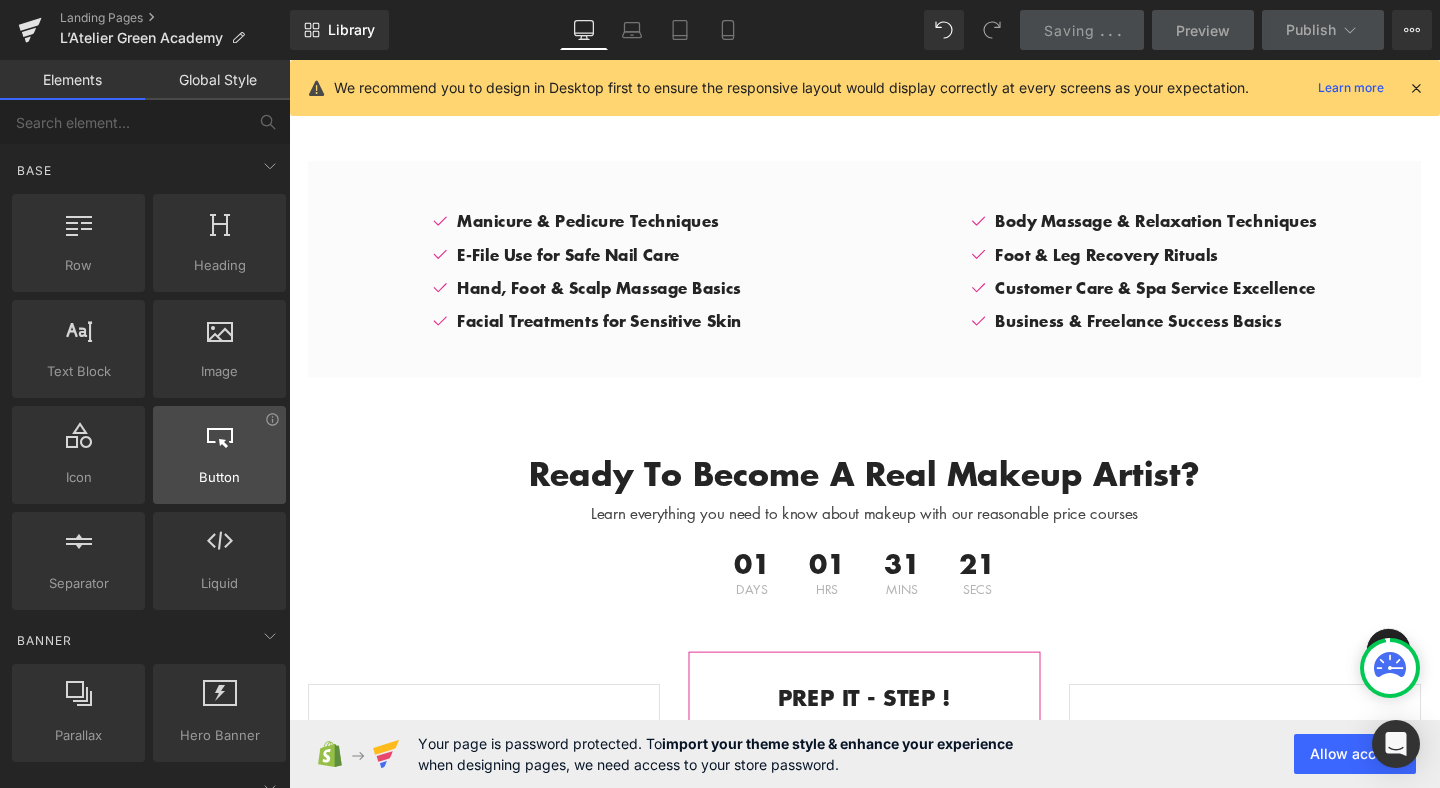 click at bounding box center [219, 444] 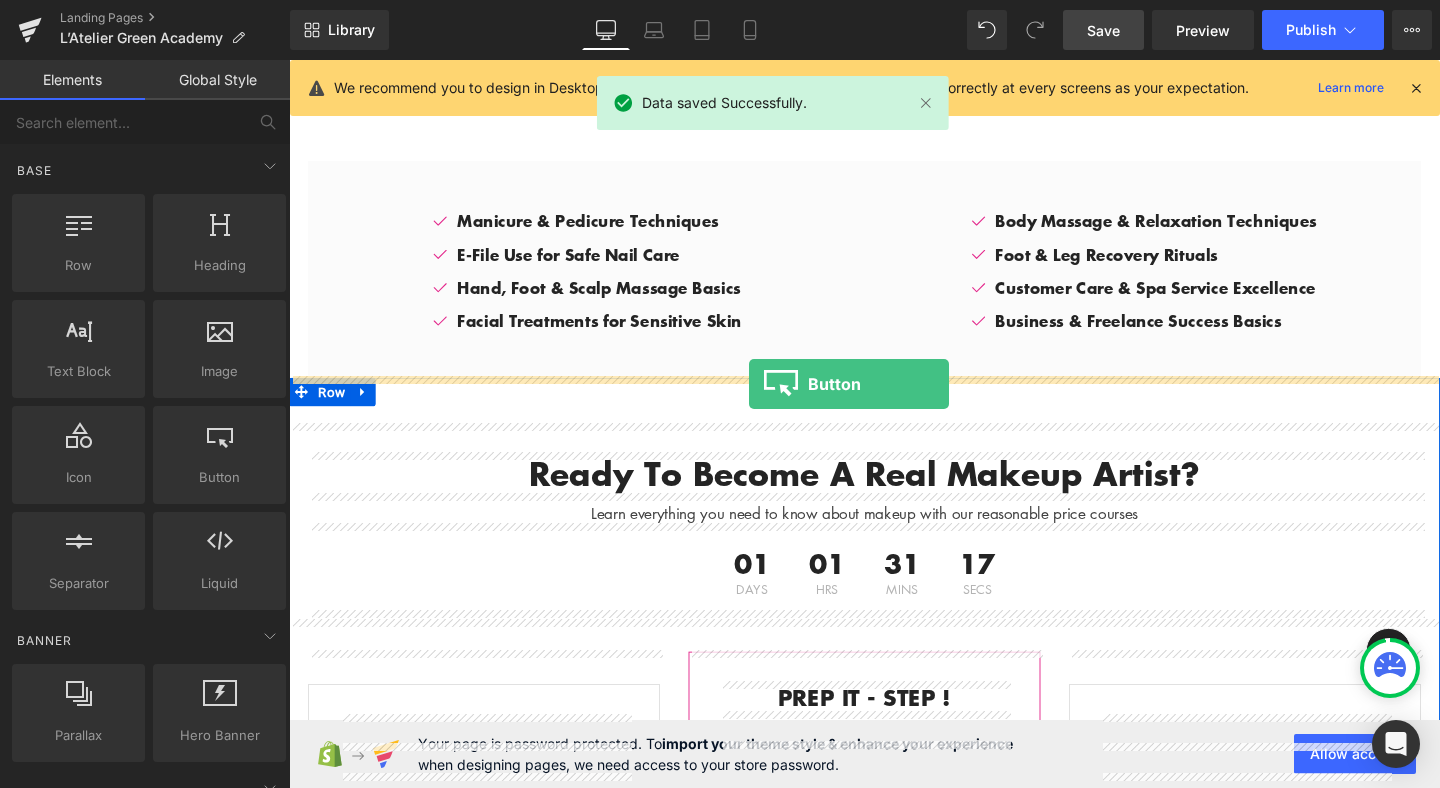 drag, startPoint x: 486, startPoint y: 515, endPoint x: 773, endPoint y: 401, distance: 308.81226 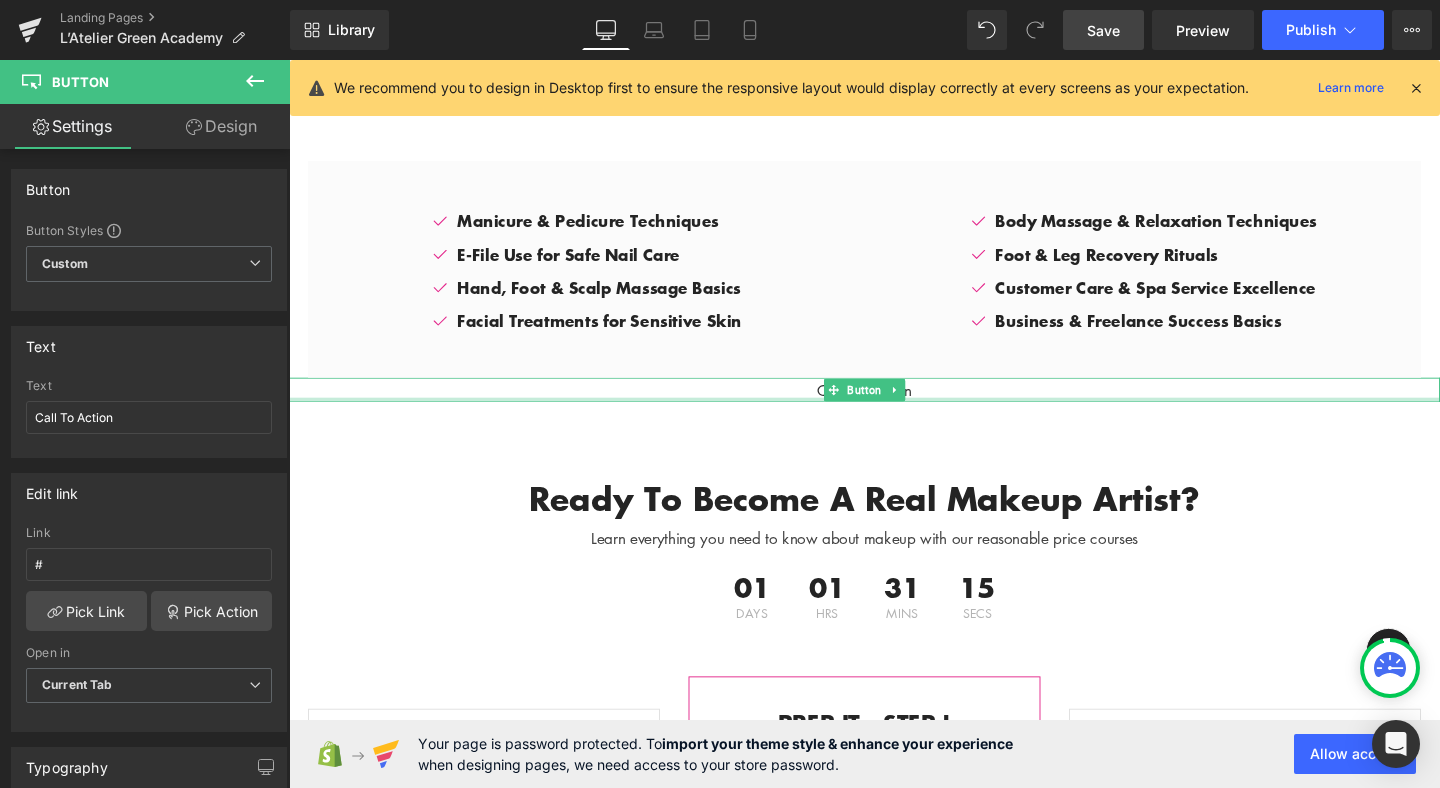 click at bounding box center [894, 417] 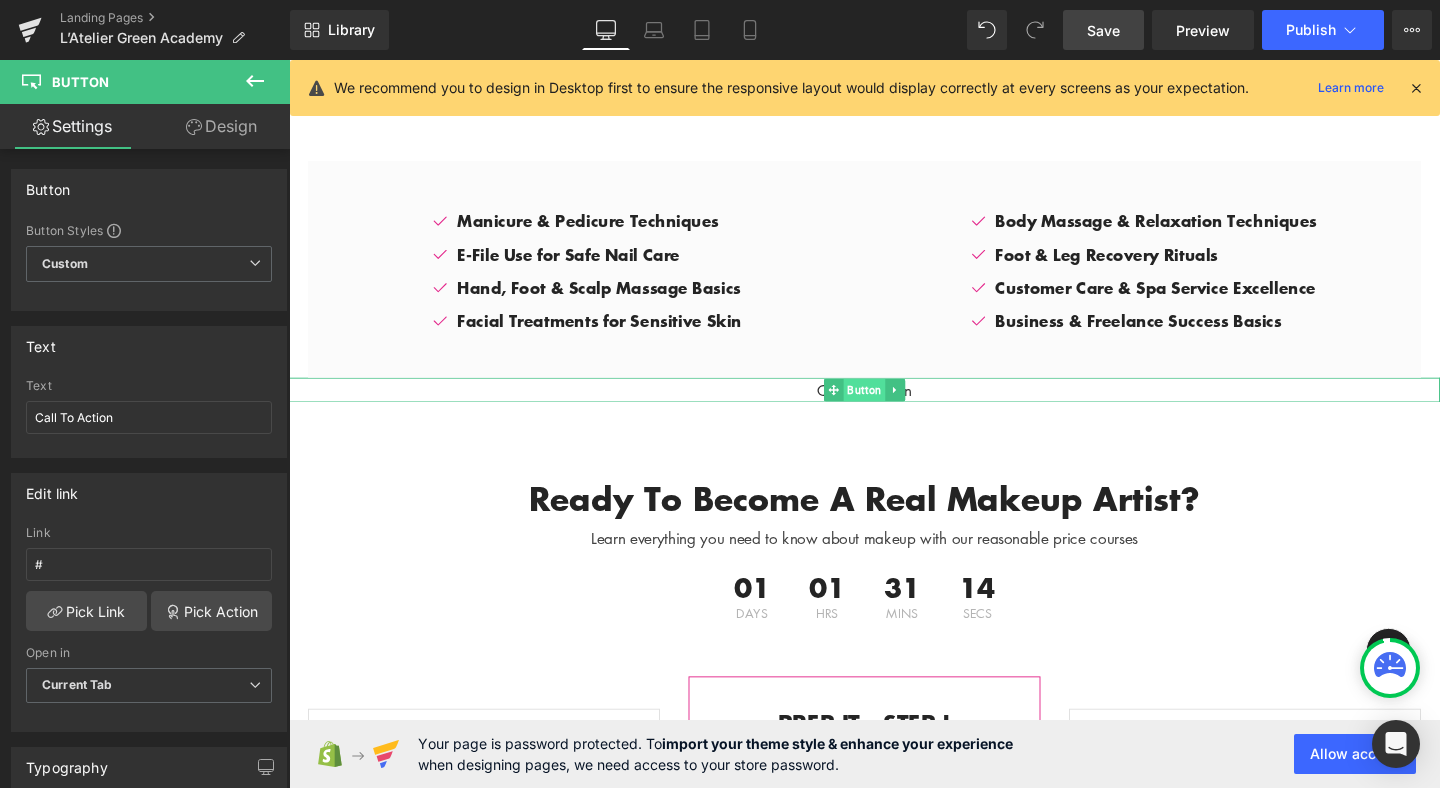 click on "Button" at bounding box center [894, 407] 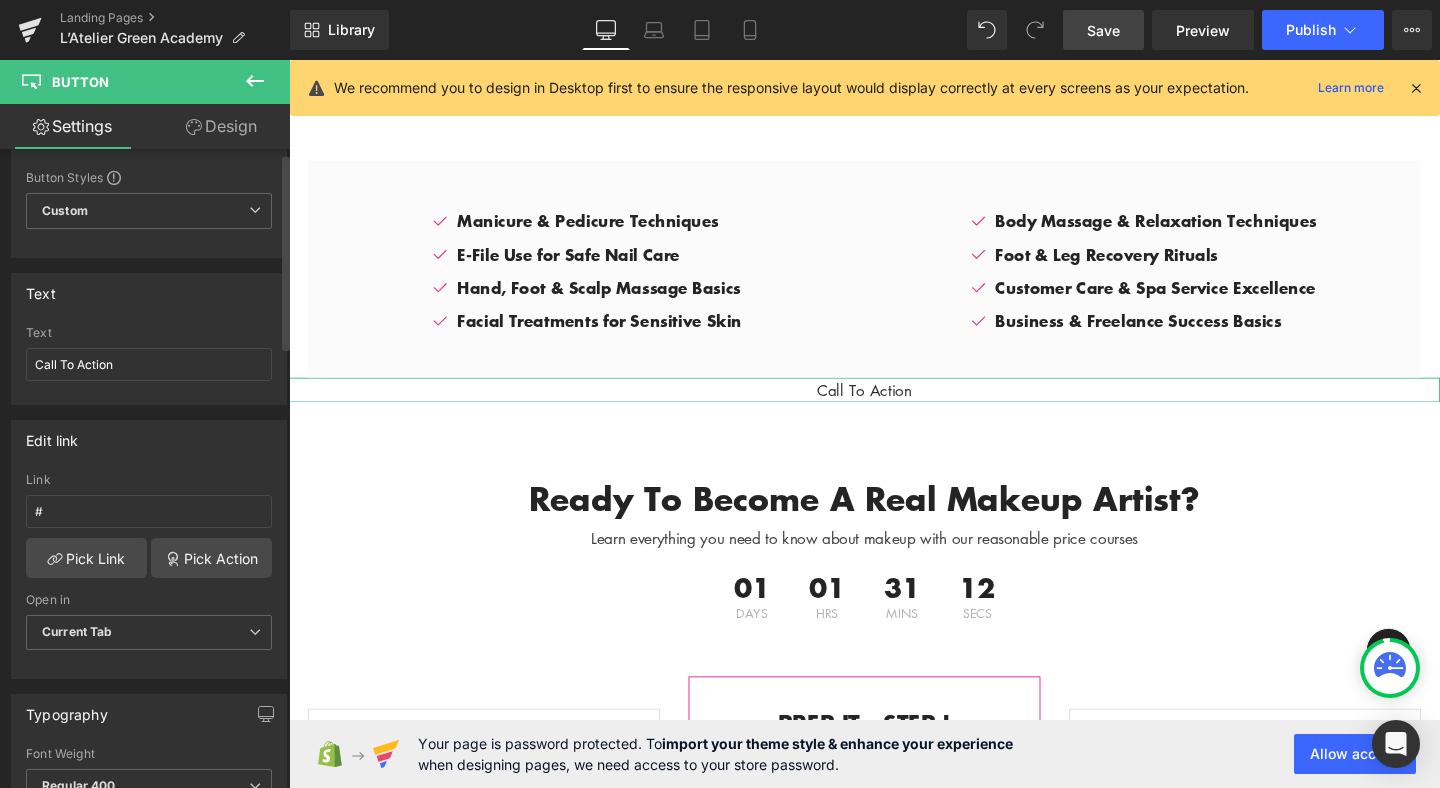 scroll, scrollTop: 67, scrollLeft: 0, axis: vertical 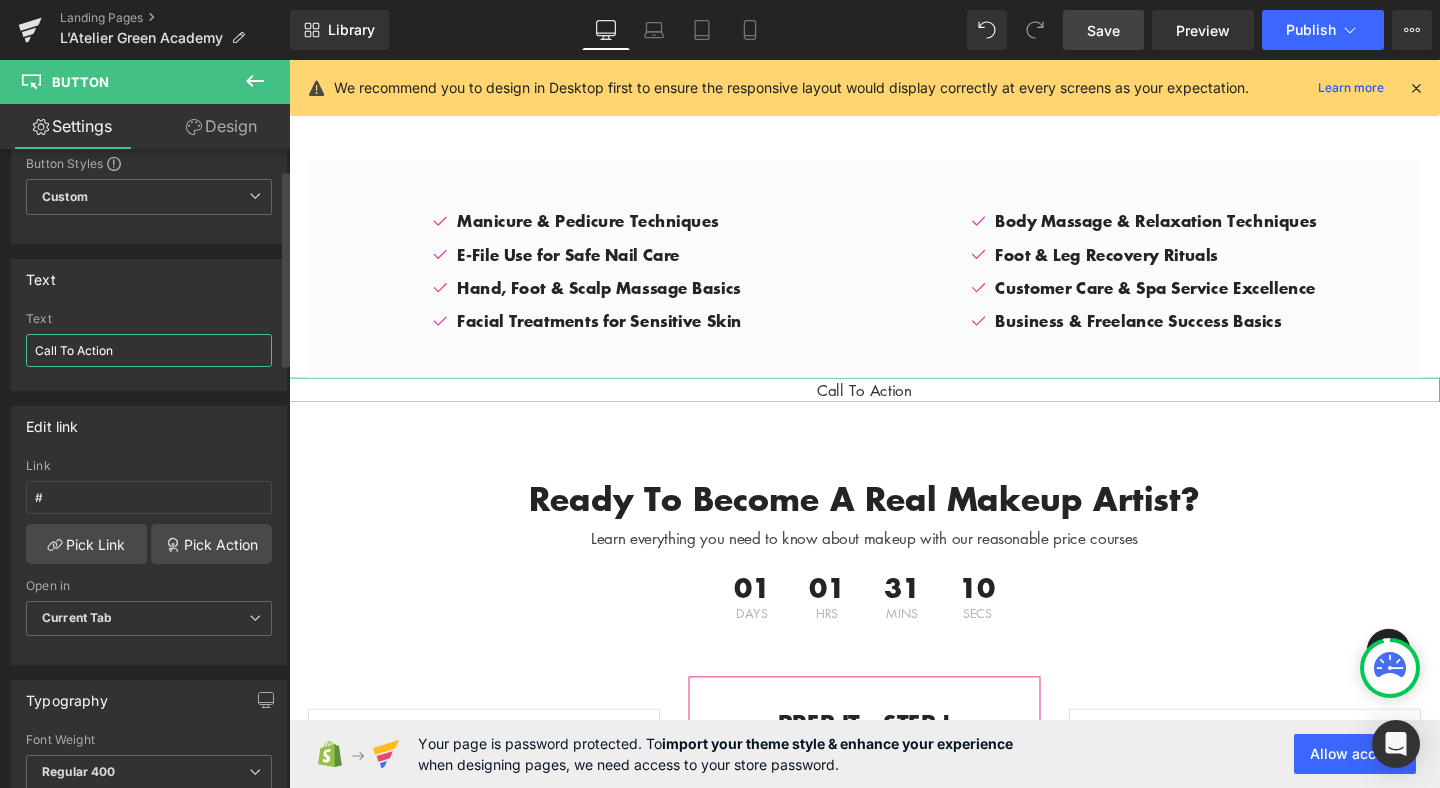 drag, startPoint x: 125, startPoint y: 348, endPoint x: 0, endPoint y: 342, distance: 125.14392 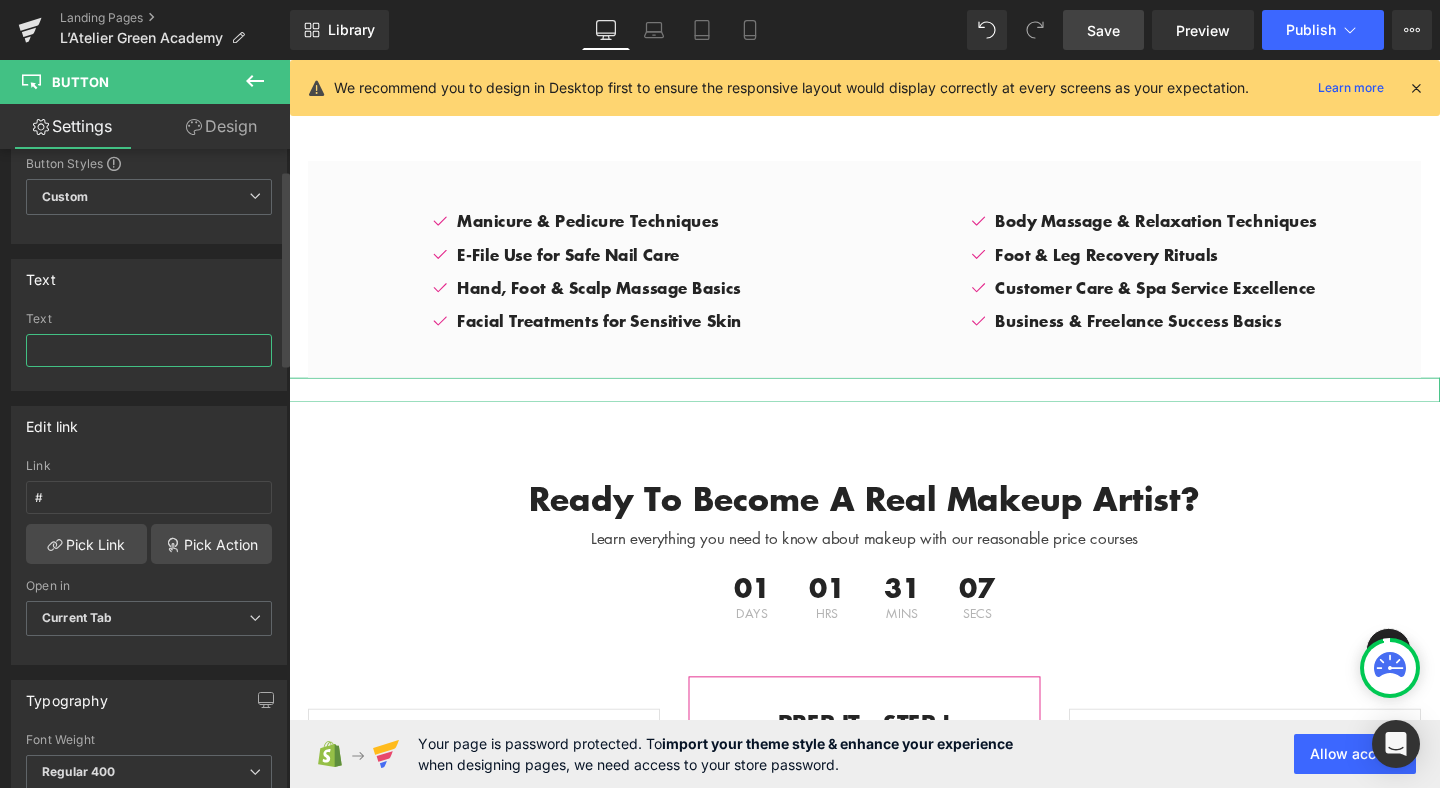 paste on "👉 Learn More" 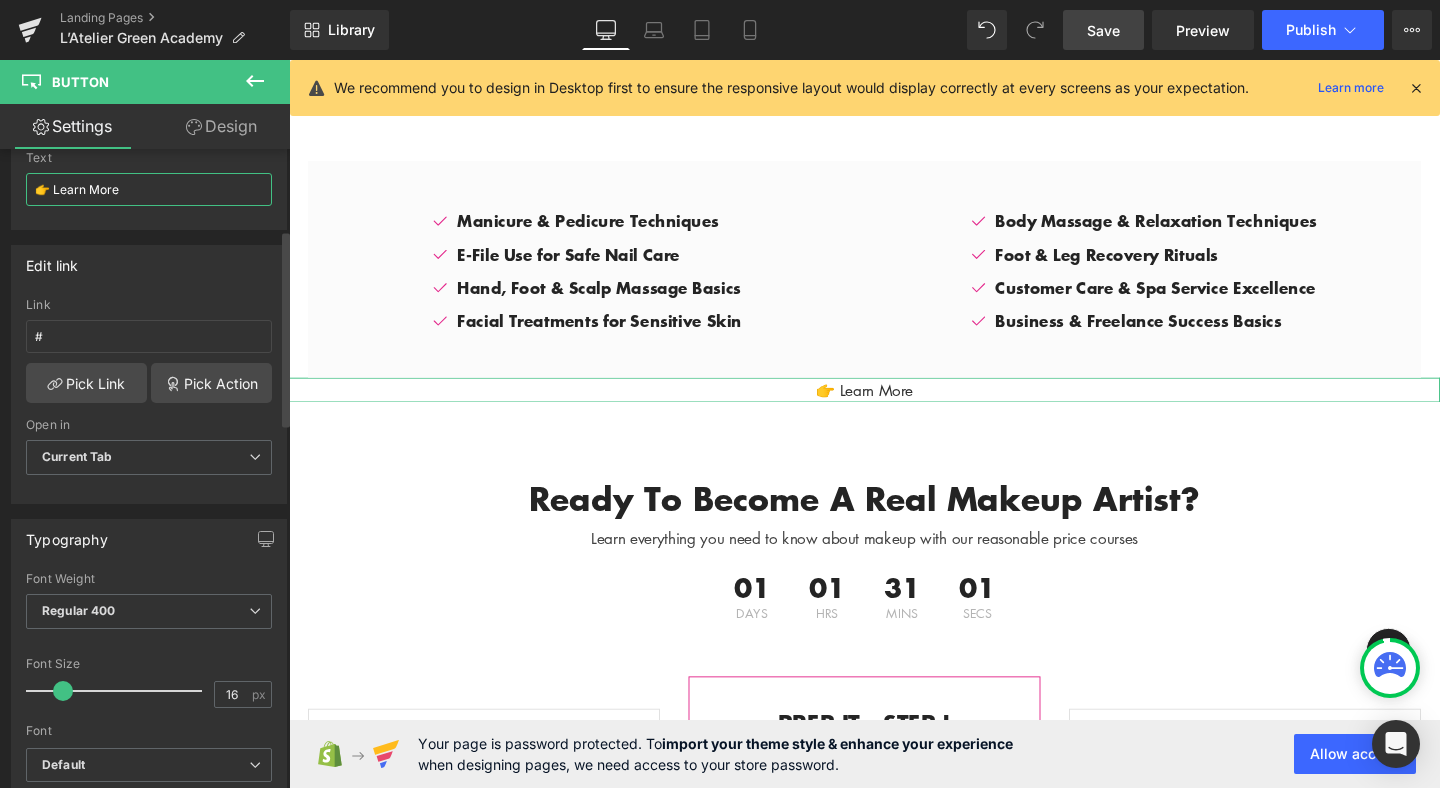 scroll, scrollTop: 269, scrollLeft: 0, axis: vertical 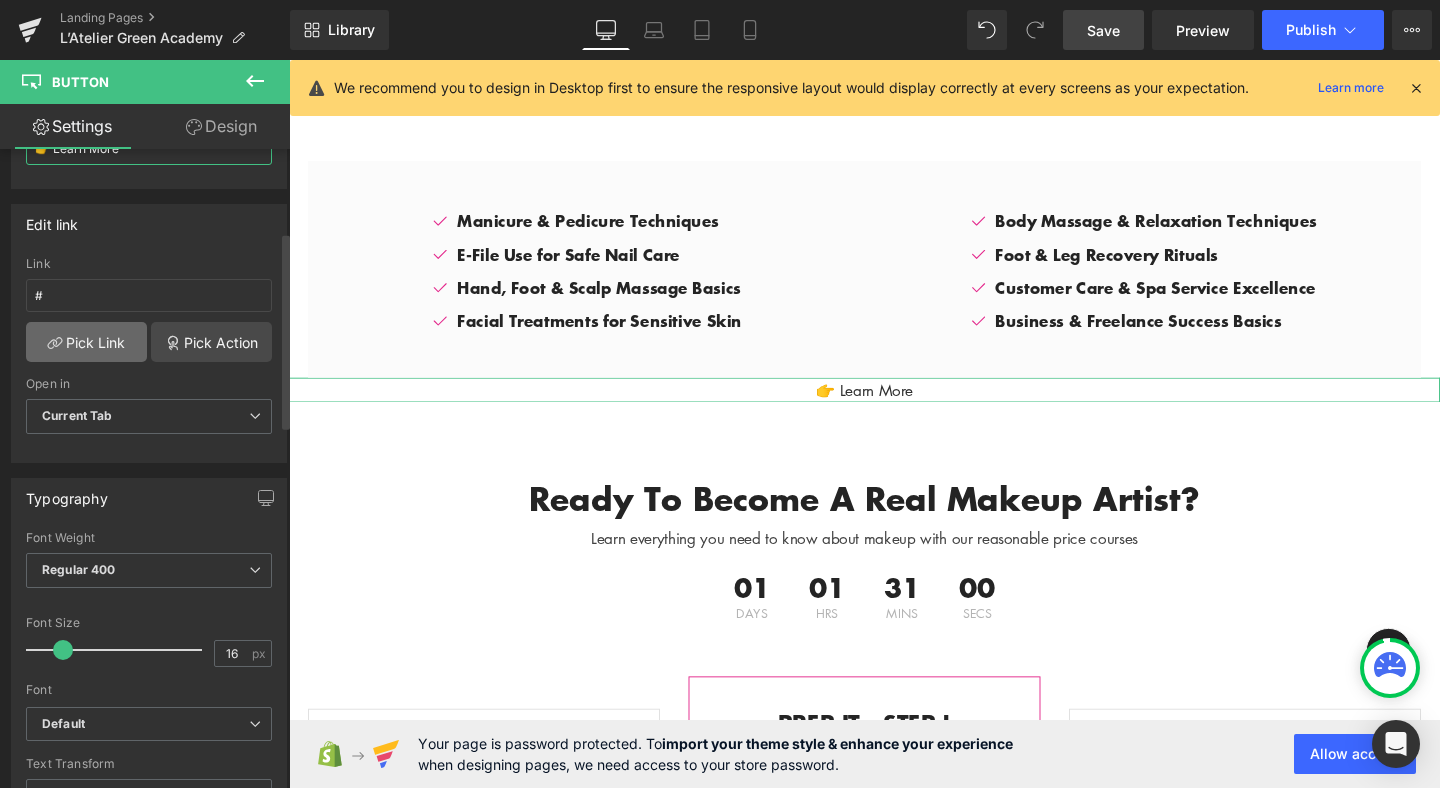 type on "👉 Learn More" 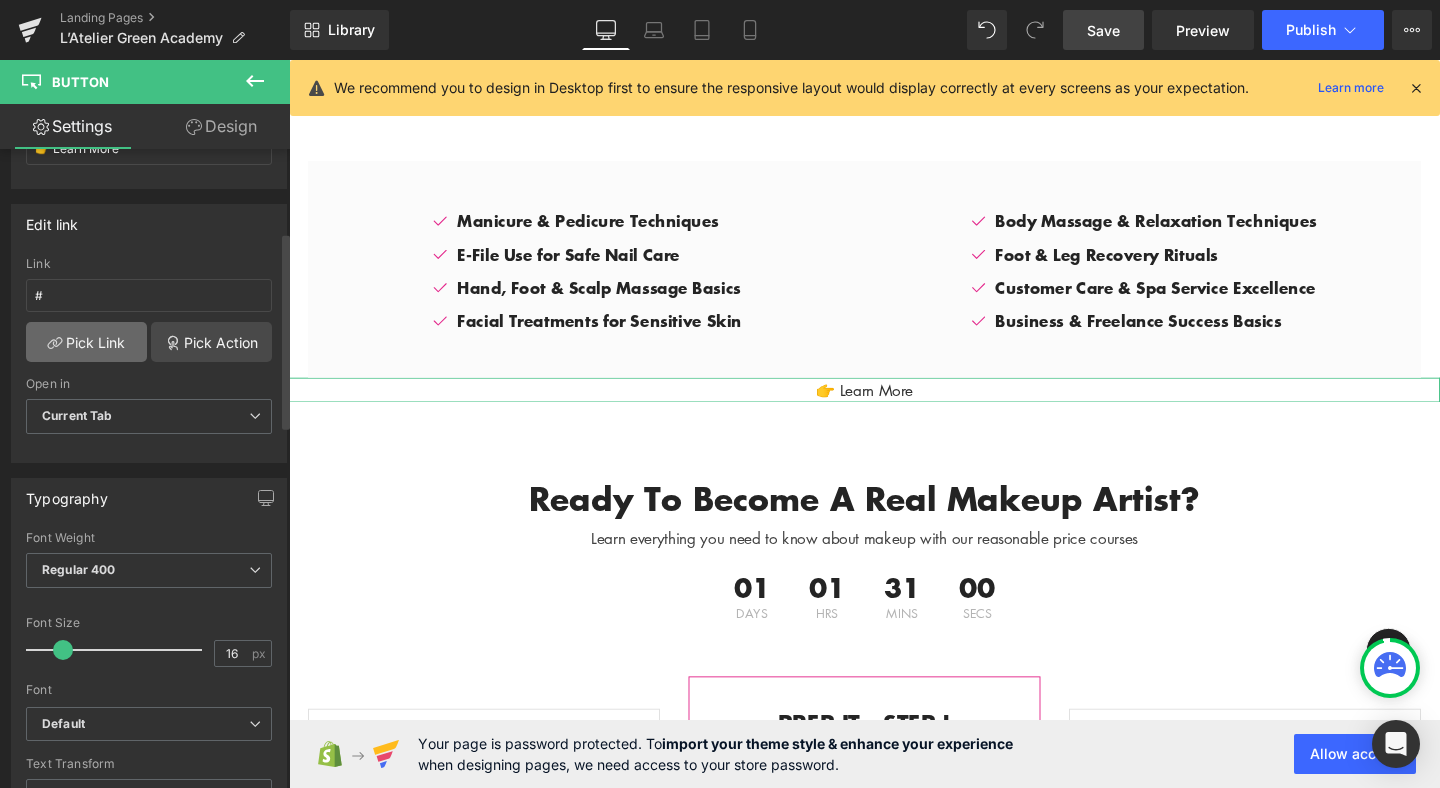 click on "Pick Link" at bounding box center (86, 342) 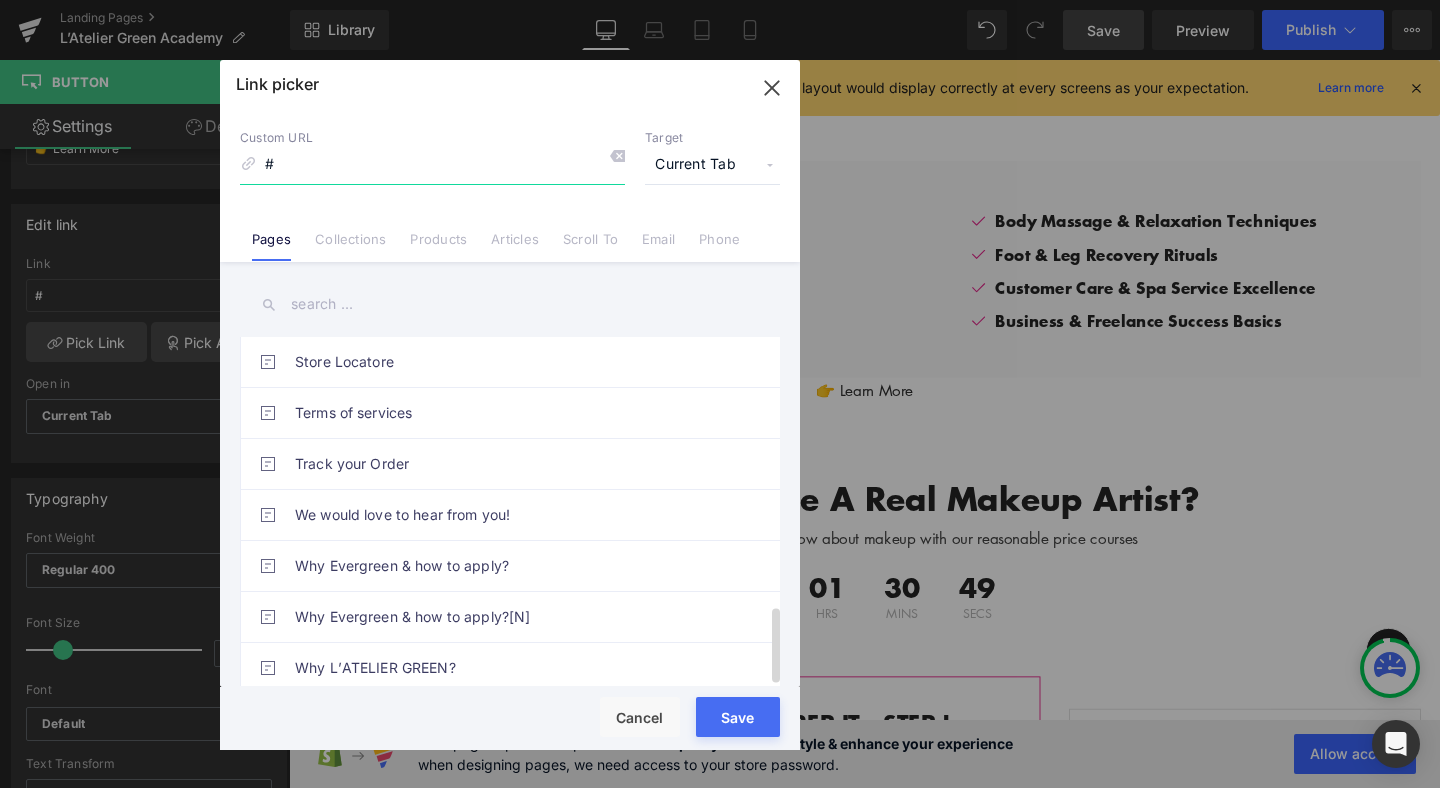 scroll, scrollTop: 1241, scrollLeft: 0, axis: vertical 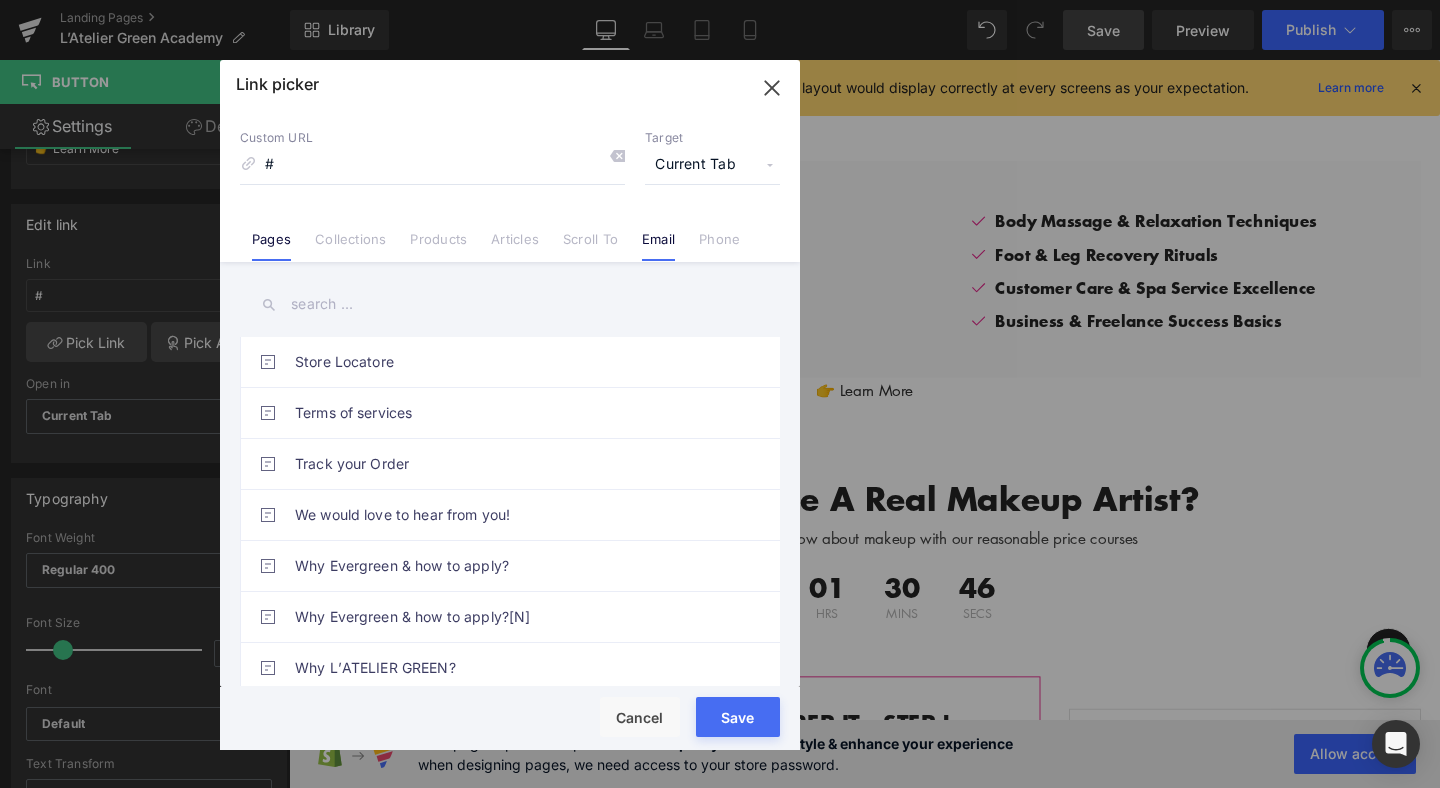 click on "Email" at bounding box center (658, 246) 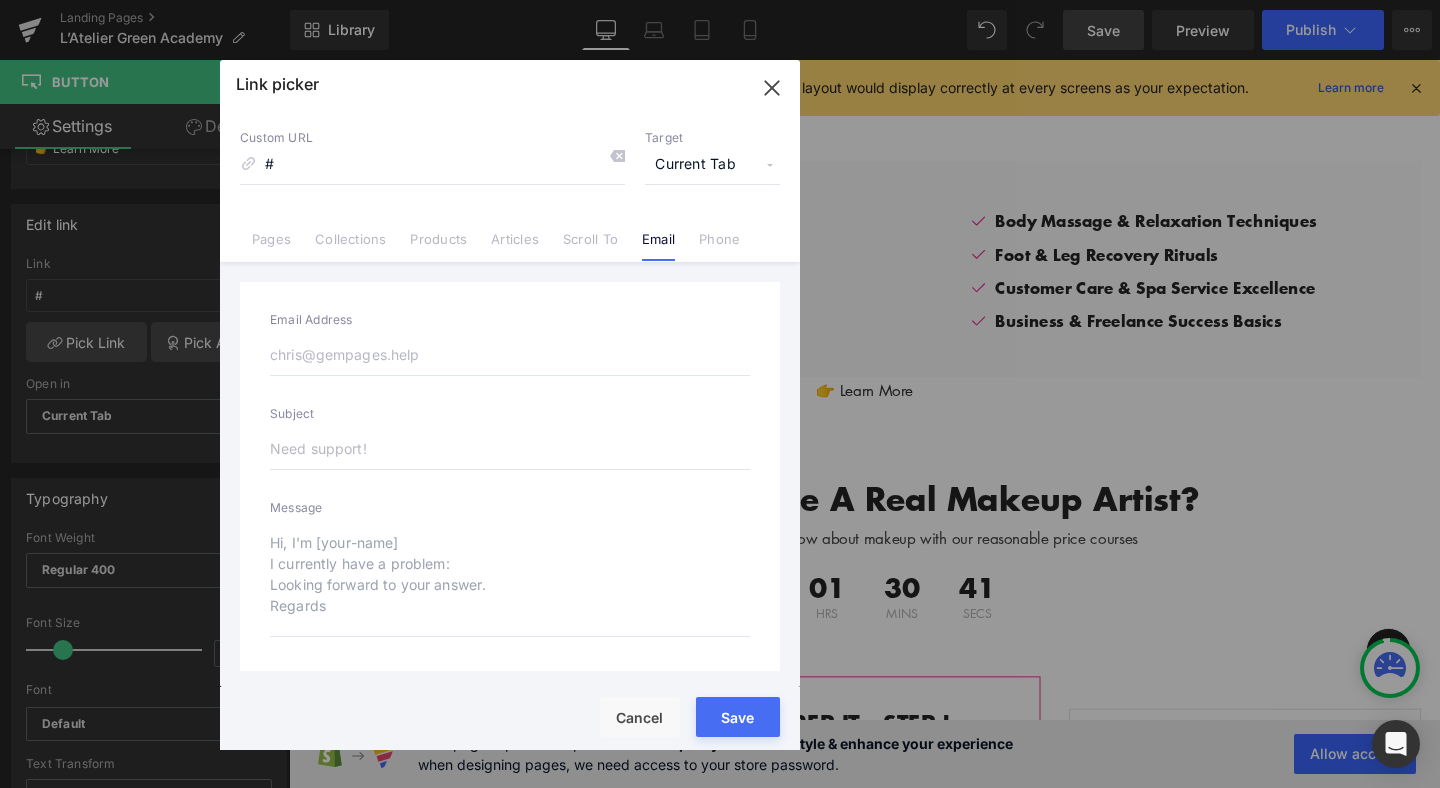 click on "Rendering Content" at bounding box center [720, 709] 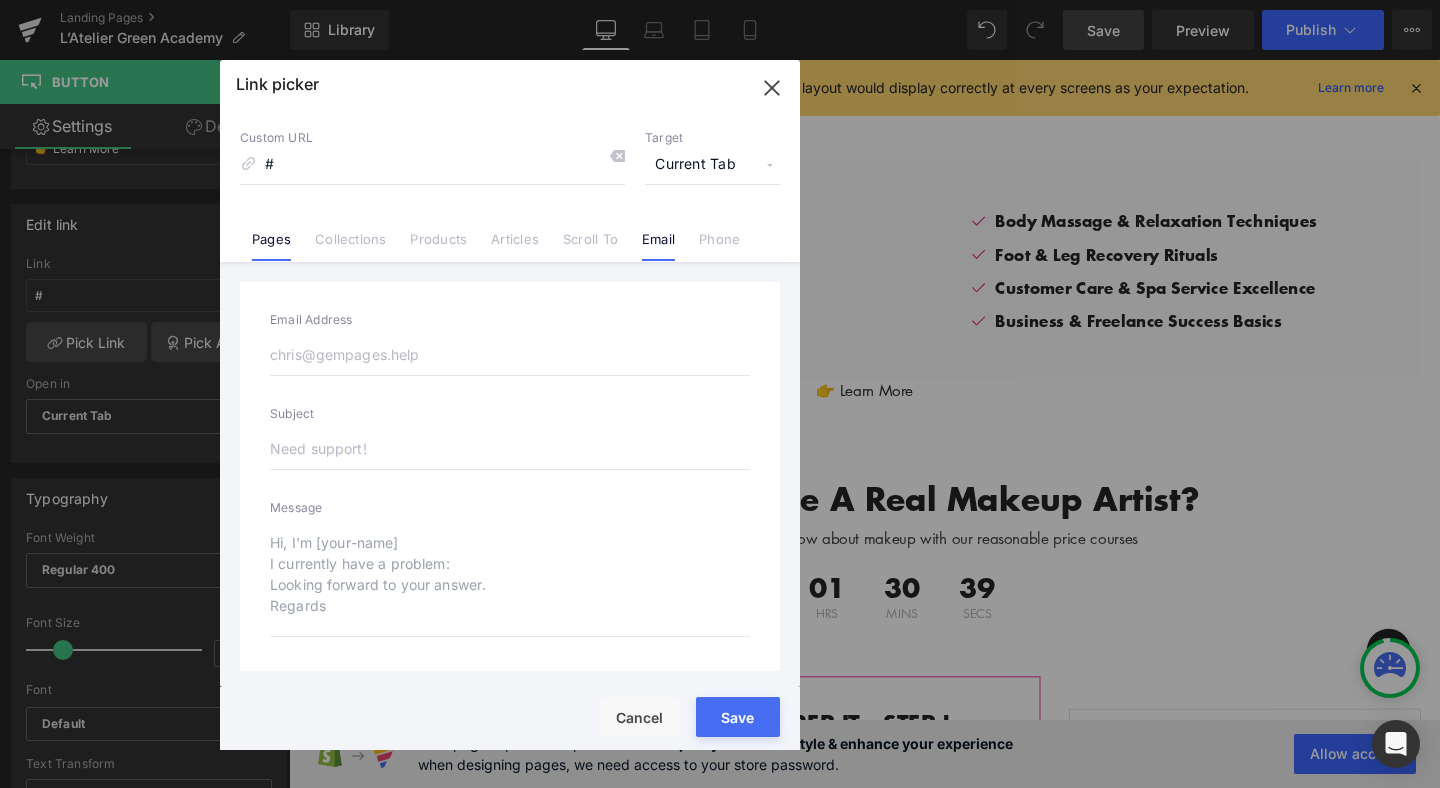 click on "Pages" at bounding box center (271, 246) 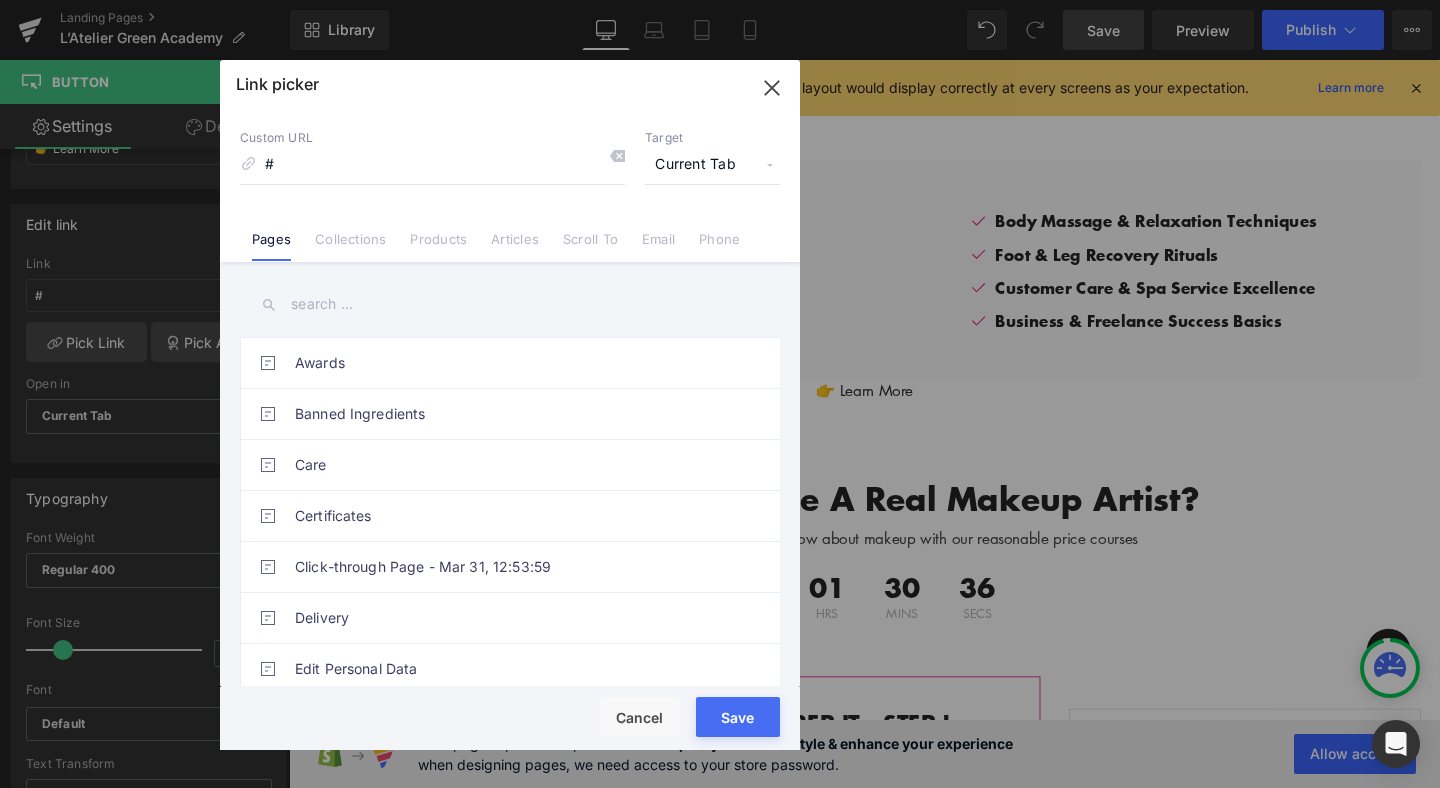 click at bounding box center [510, 304] 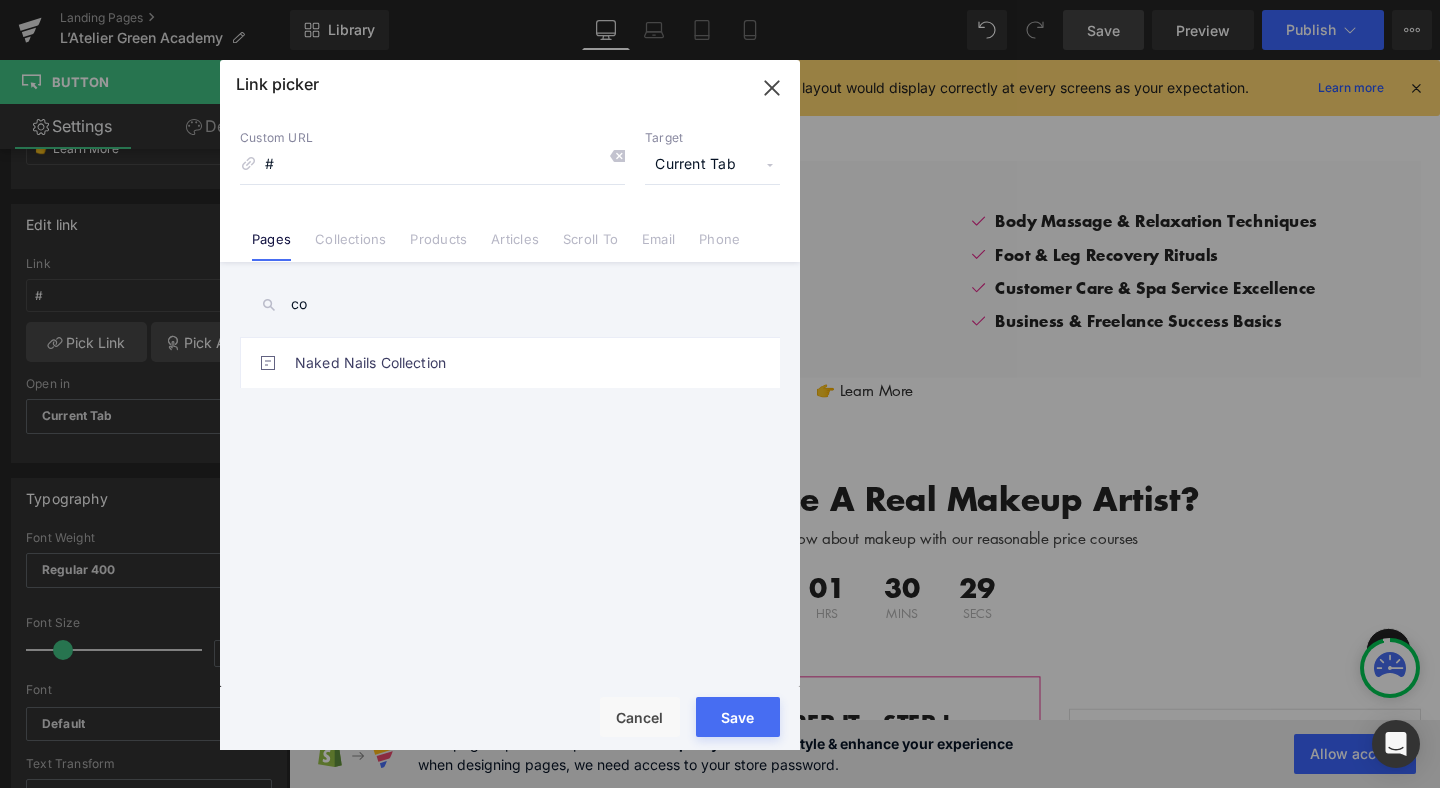 type on "c" 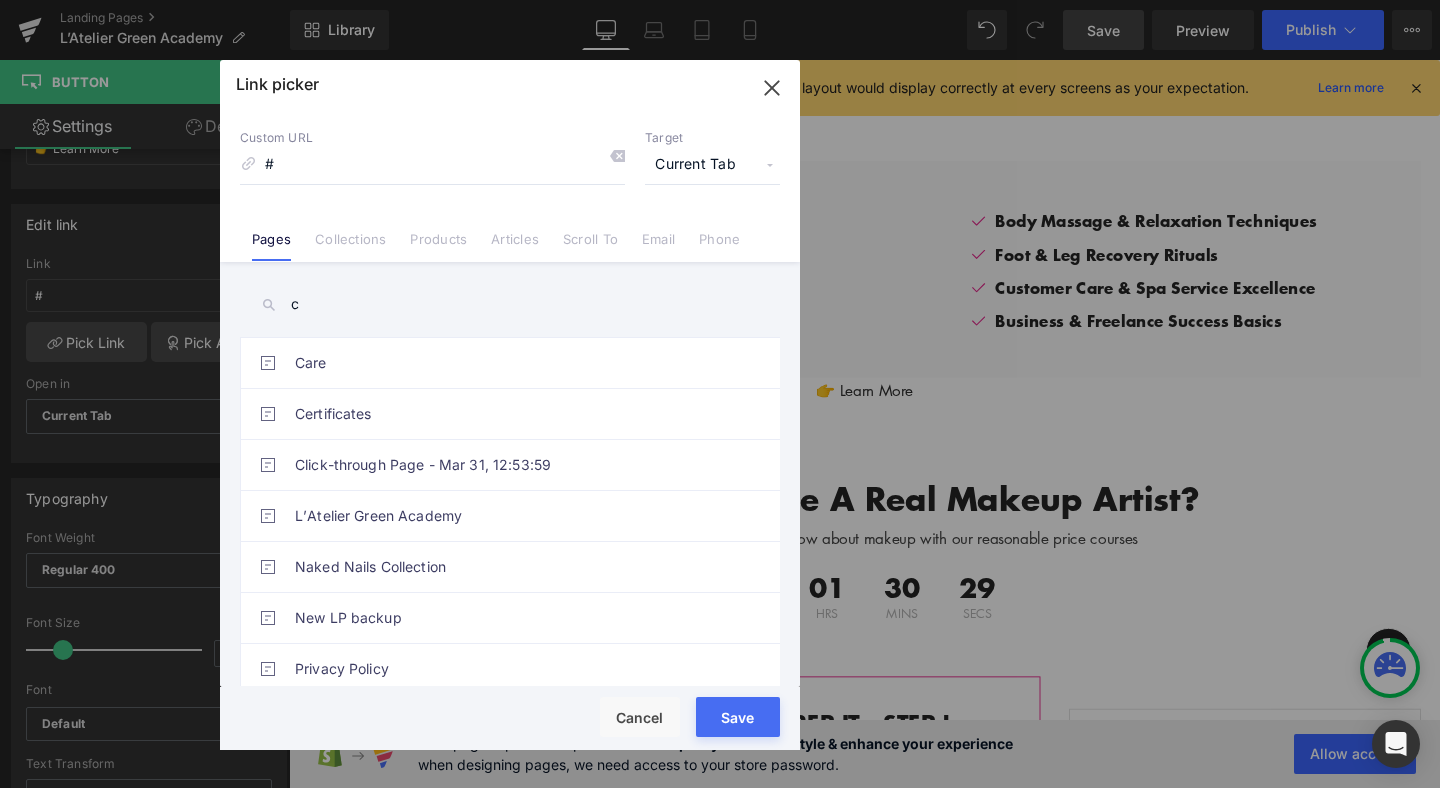 type 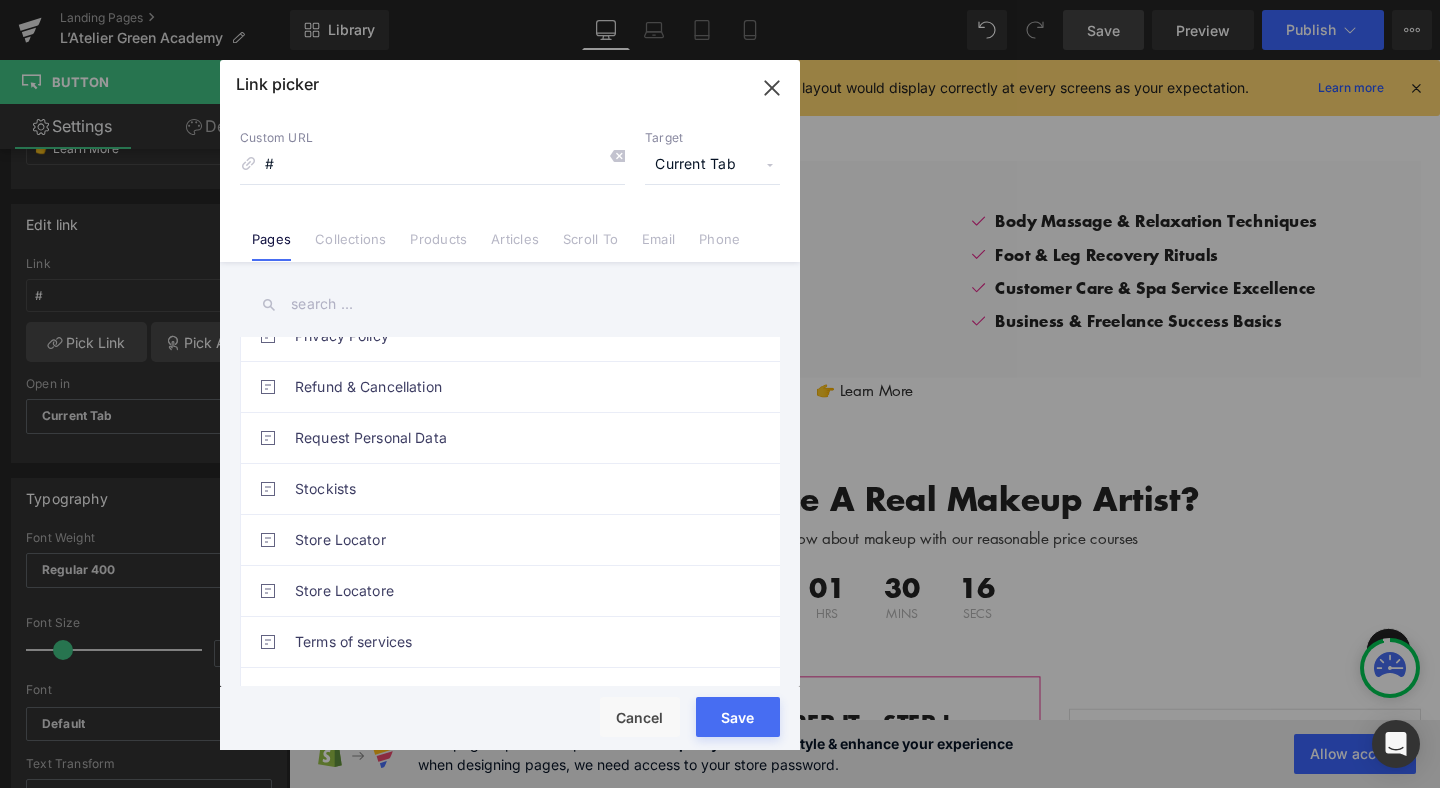scroll, scrollTop: 1043, scrollLeft: 0, axis: vertical 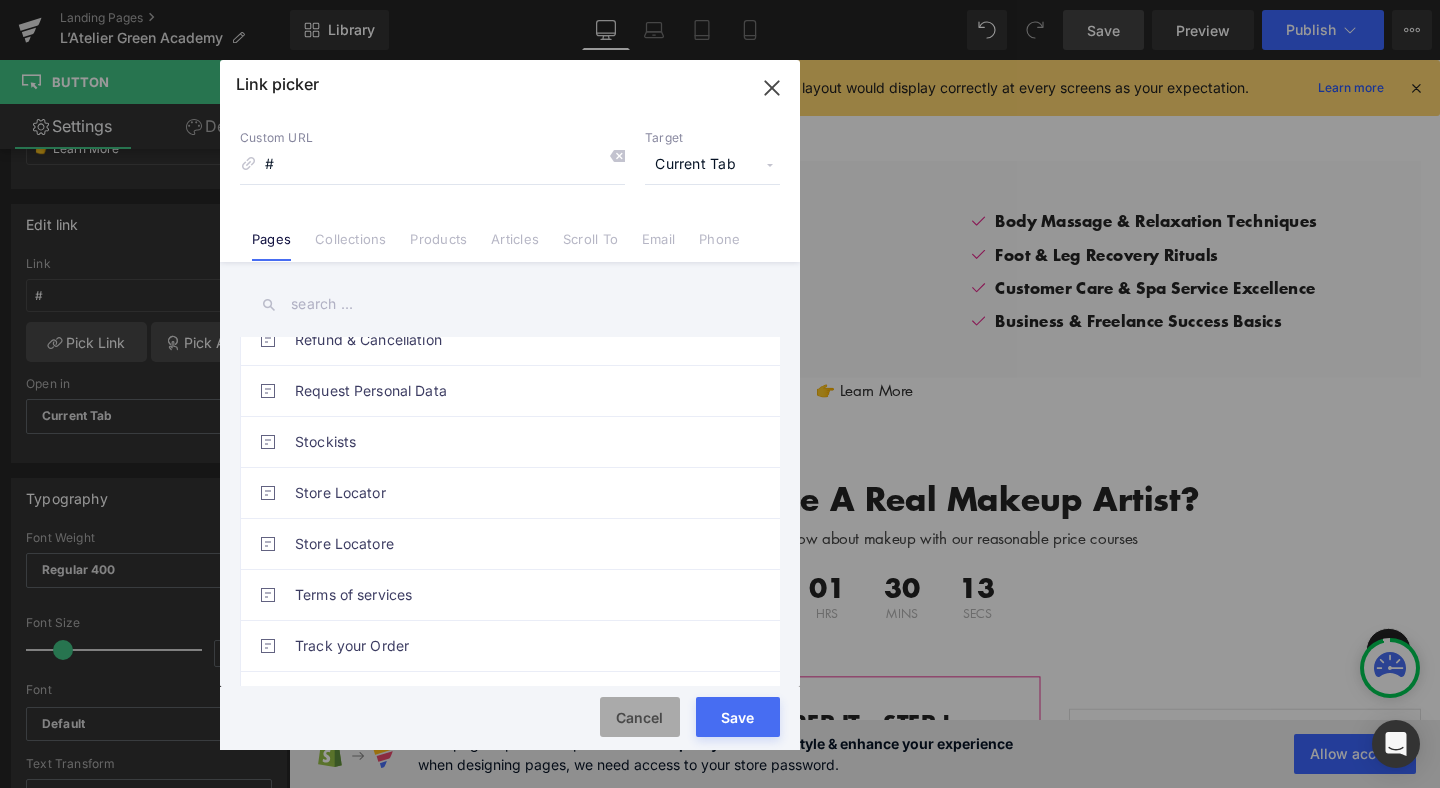 click on "Cancel" at bounding box center [640, 717] 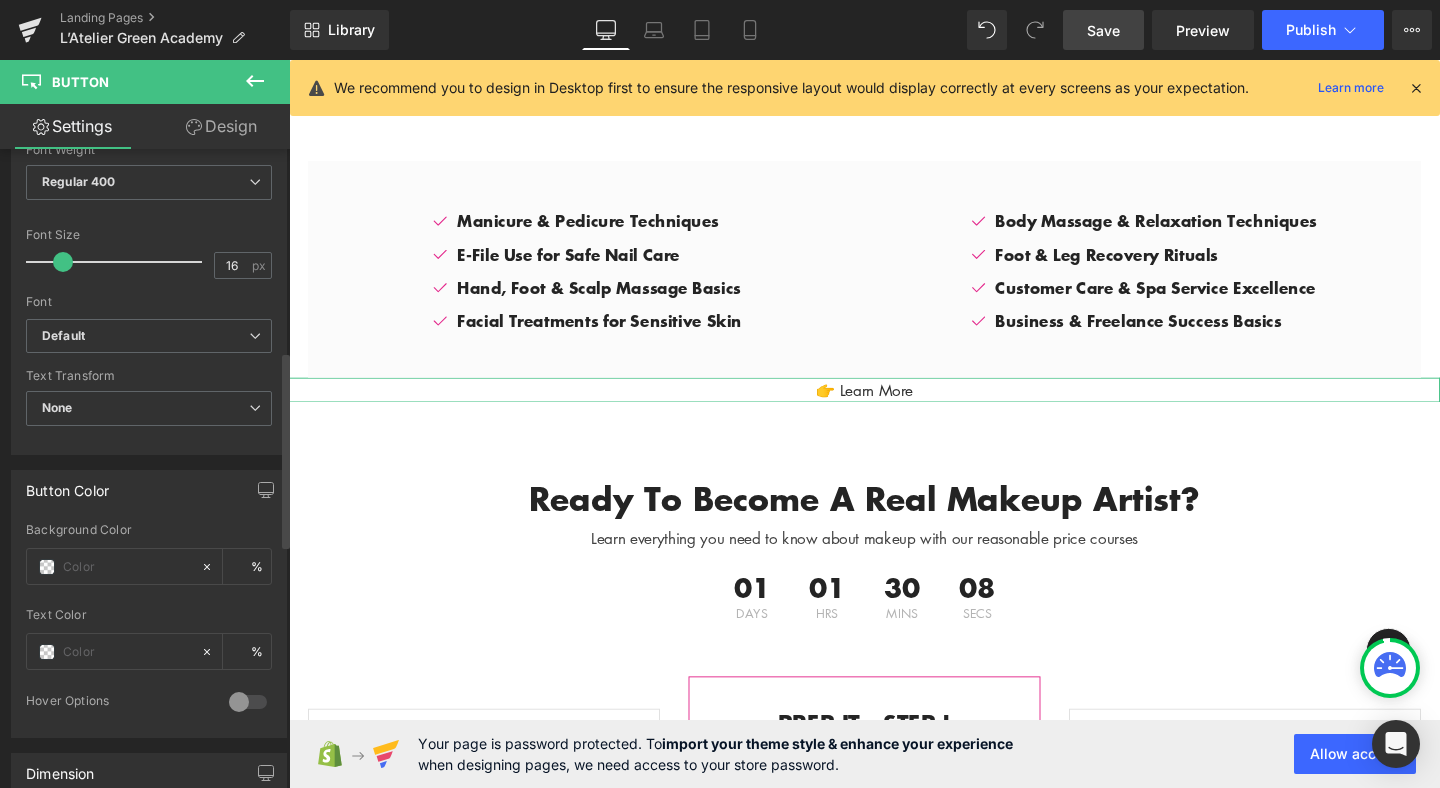 scroll, scrollTop: 666, scrollLeft: 0, axis: vertical 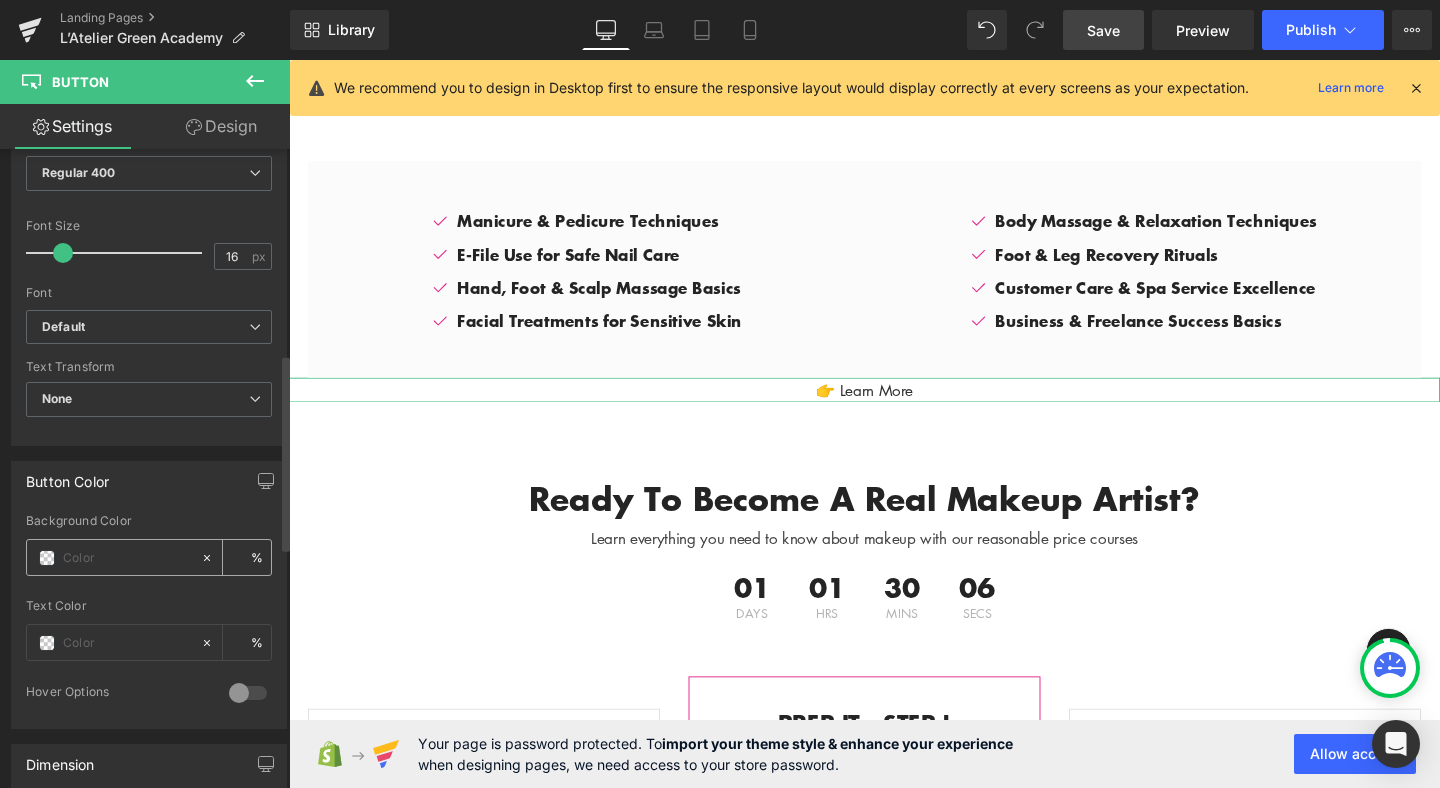 click at bounding box center (47, 558) 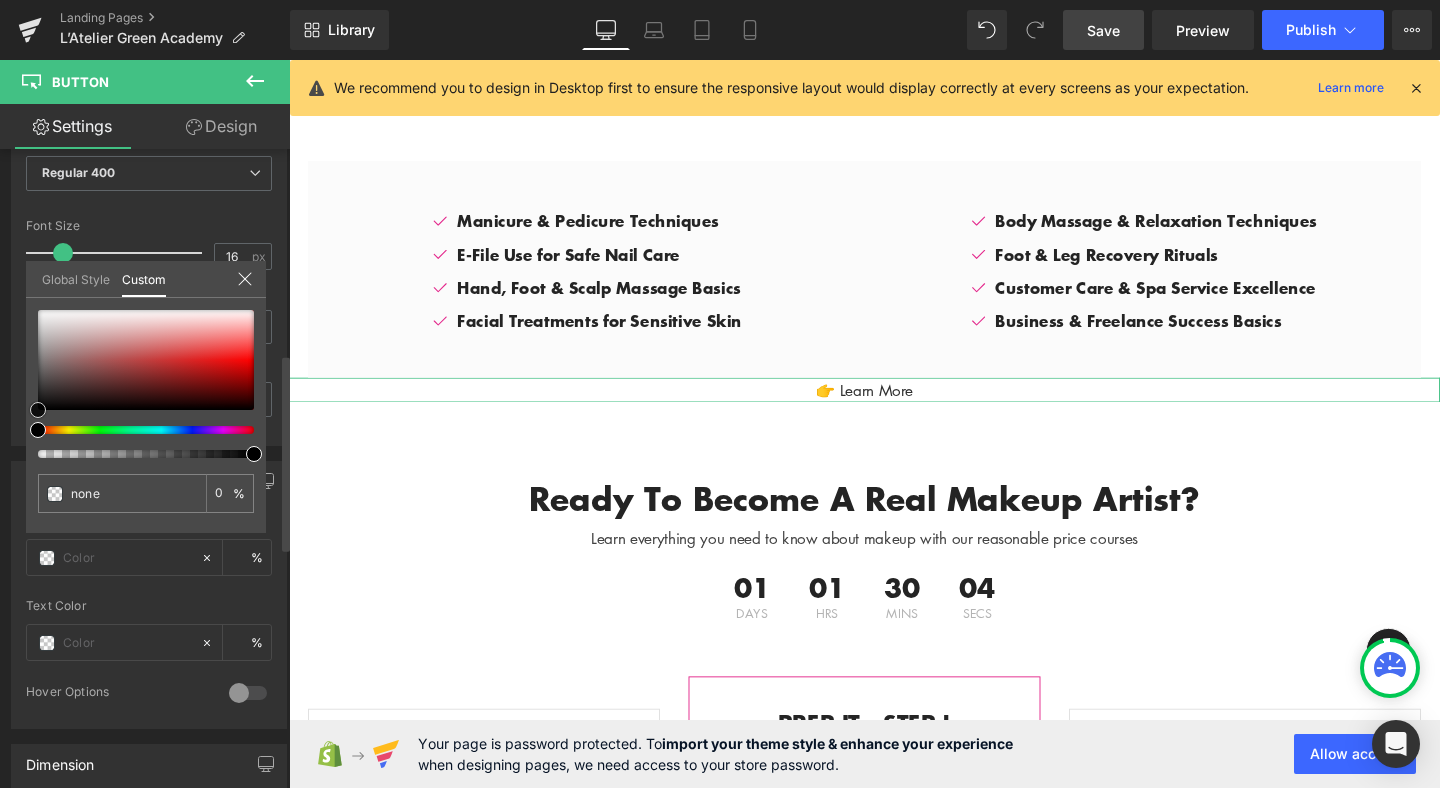 type on "#5b4242" 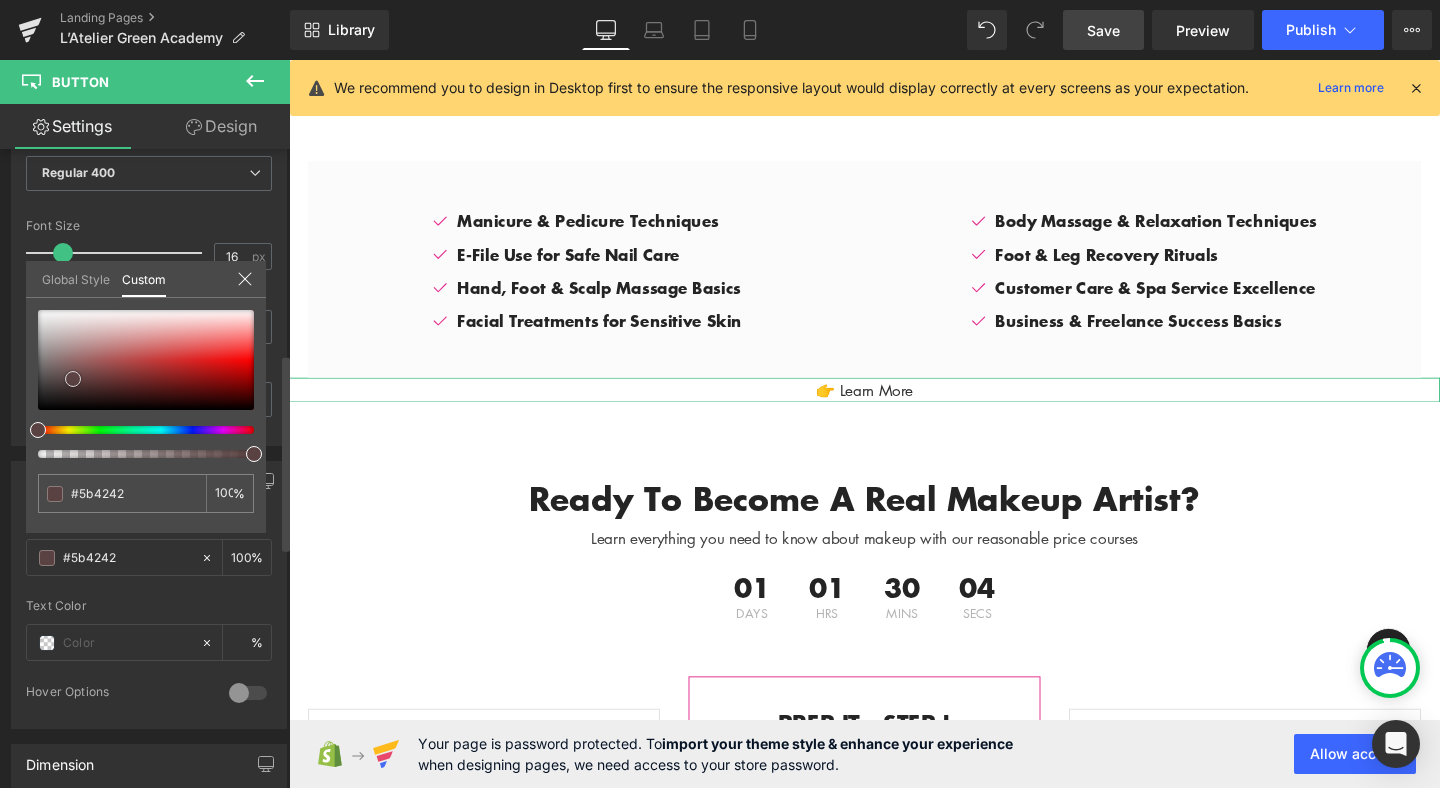 type on "#5c4141" 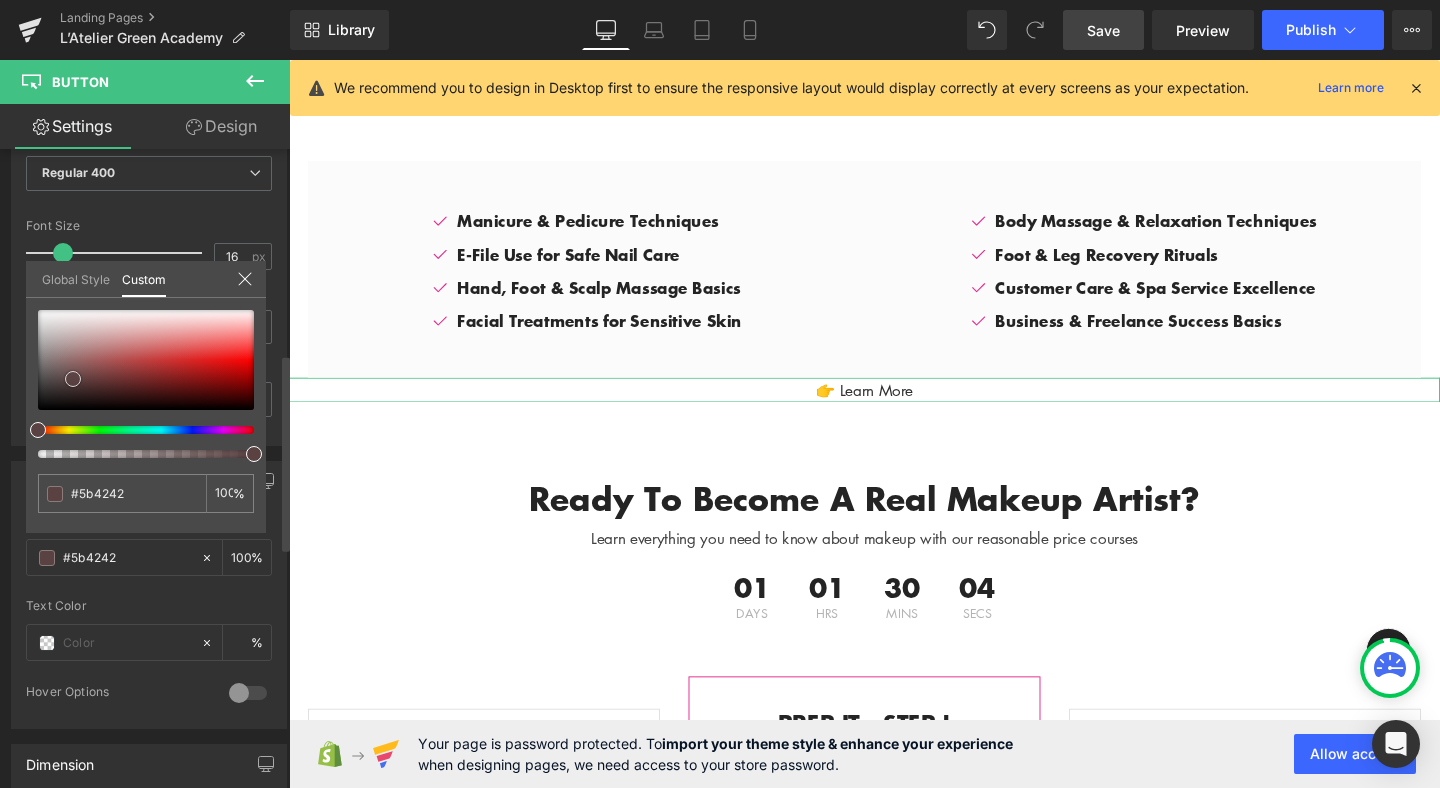 type on "#5c4141" 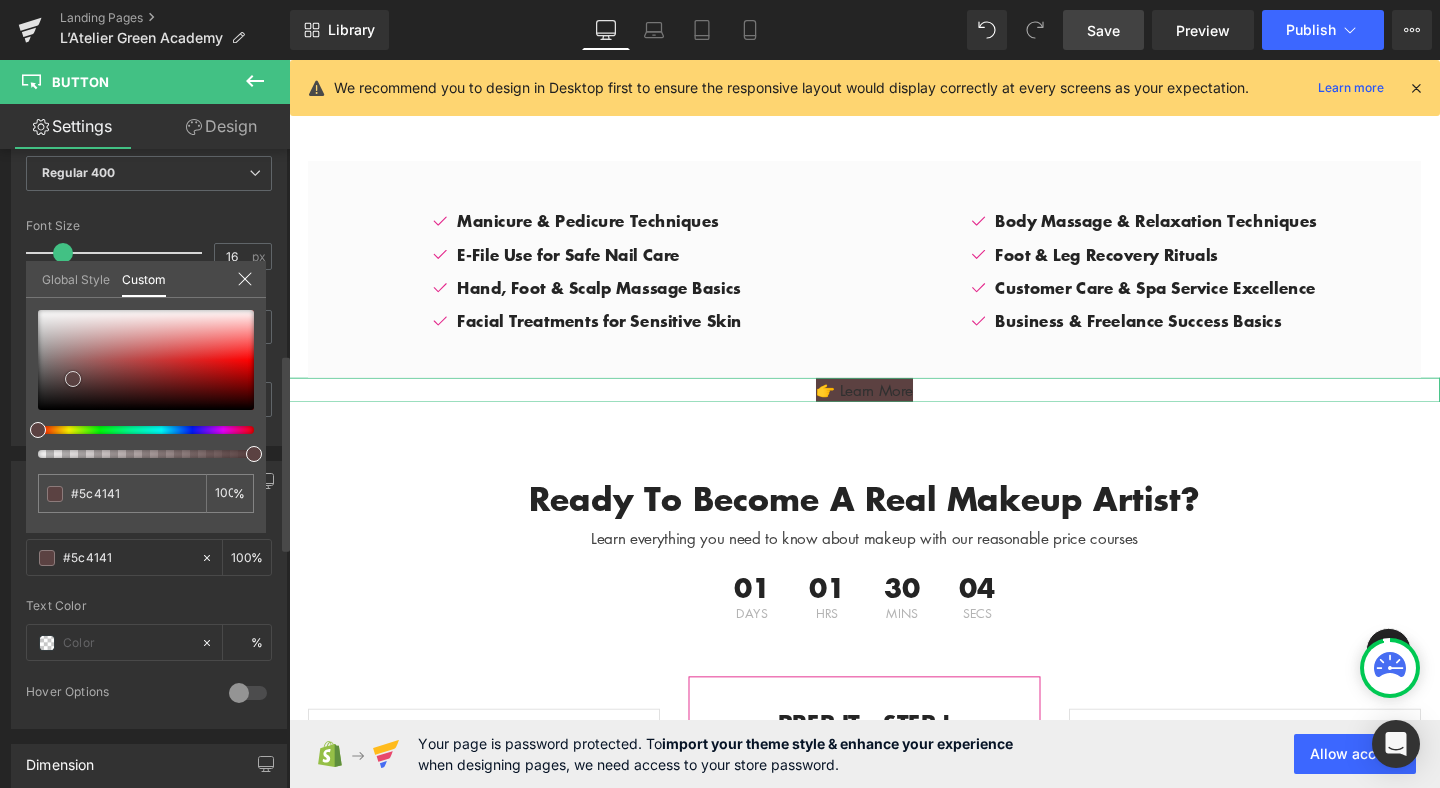 type on "#663d3d" 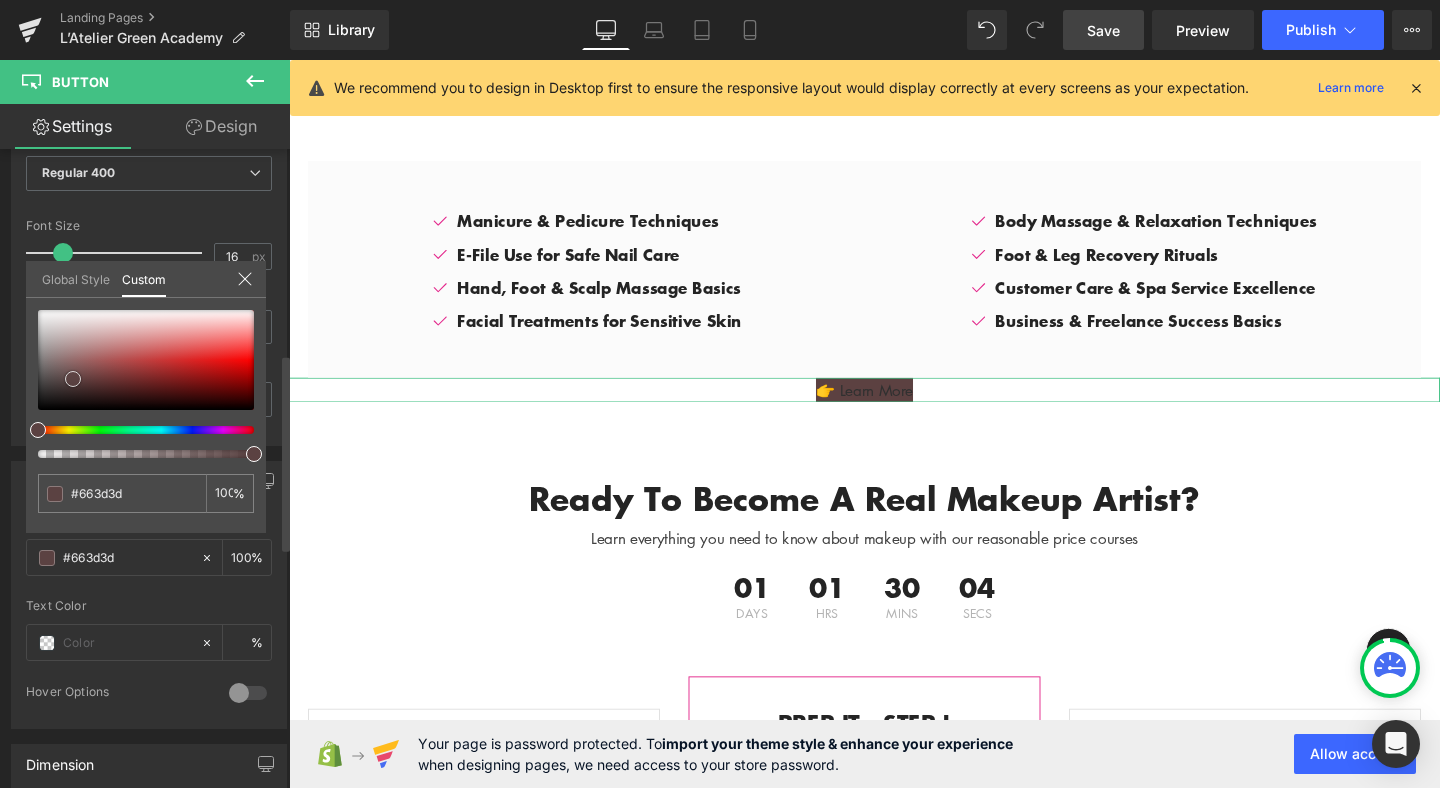 type on "#9c3e3e" 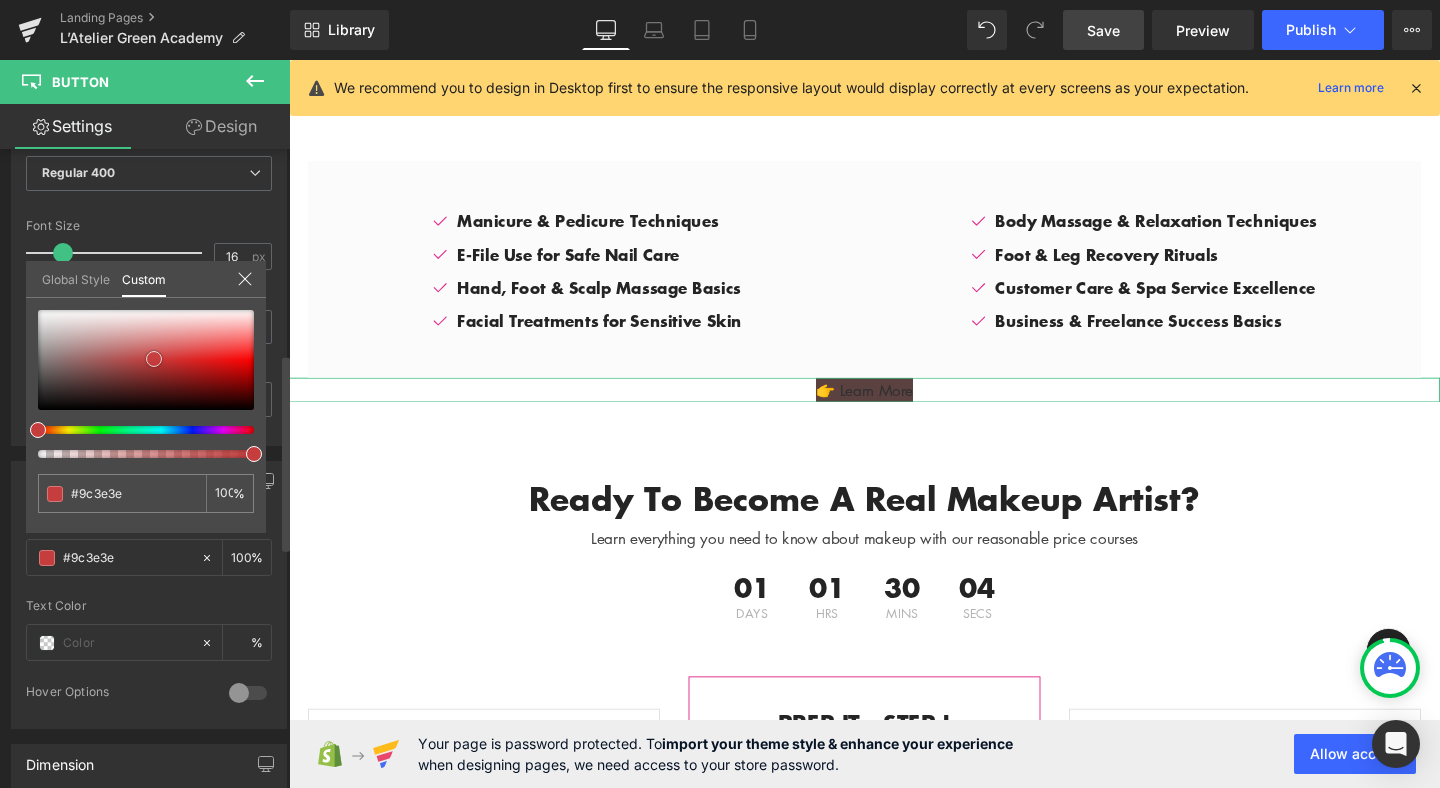 type on "#c63d3d" 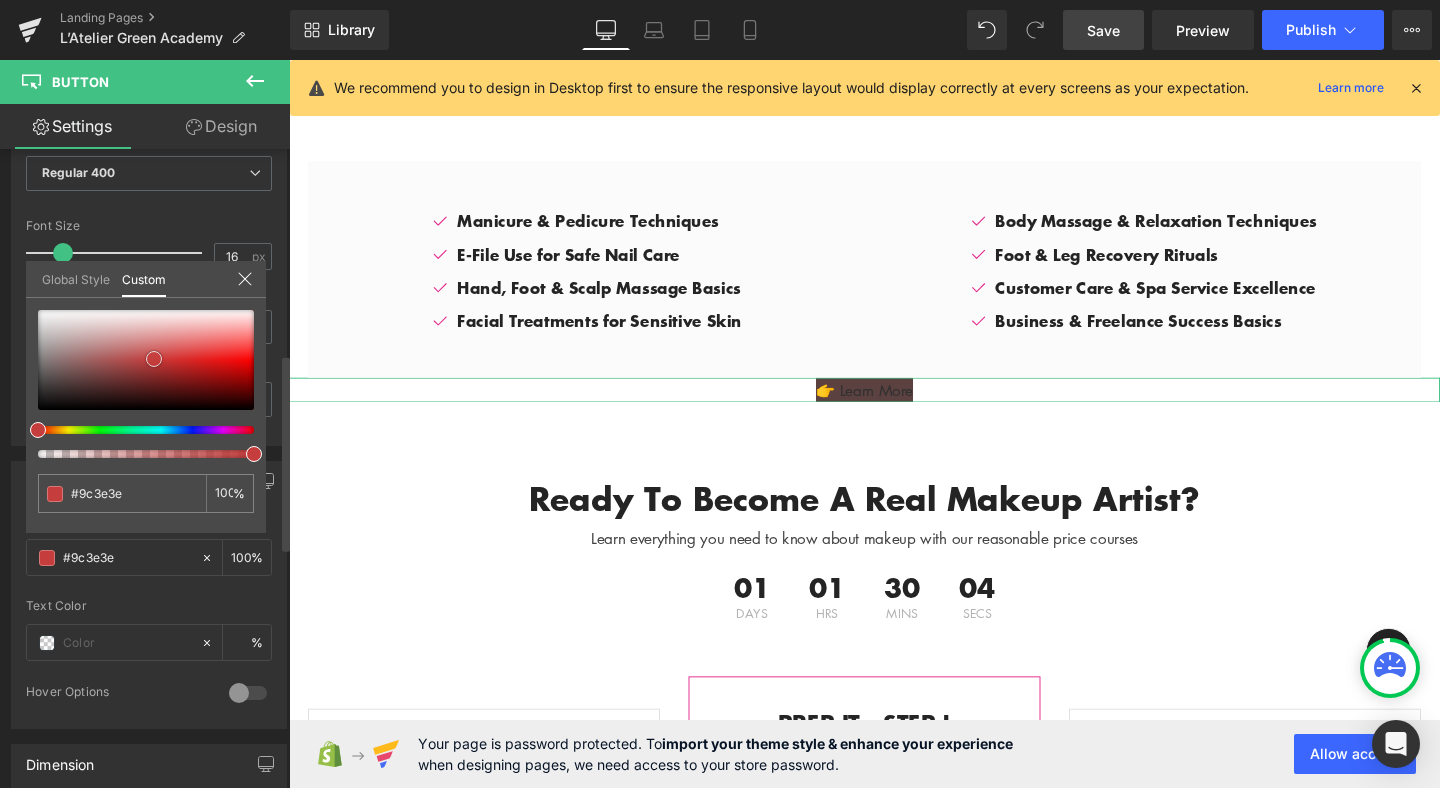 type on "#c63d3d" 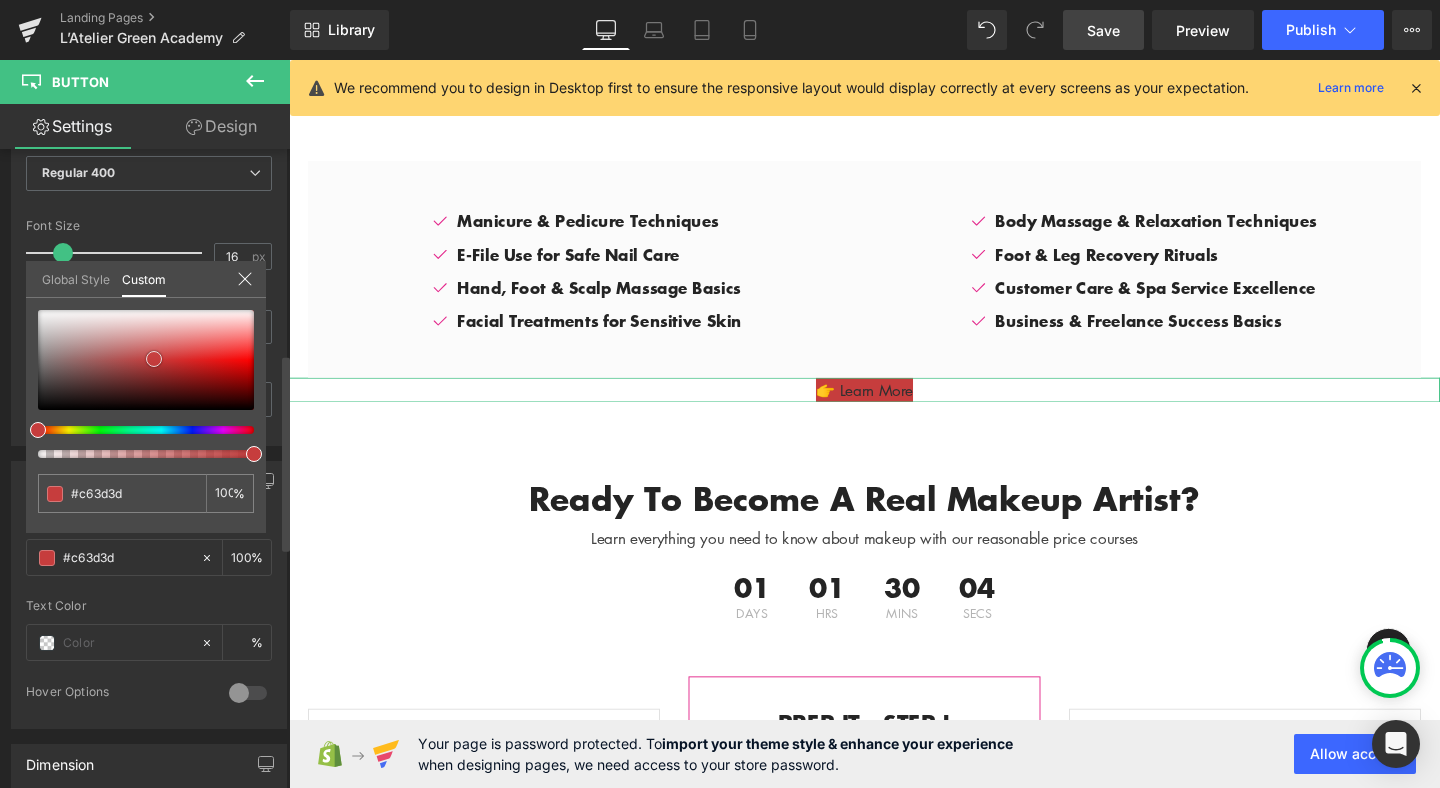 type on "#c53e3e" 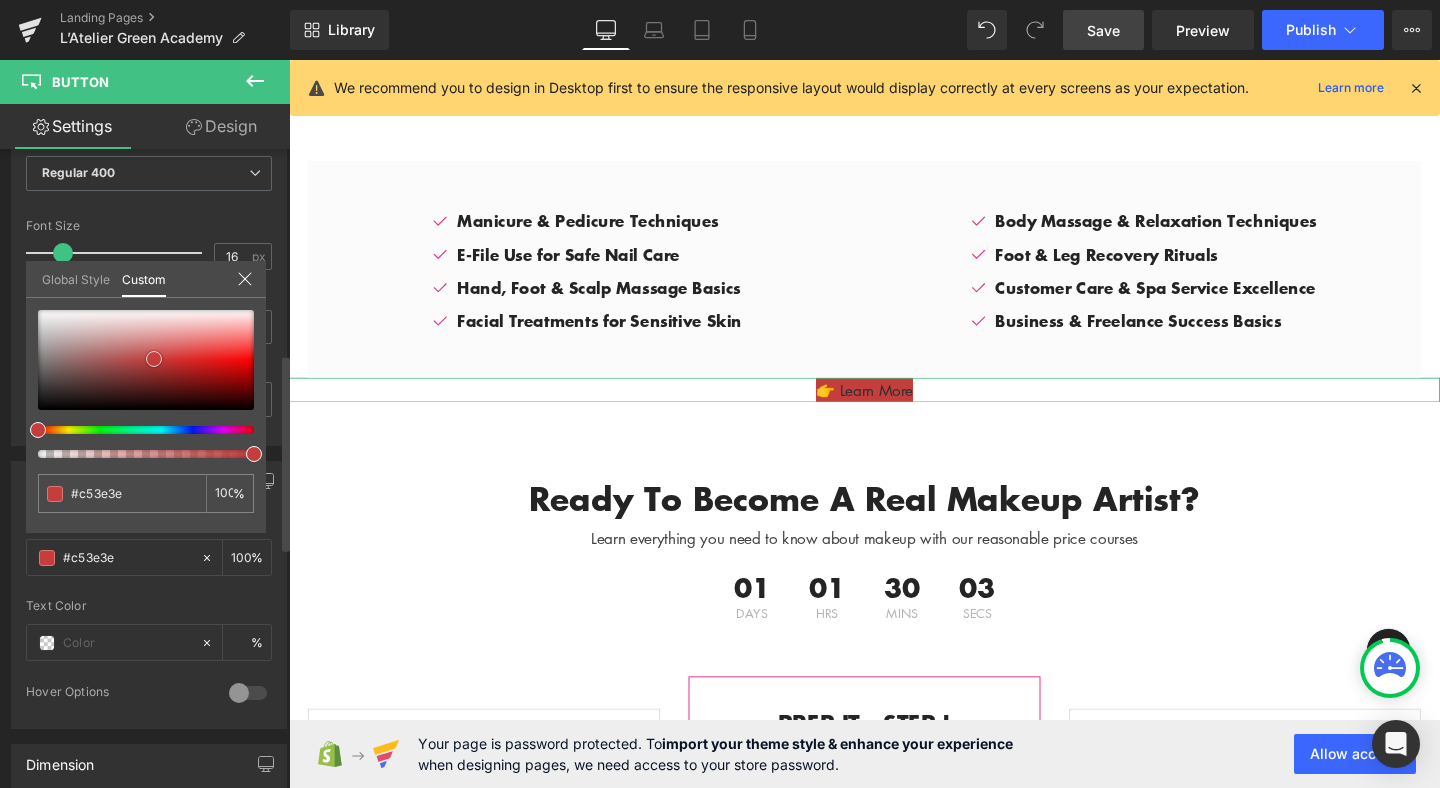 type on "#cd4545" 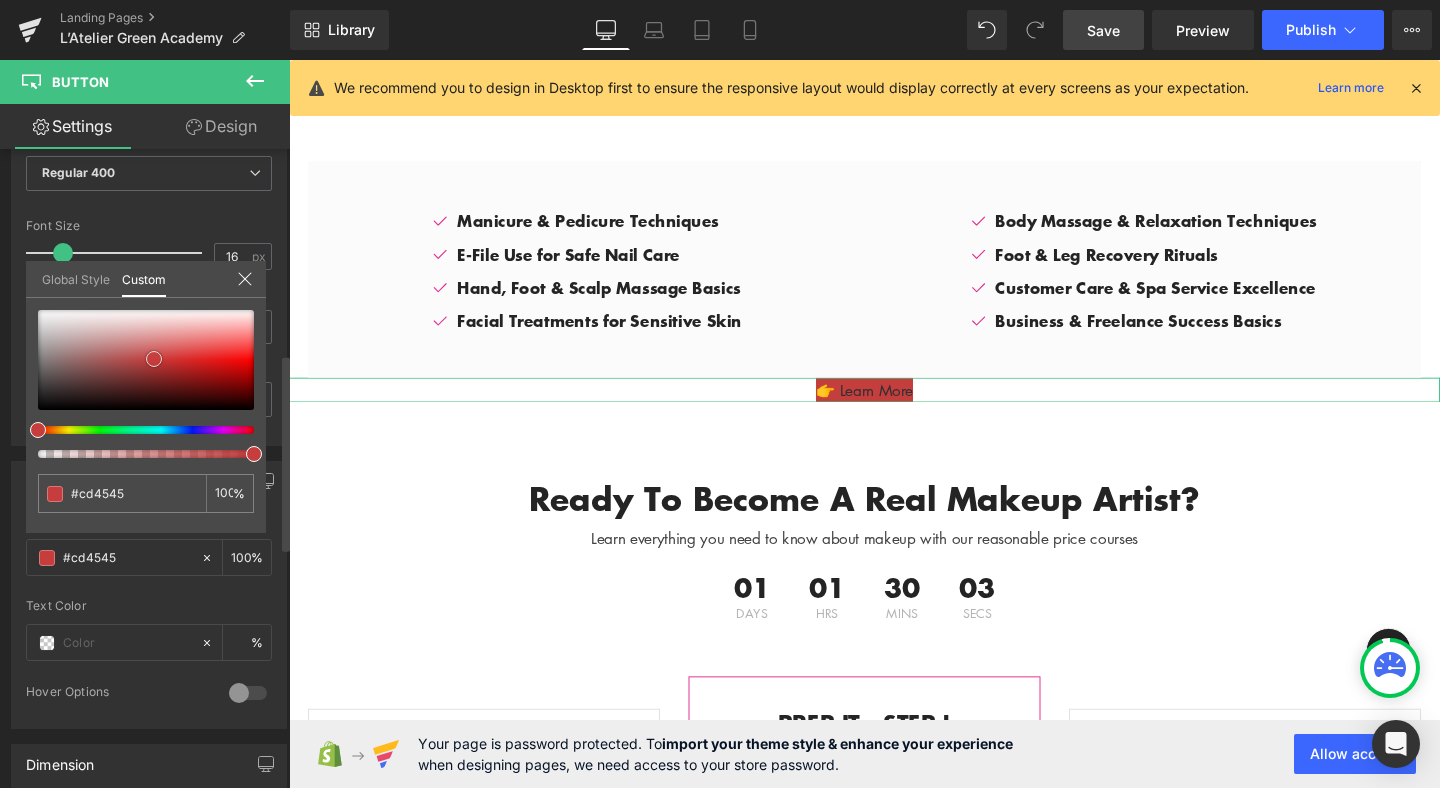 type on "#da5757" 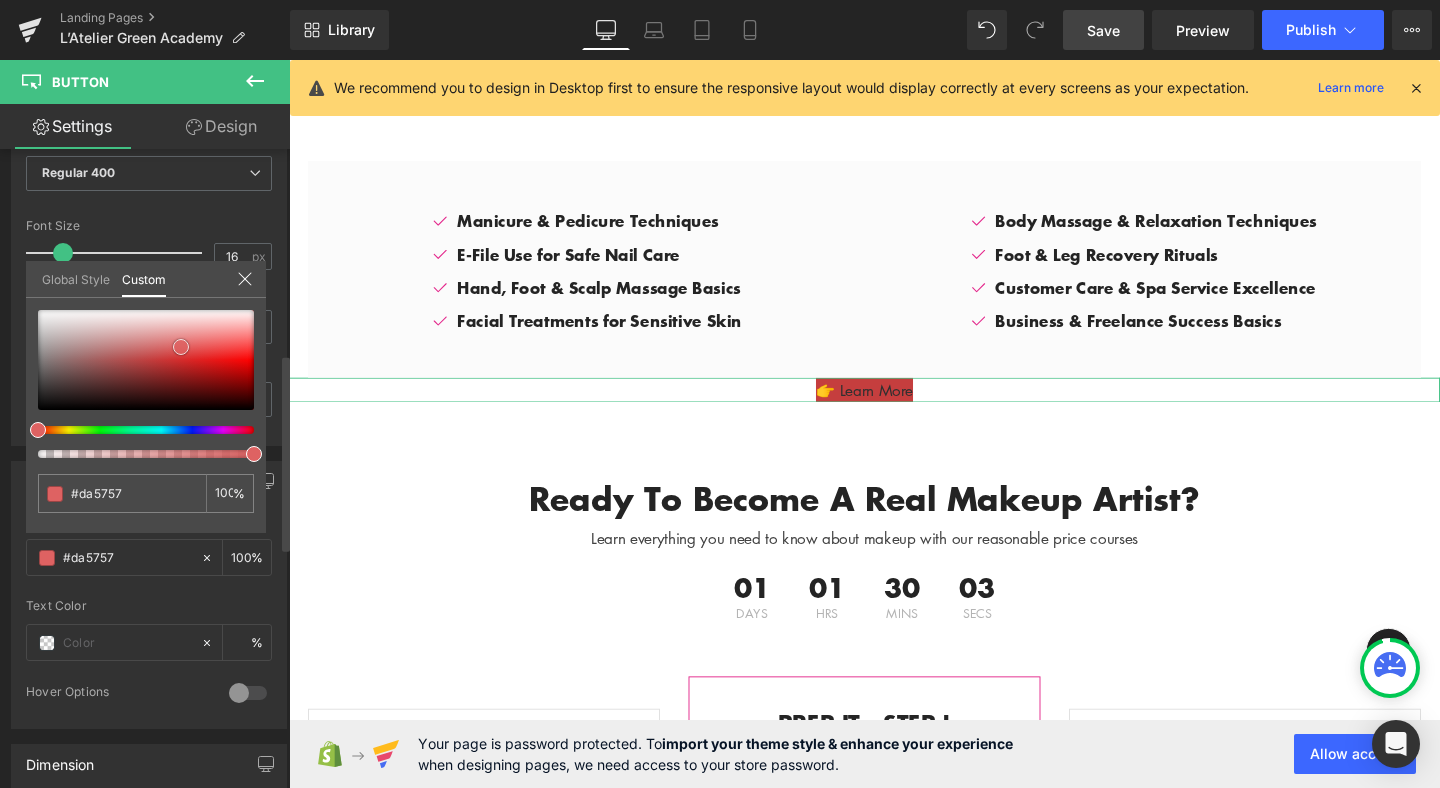 type on "#de5e5e" 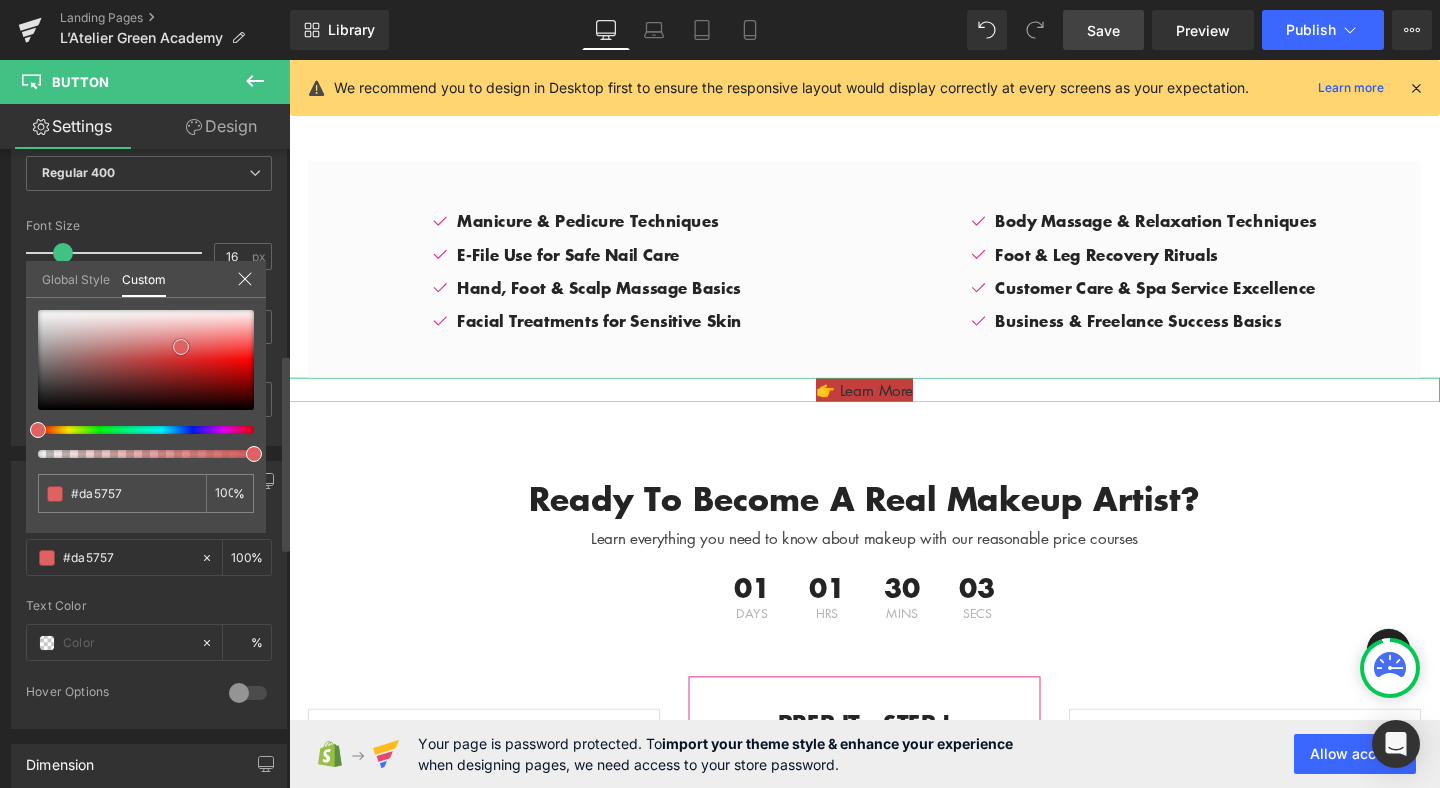type on "#de5e5e" 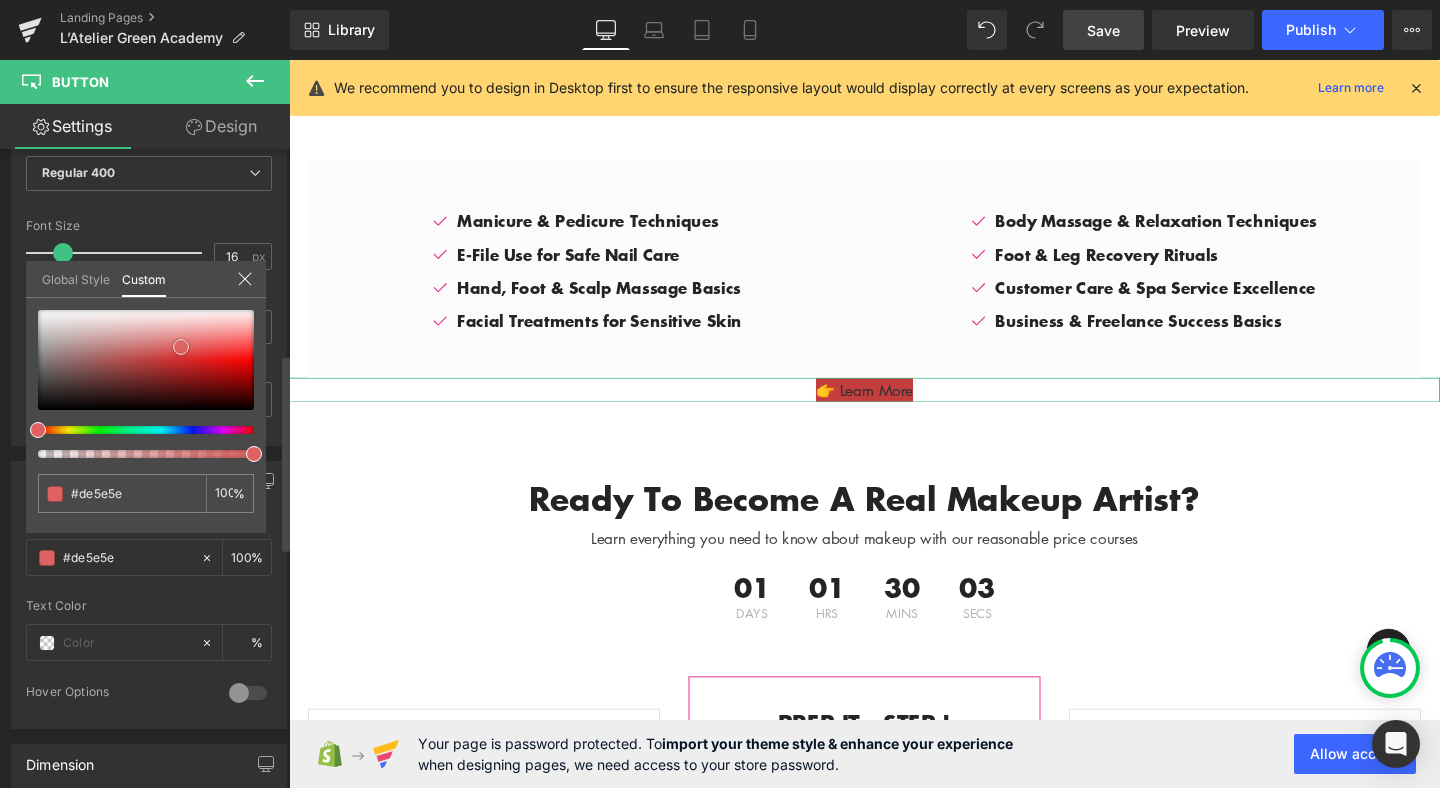 type on "#df6666" 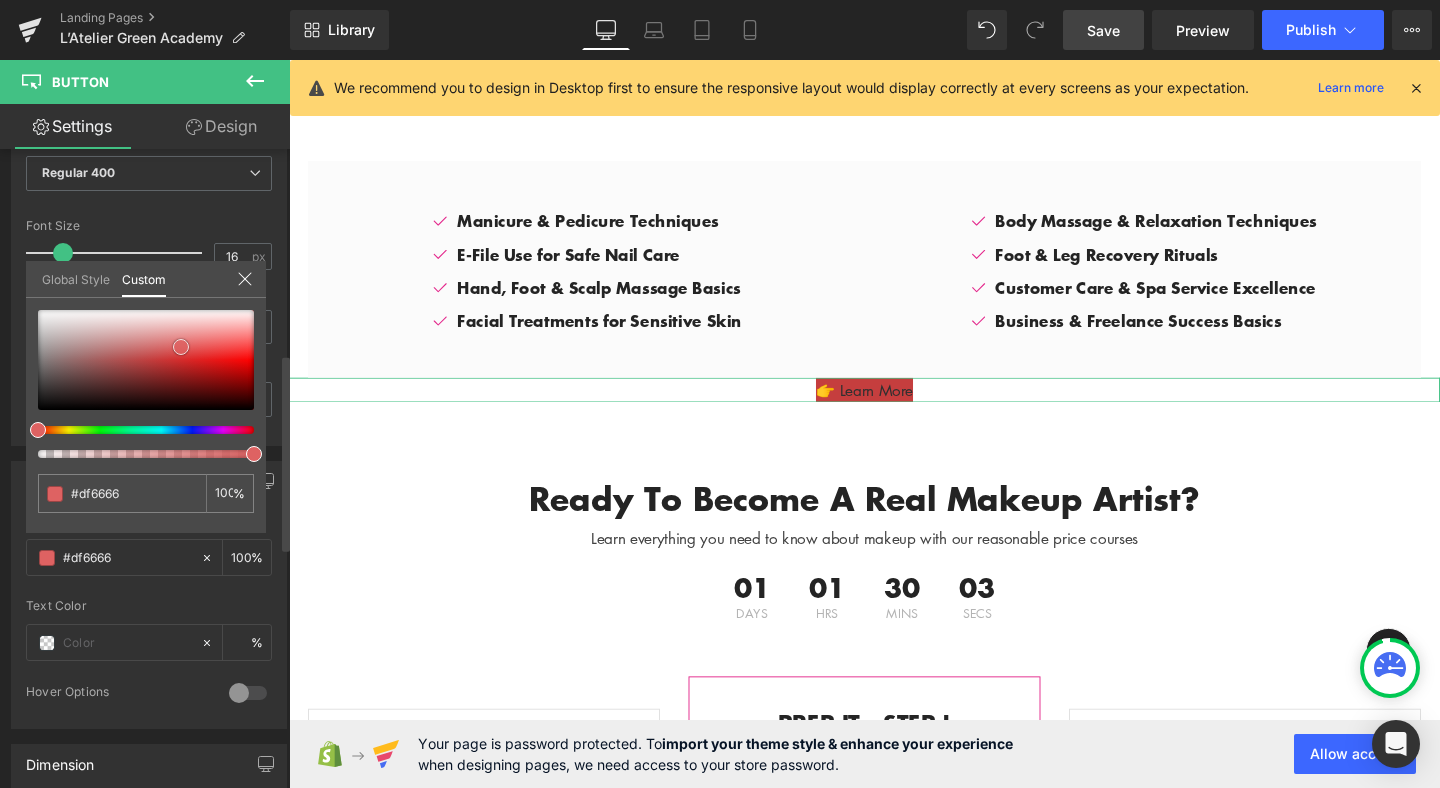 type on "#e26969" 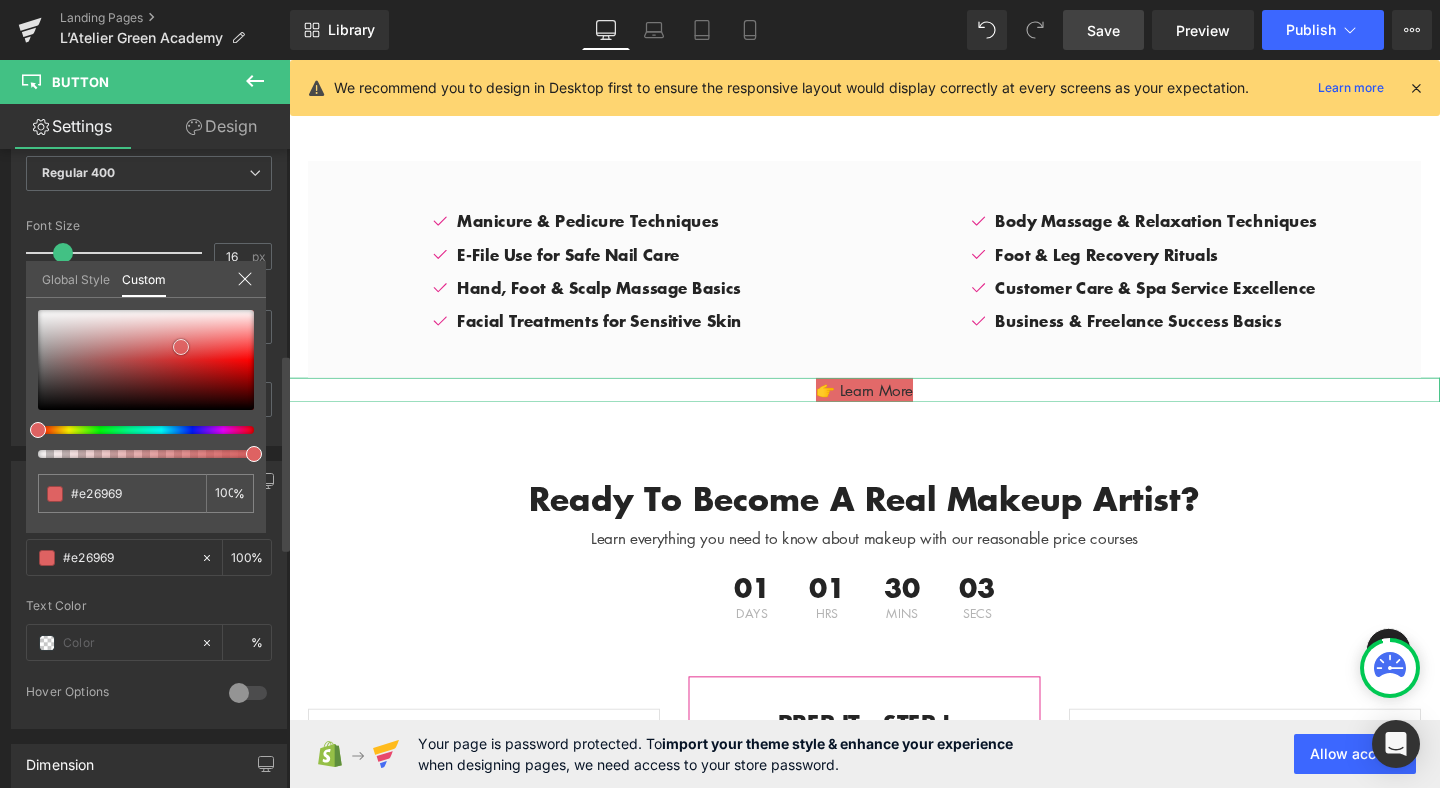 type on "#e47070" 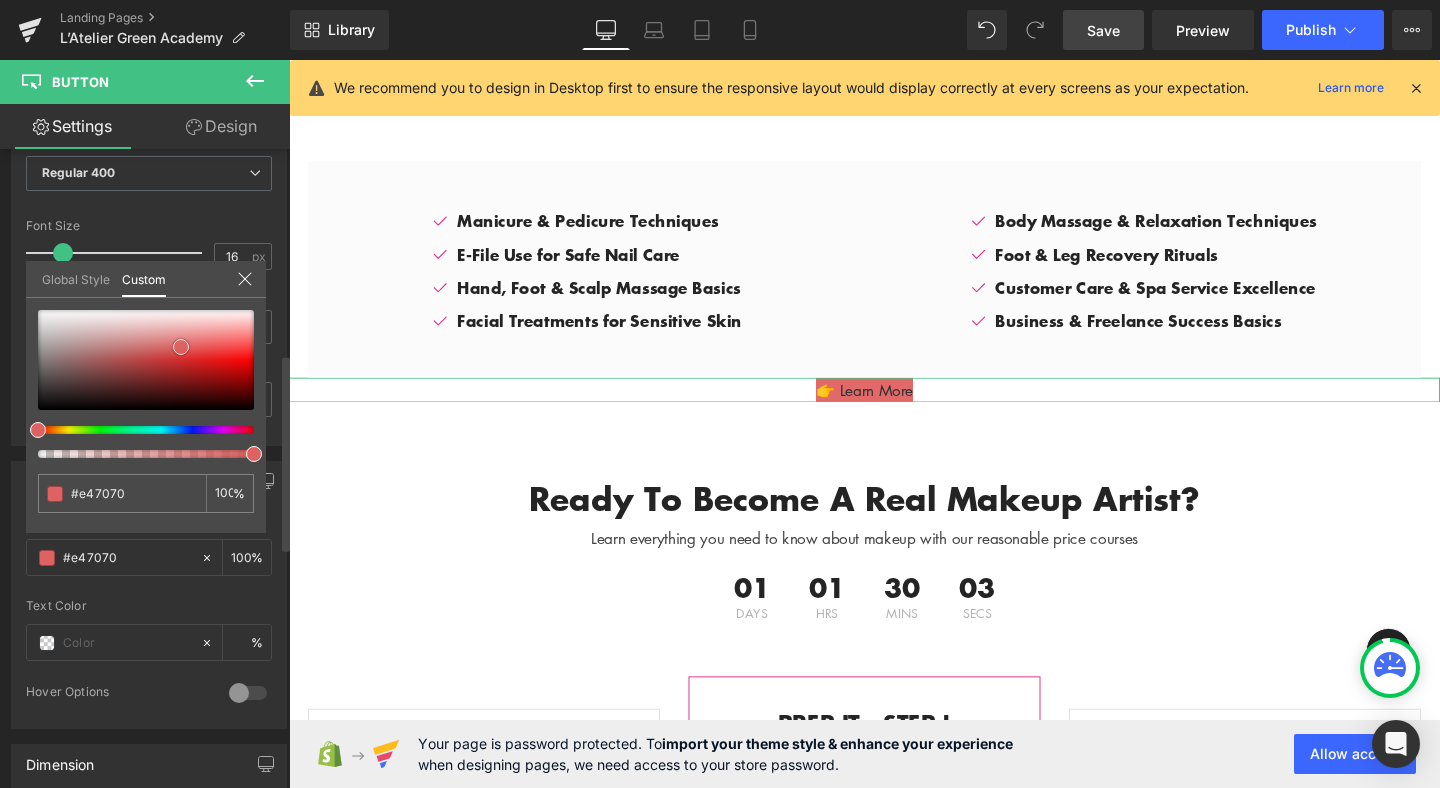 type on "#e57a7a" 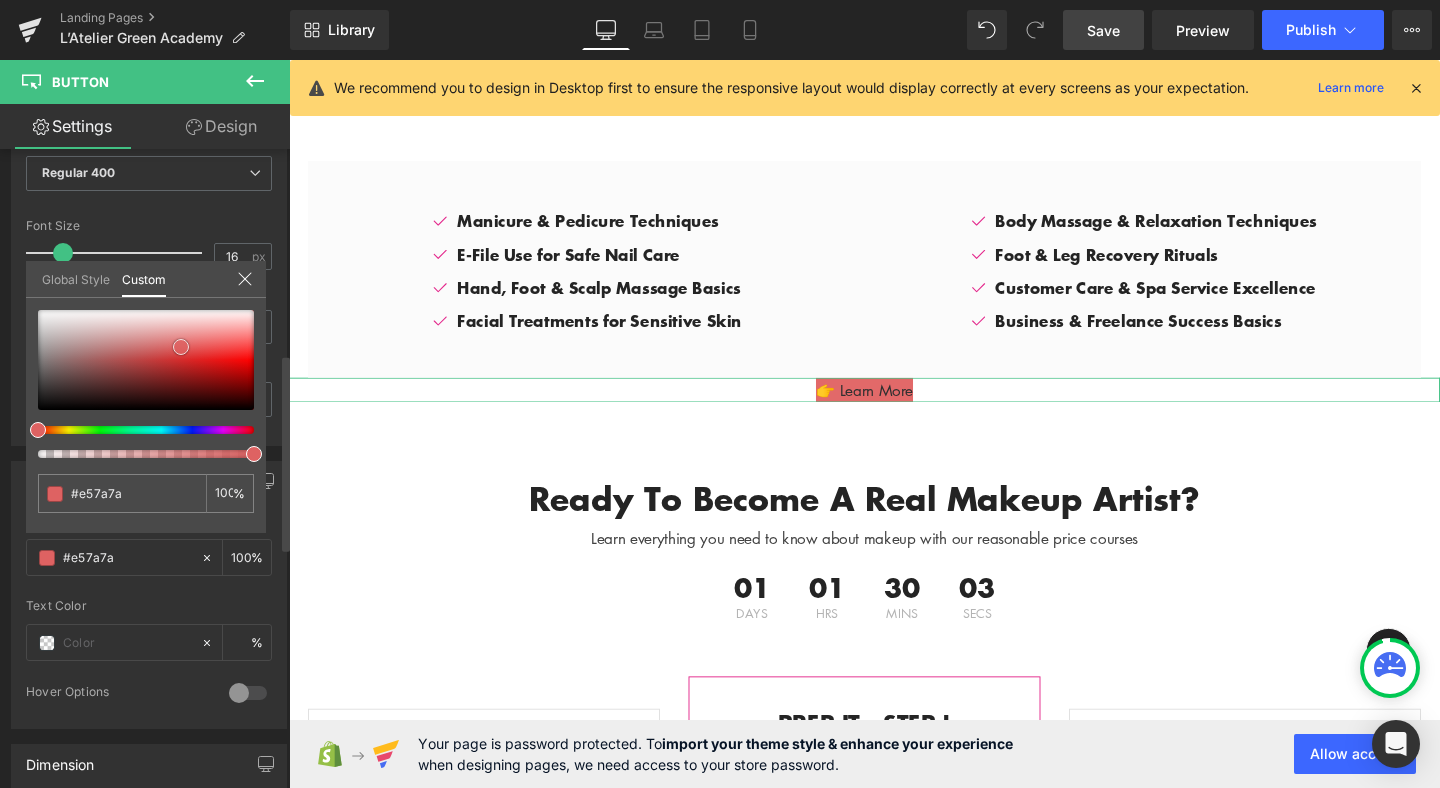 type on "#ea8989" 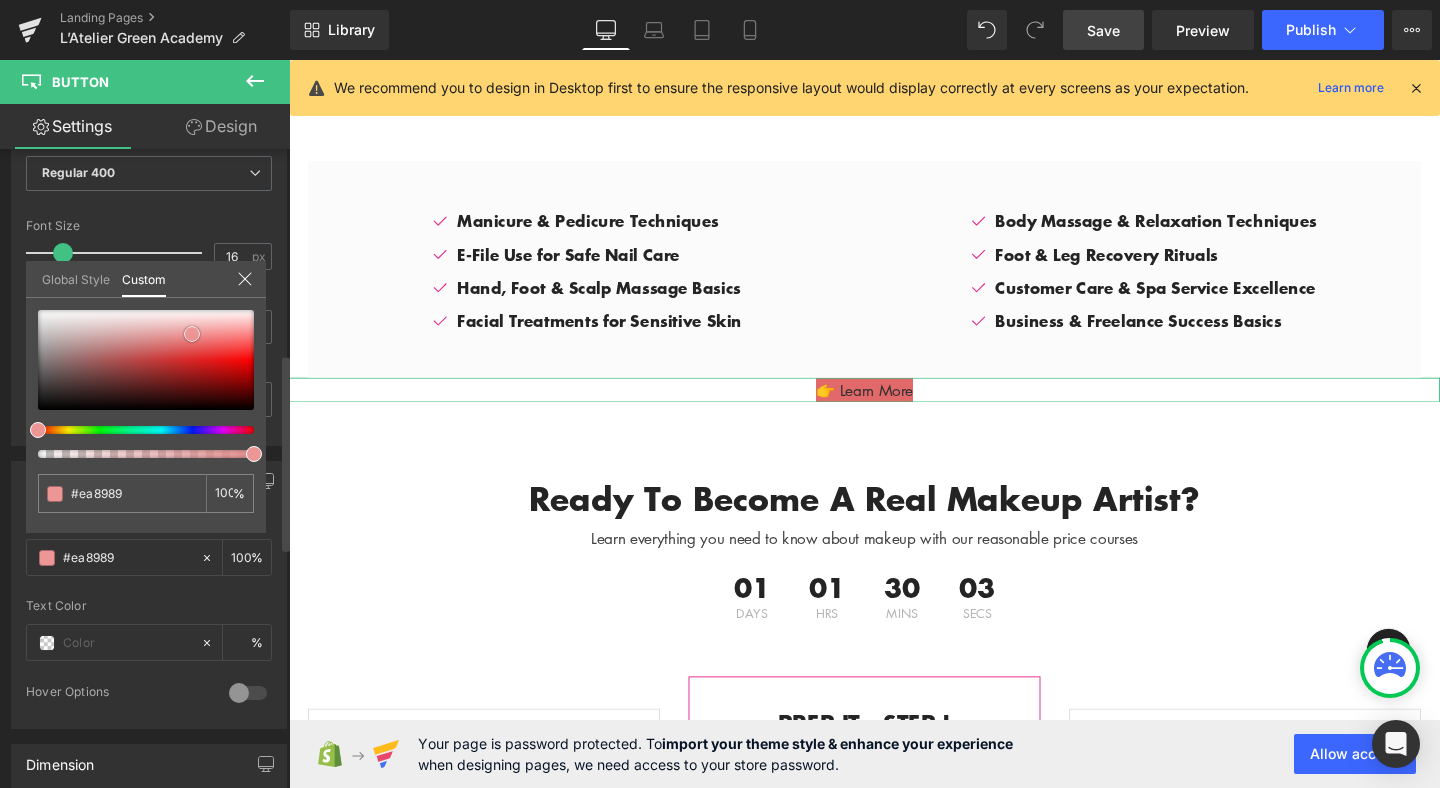 type on "#ed9696" 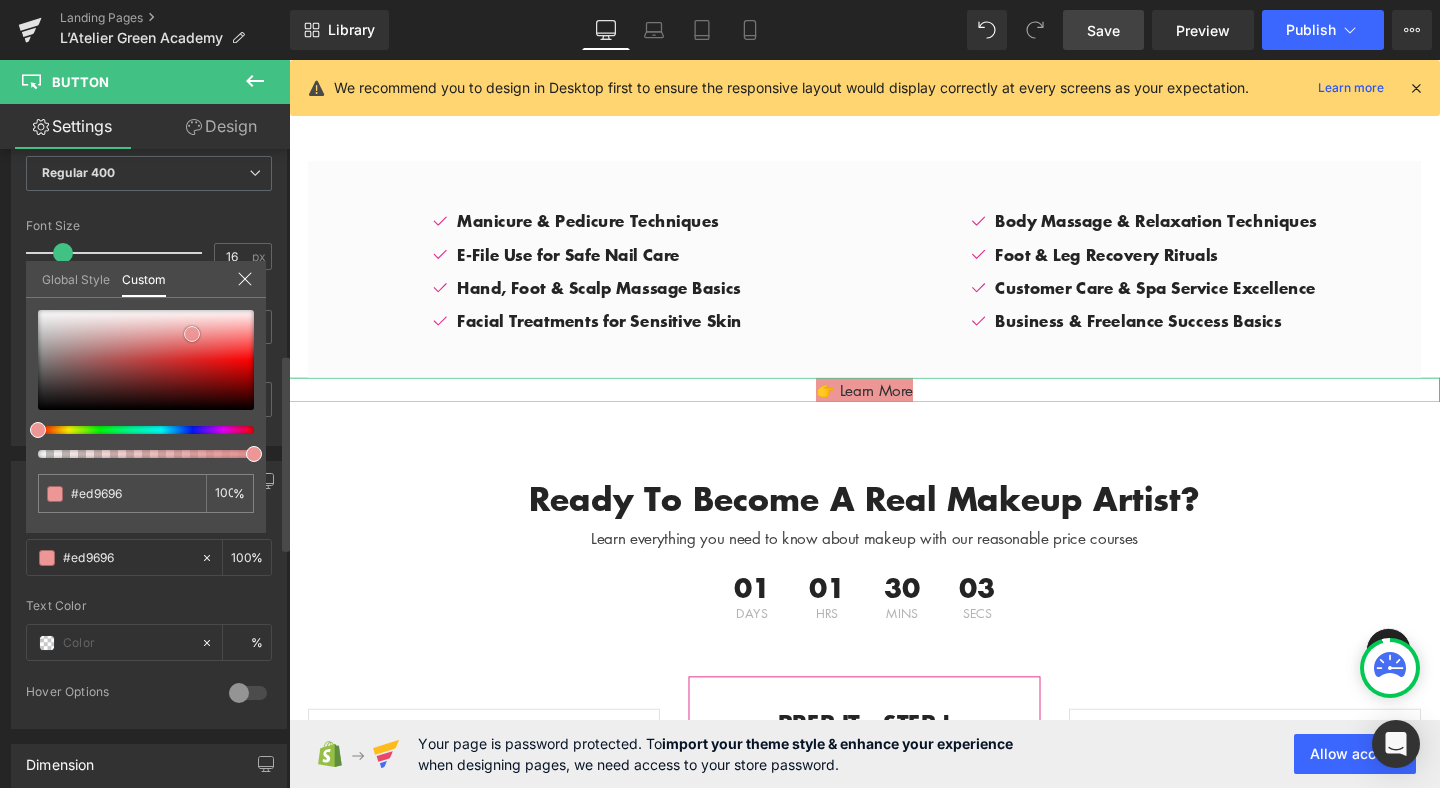 type on "#ec9191" 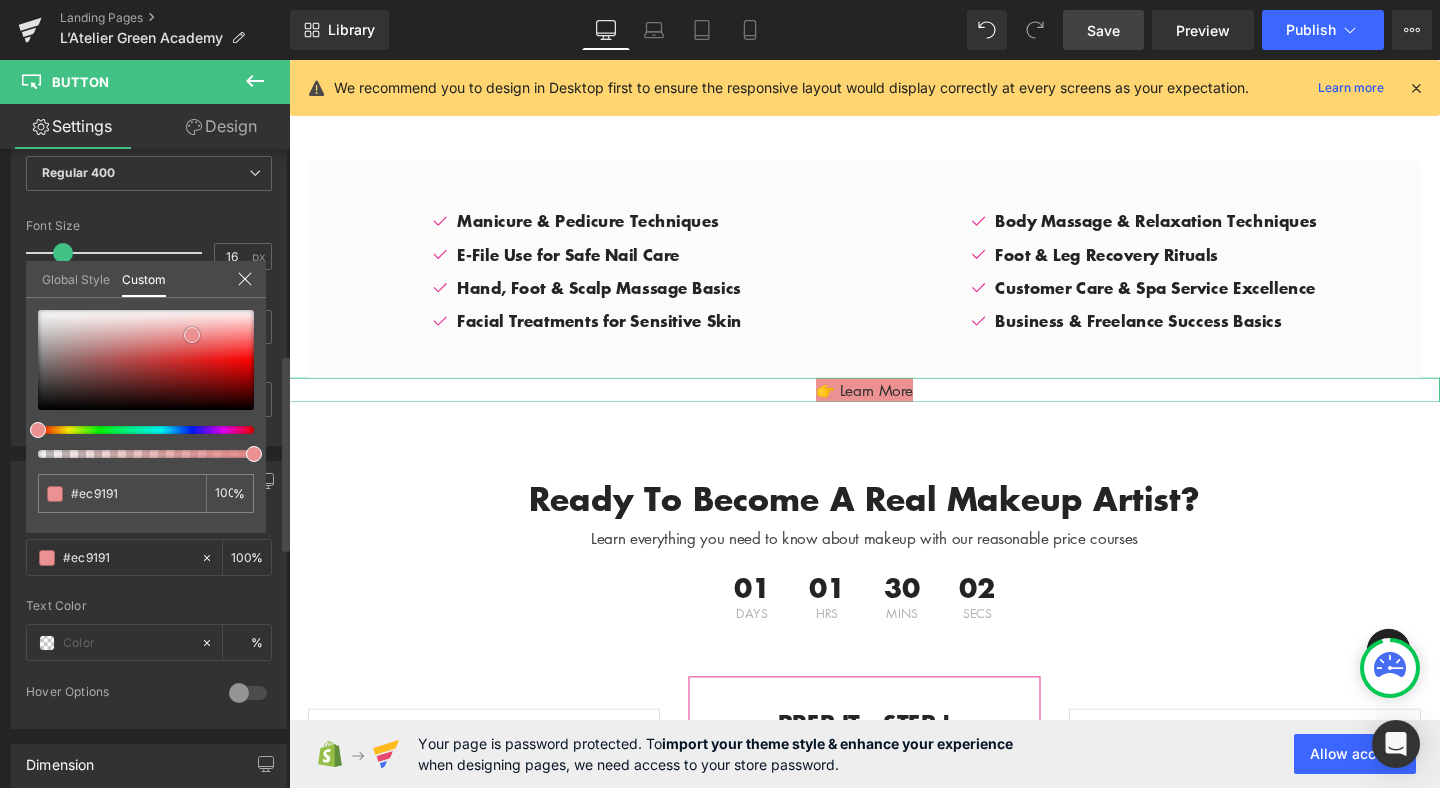 type on "#eb8d8d" 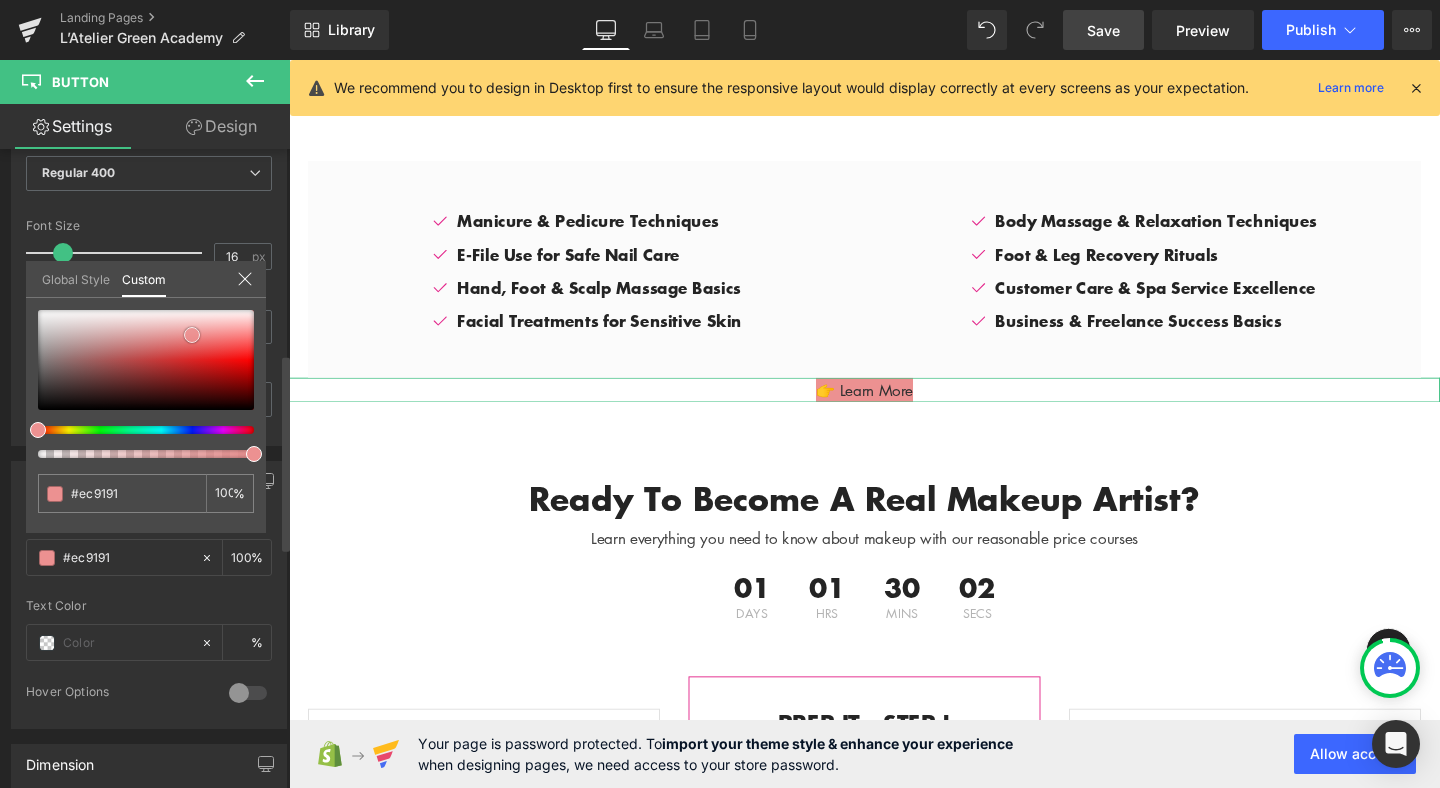 type on "#eb8d8d" 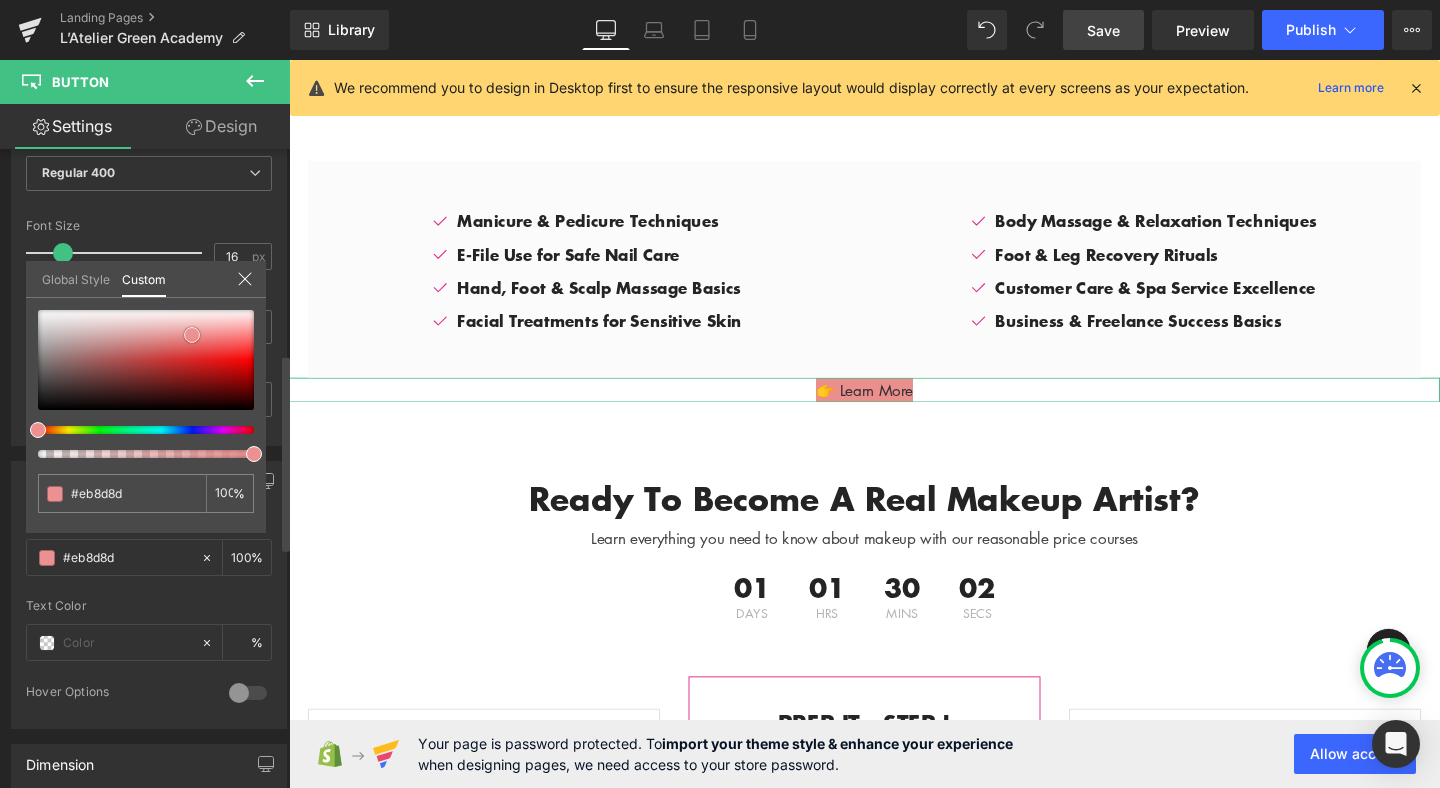 type on "#eb8e8e" 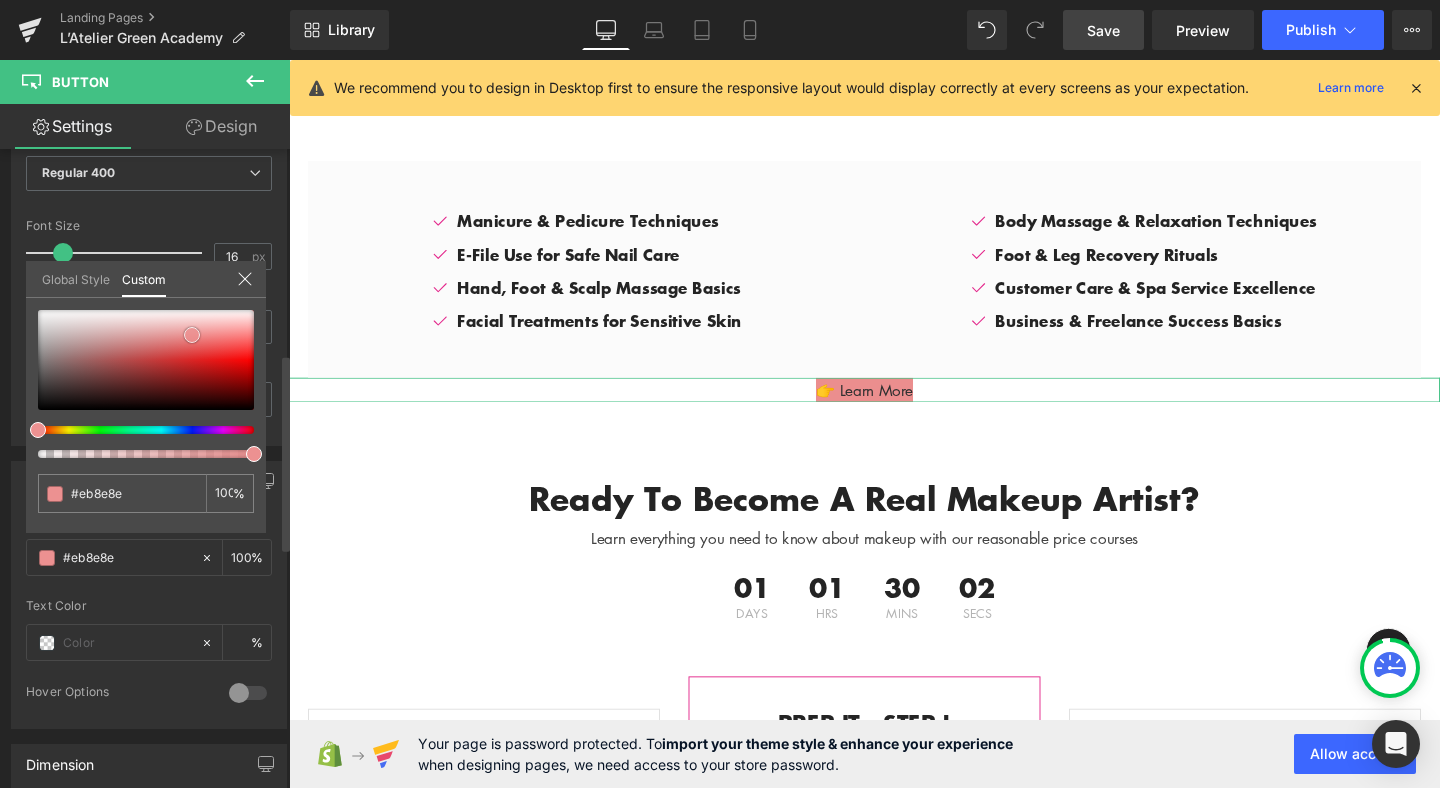 type on "#ea8989" 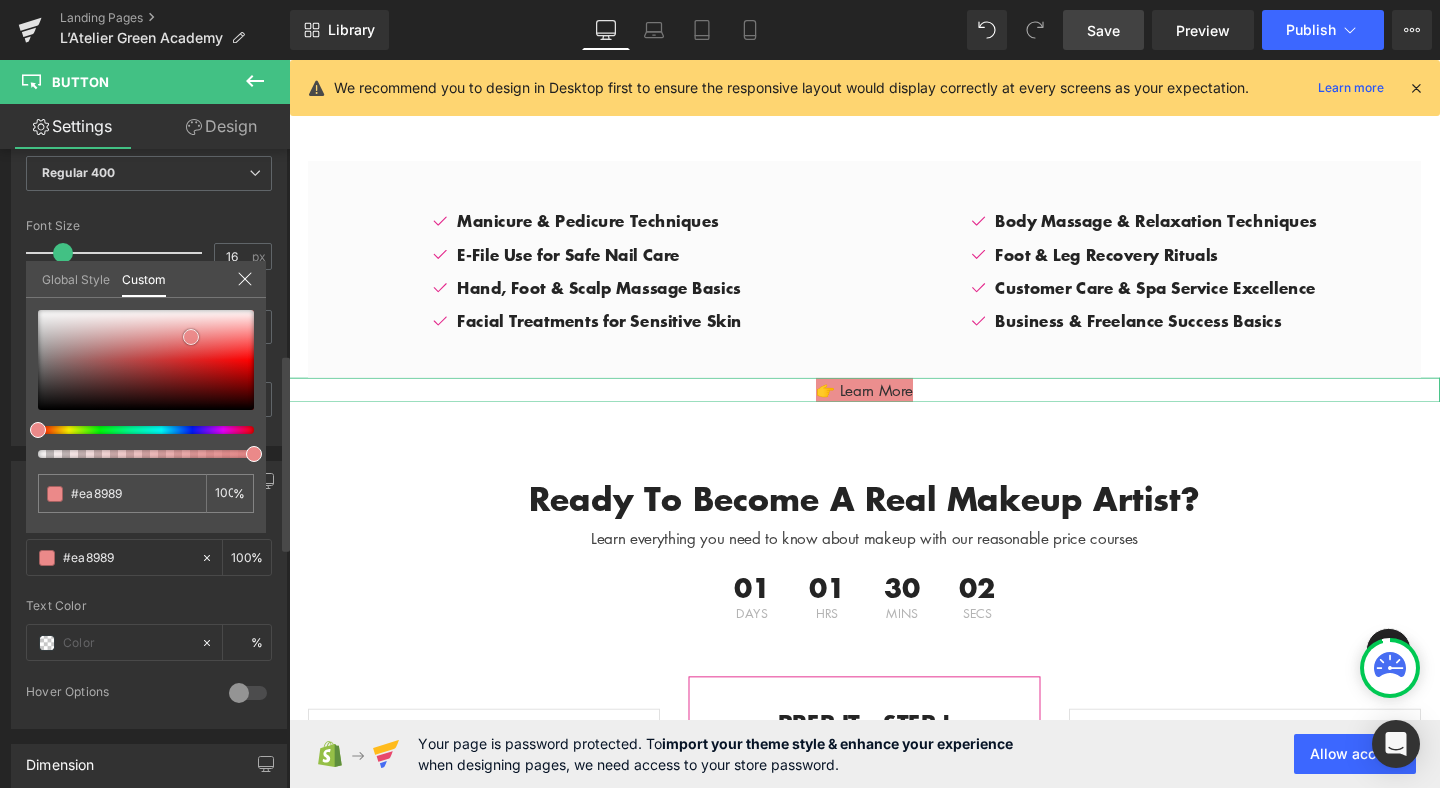 type on "#eb8989" 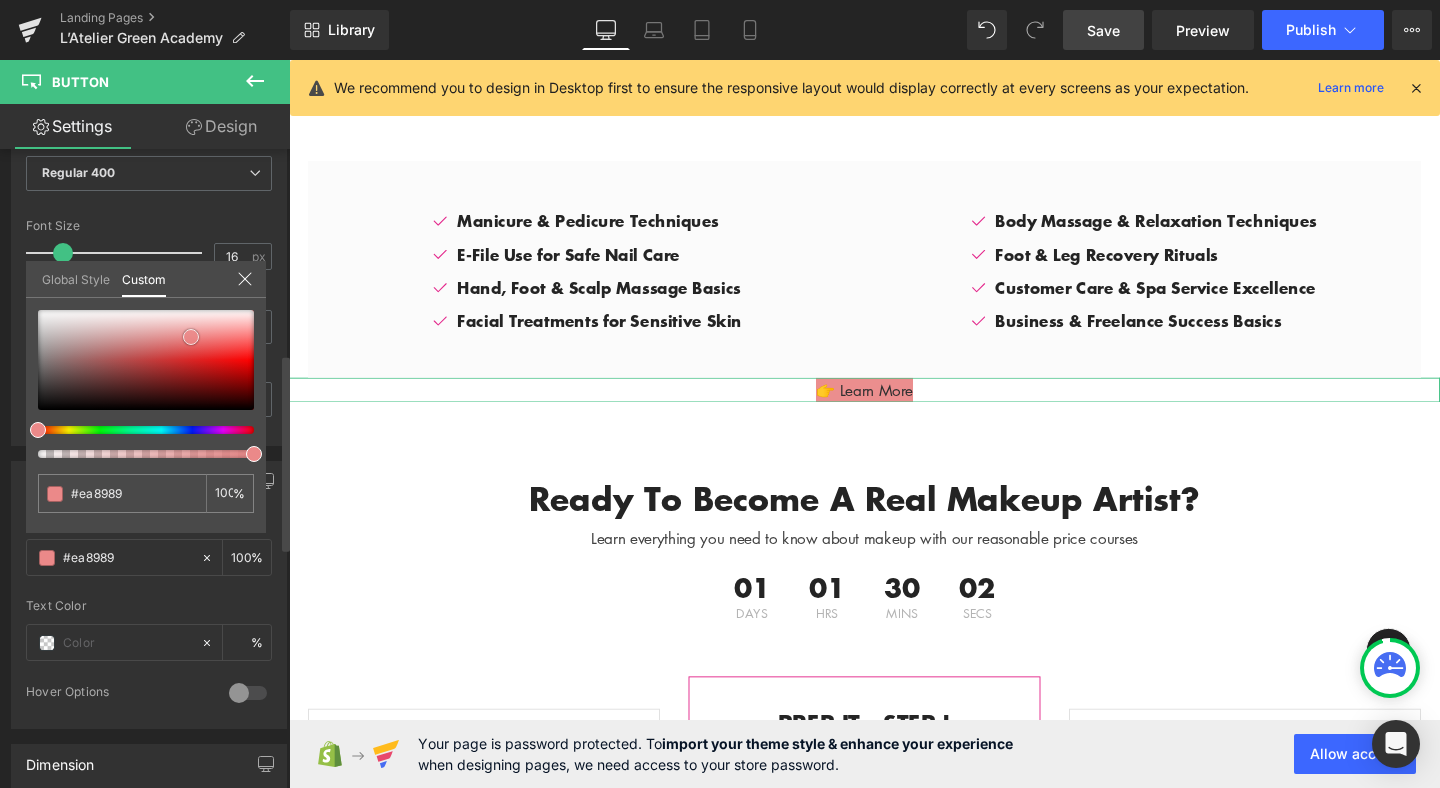 type on "#eb8989" 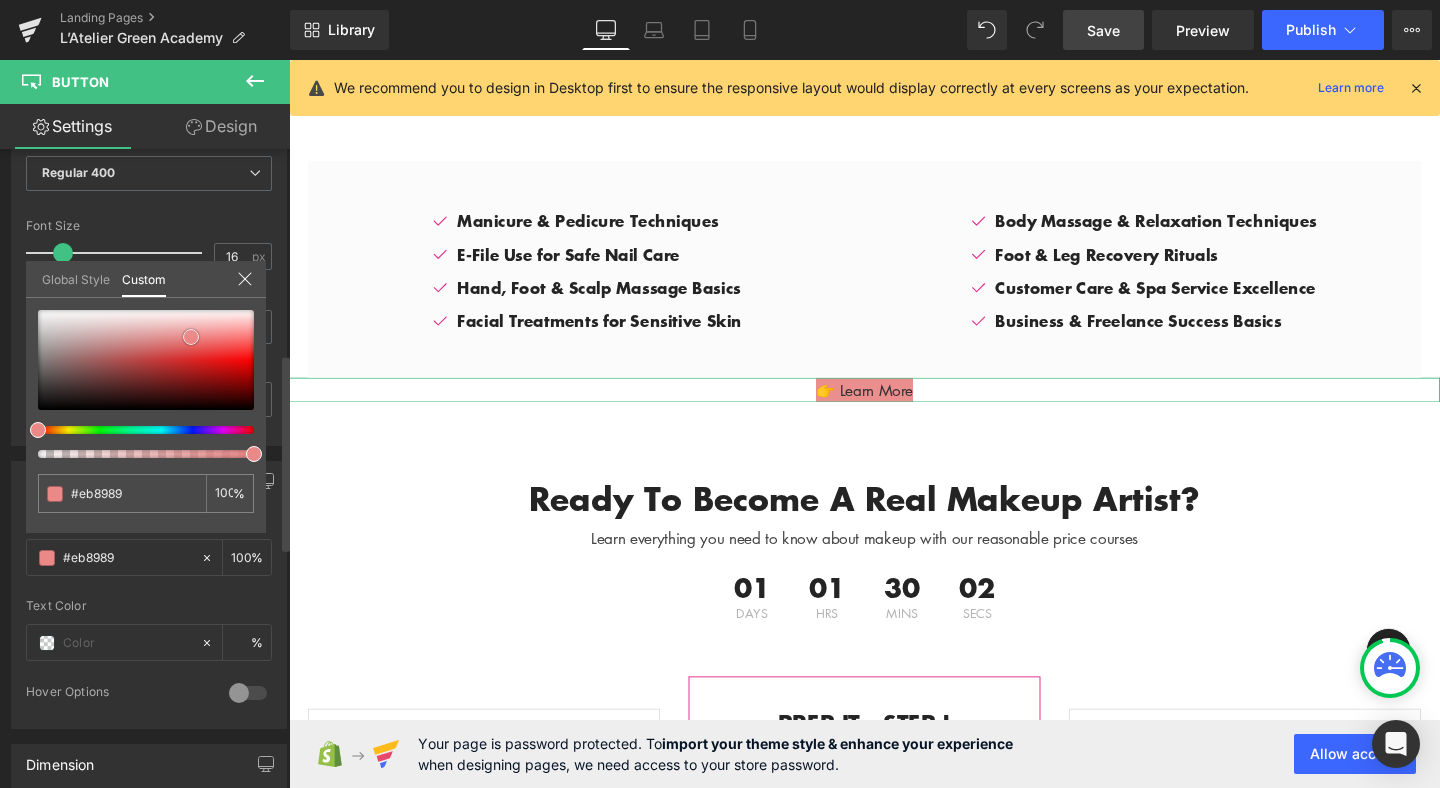 type on "#ea8989" 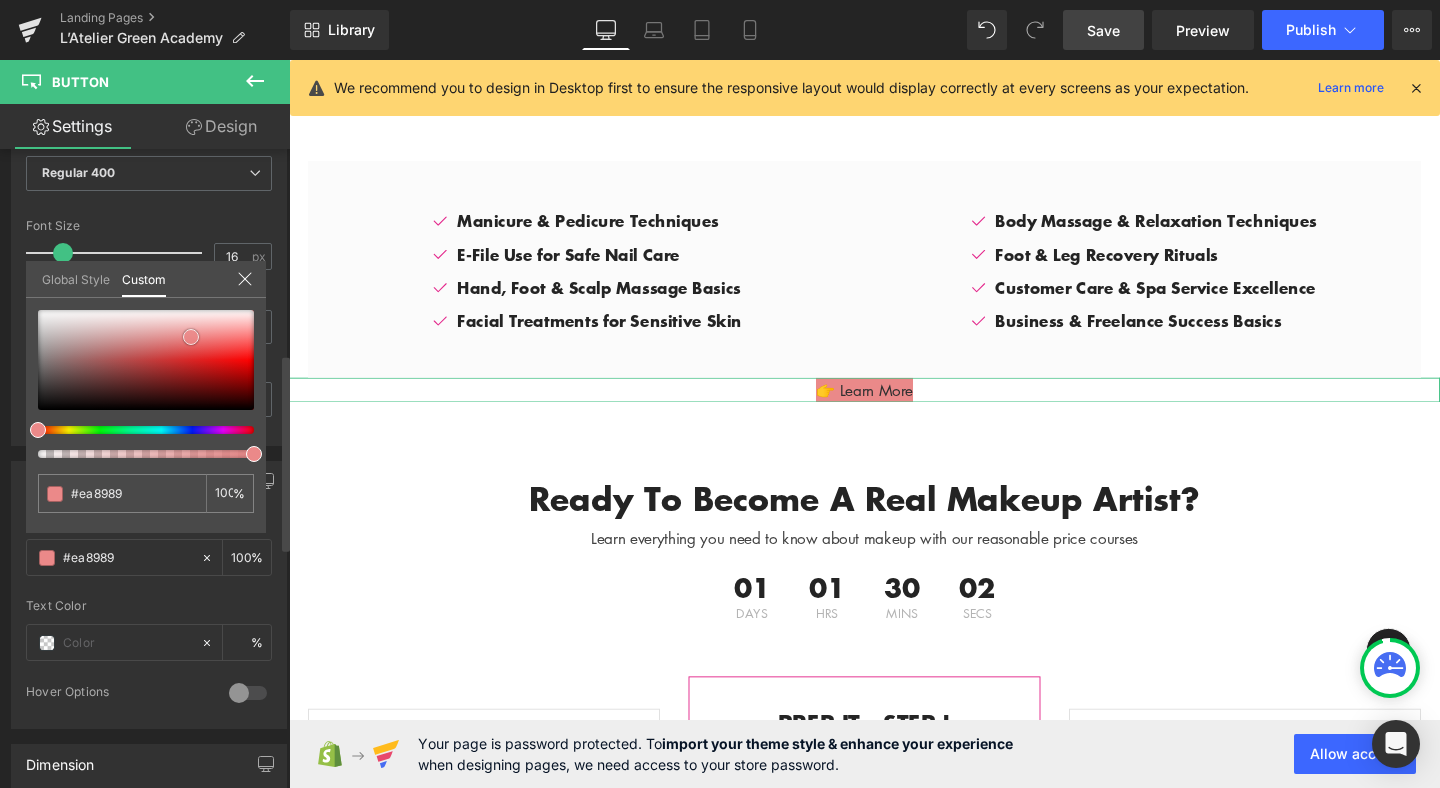 type on "#e98585" 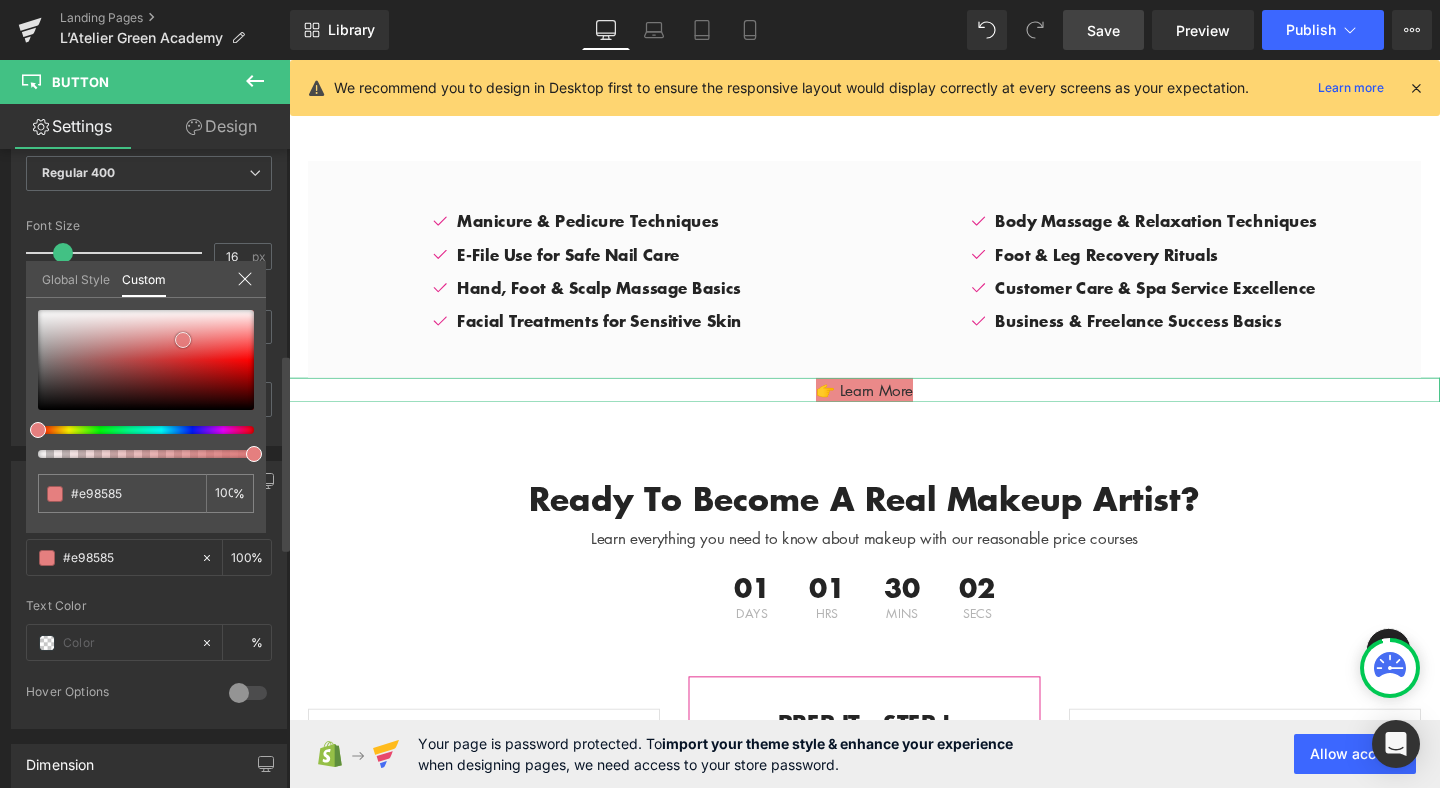 type on "#e88787" 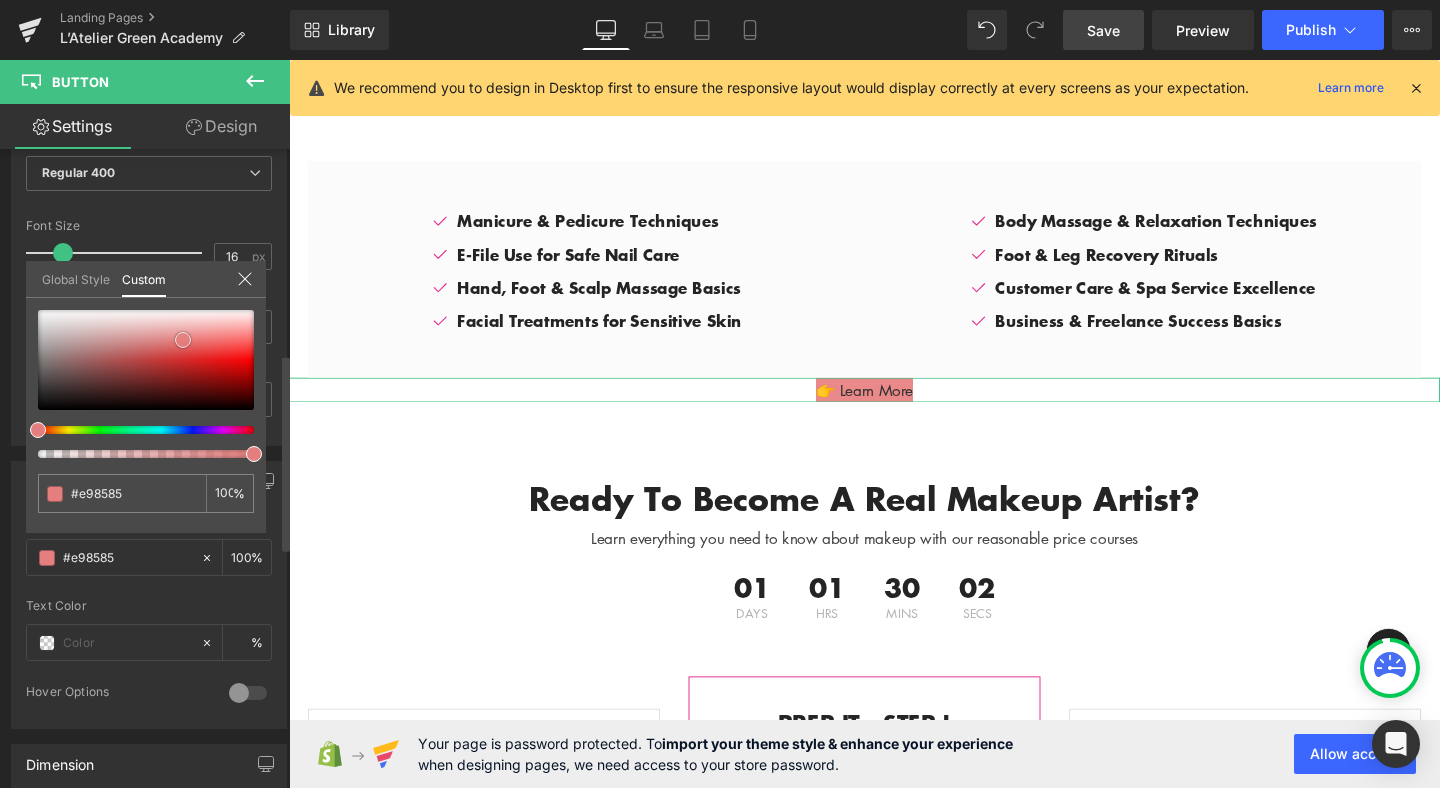 type on "#e88787" 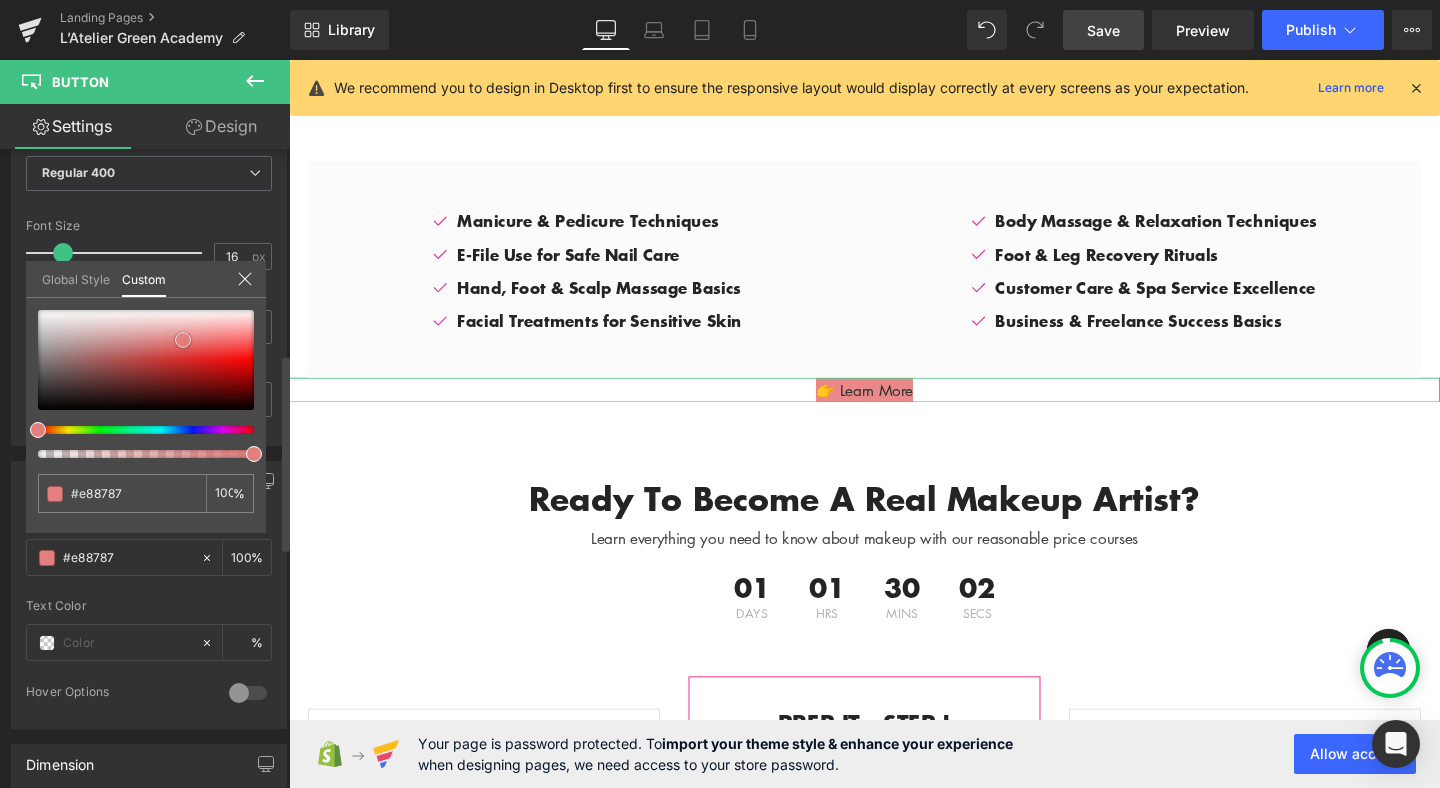 type on "#e57f7f" 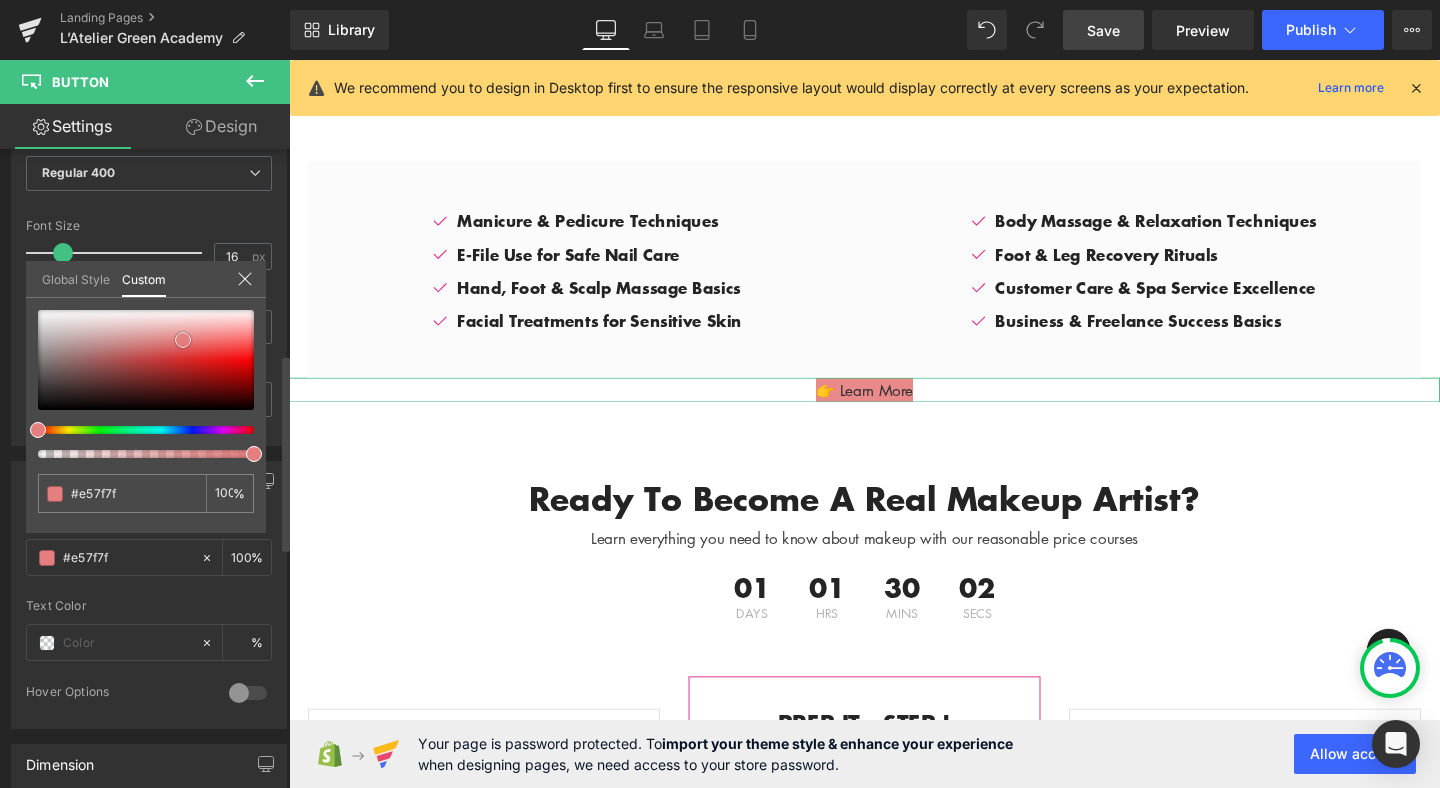 type on "#de7777" 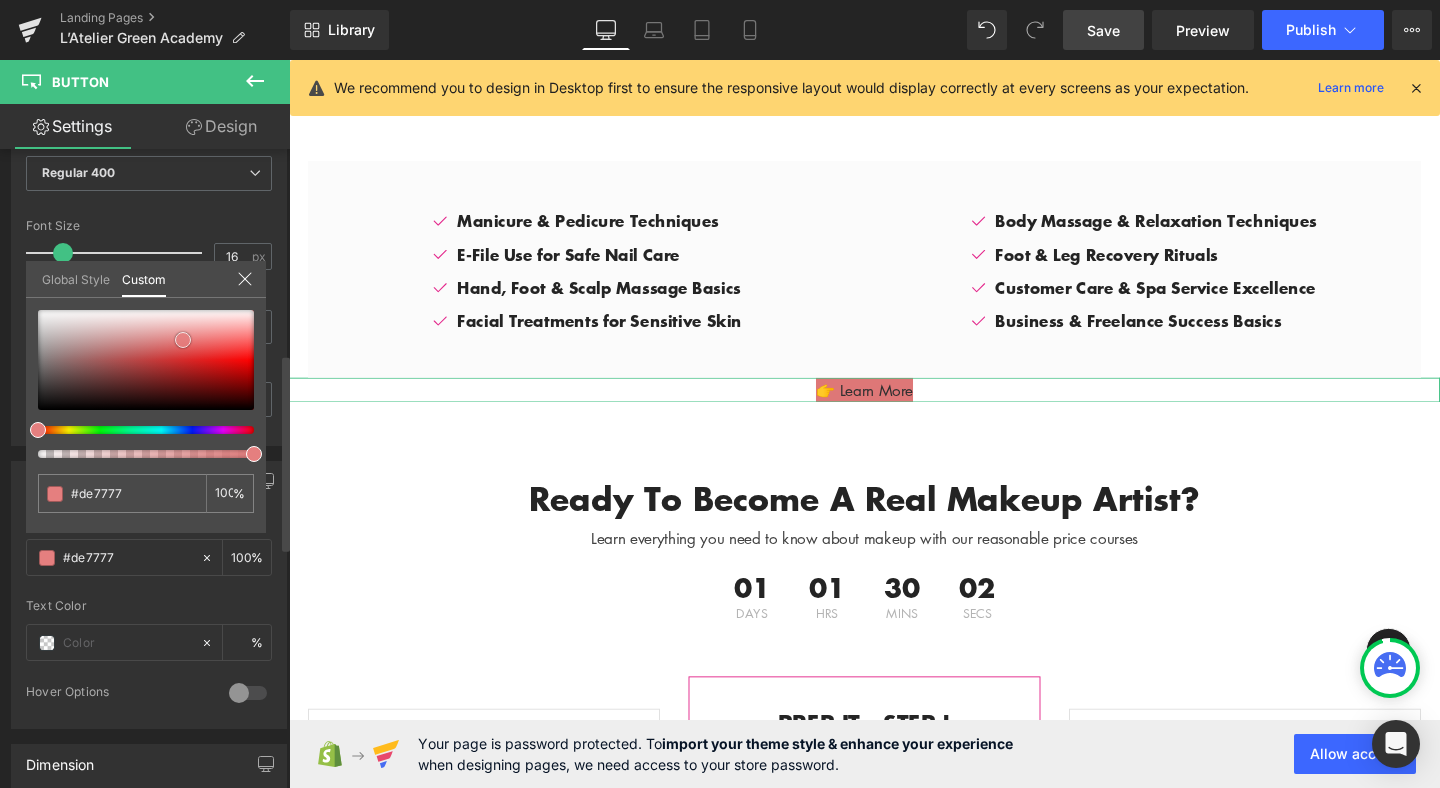 type on "#d66f6f" 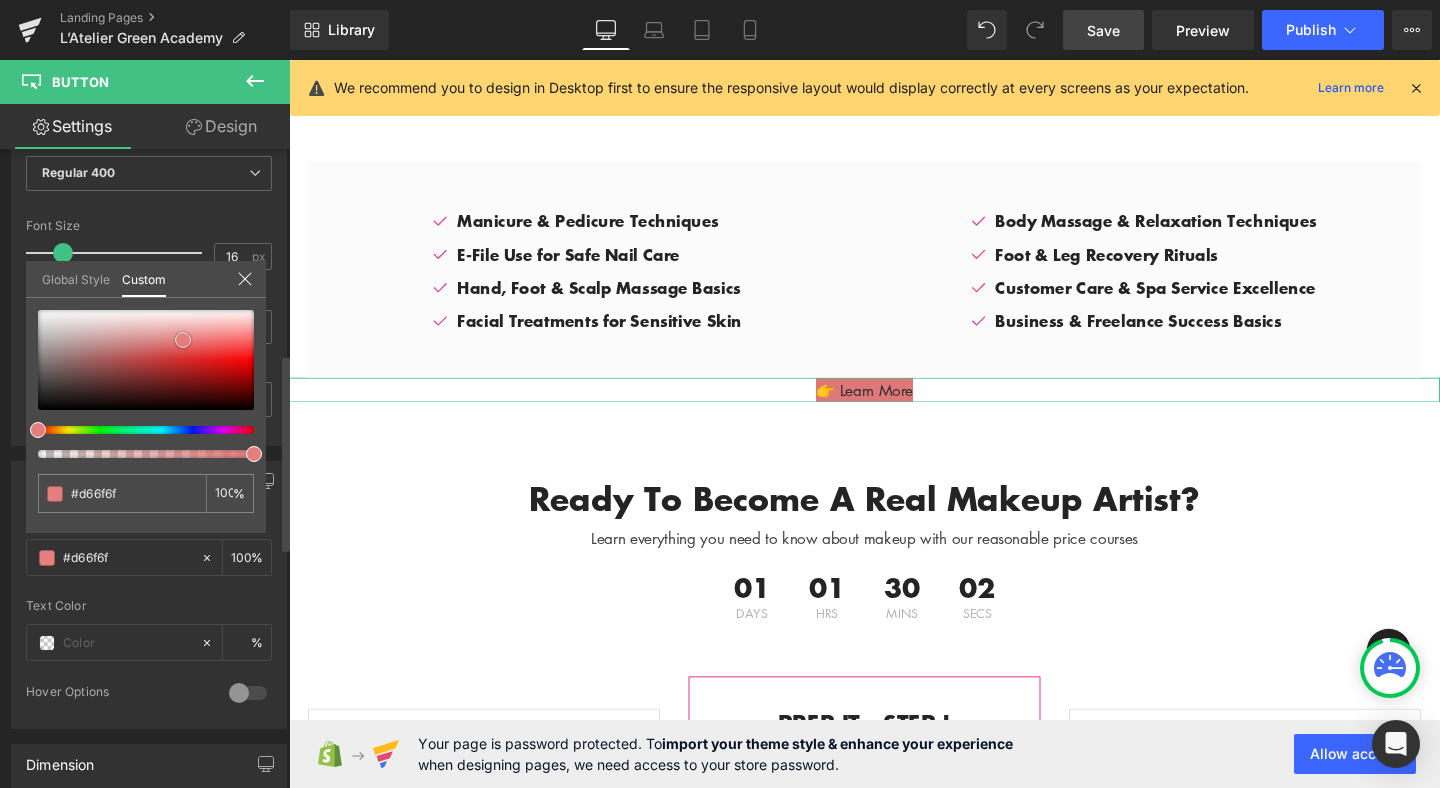 type on "#cd6464" 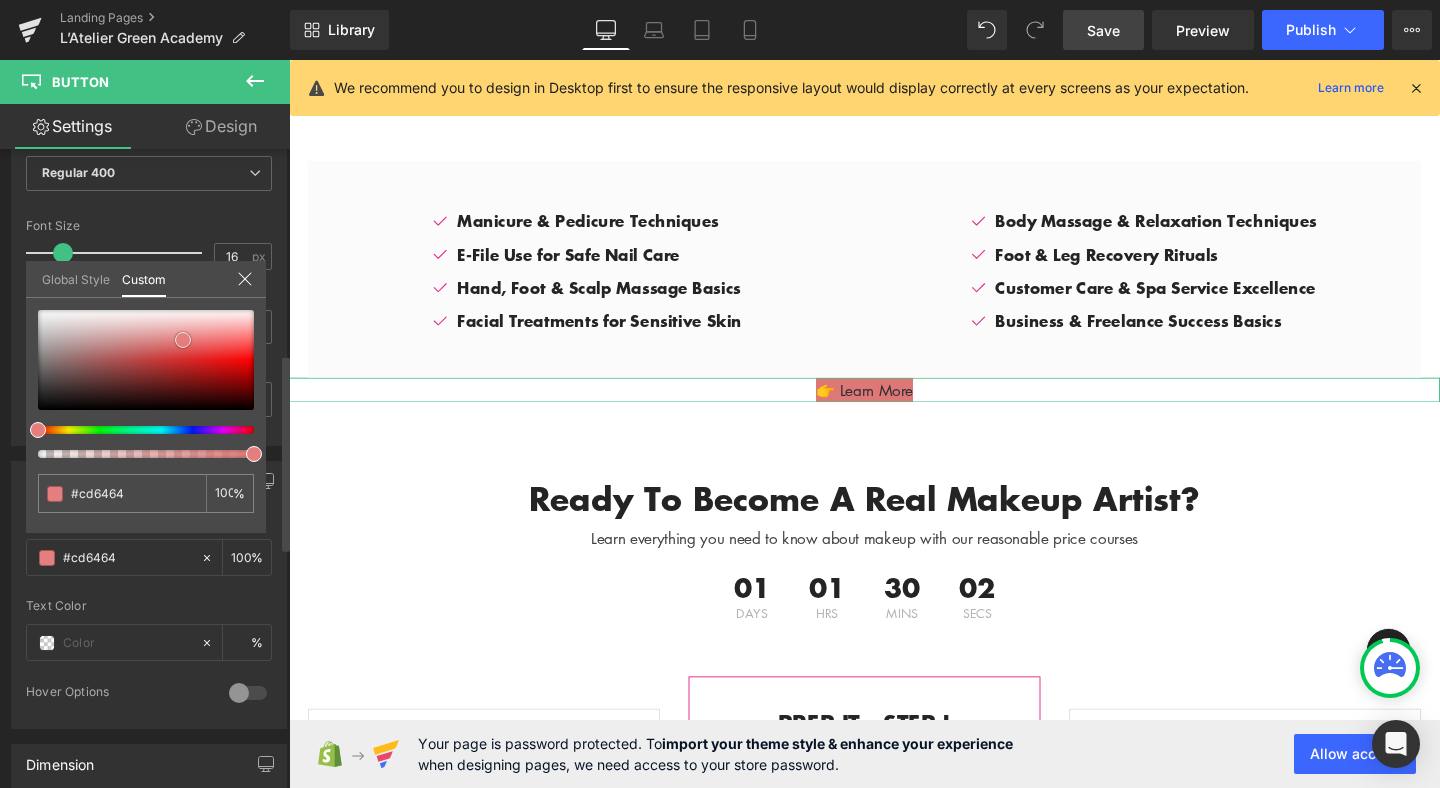 type on "#c76060" 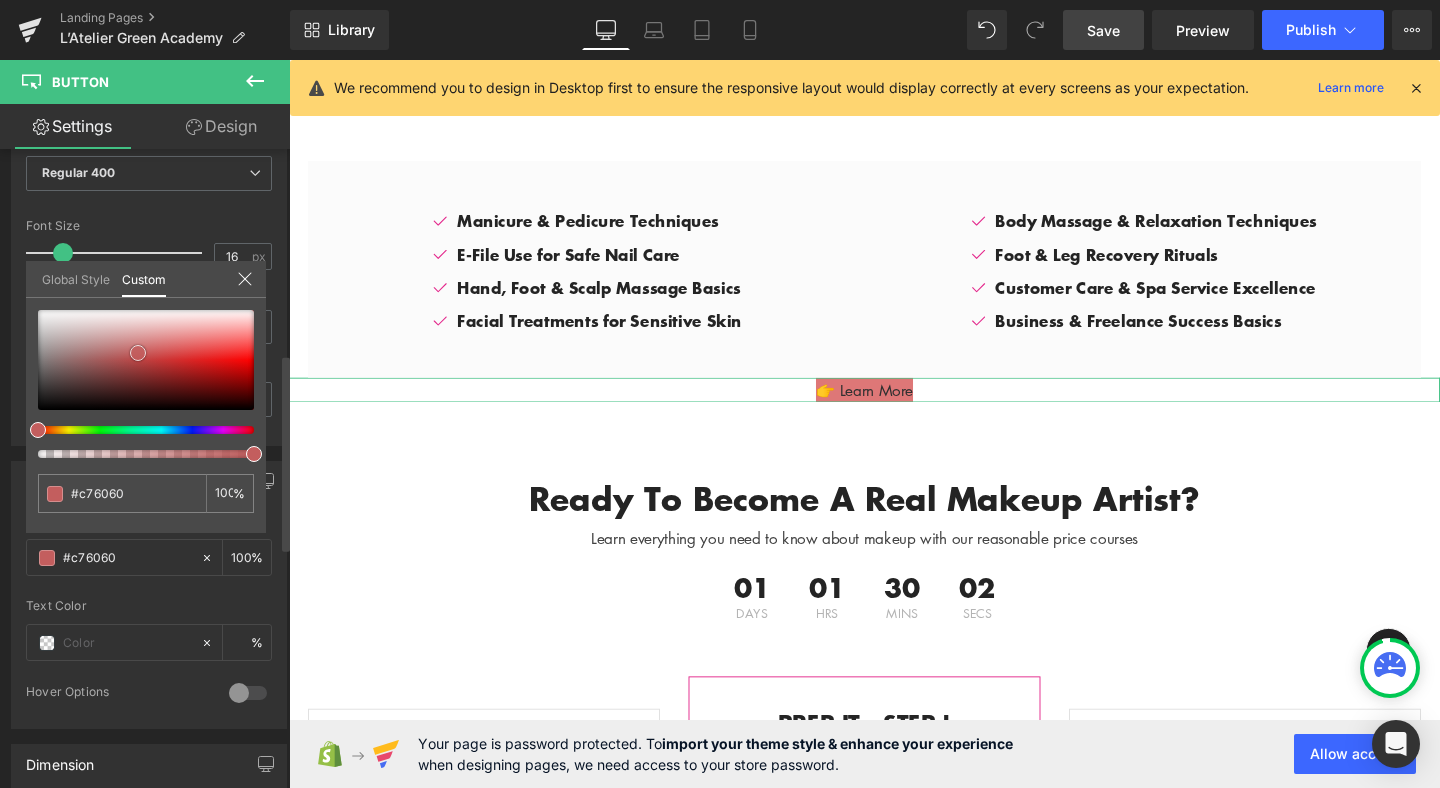 type on "#c45d5d" 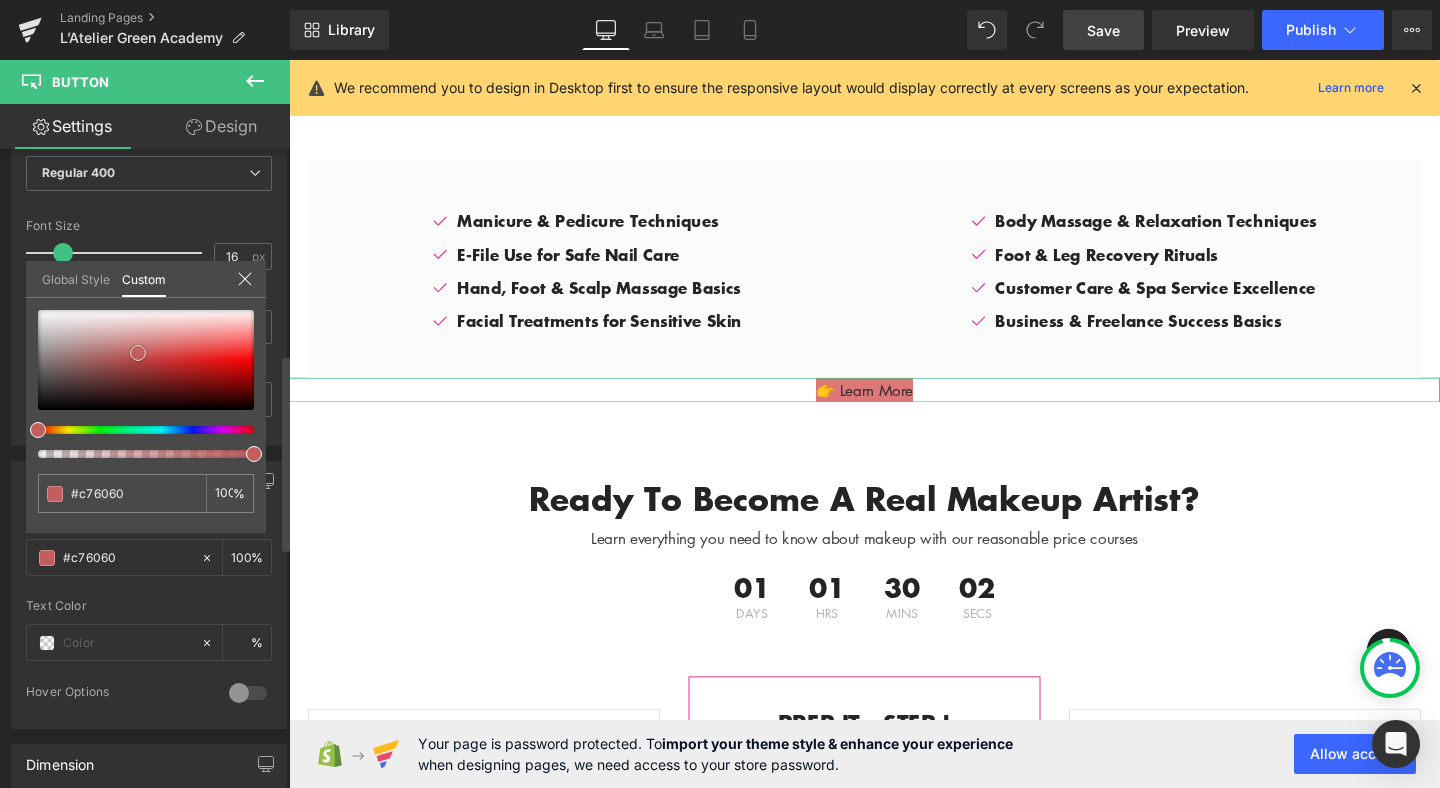 type on "#c45d5d" 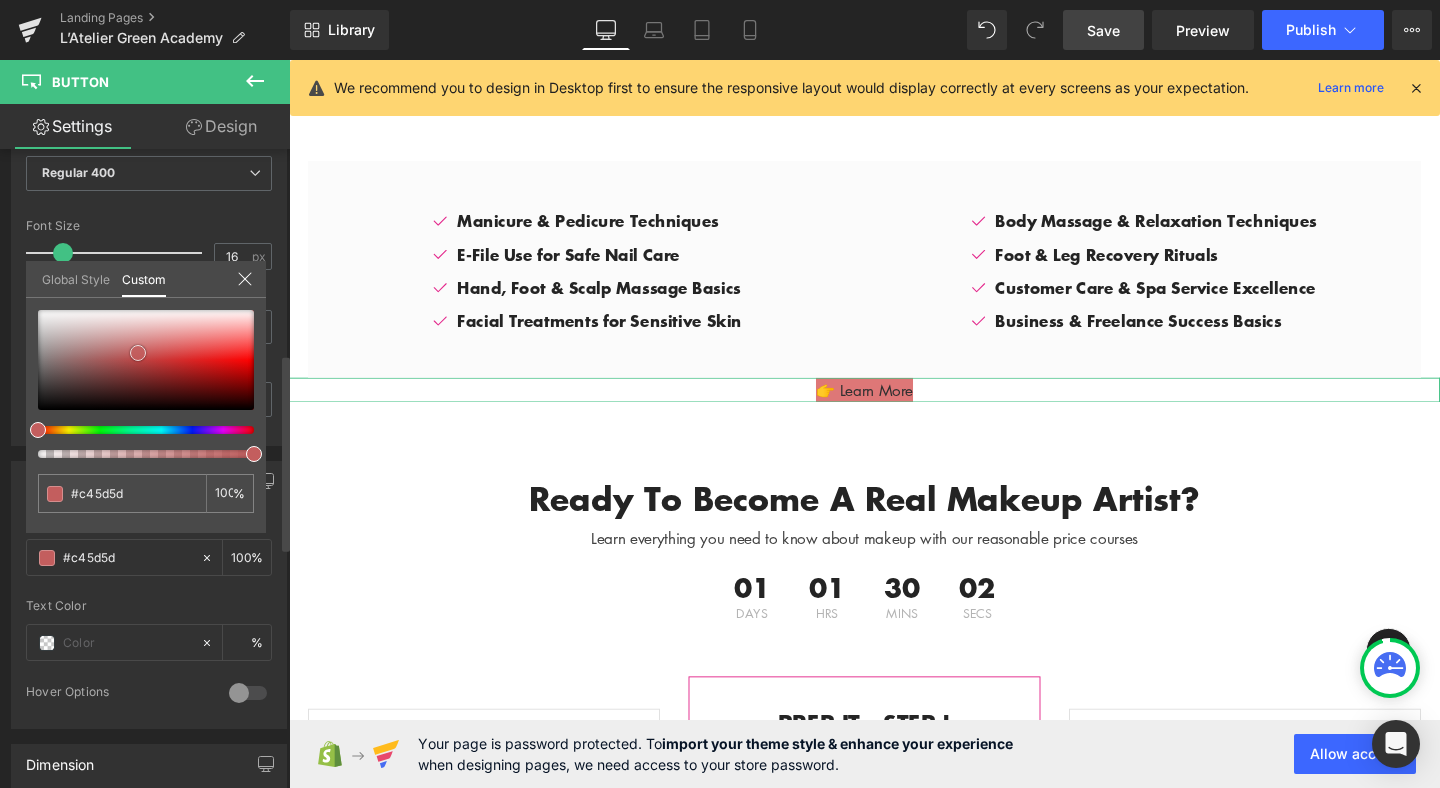 type on "#c35e5e" 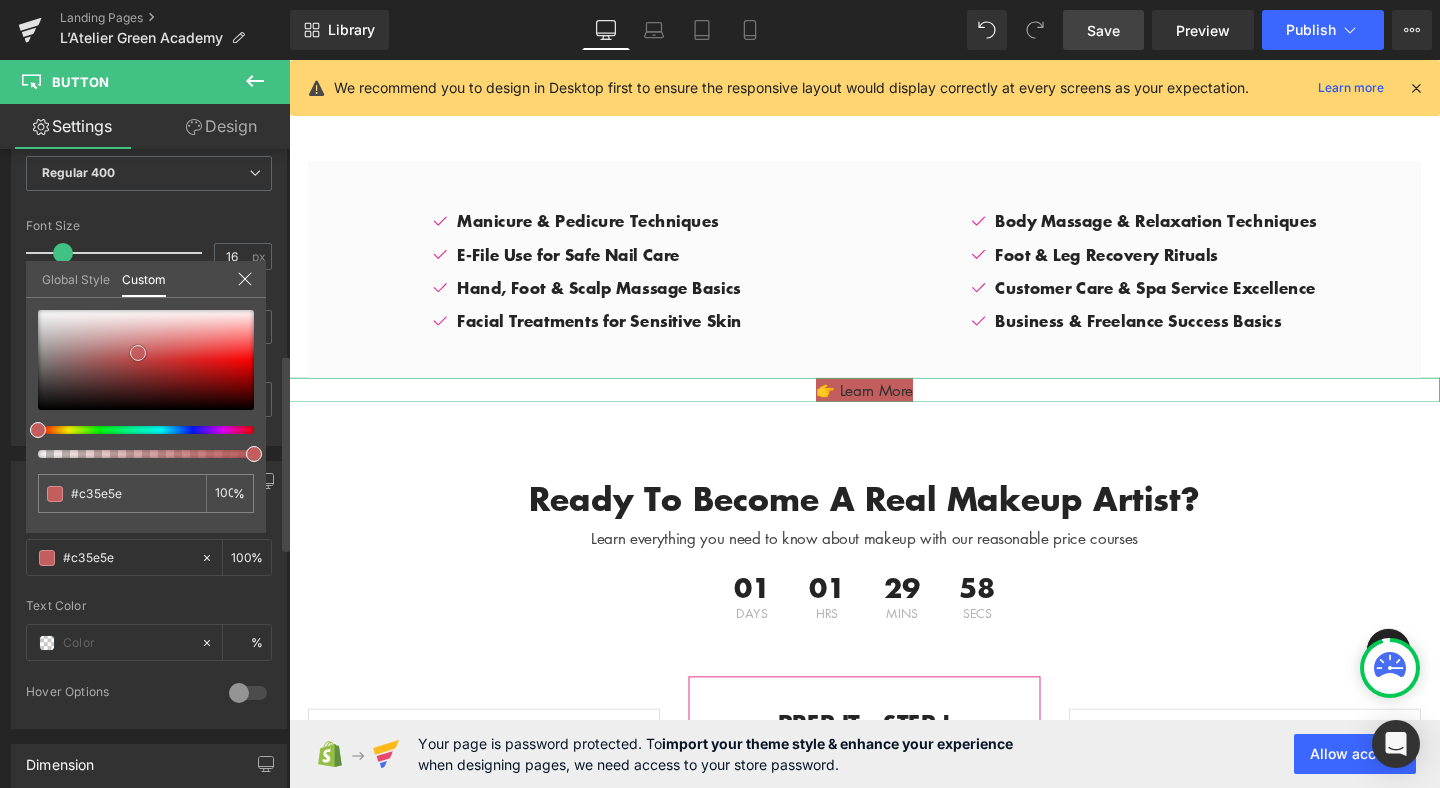 drag, startPoint x: 73, startPoint y: 379, endPoint x: 138, endPoint y: 354, distance: 69.641945 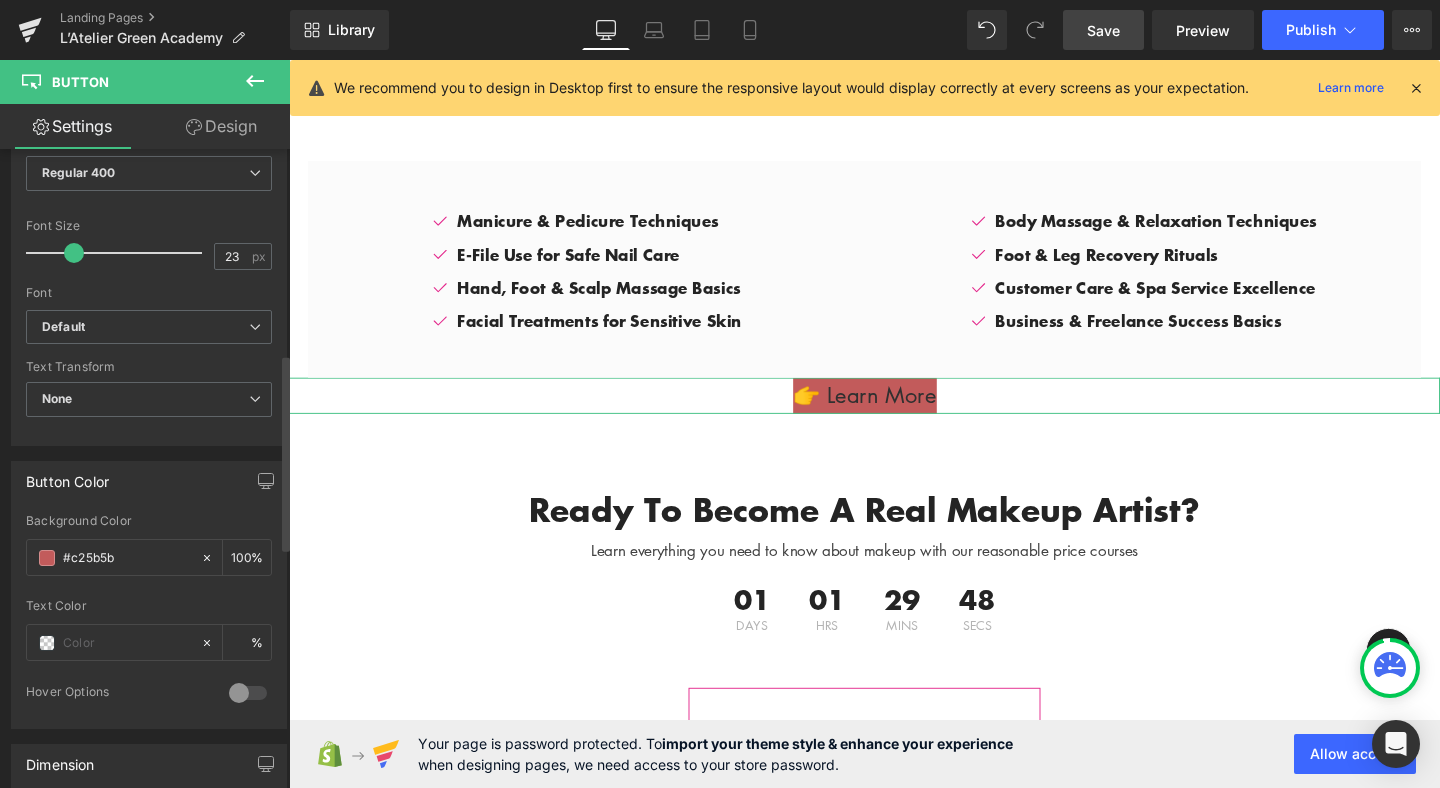 type on "24" 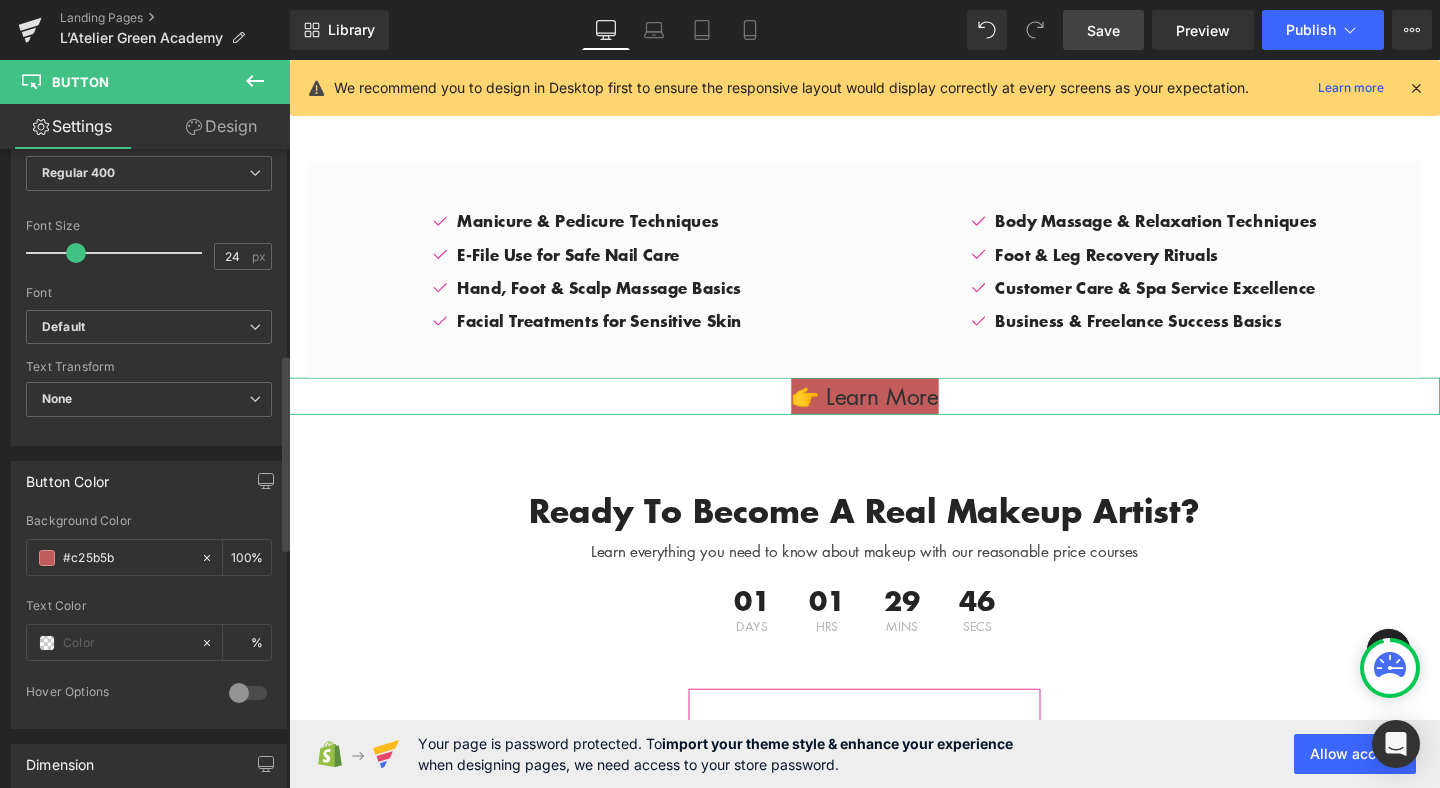 drag, startPoint x: 63, startPoint y: 247, endPoint x: 76, endPoint y: 244, distance: 13.341664 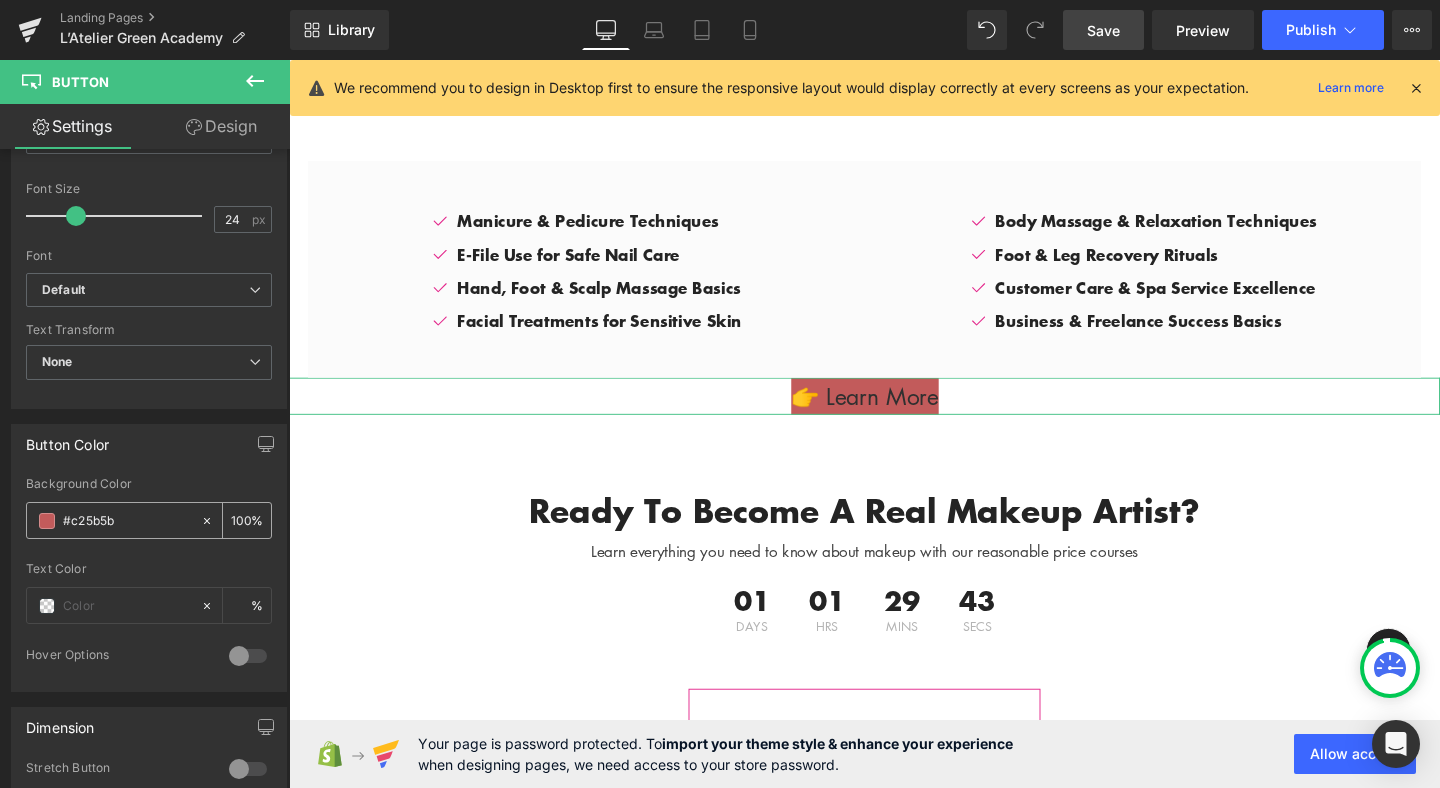 scroll, scrollTop: 711, scrollLeft: 0, axis: vertical 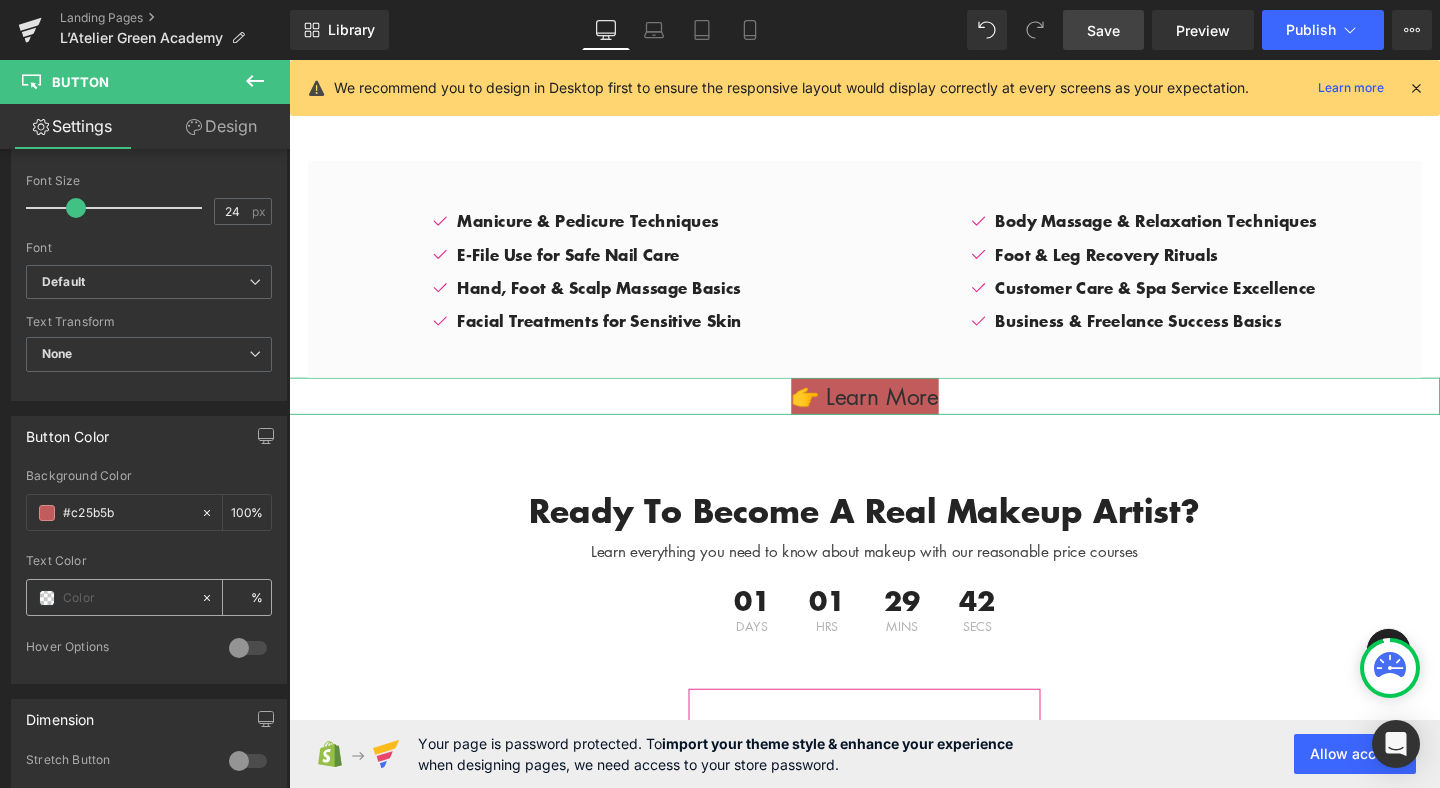 click at bounding box center [47, 598] 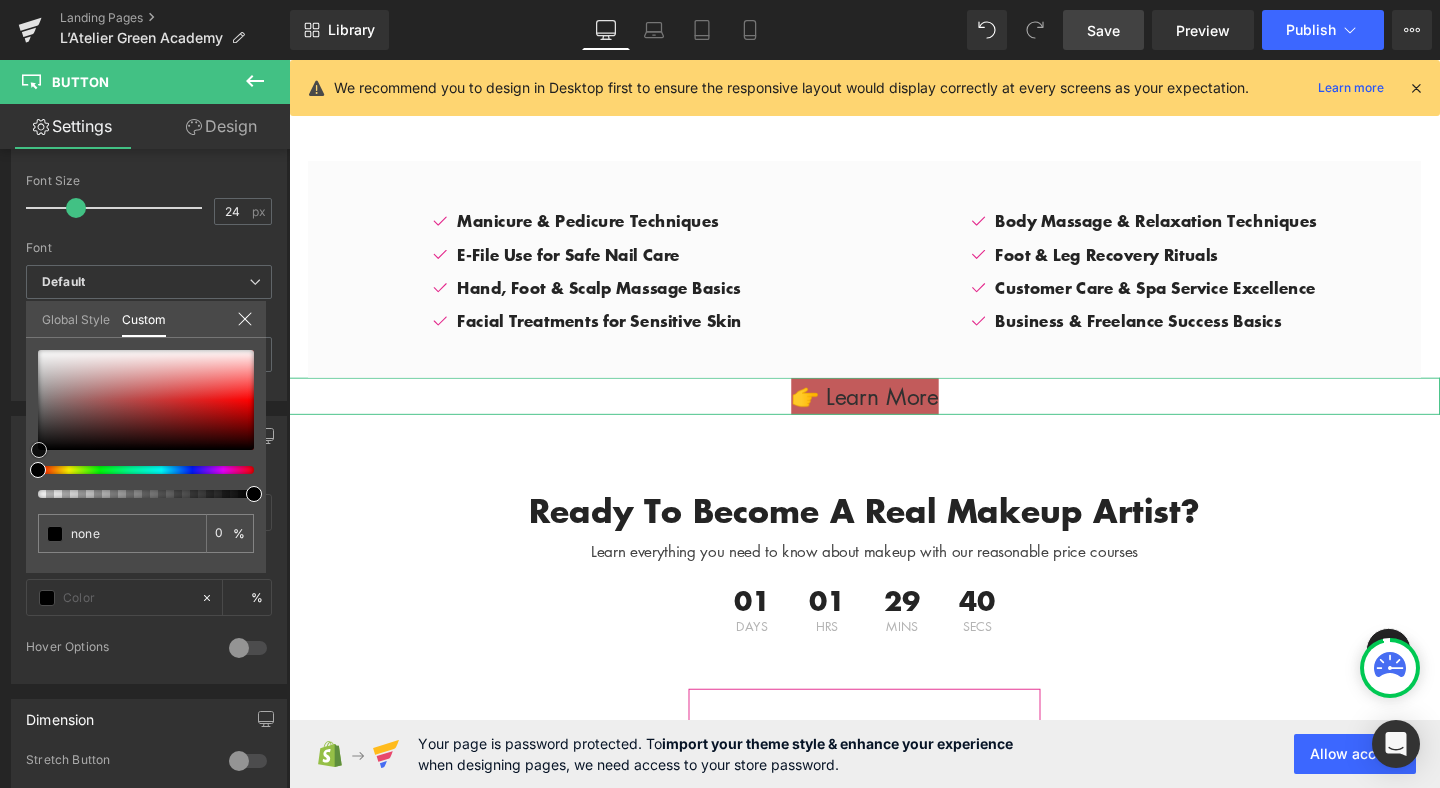 type on "#000000" 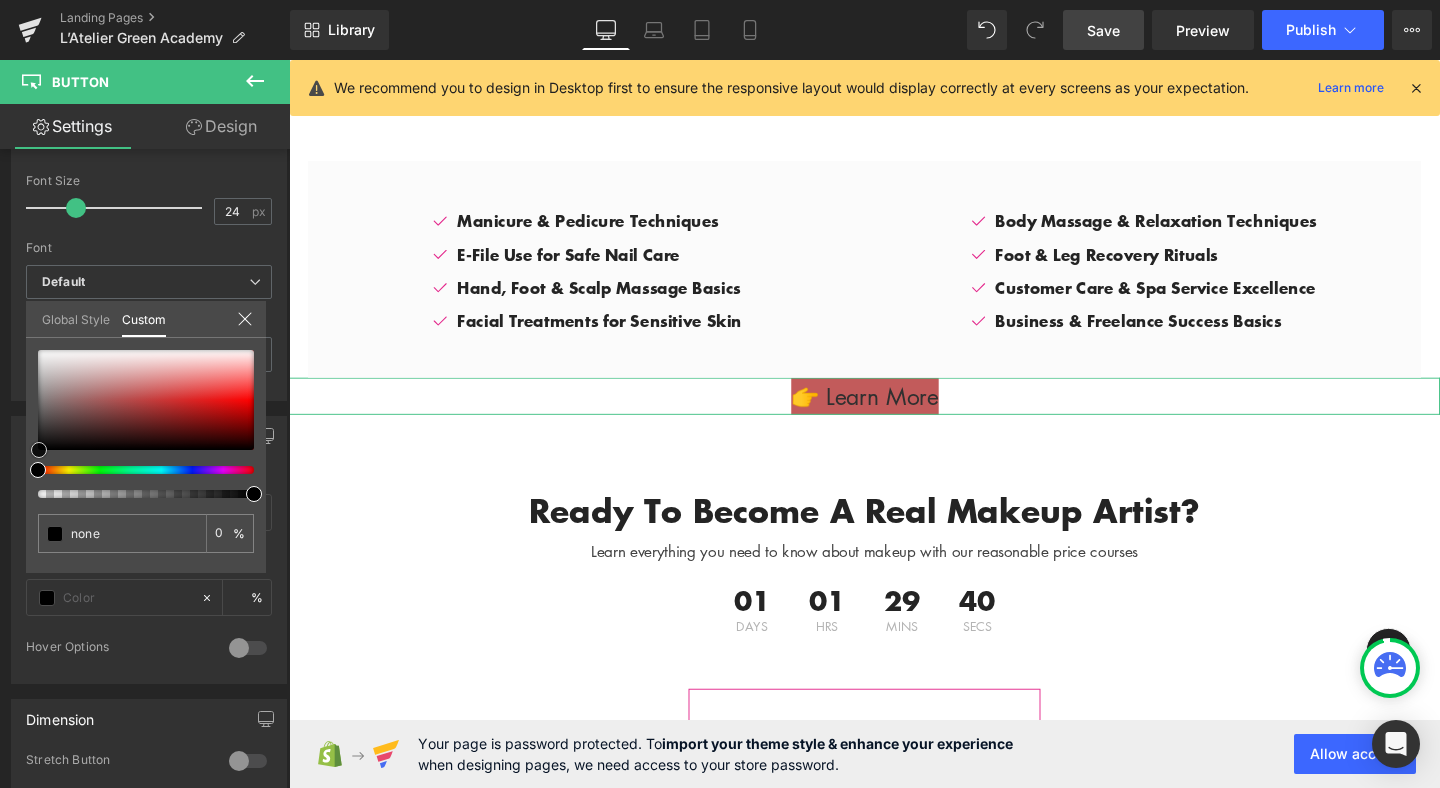 type on "100" 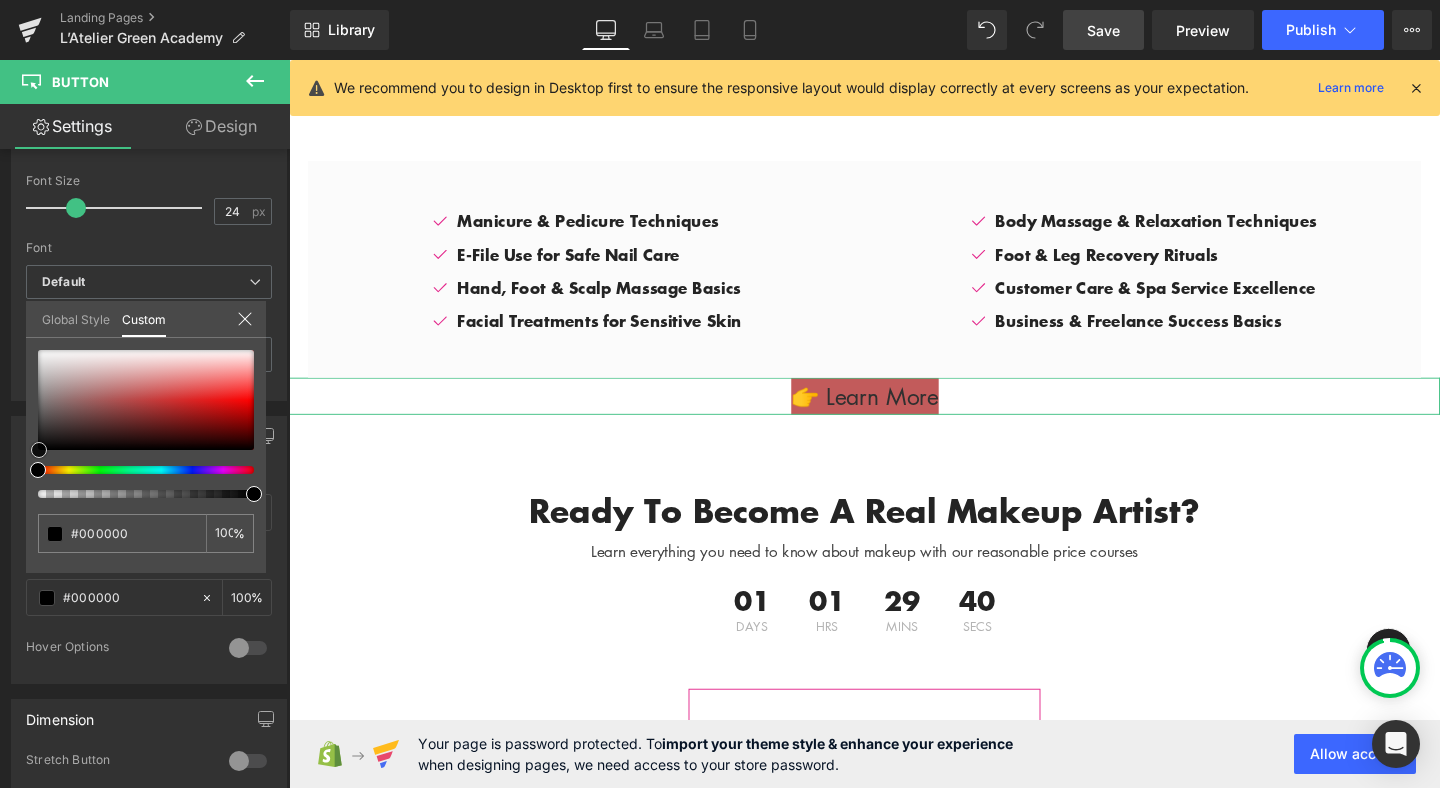 type on "#070707" 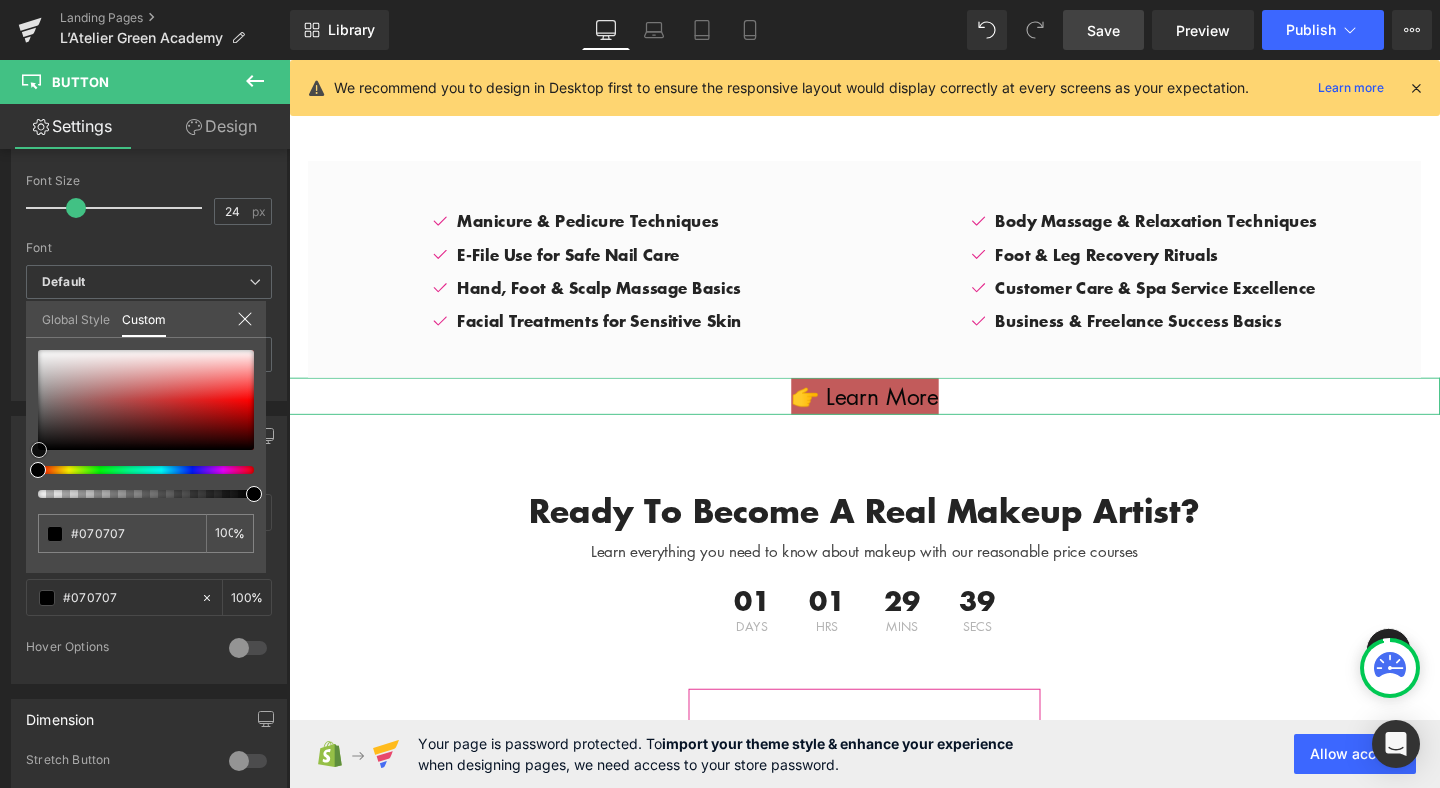 type on "#222020" 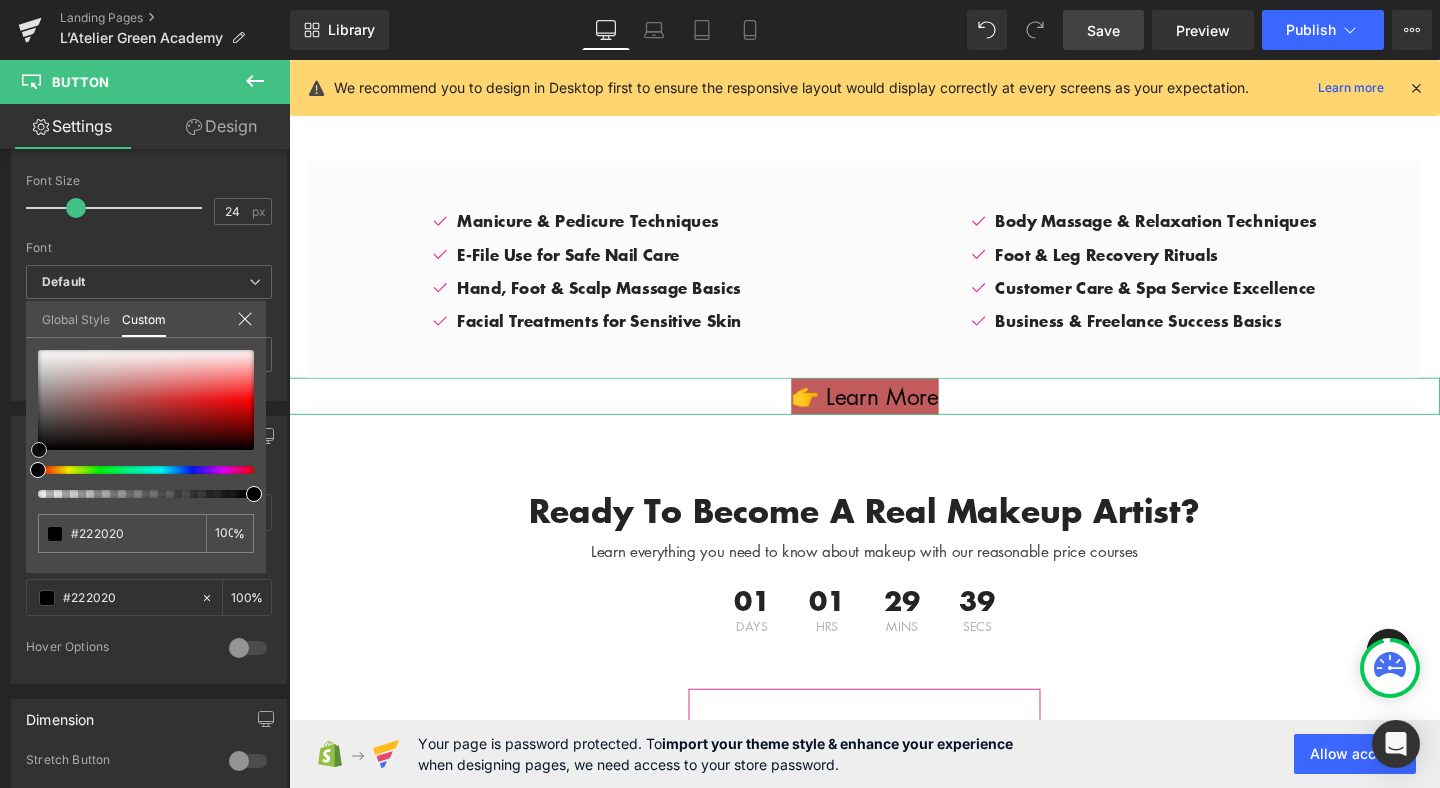 type on "#403a3a" 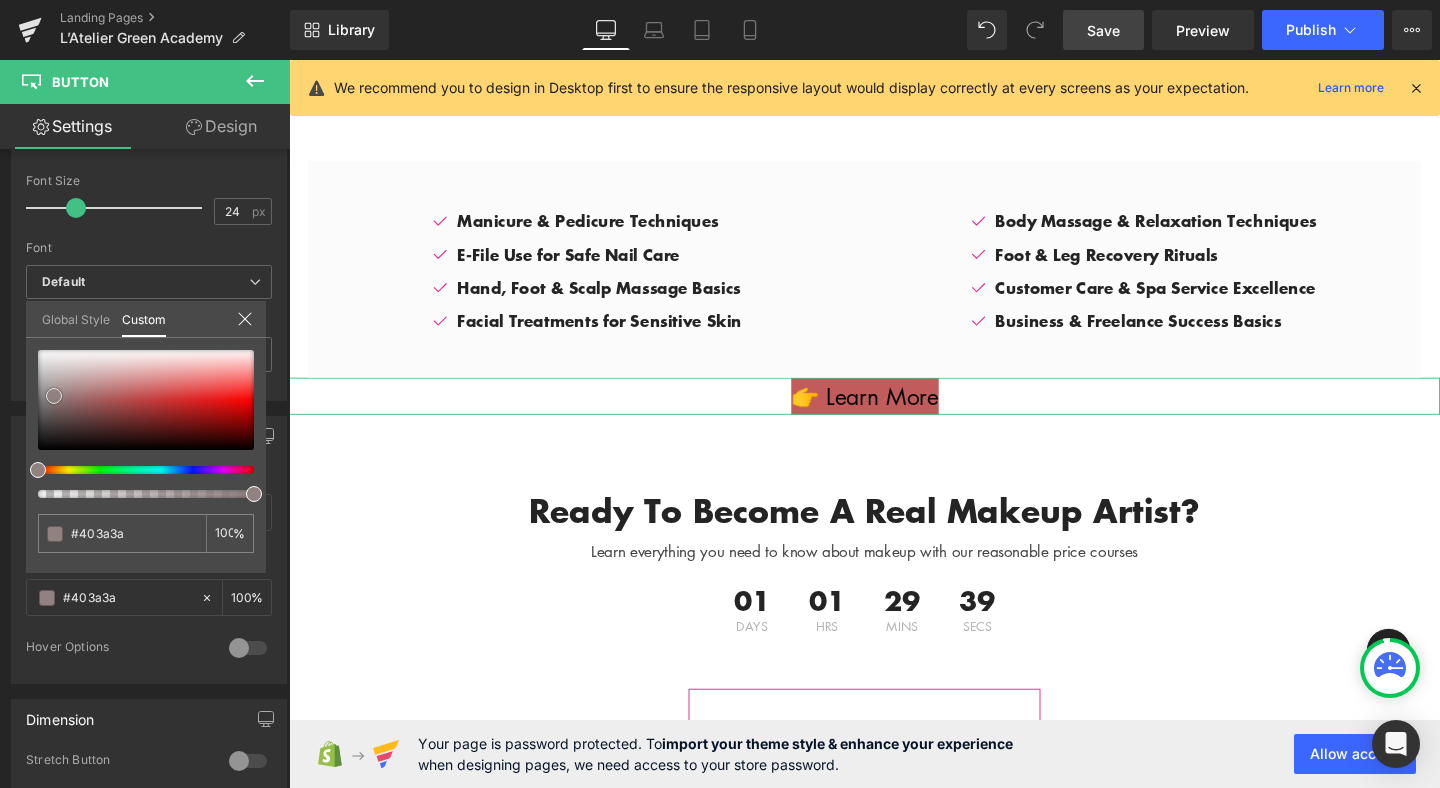 type on "#827171" 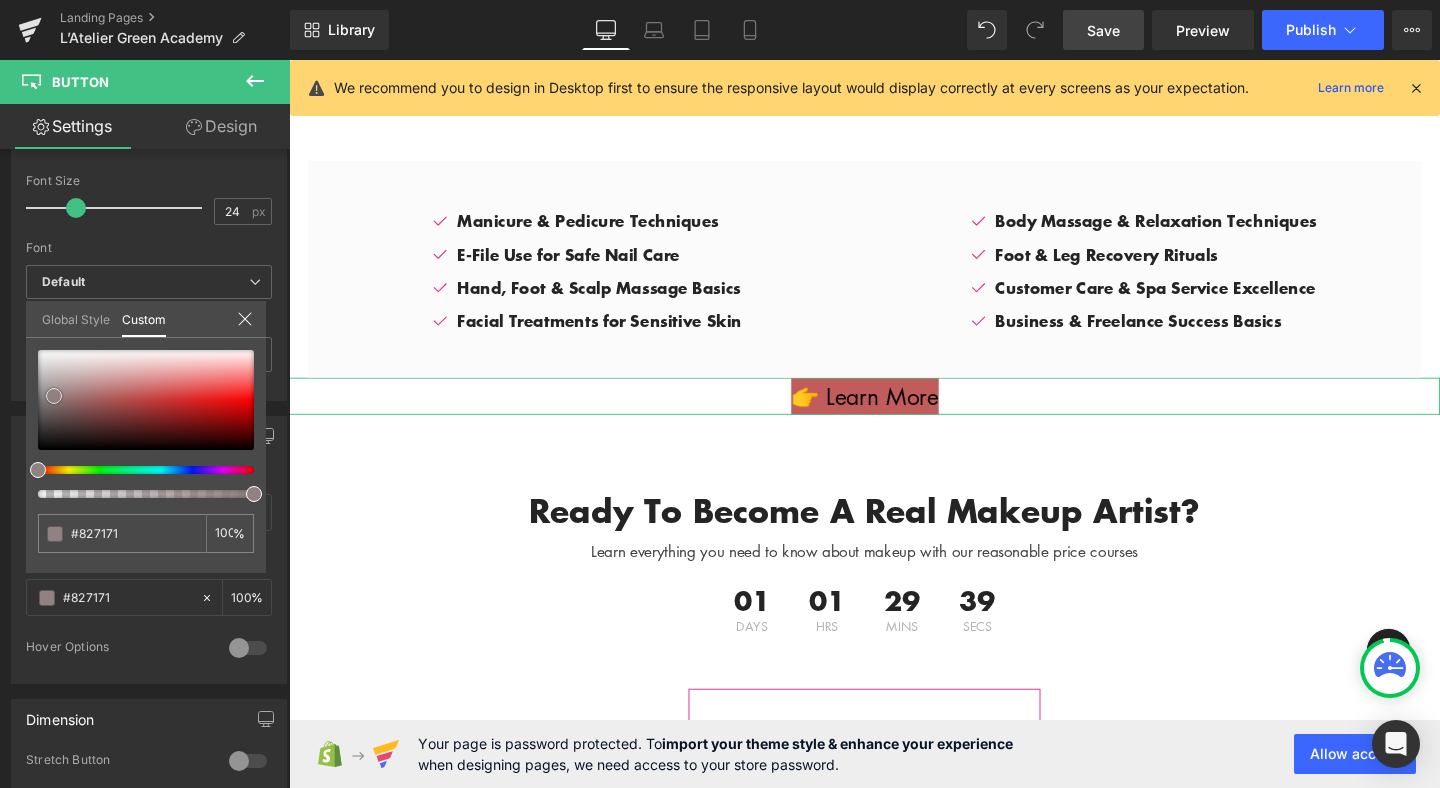 type on "#b3a7a7" 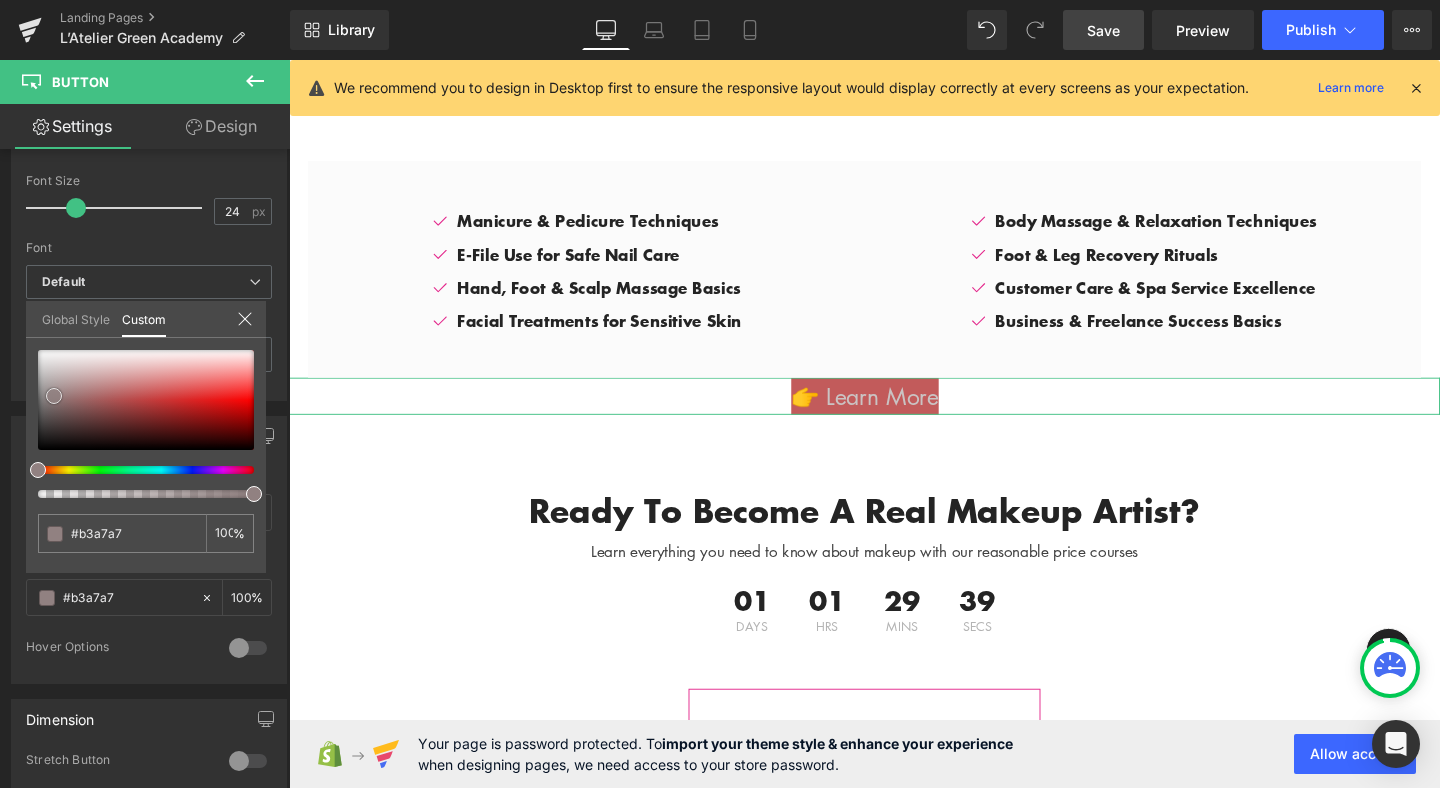 type on "#cac3c3" 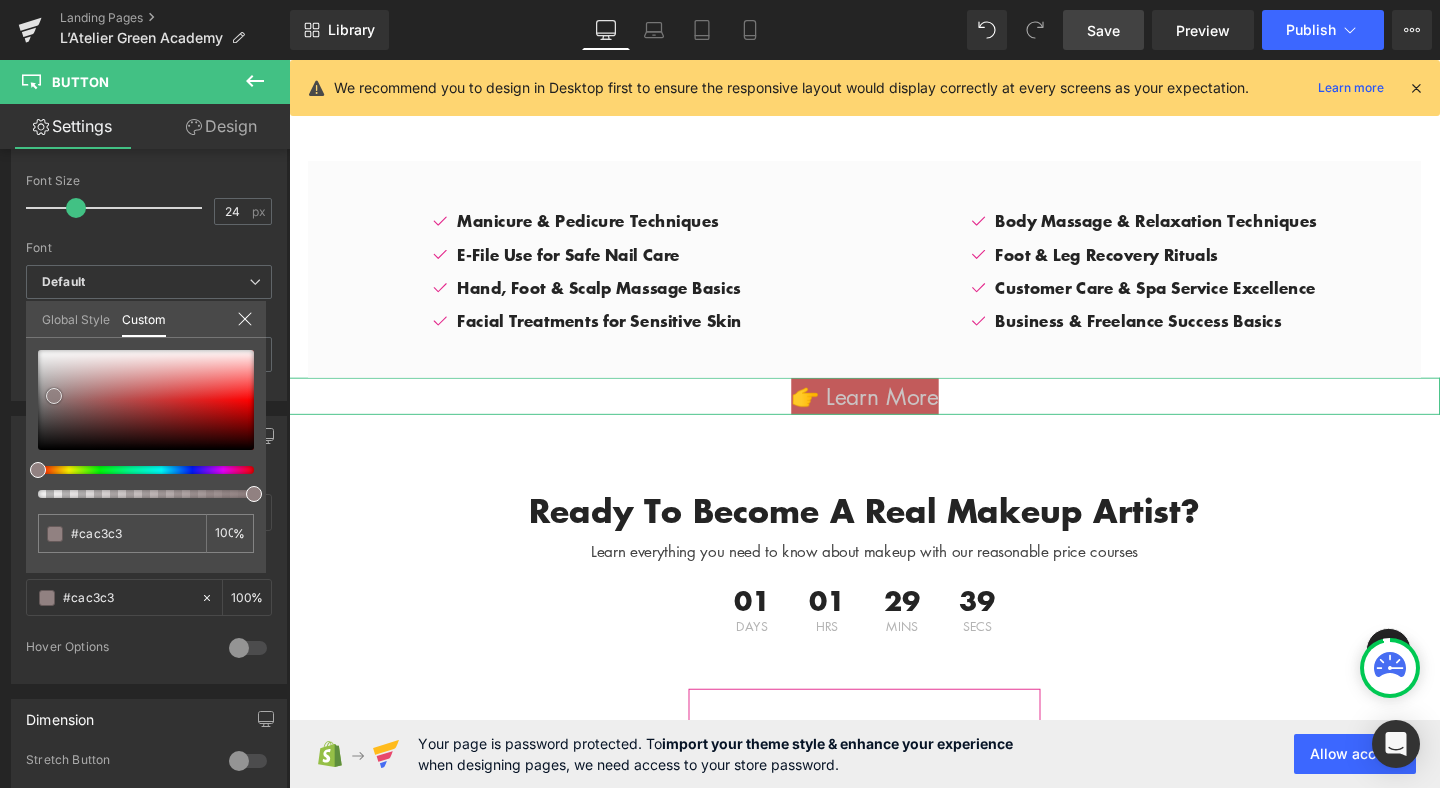 type on "#dcd9d9" 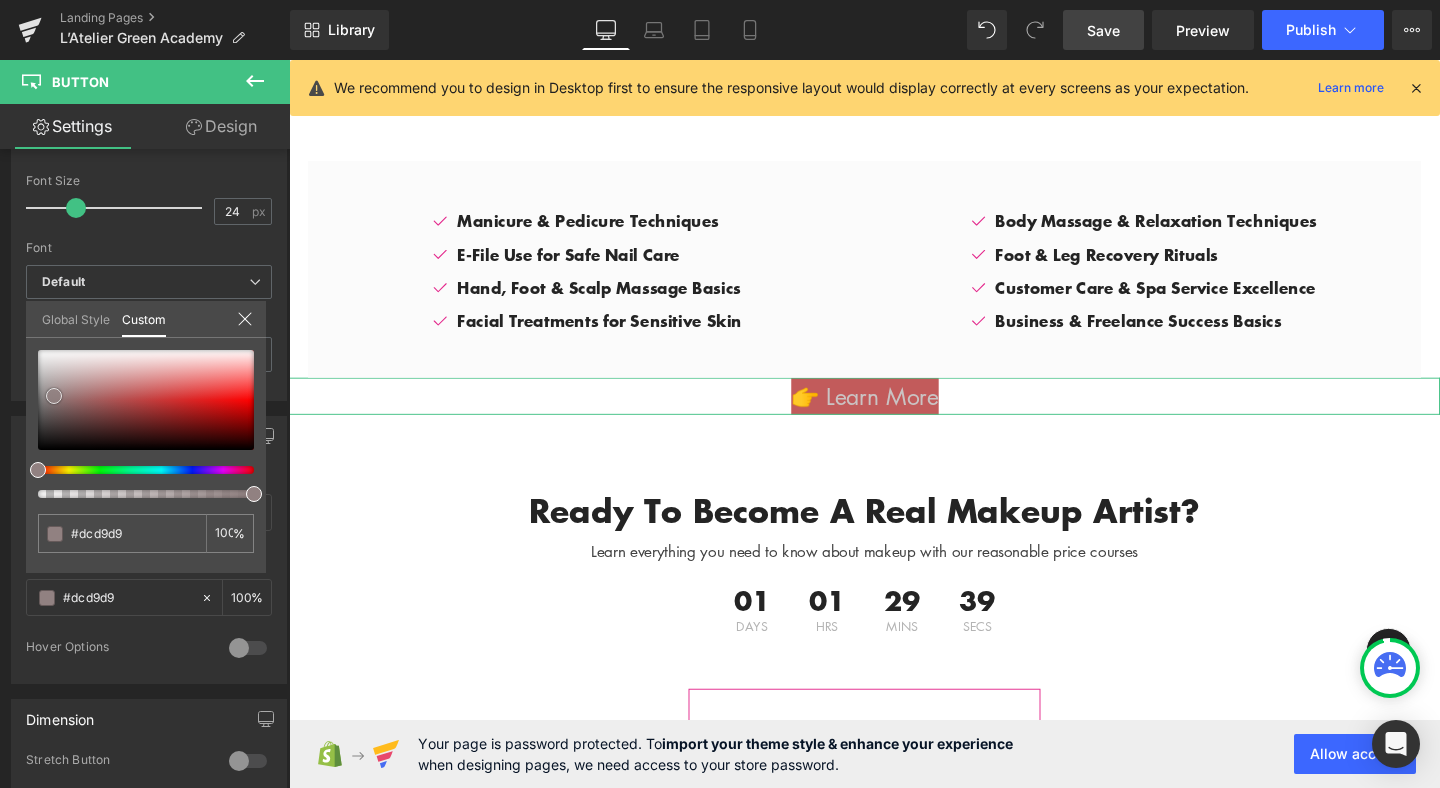 type on "#e9e6e6" 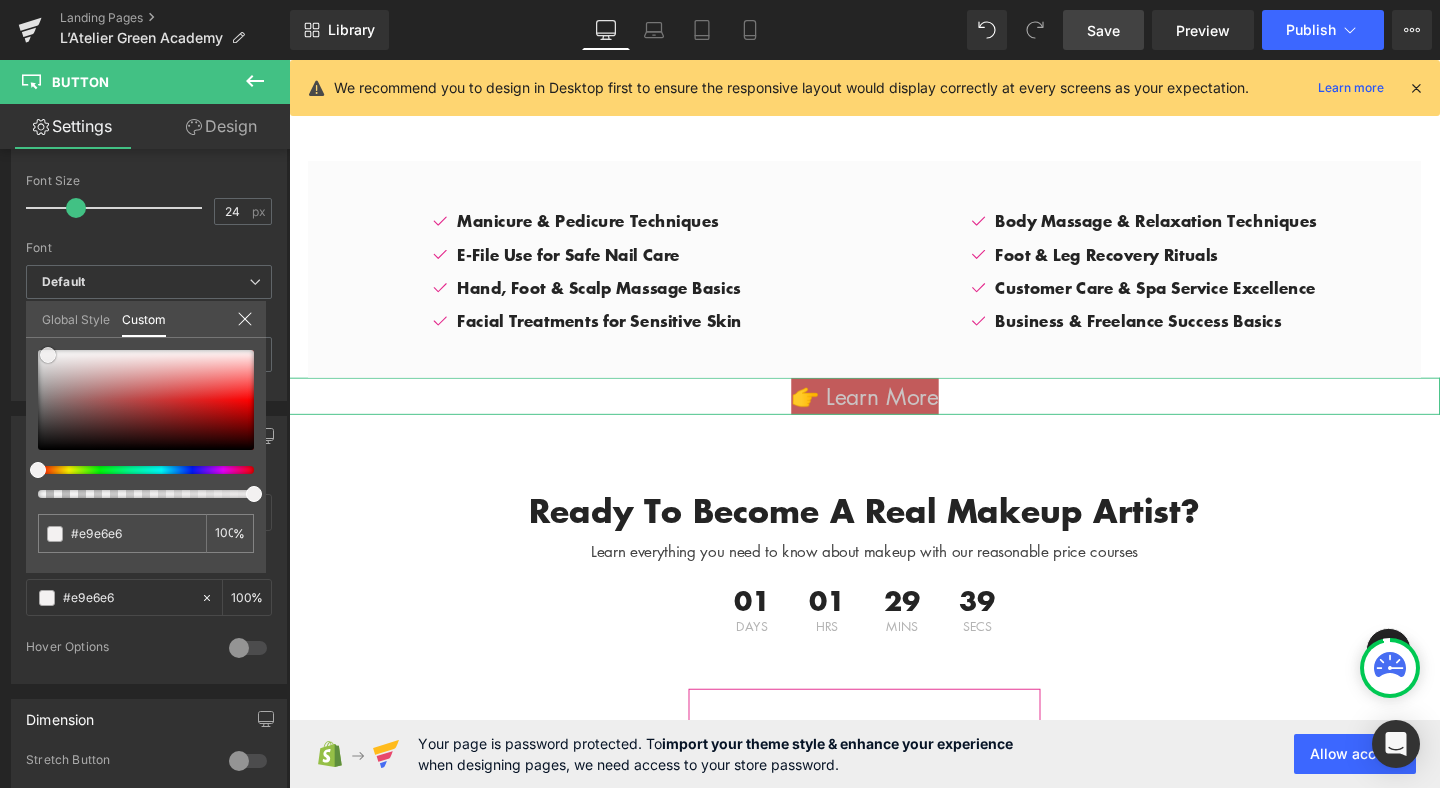 type on "#f0eeee" 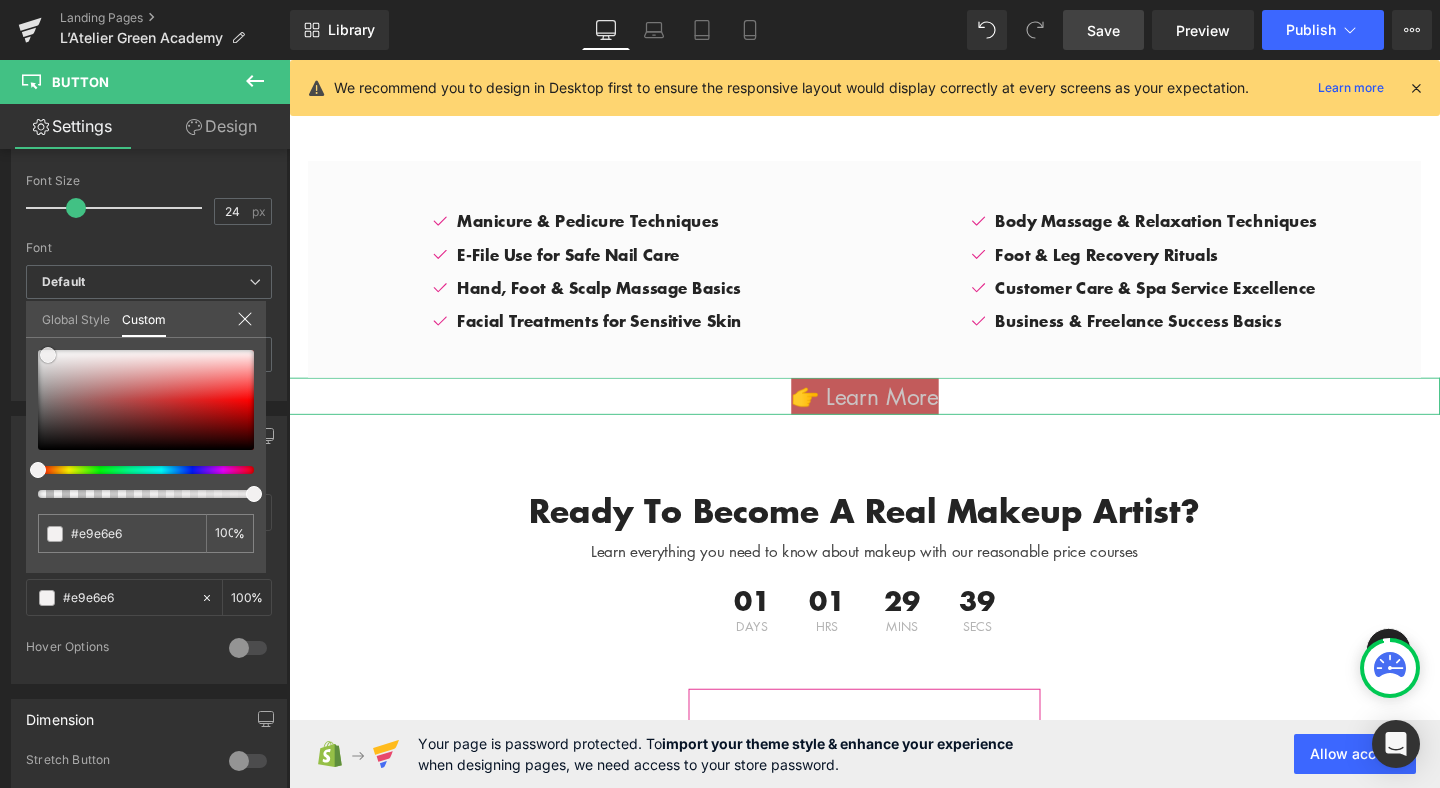 type on "#f0eeee" 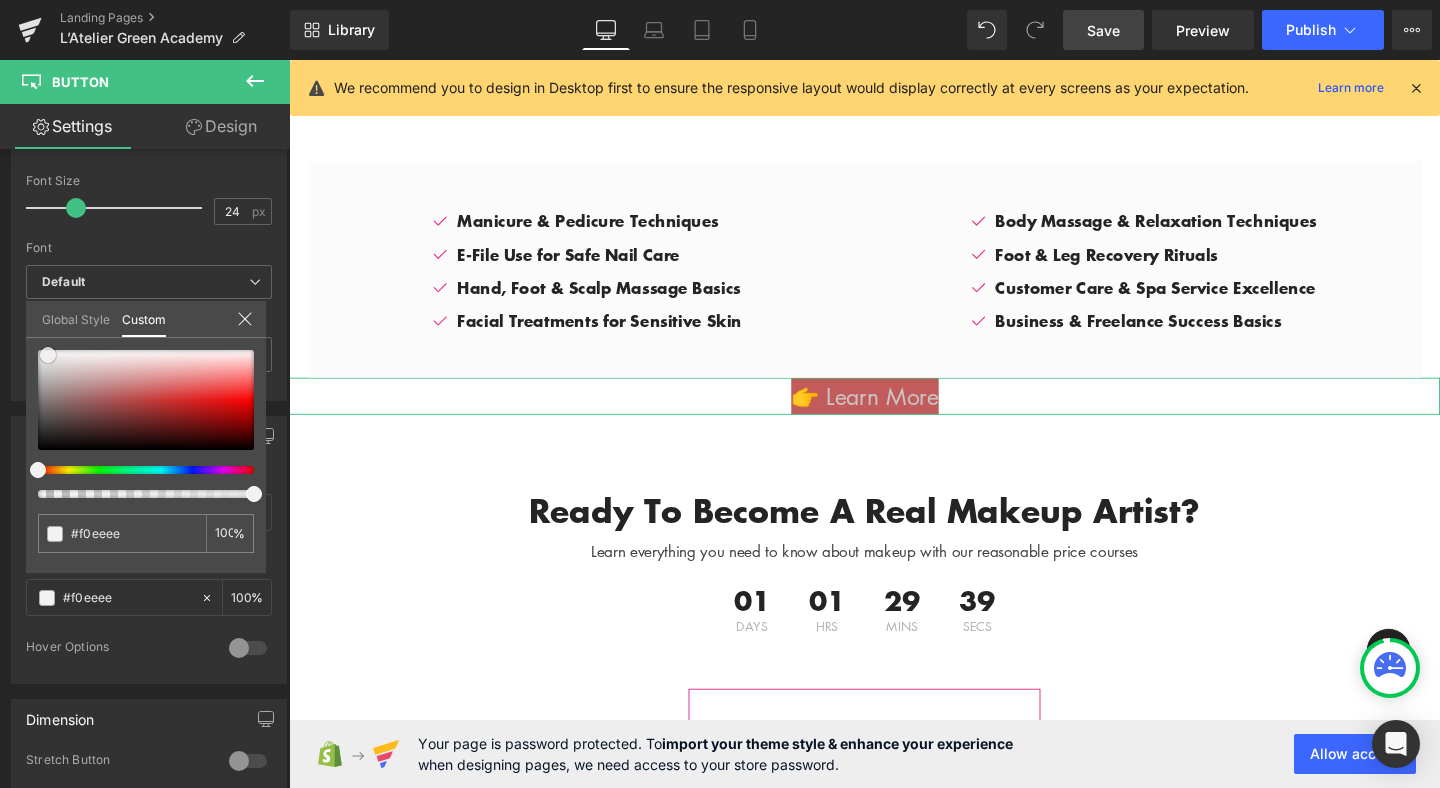 type on "#f7f7f7" 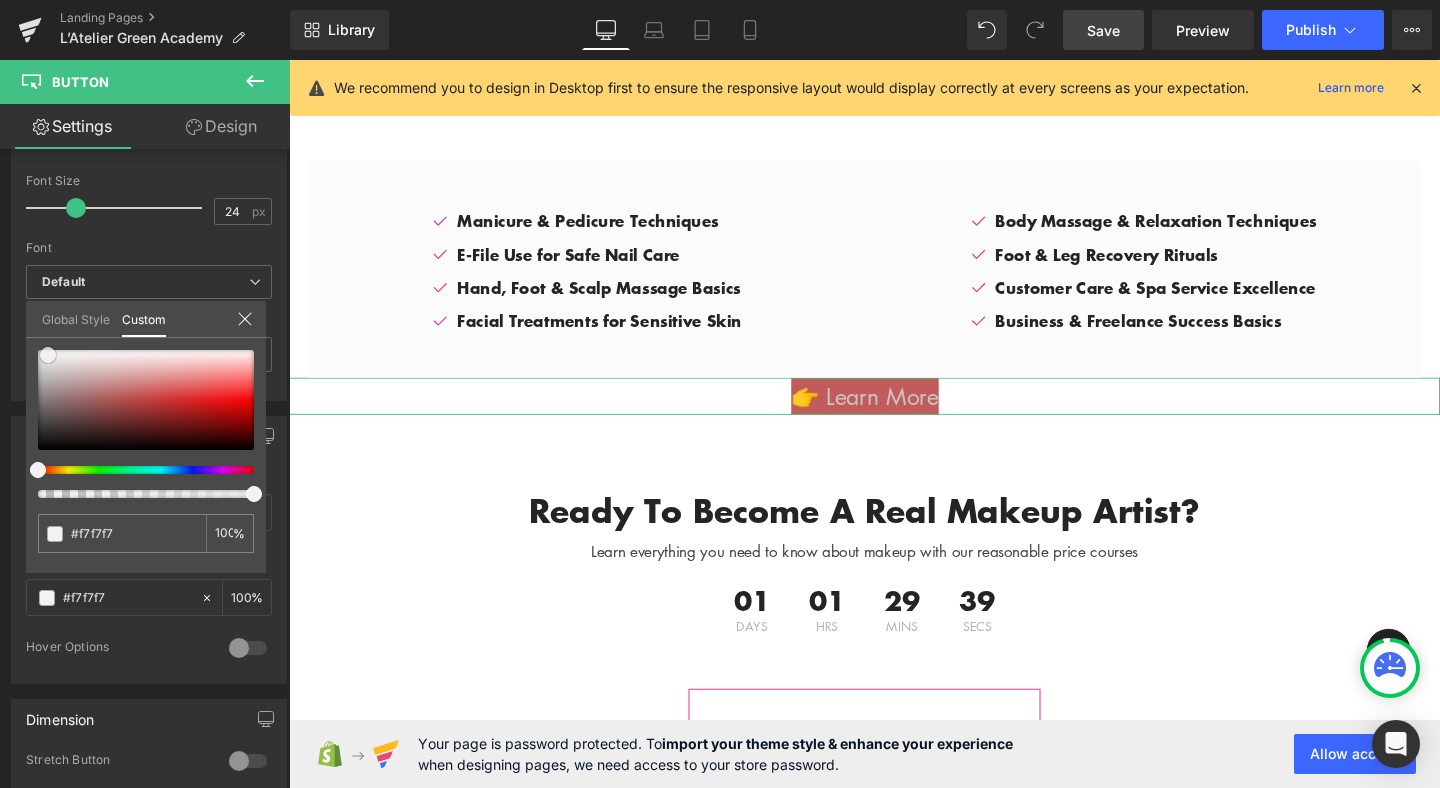 type on "#faf9f9" 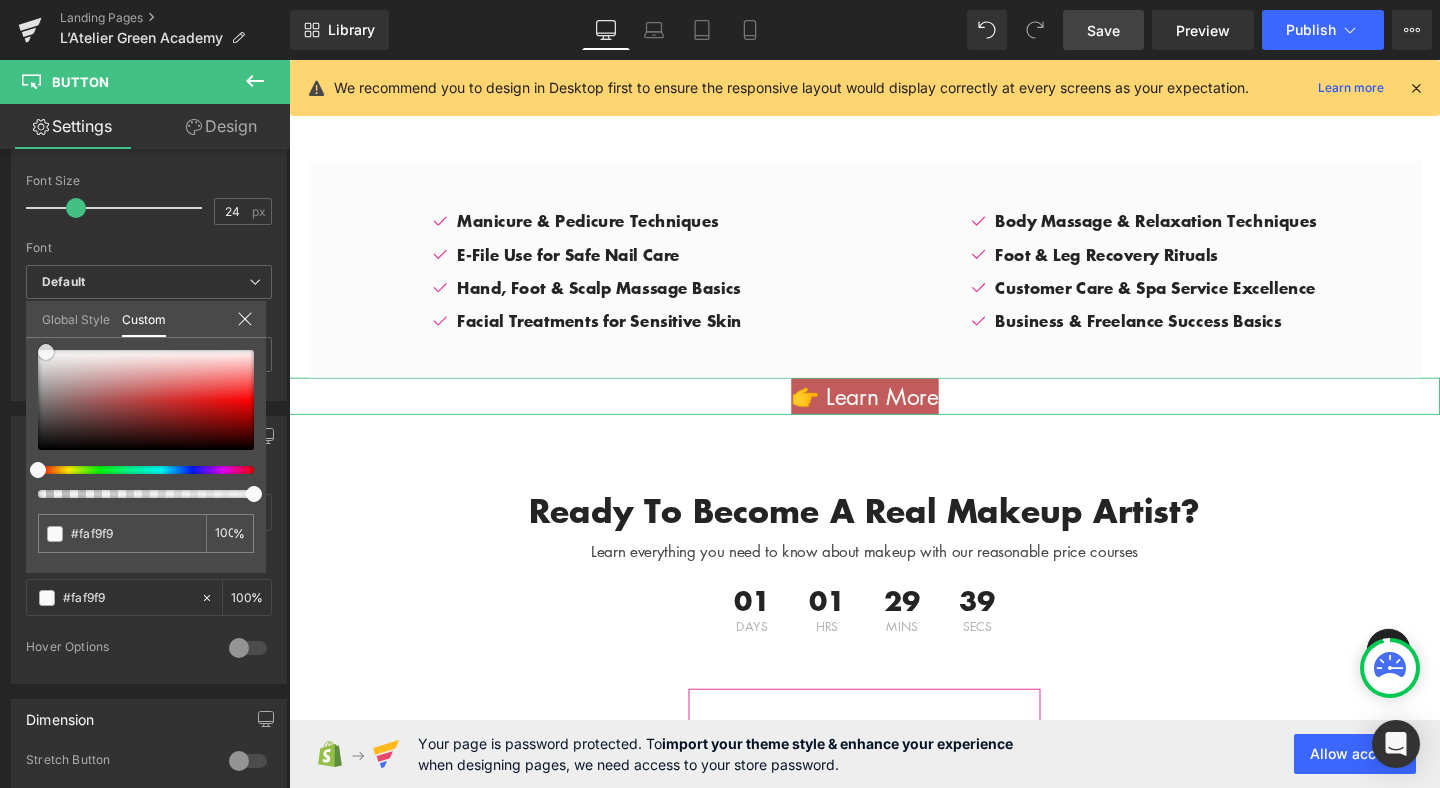 type on "#f7f7f7" 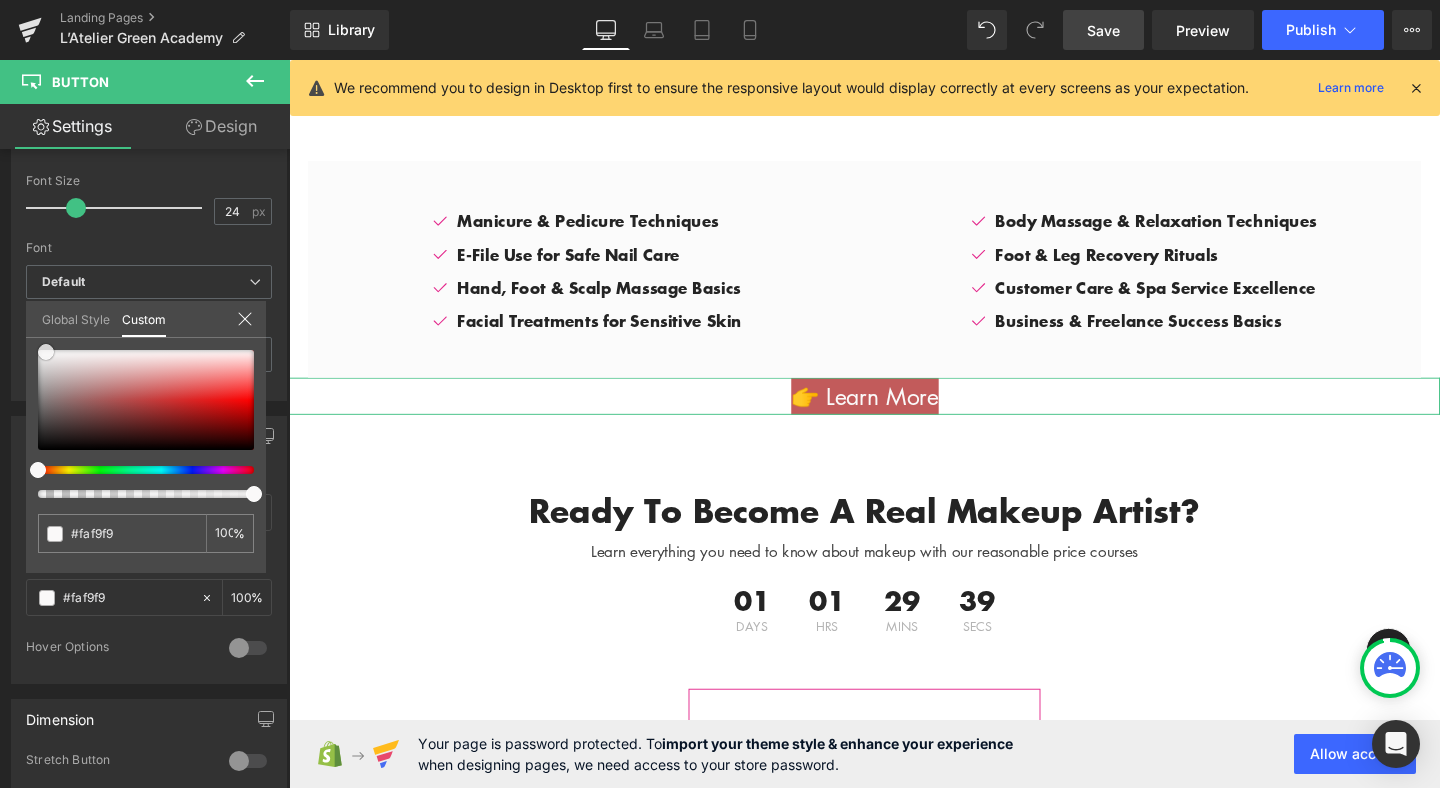 type on "#f7f7f7" 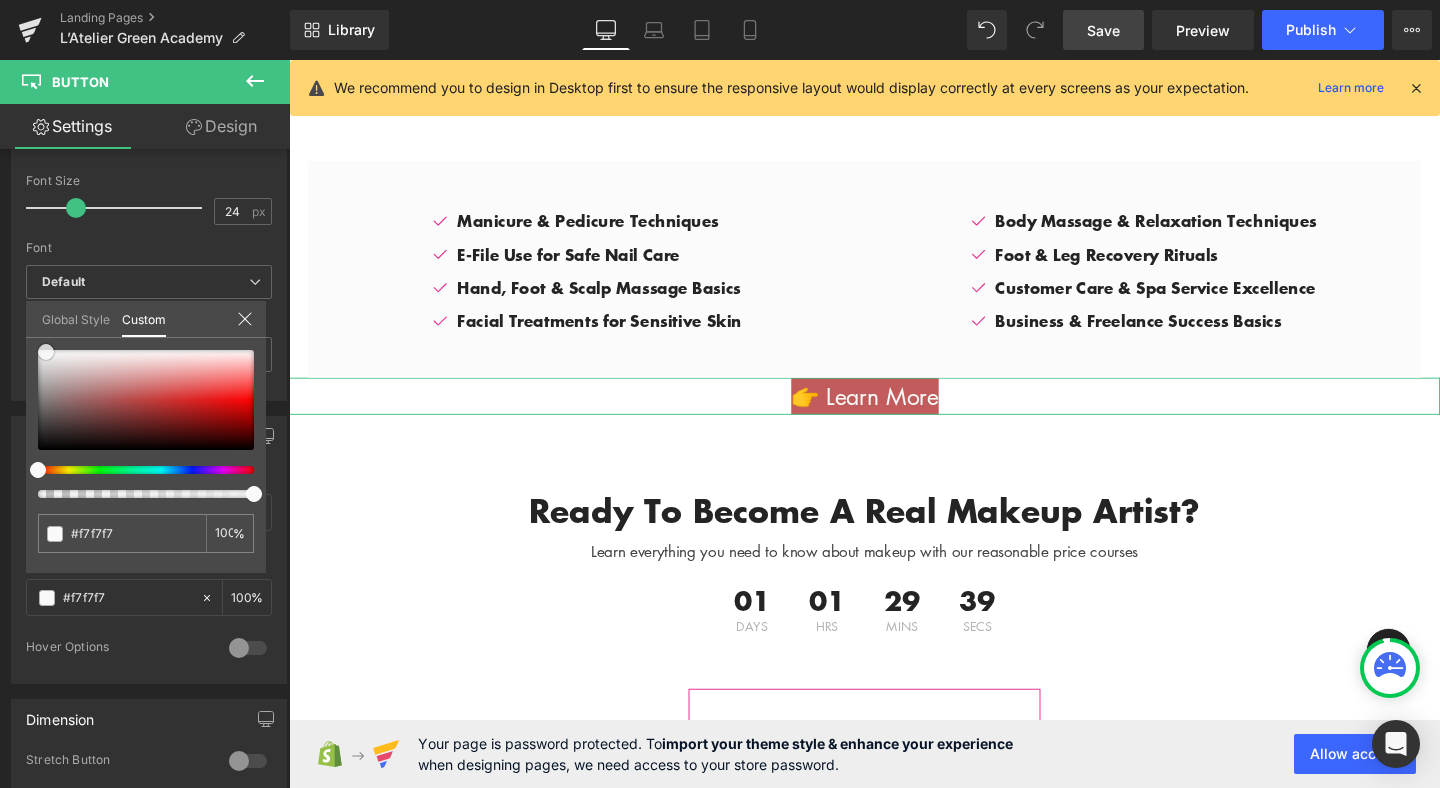 type on "#f5f4f4" 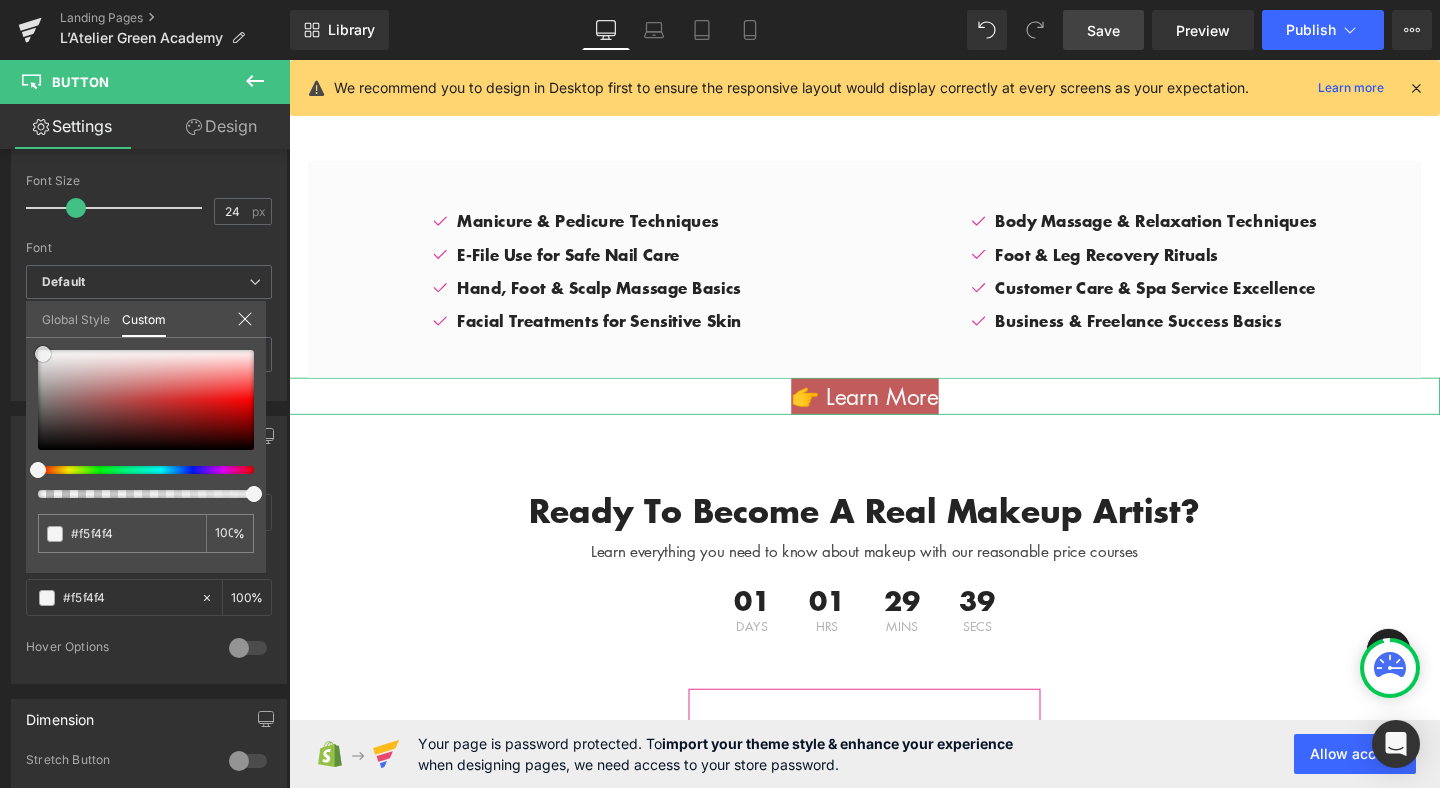 type on "#f2f1f1" 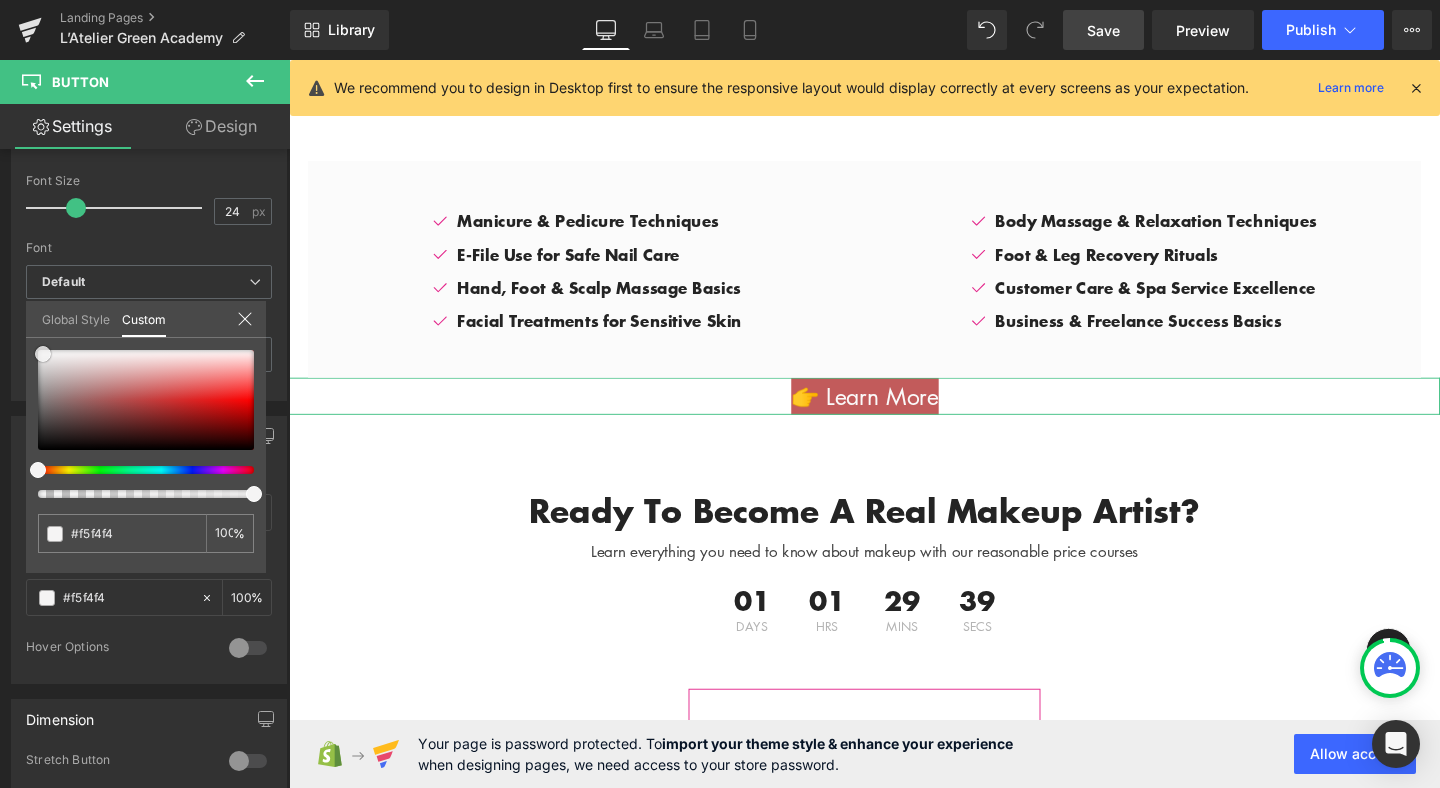 type on "#f2f1f1" 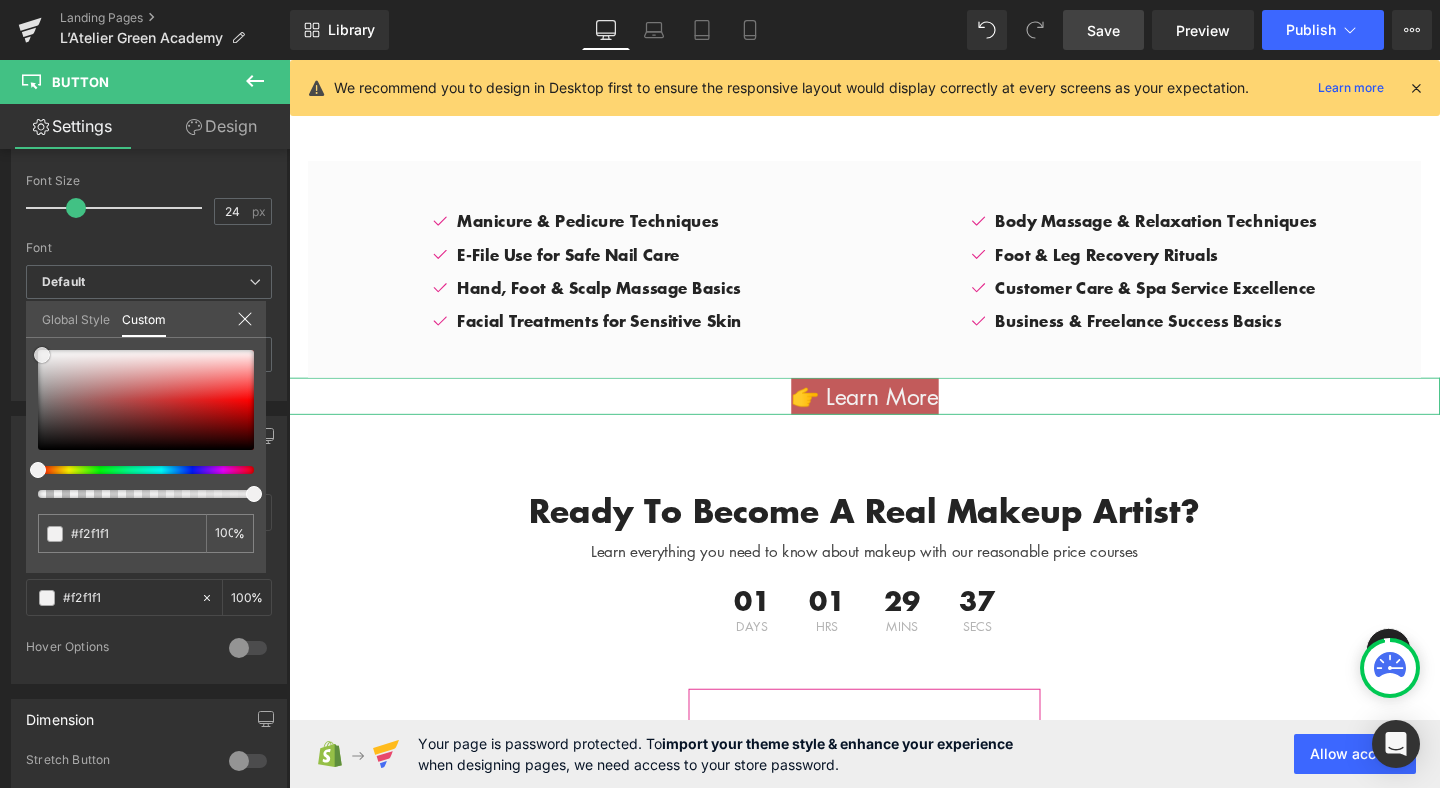 drag, startPoint x: 39, startPoint y: 446, endPoint x: 43, endPoint y: 351, distance: 95.084175 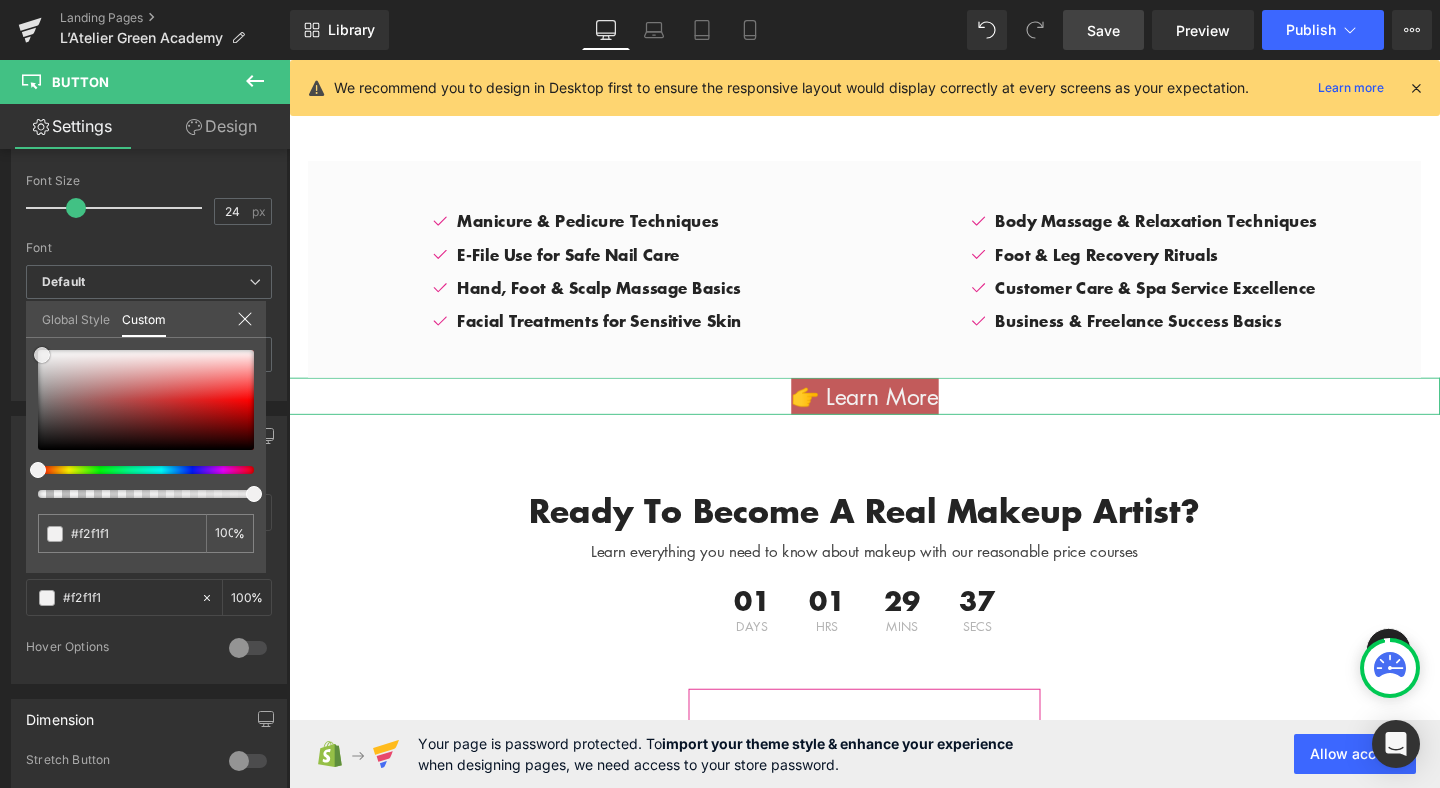 click at bounding box center (42, 355) 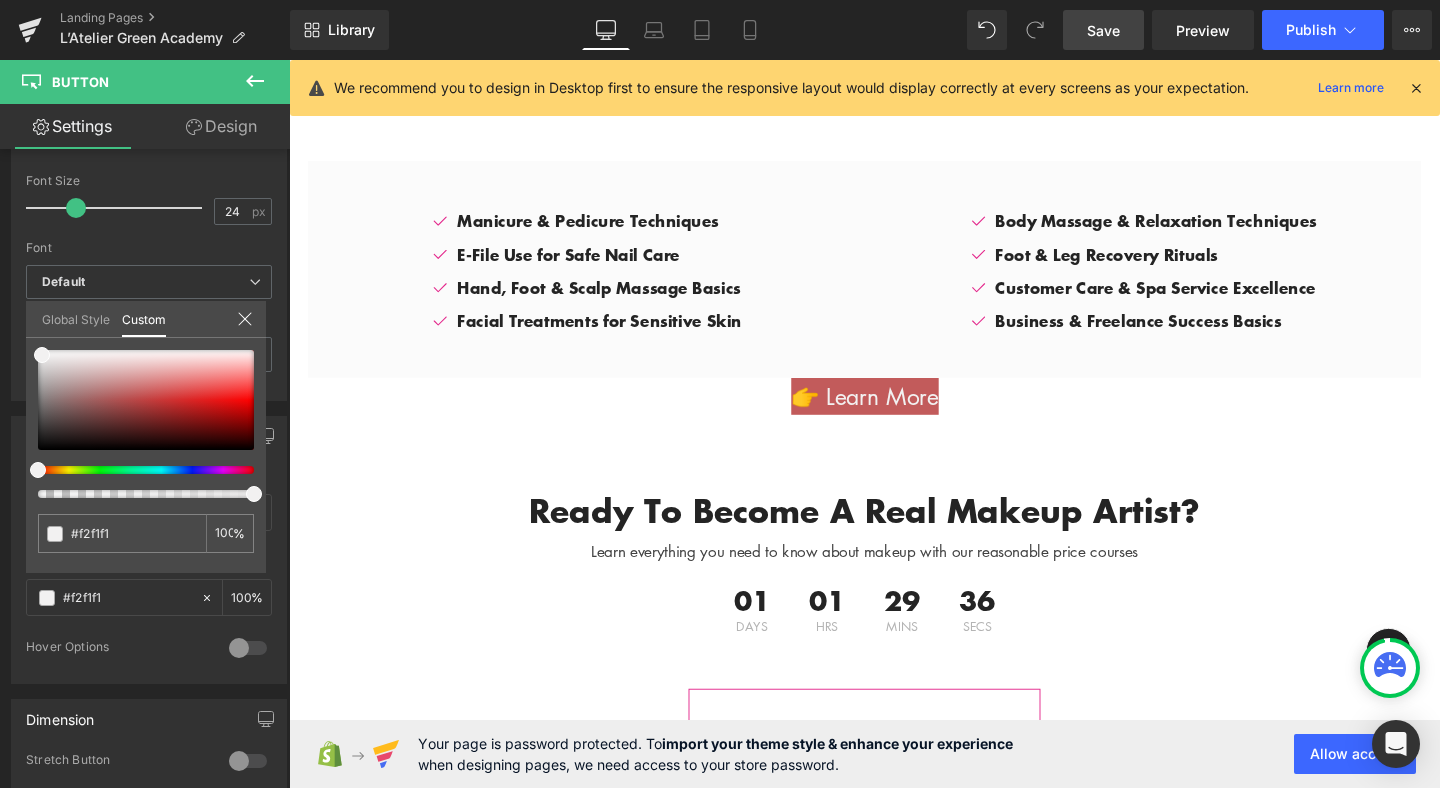 click on "+70K happy customers worldwide 🌍 | THE WORLD 1st PLANT BASED BREATHABLE GEL 🌸
Skip to content
E-SHOP
LED GEL POLISH
Why Evergreen & How to Apply?
Starter kits & Colour Sets
Colours
Base, Top, Remover Lamp NAIL POLISH Colours CARE" at bounding box center (894, 2091) 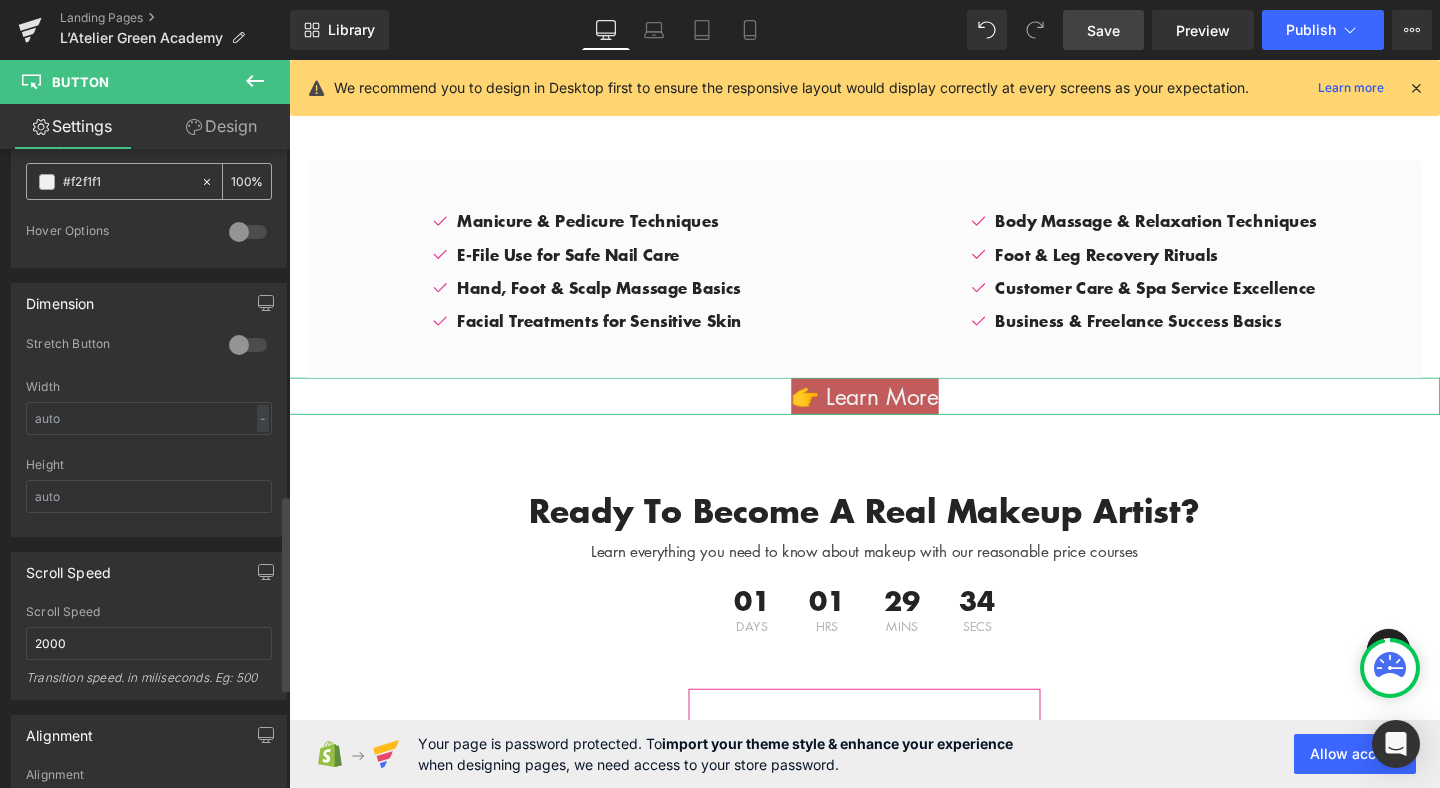 scroll, scrollTop: 1129, scrollLeft: 0, axis: vertical 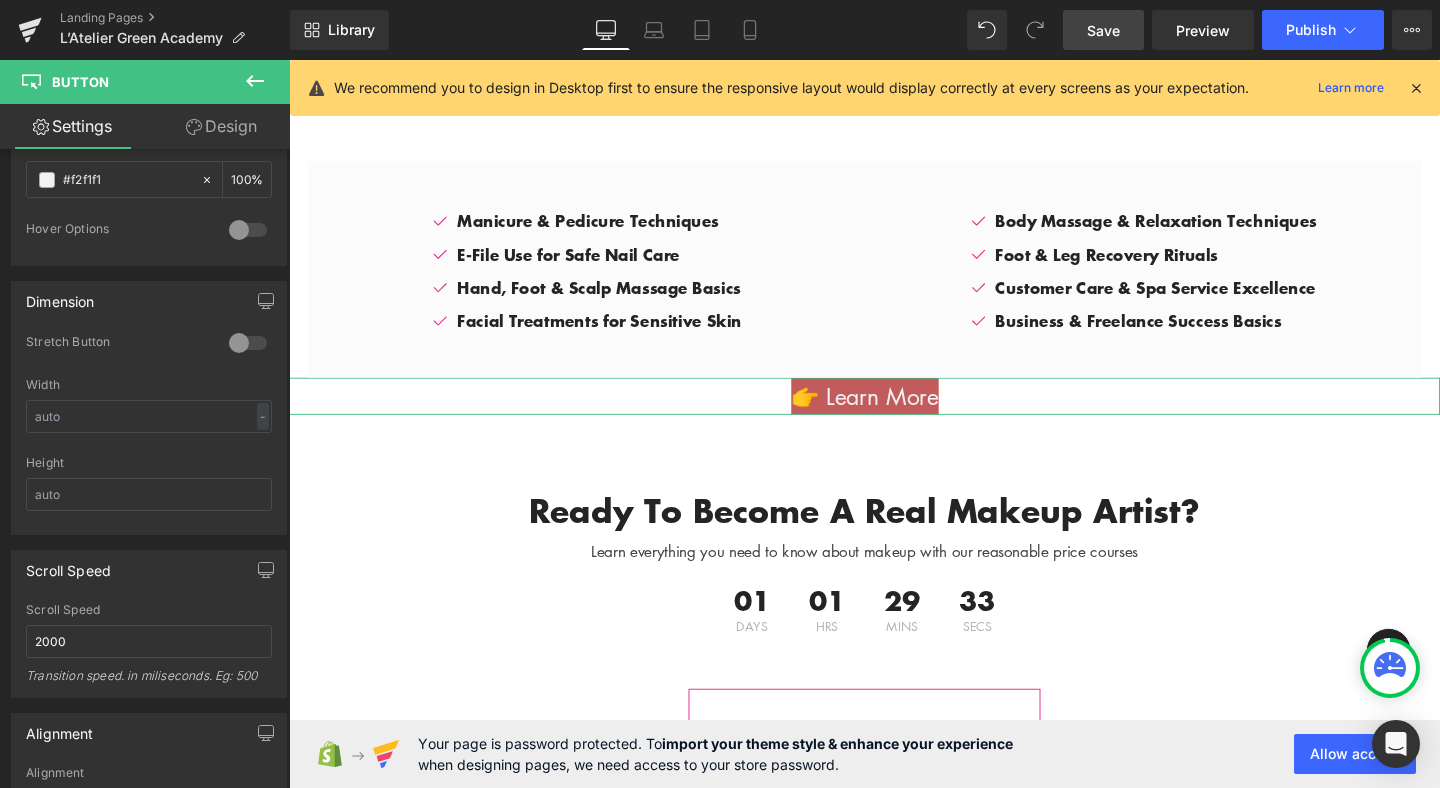click on "Design" at bounding box center (221, 126) 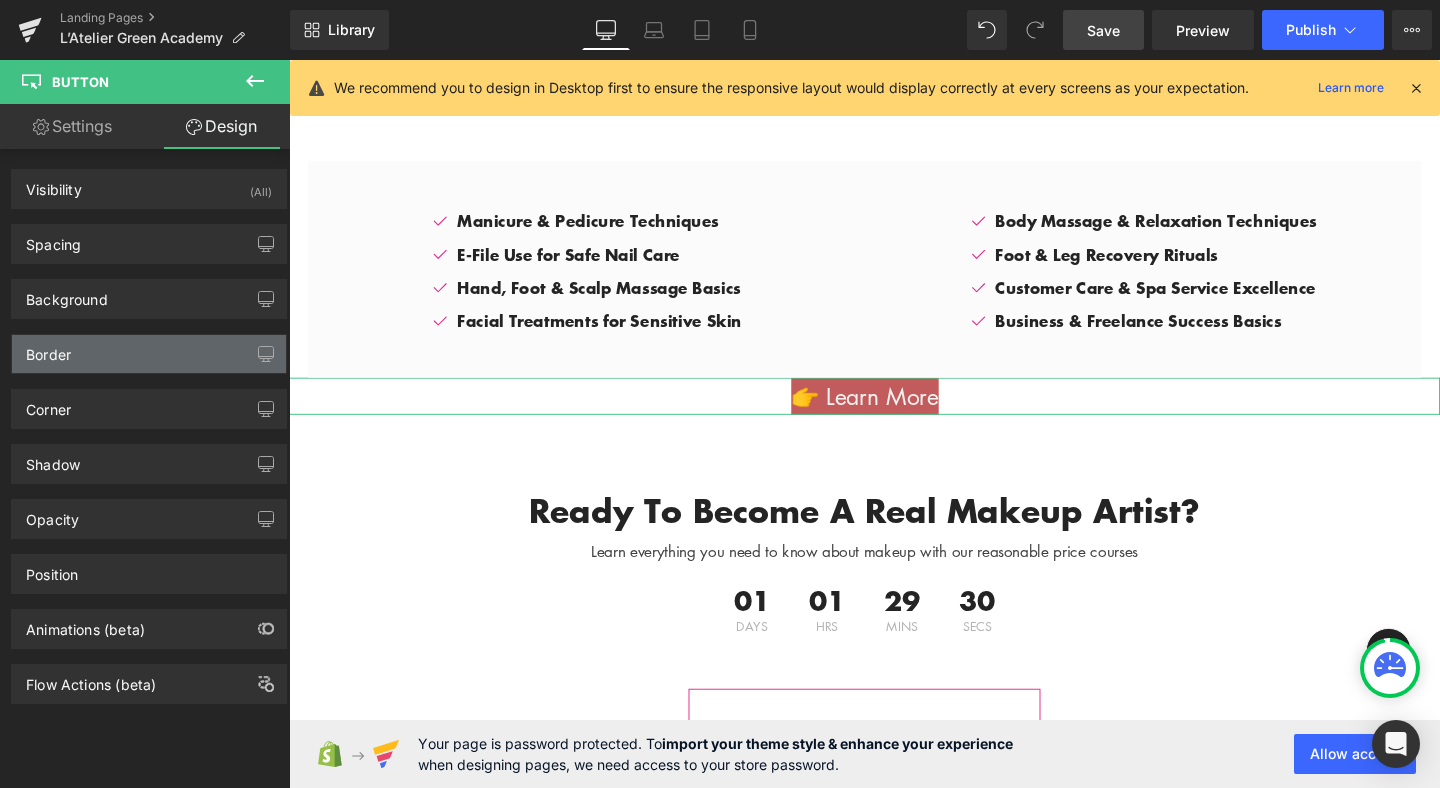 click on "Border" at bounding box center (149, 354) 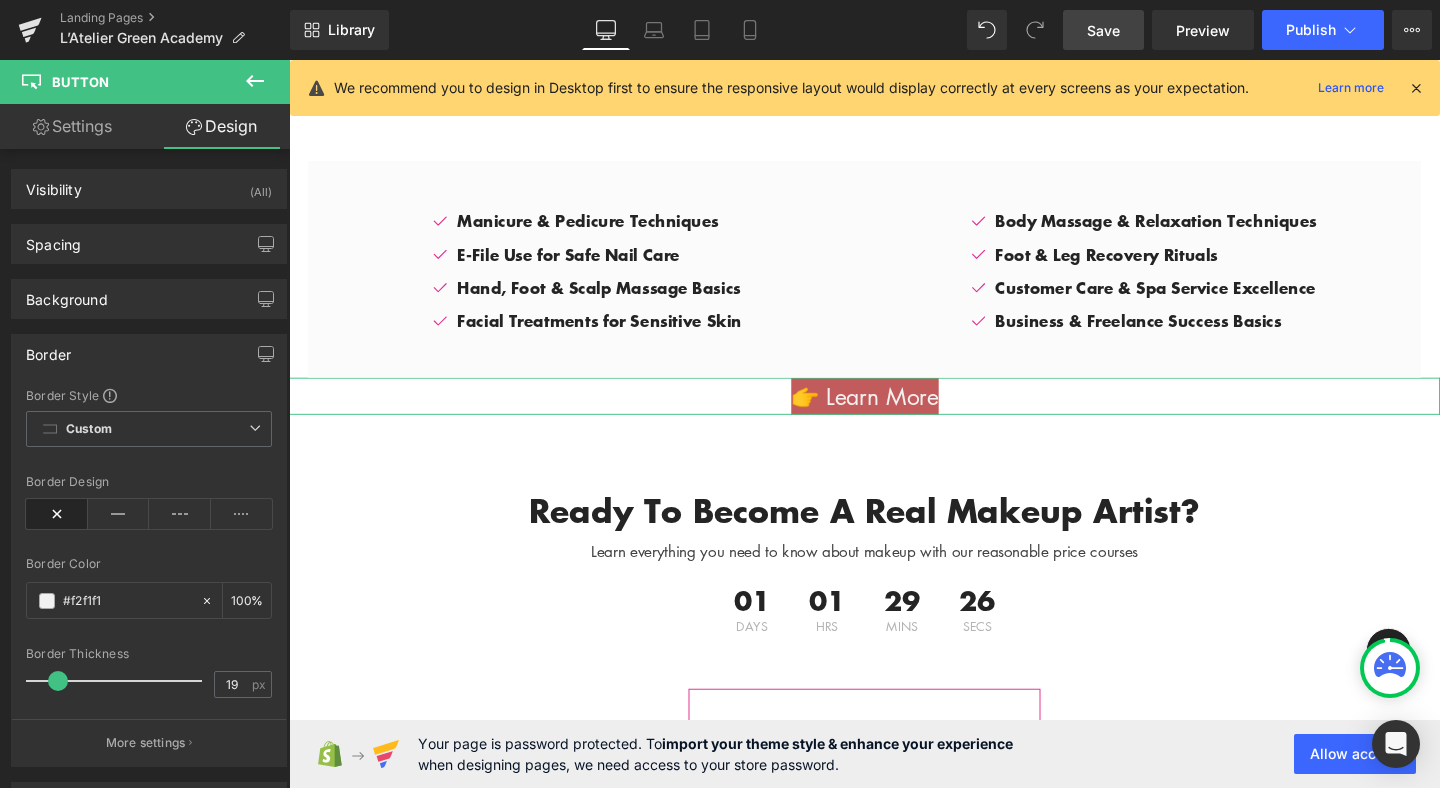 type on "20" 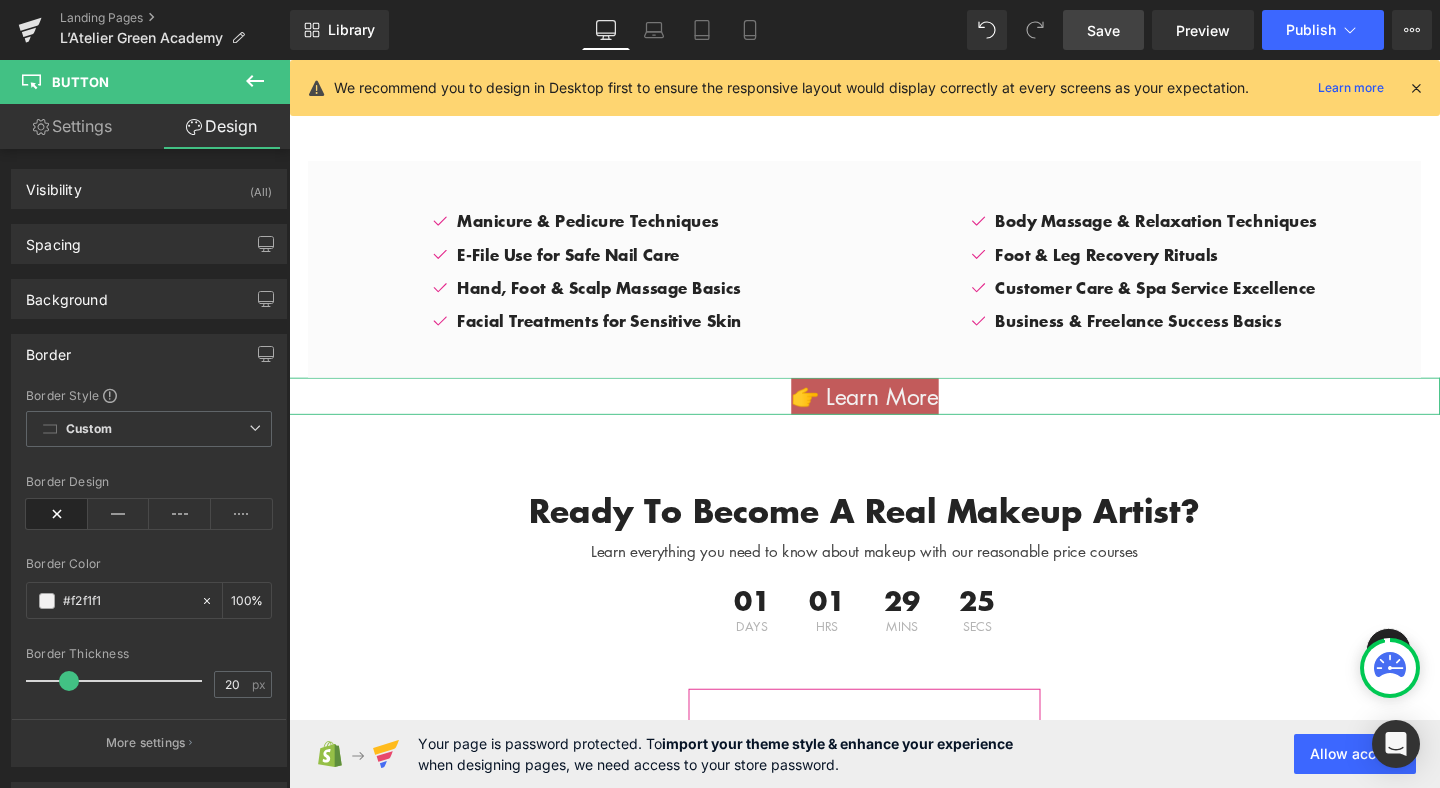 drag, startPoint x: 34, startPoint y: 678, endPoint x: 66, endPoint y: 677, distance: 32.01562 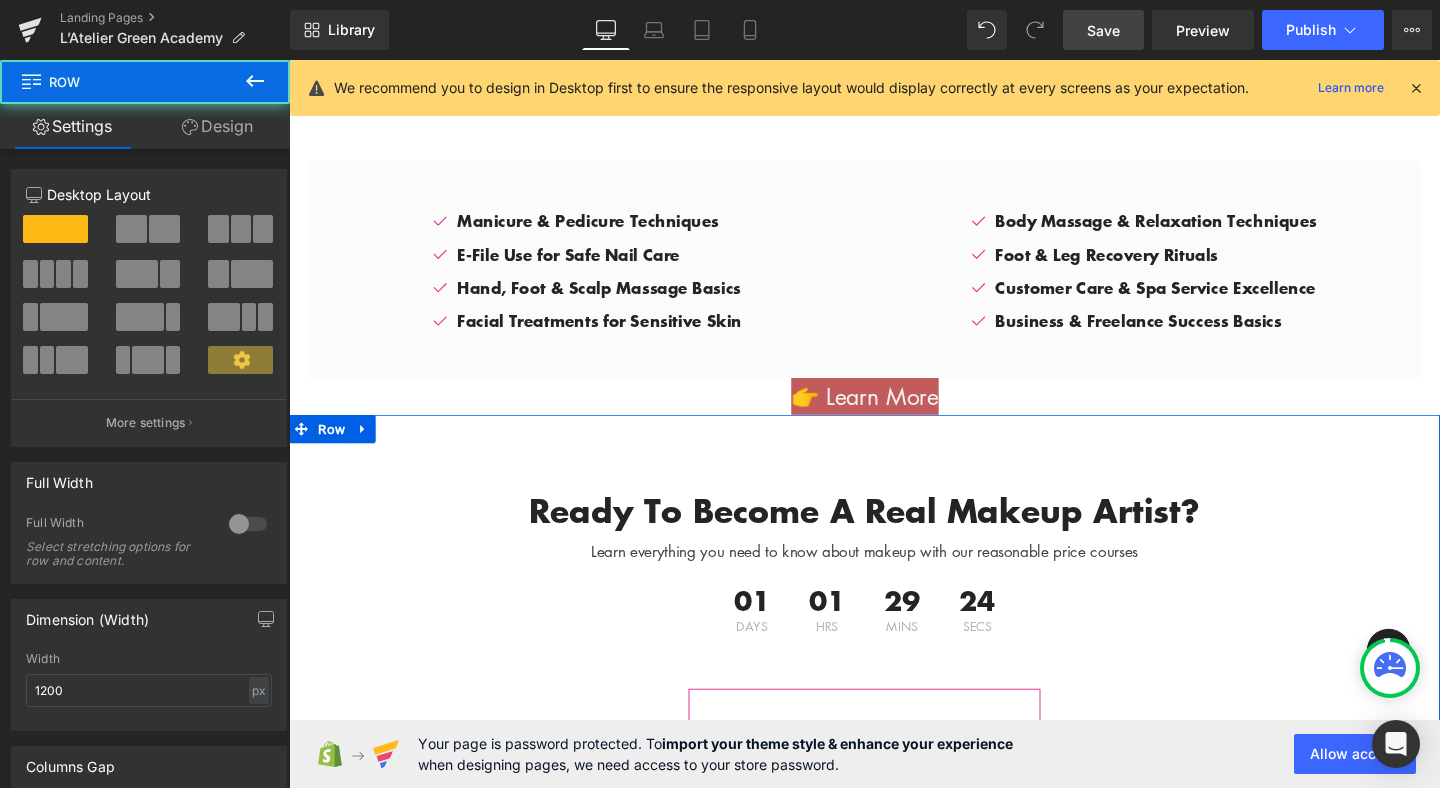 click on "Ready To Become A Real Makeup Artist? Heading         Learn everything you need to know about makeup with our reasonable price courses Text Block
01 Days
01 Hrs
29 Mins
24 Secs
Countdown Timer         Row" at bounding box center (894, 586) 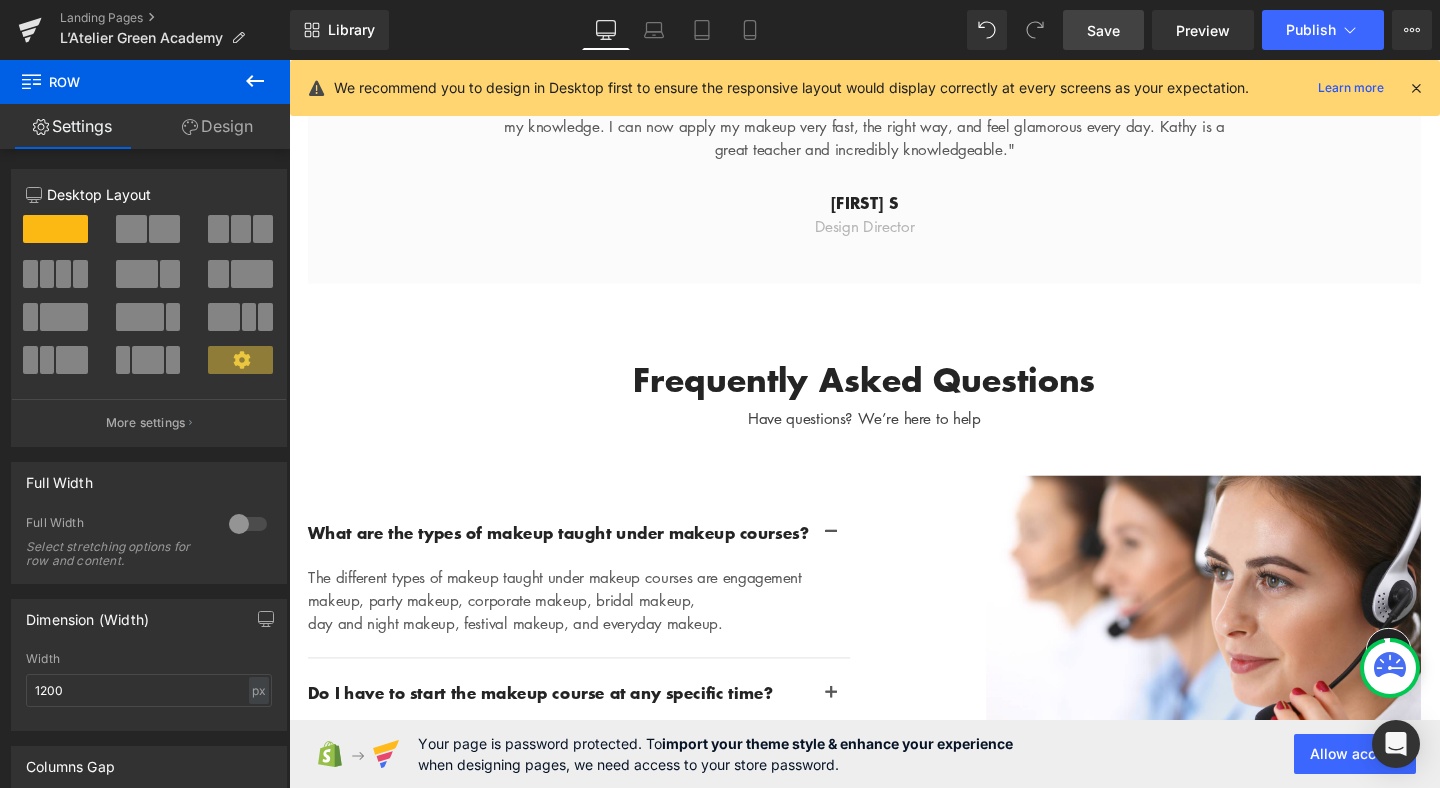 scroll, scrollTop: 6577, scrollLeft: 0, axis: vertical 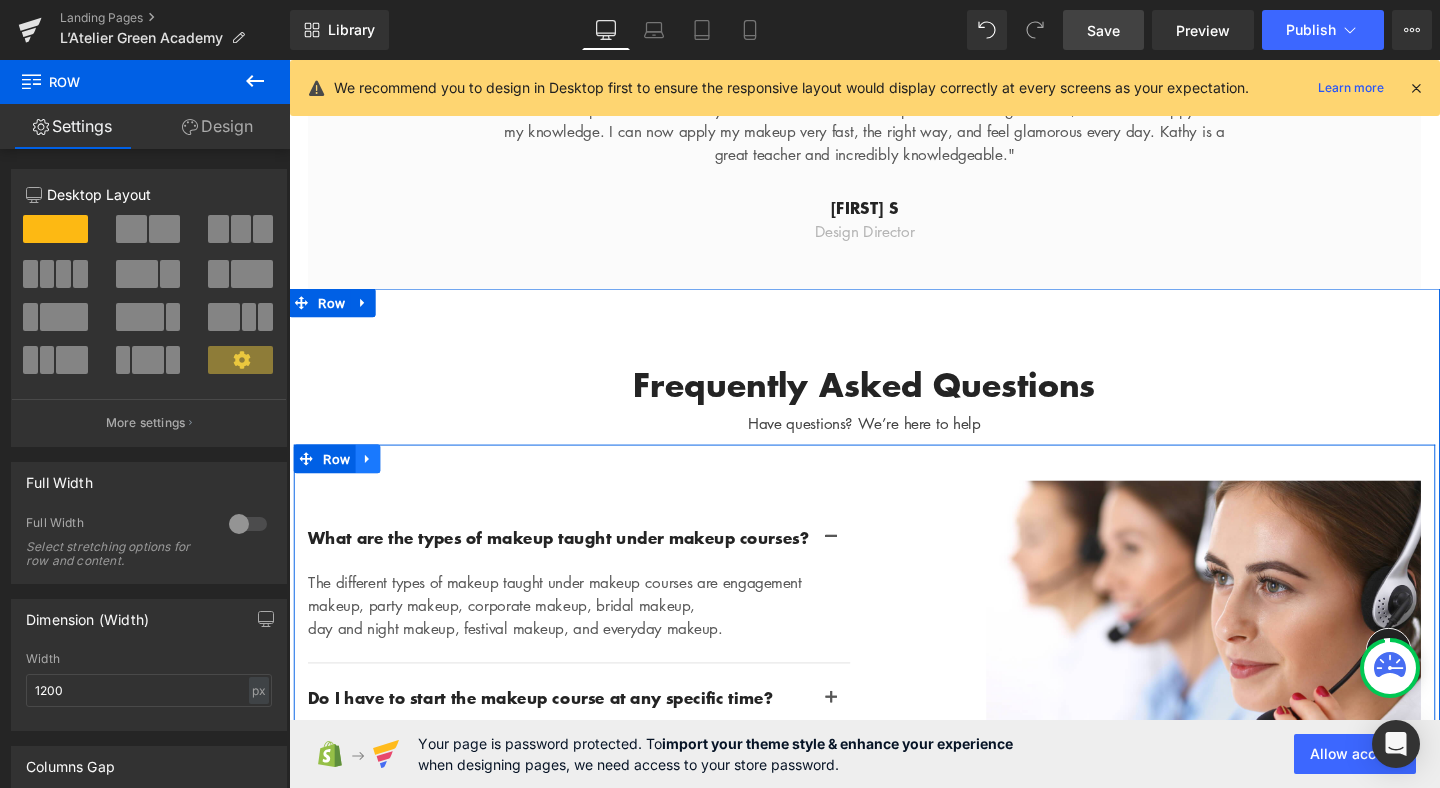 click 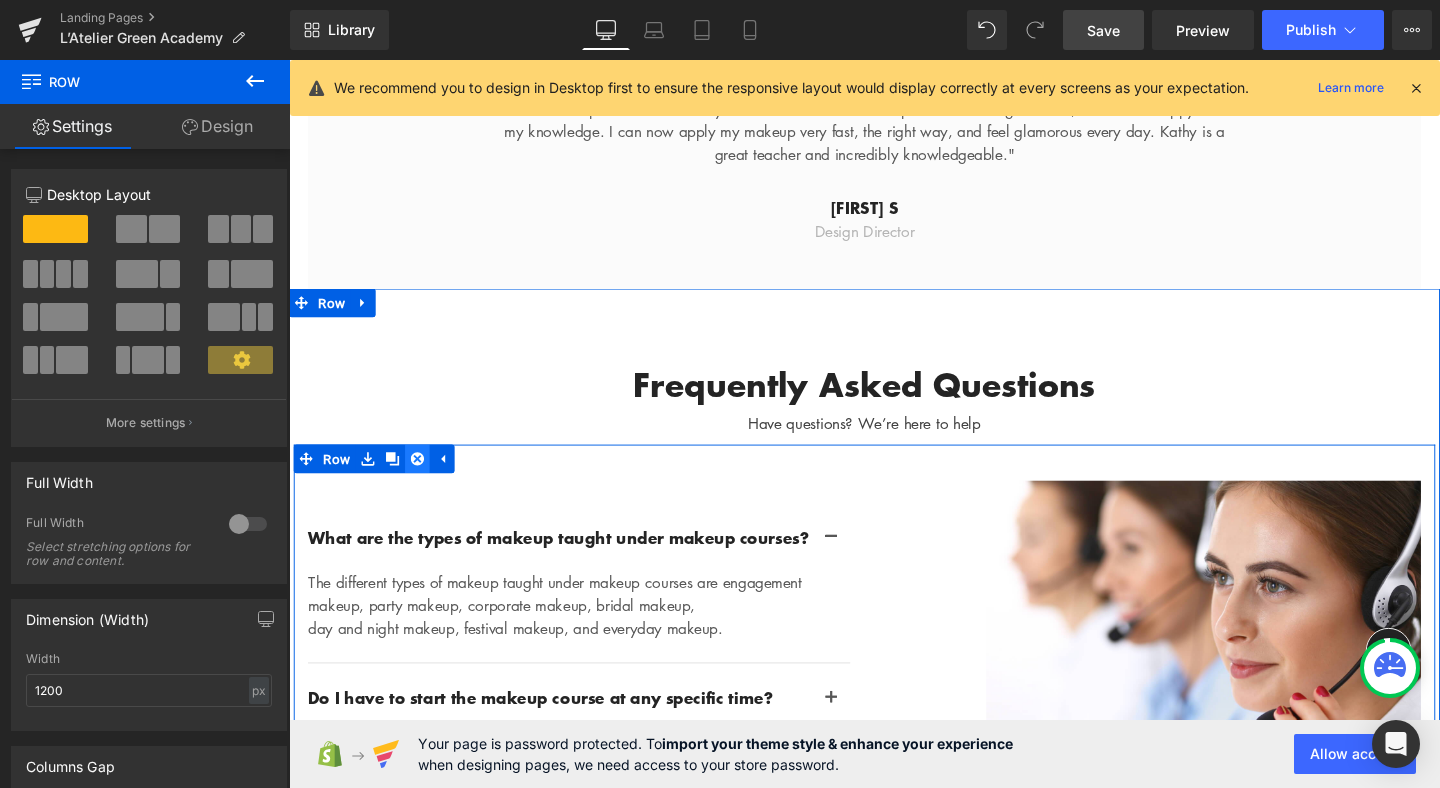 click 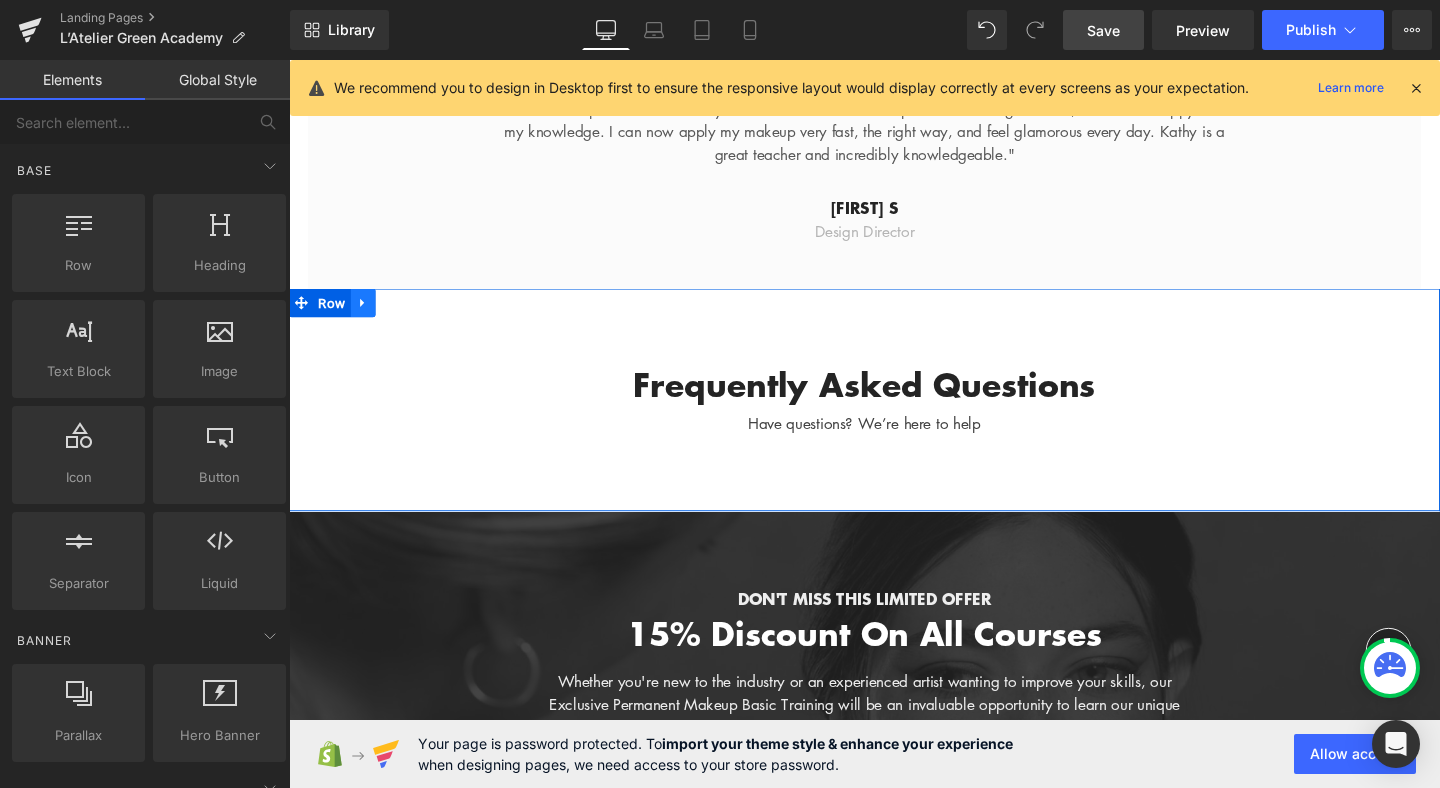 click 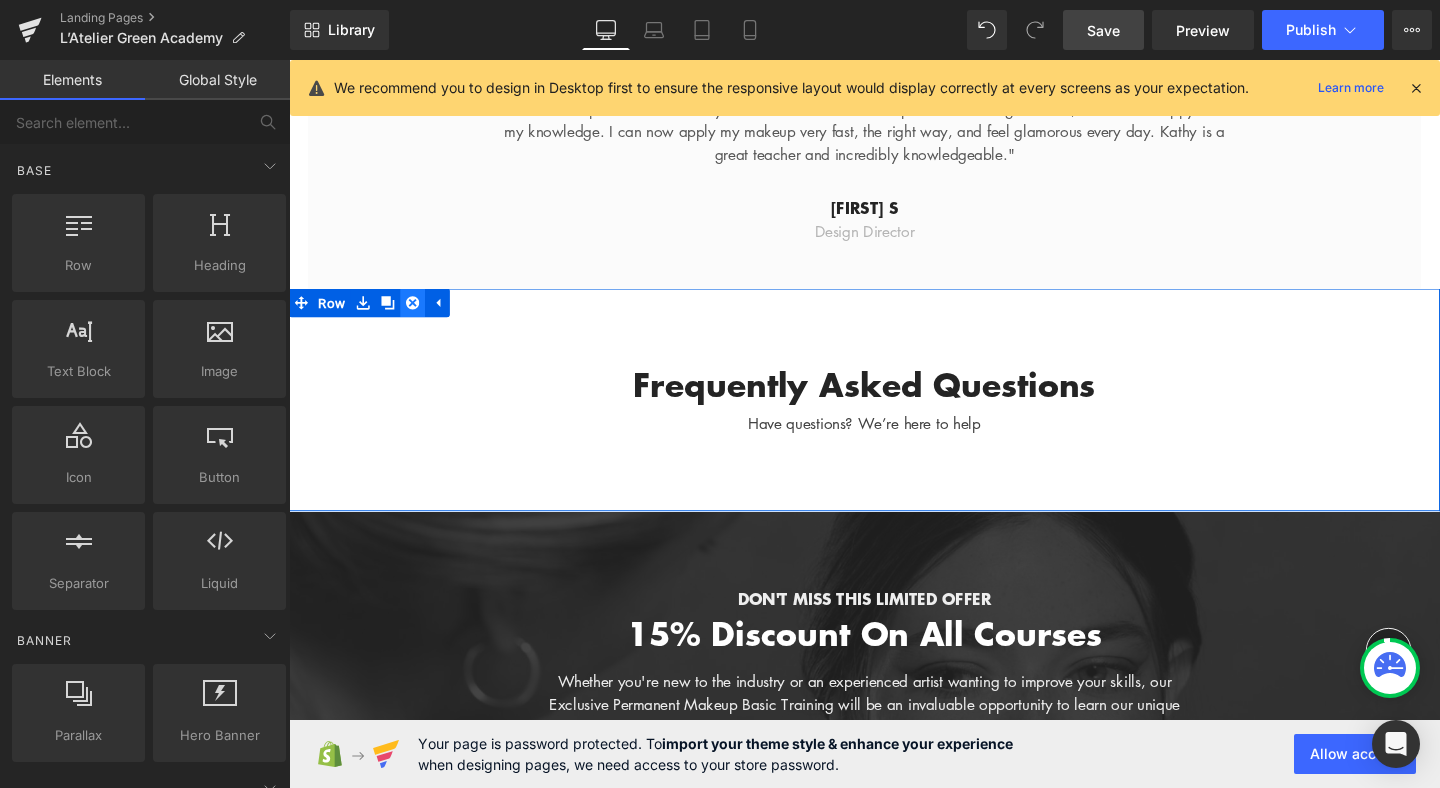 click 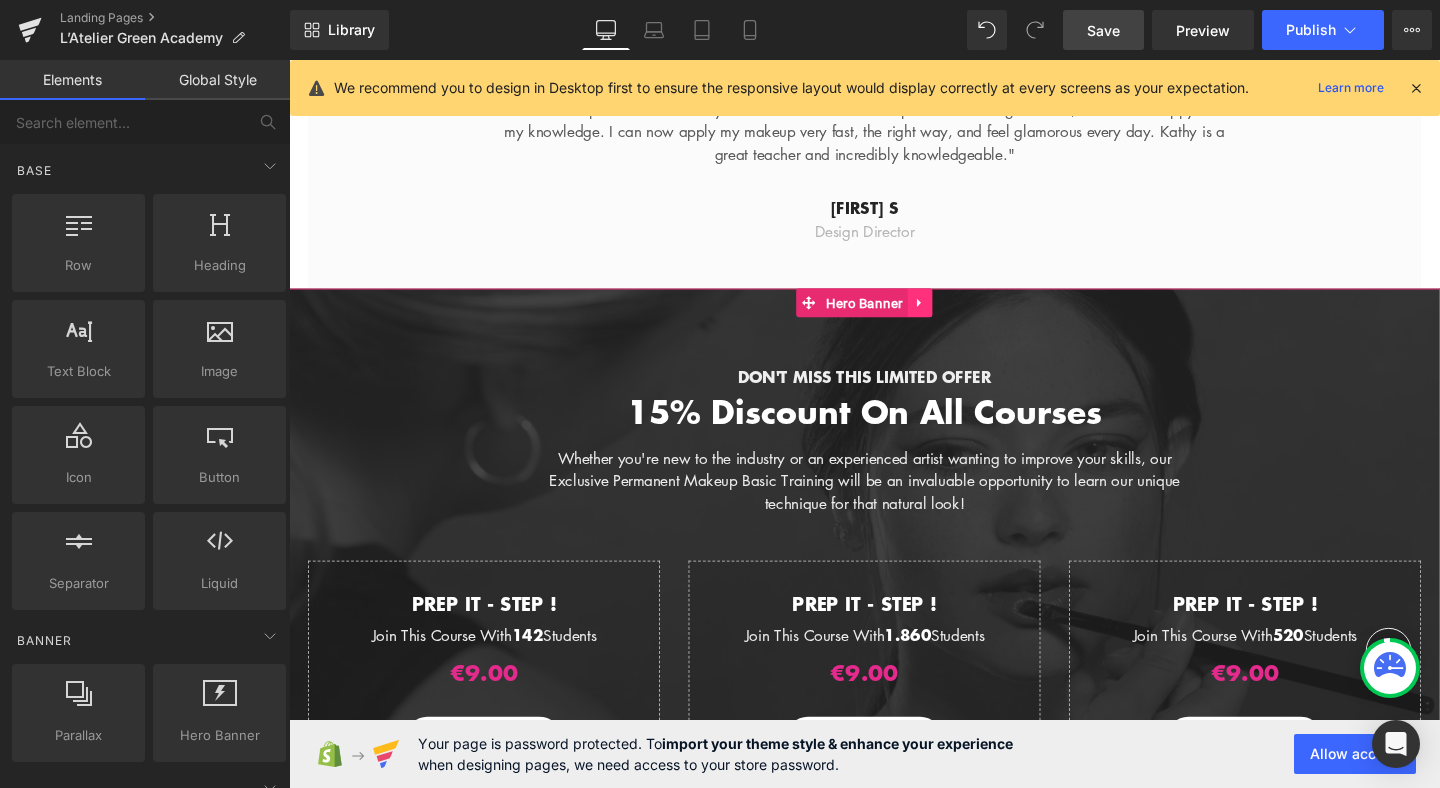 click at bounding box center [953, 315] 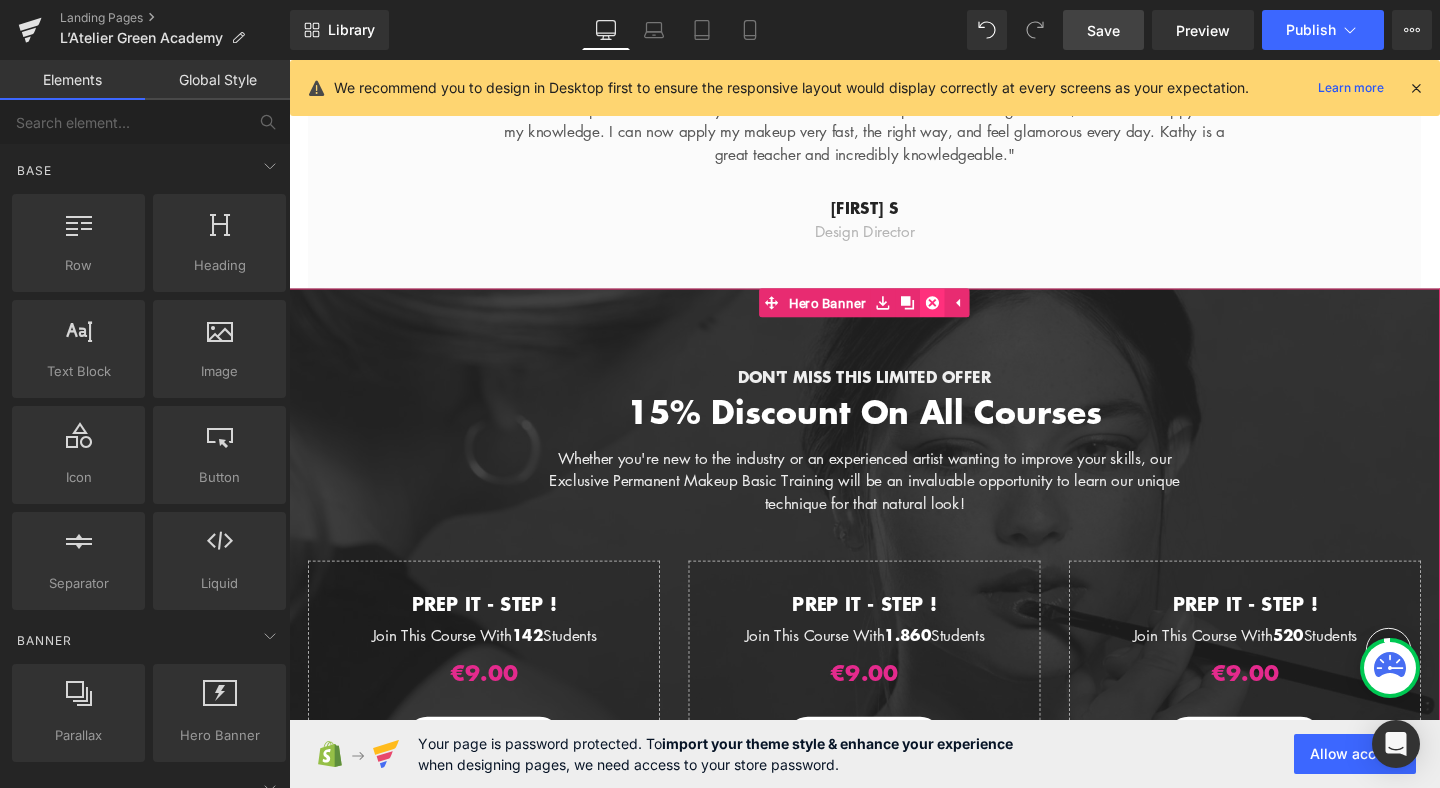 click 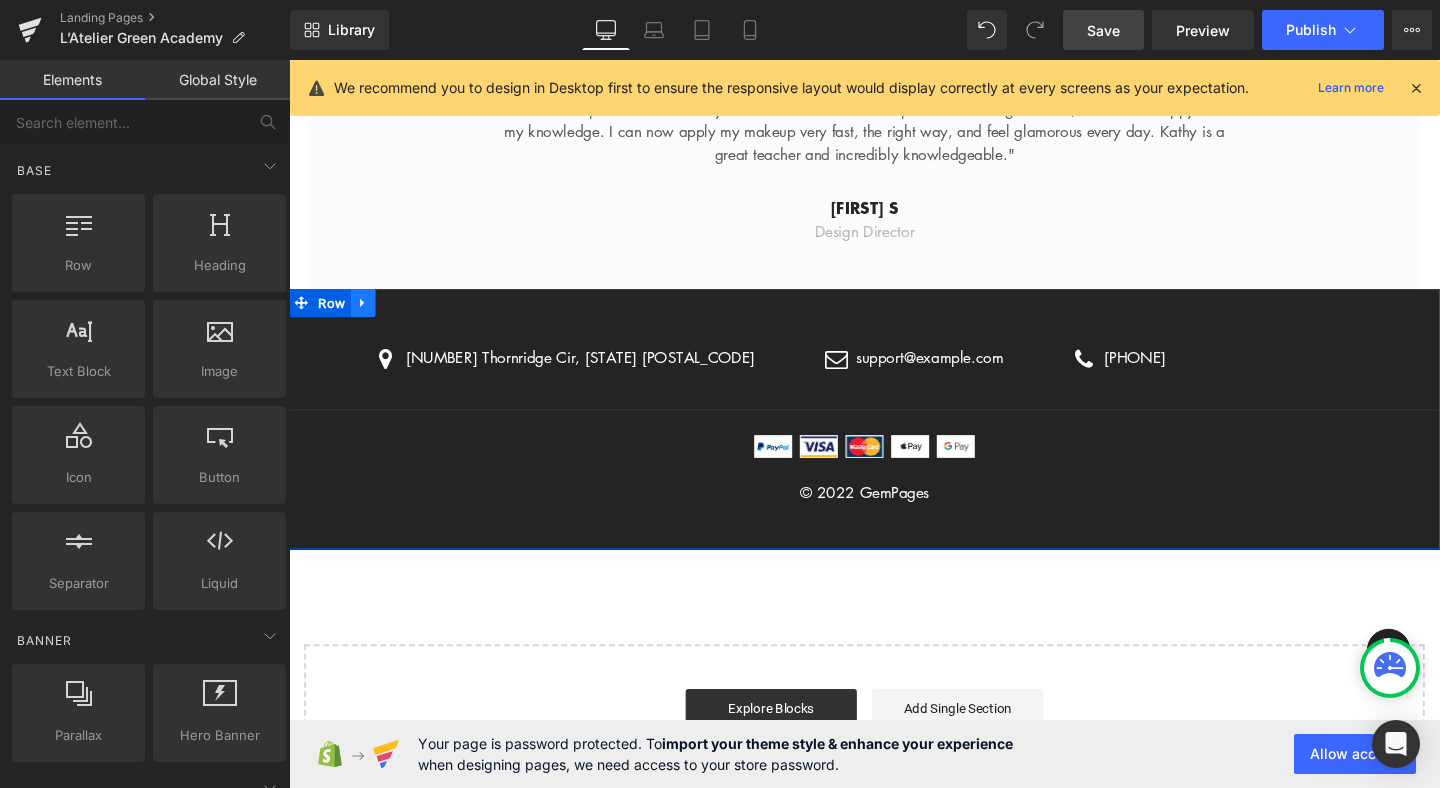 click 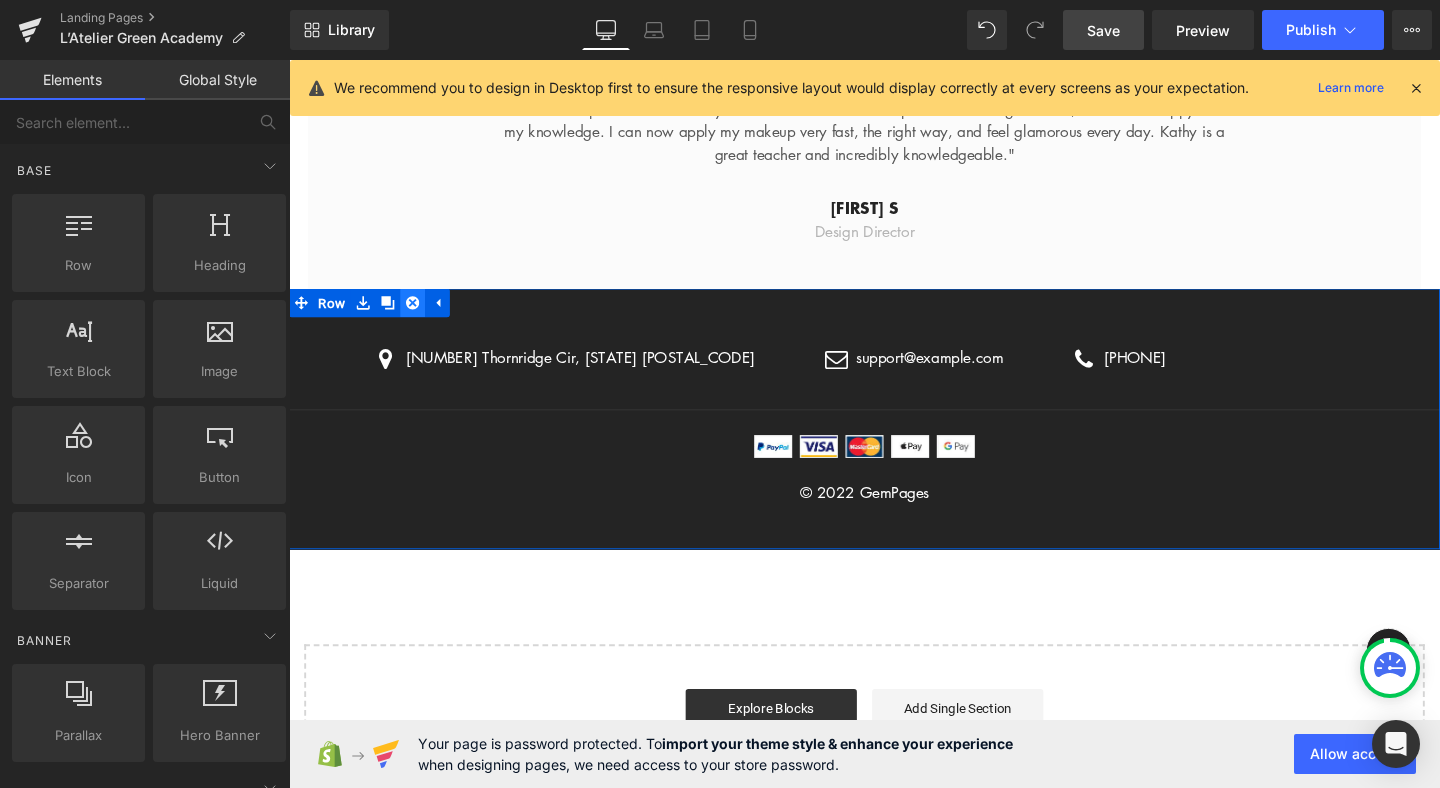 click 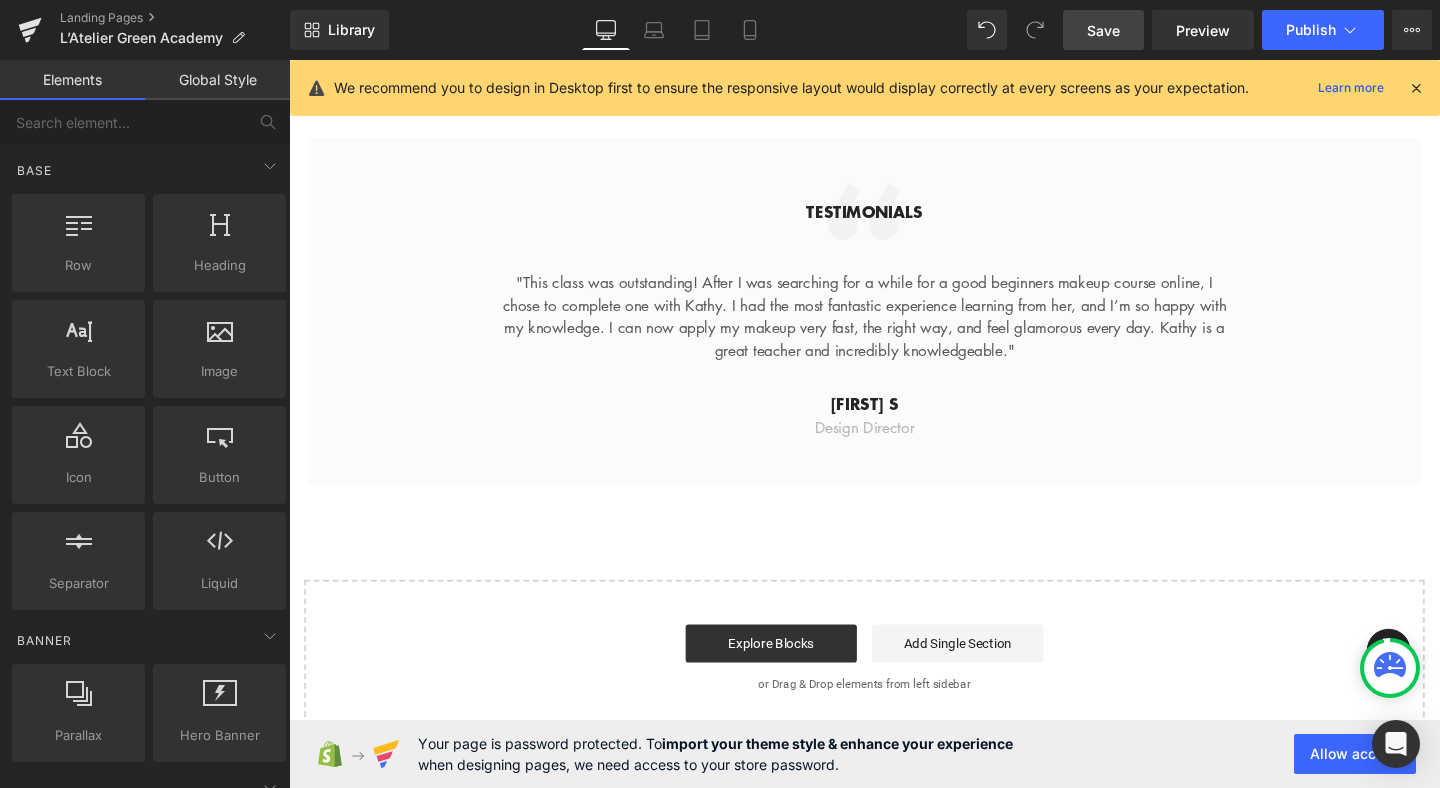 scroll, scrollTop: 6217, scrollLeft: 0, axis: vertical 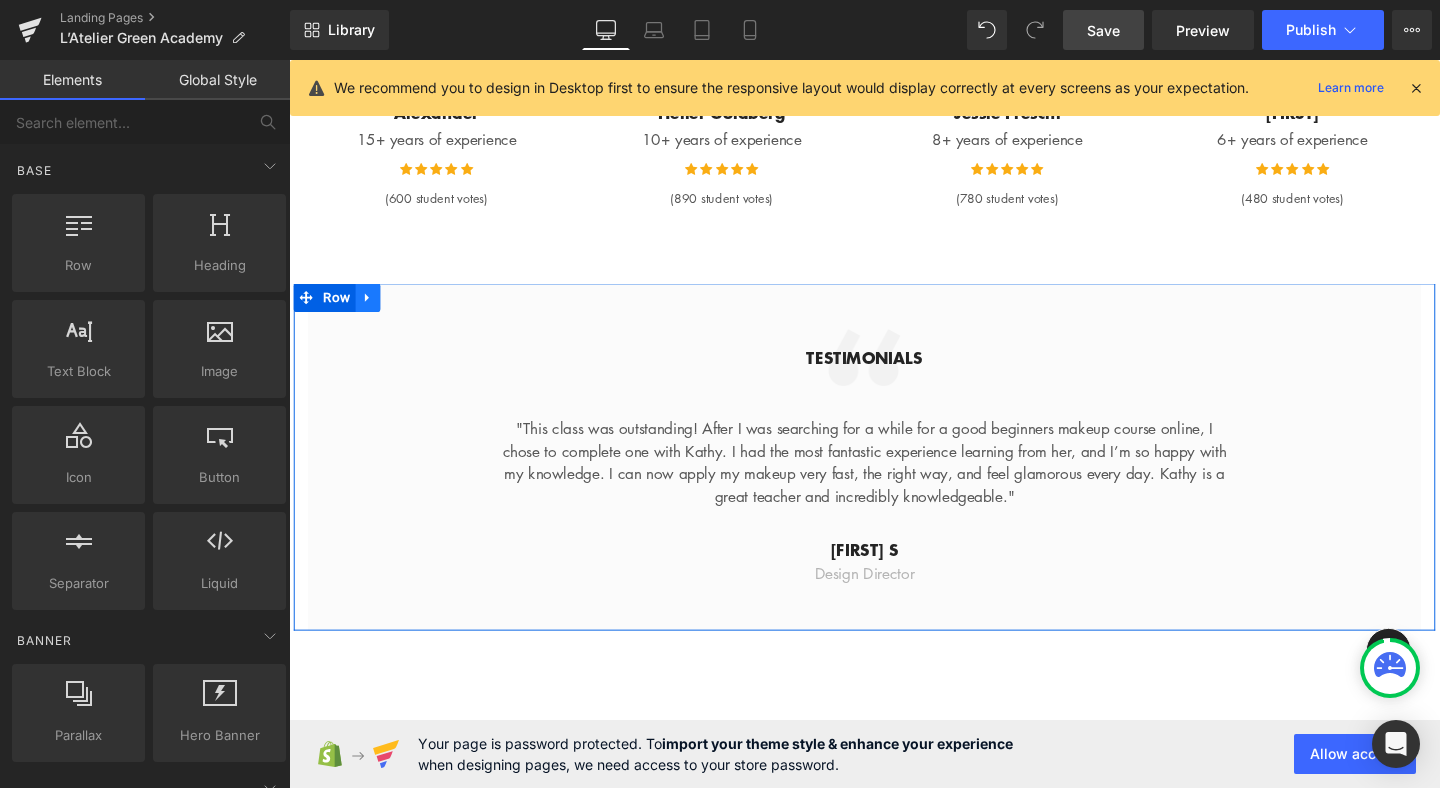 click 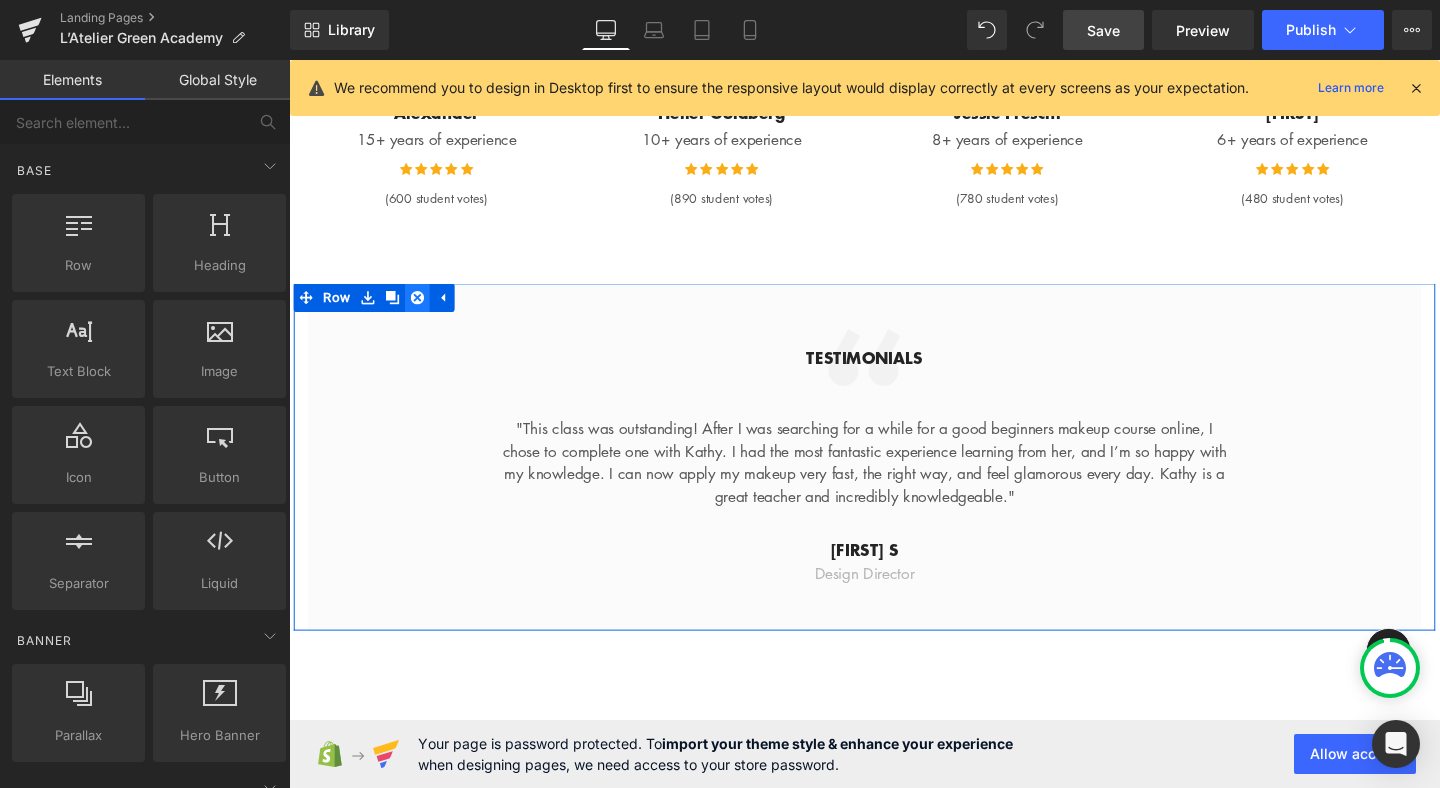 click 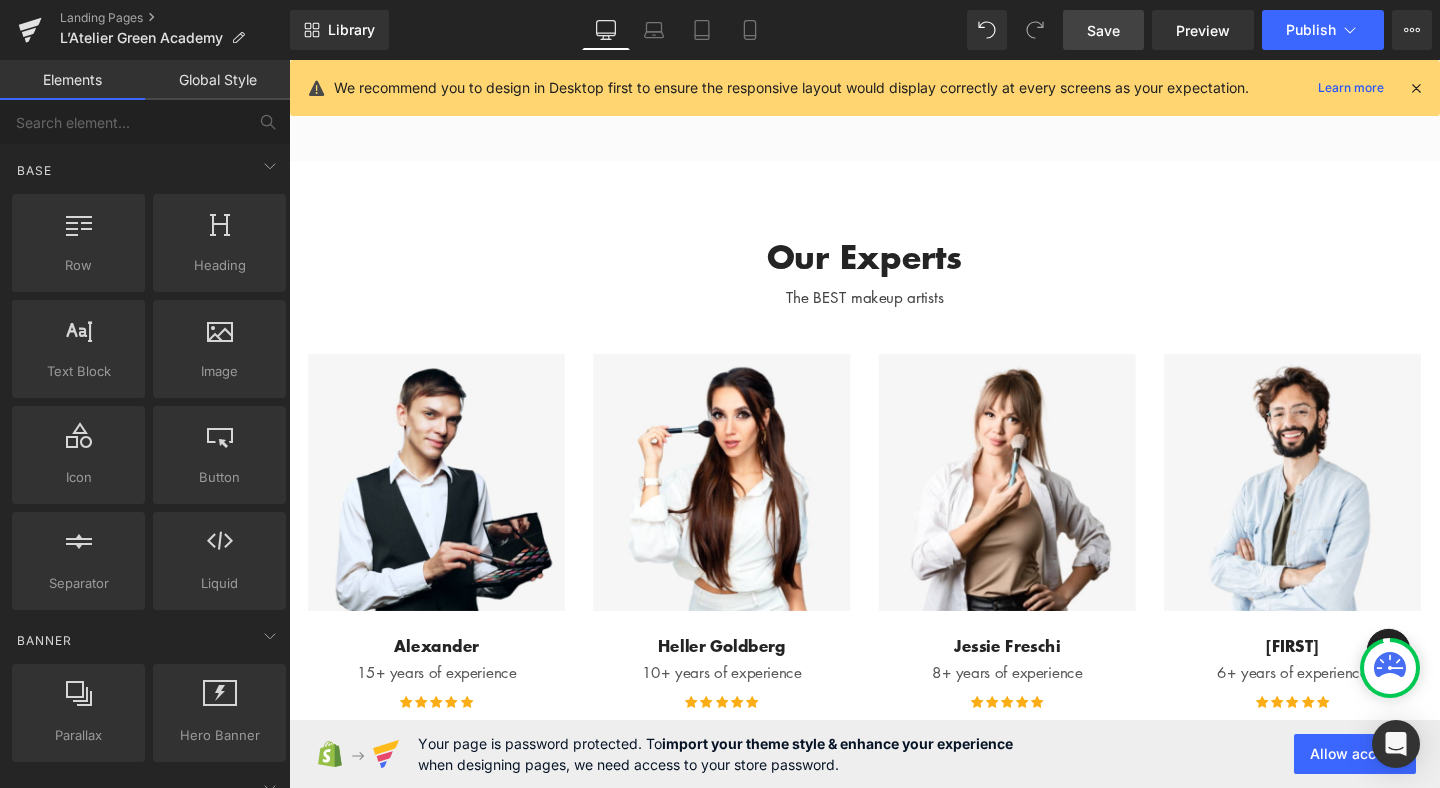 scroll, scrollTop: 5635, scrollLeft: 0, axis: vertical 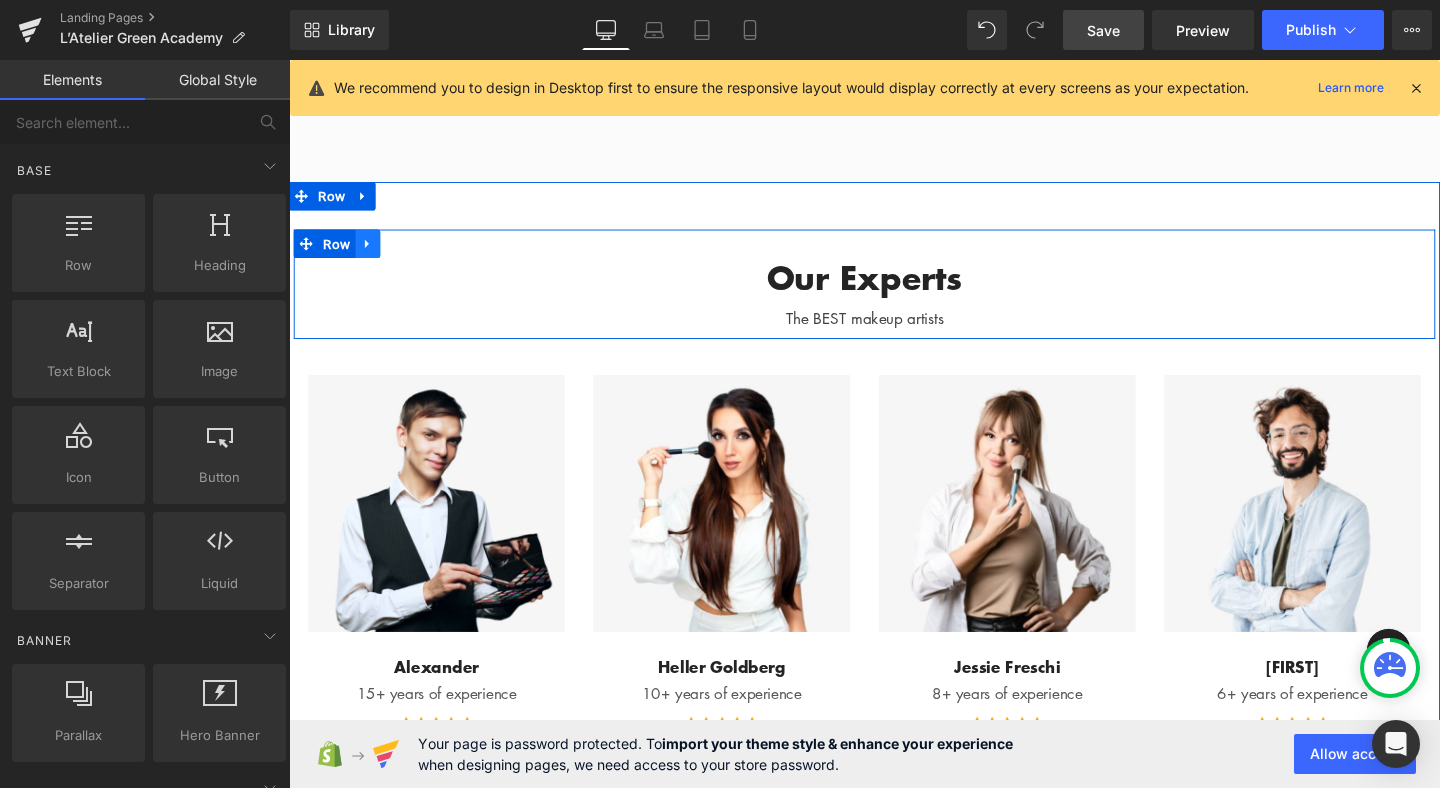 click 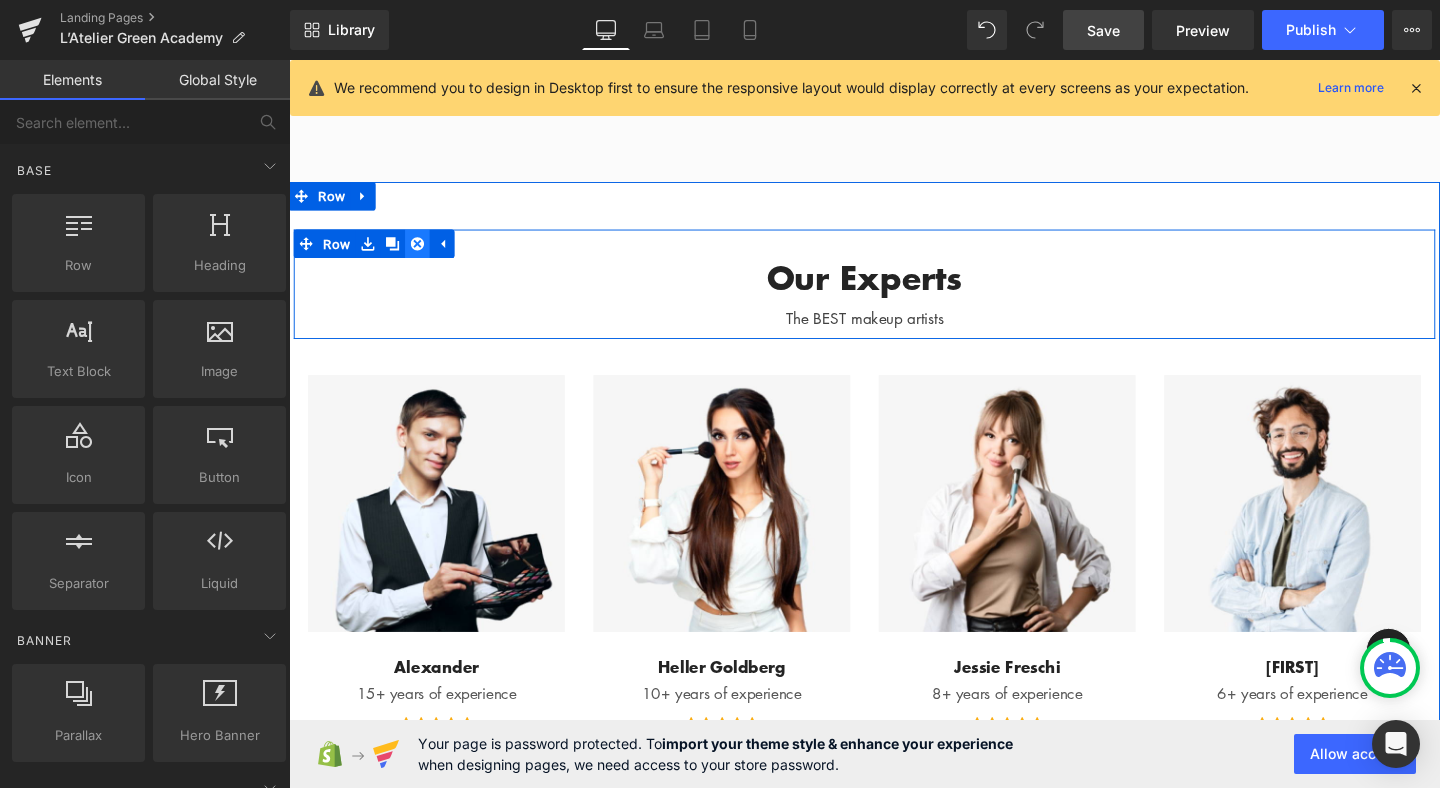 click 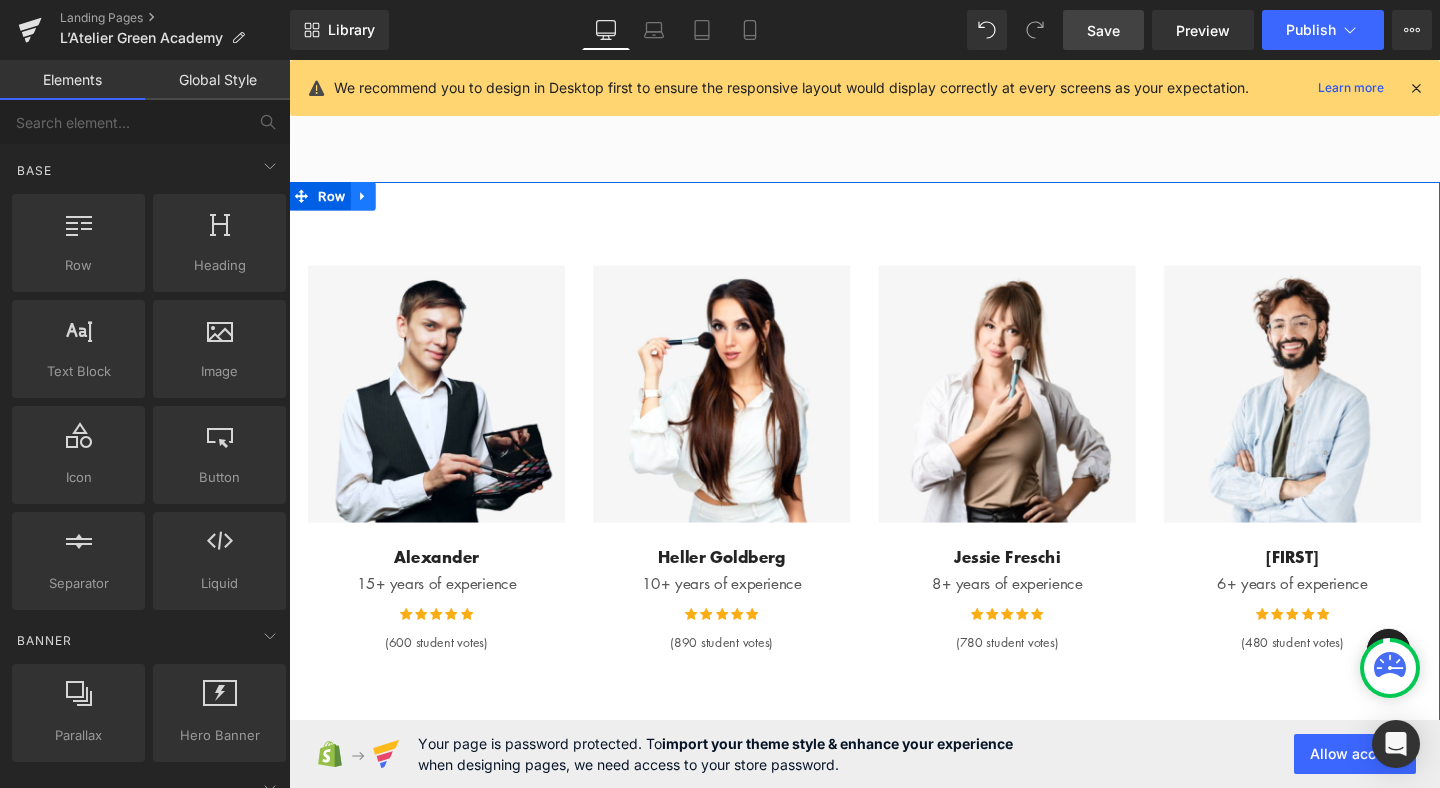 click 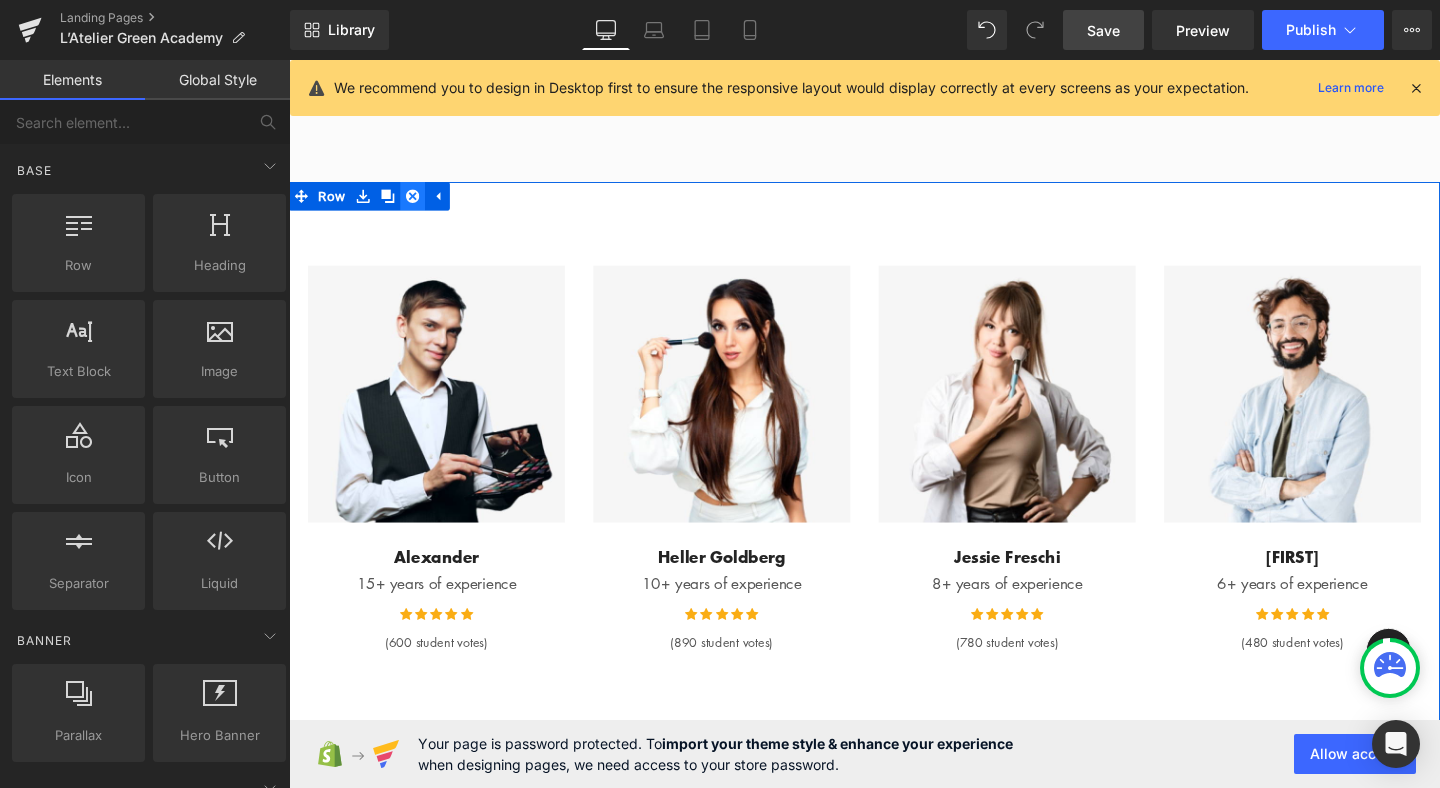 click 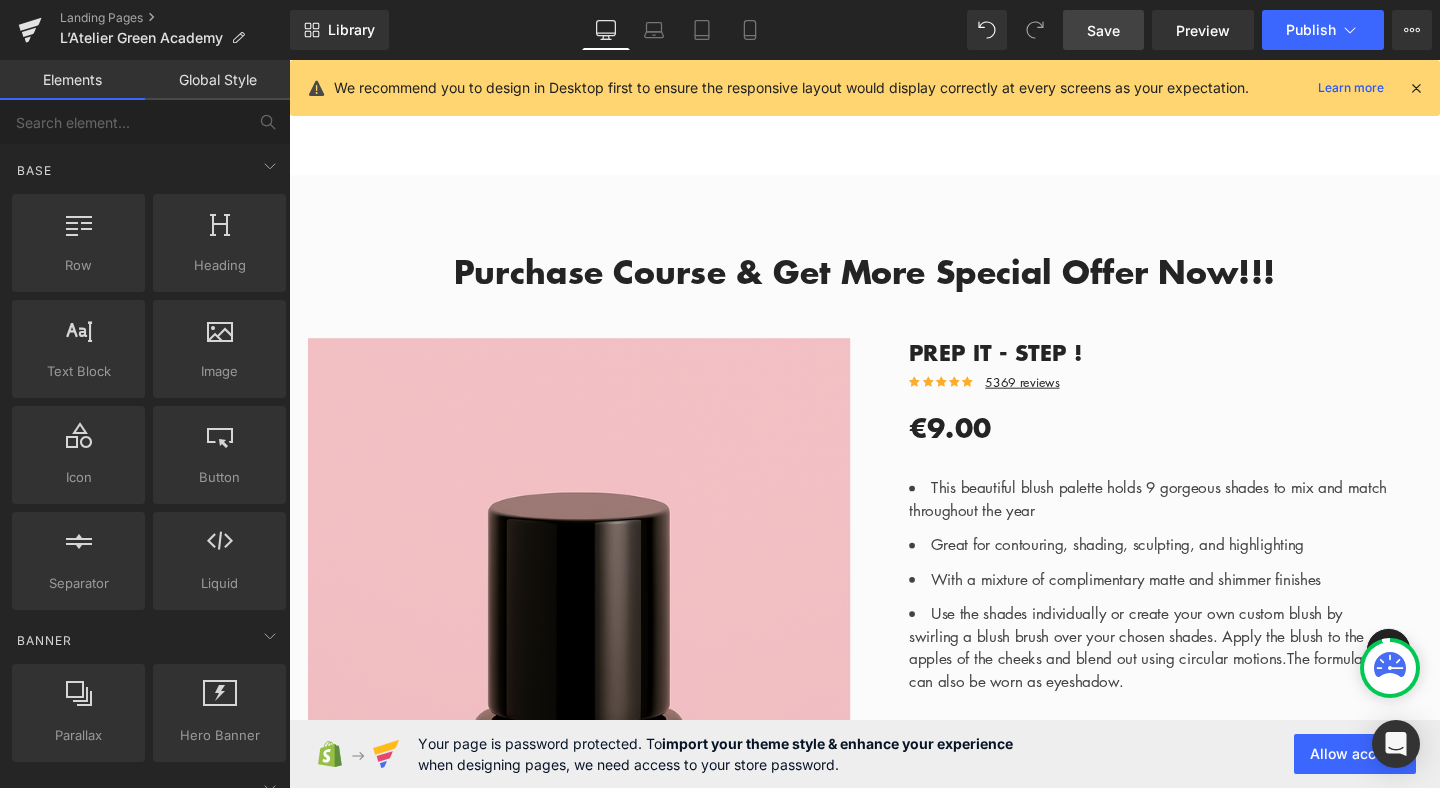 scroll, scrollTop: 4044, scrollLeft: 0, axis: vertical 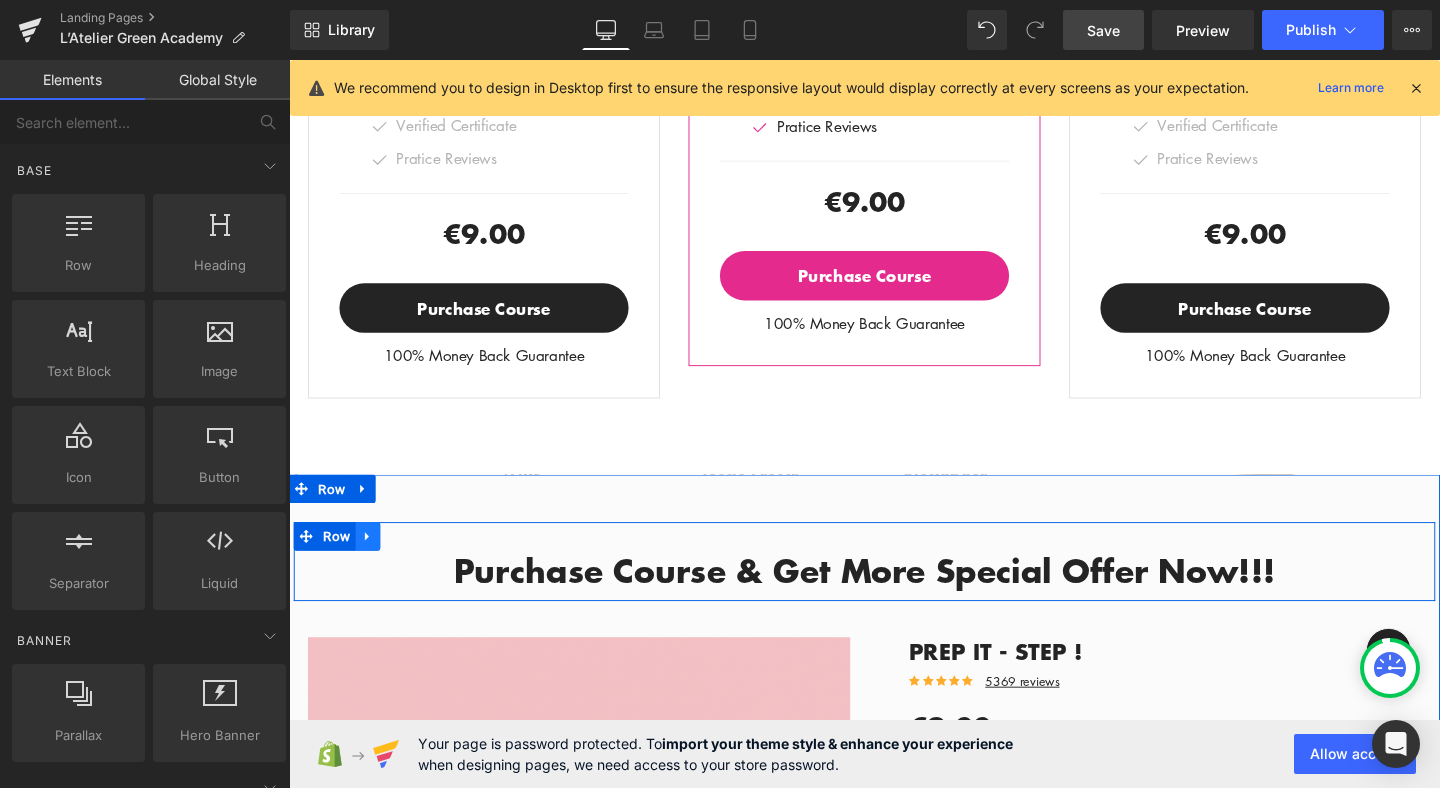 click 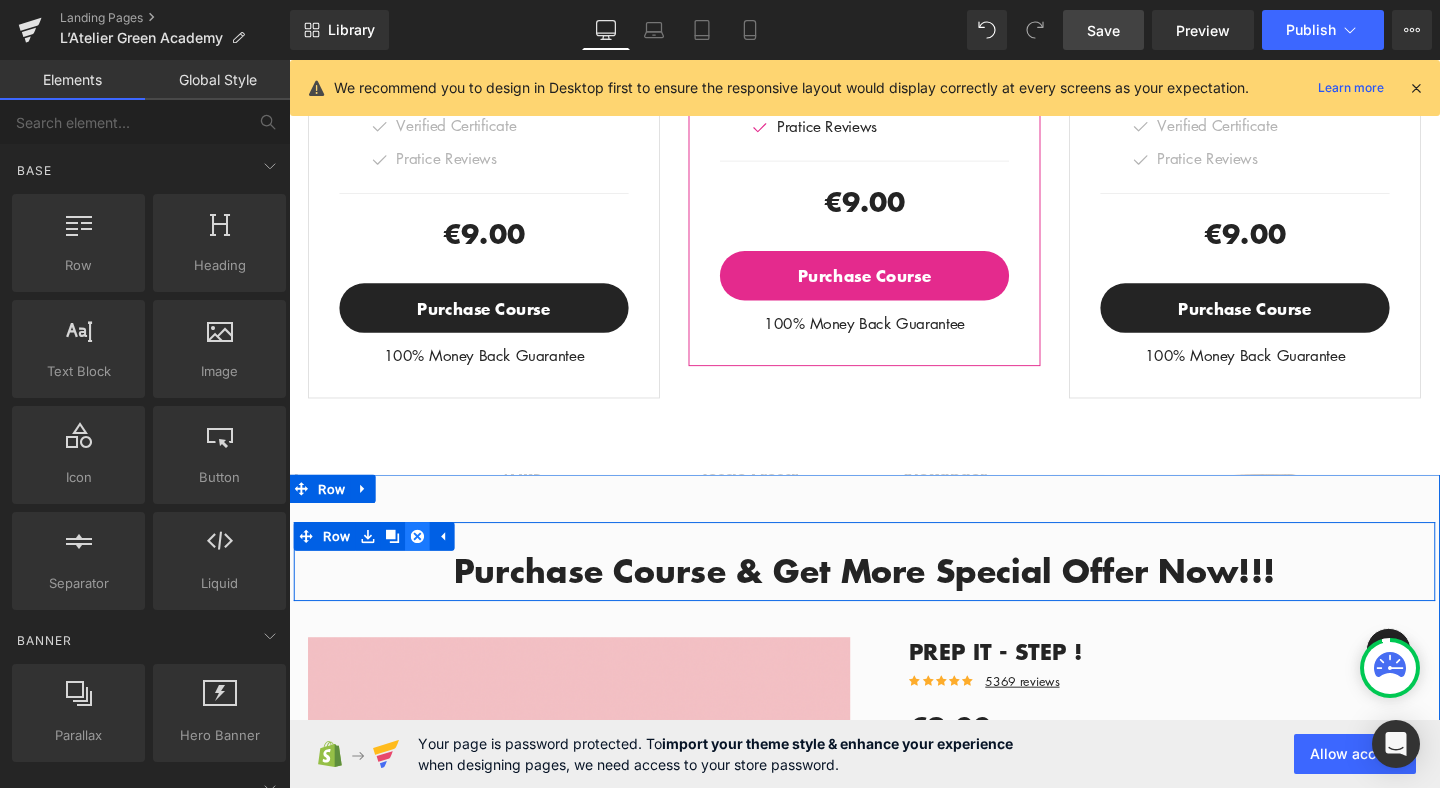 click at bounding box center [424, 561] 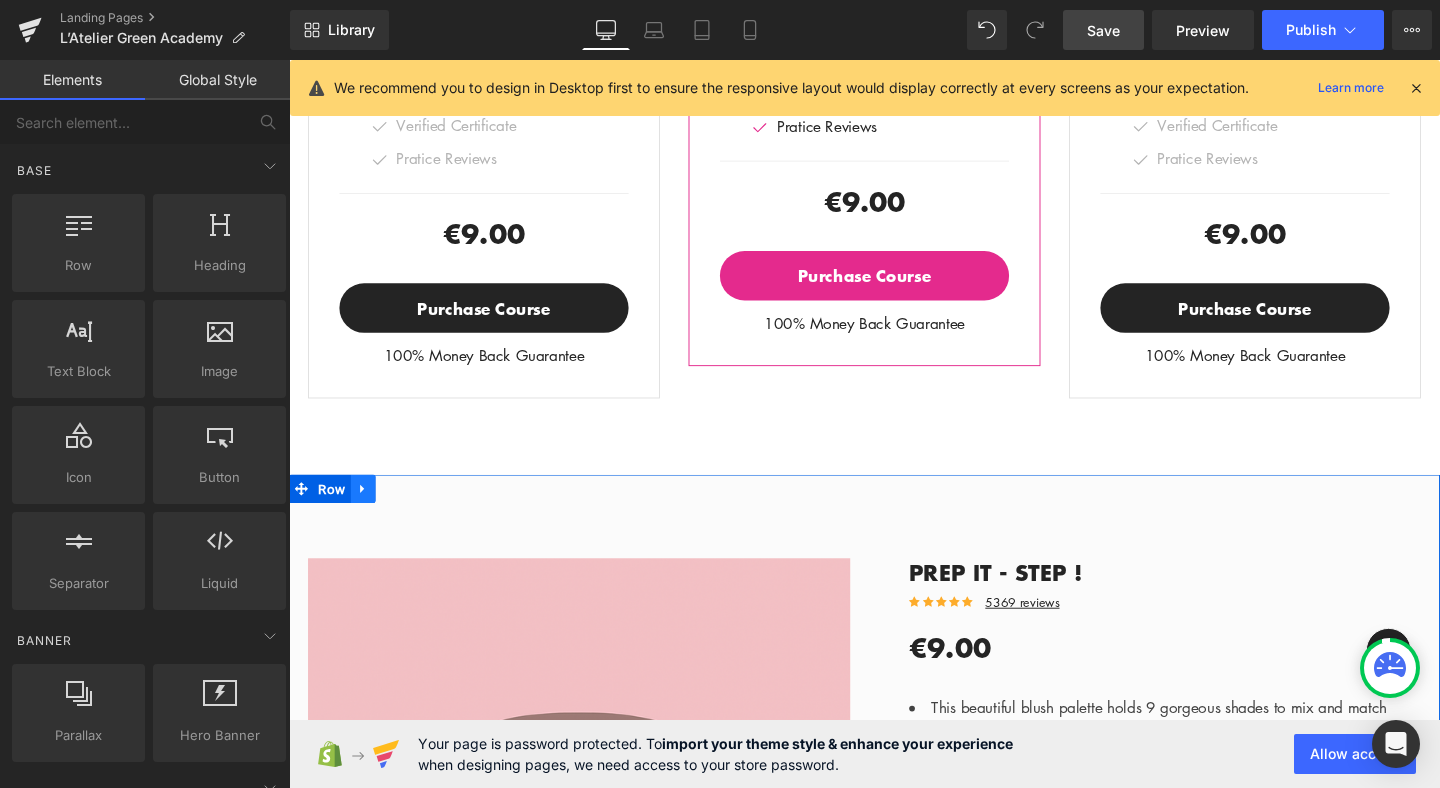 click 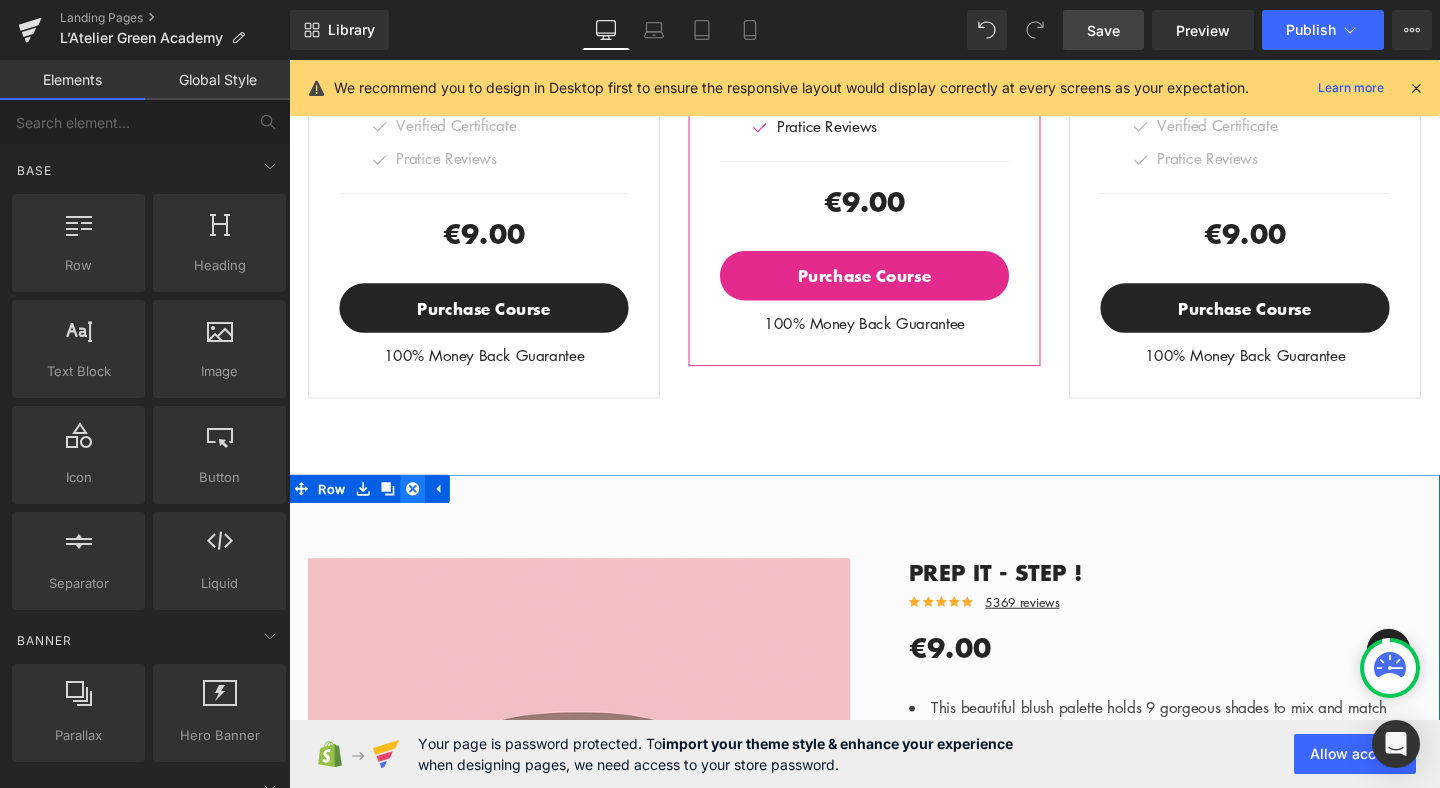 click 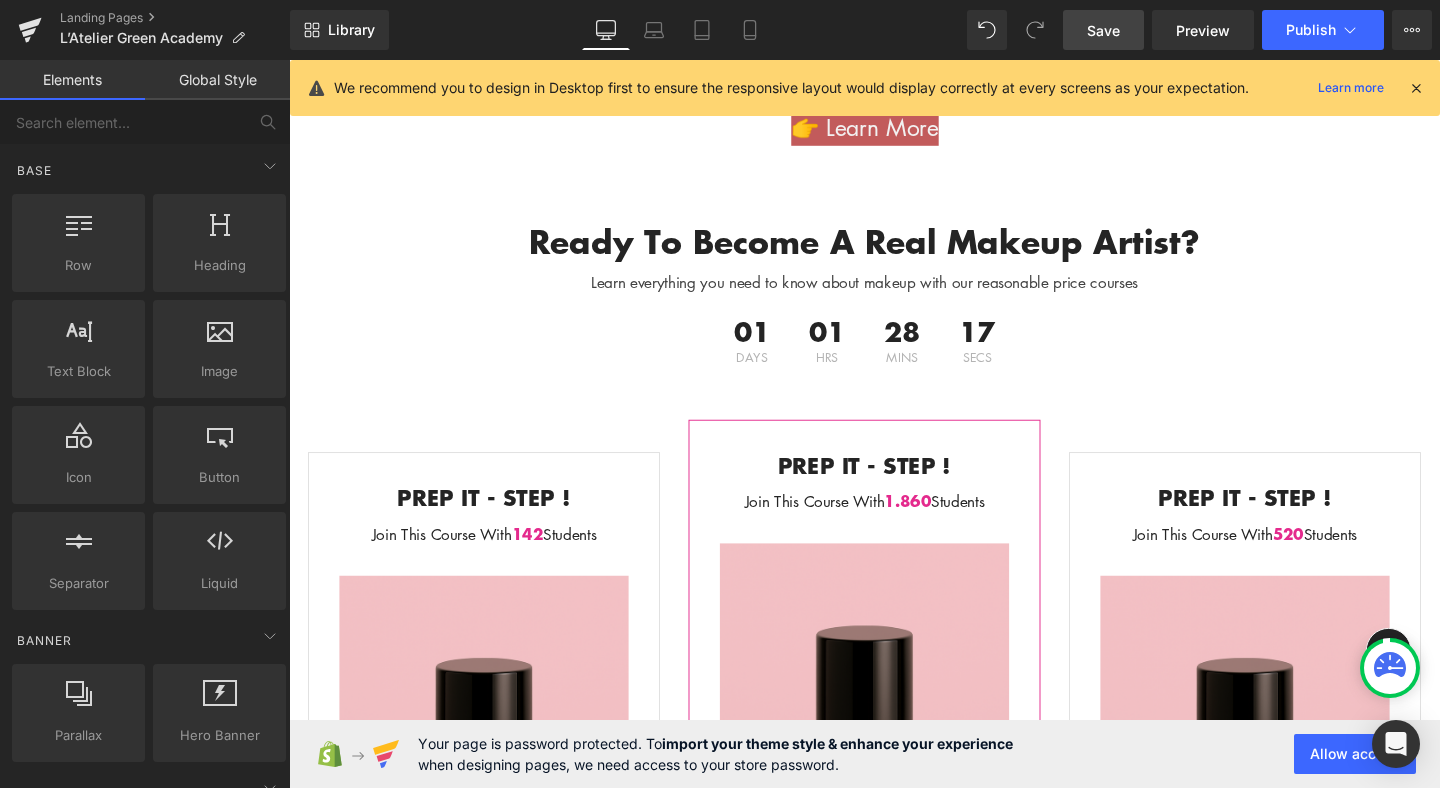 scroll, scrollTop: 2913, scrollLeft: 0, axis: vertical 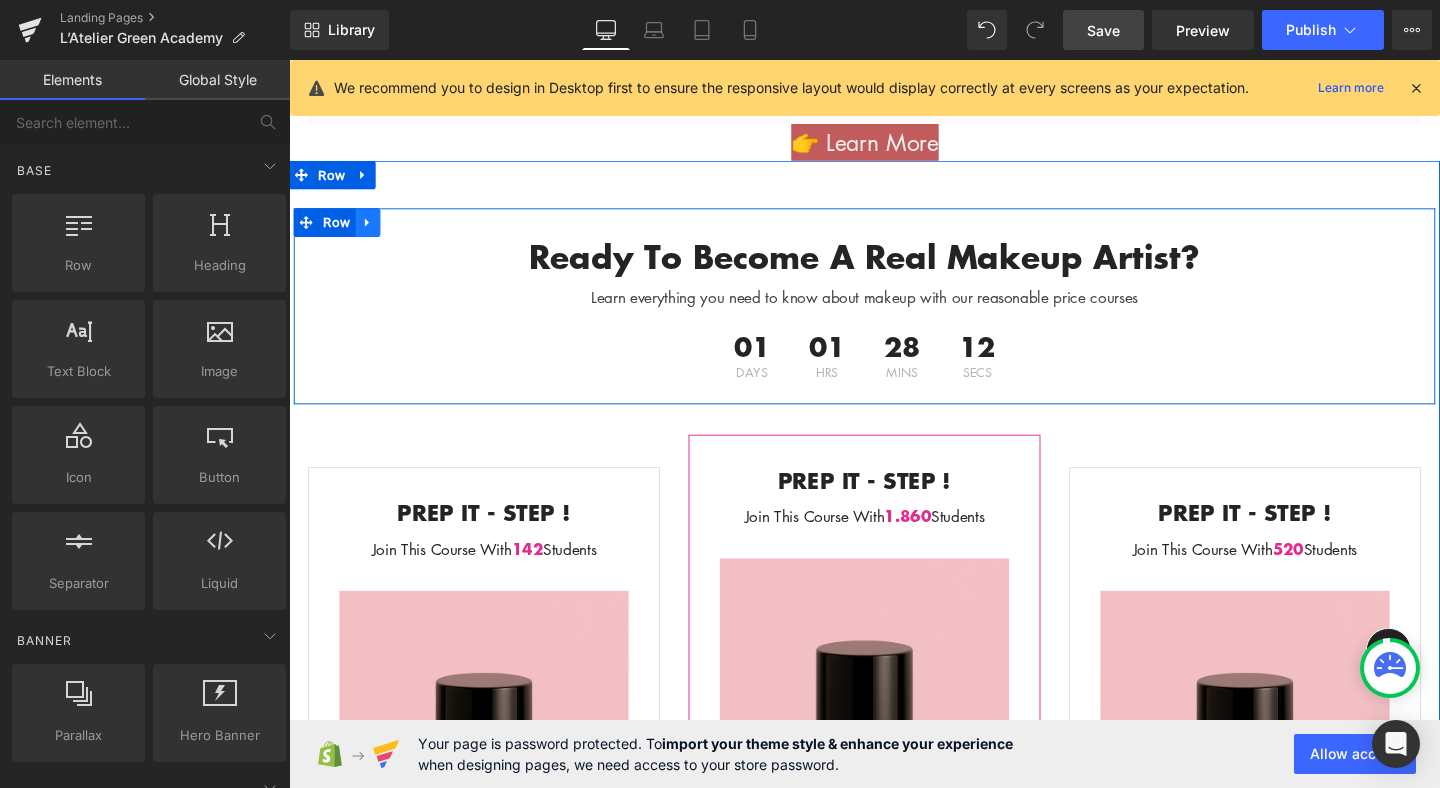 click 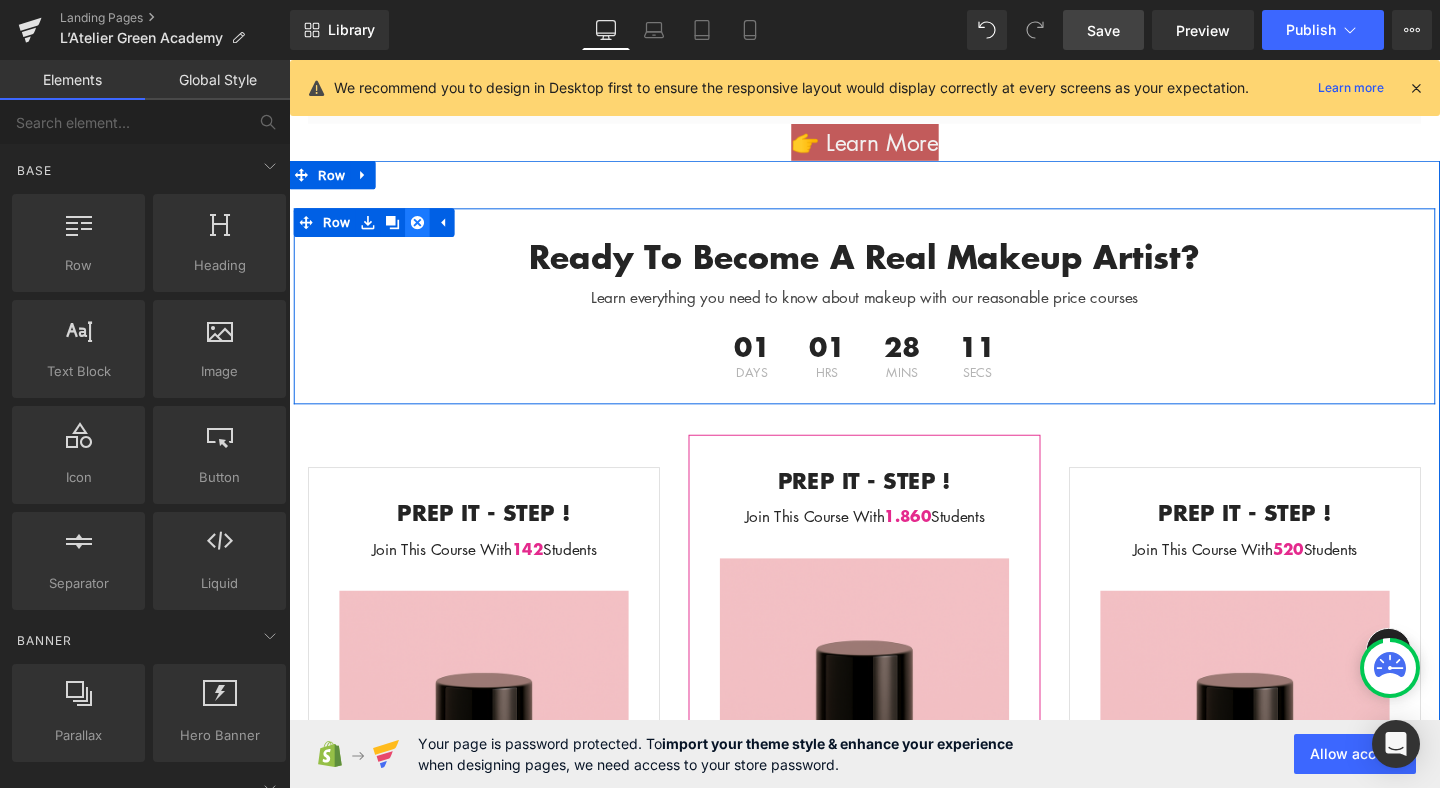 click 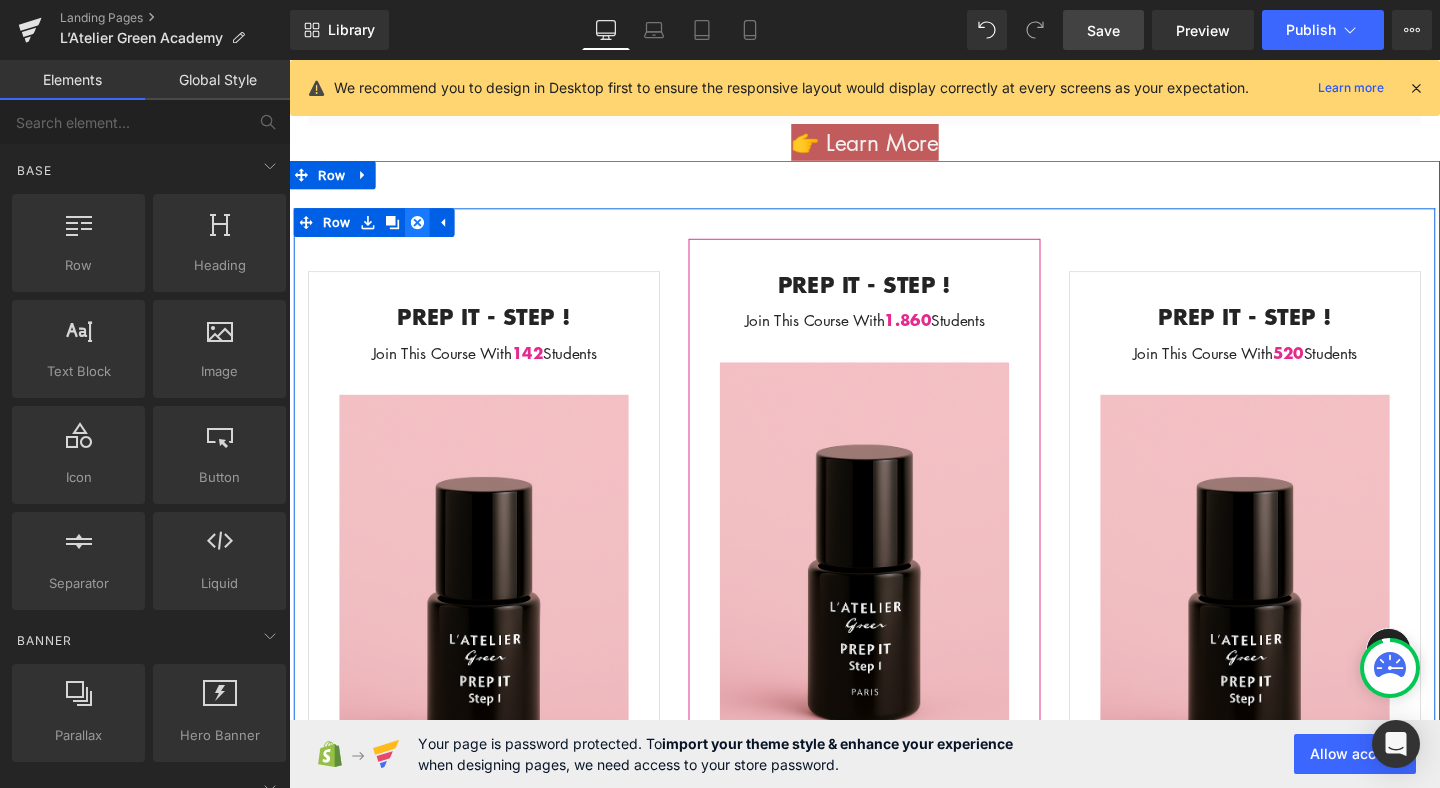 click 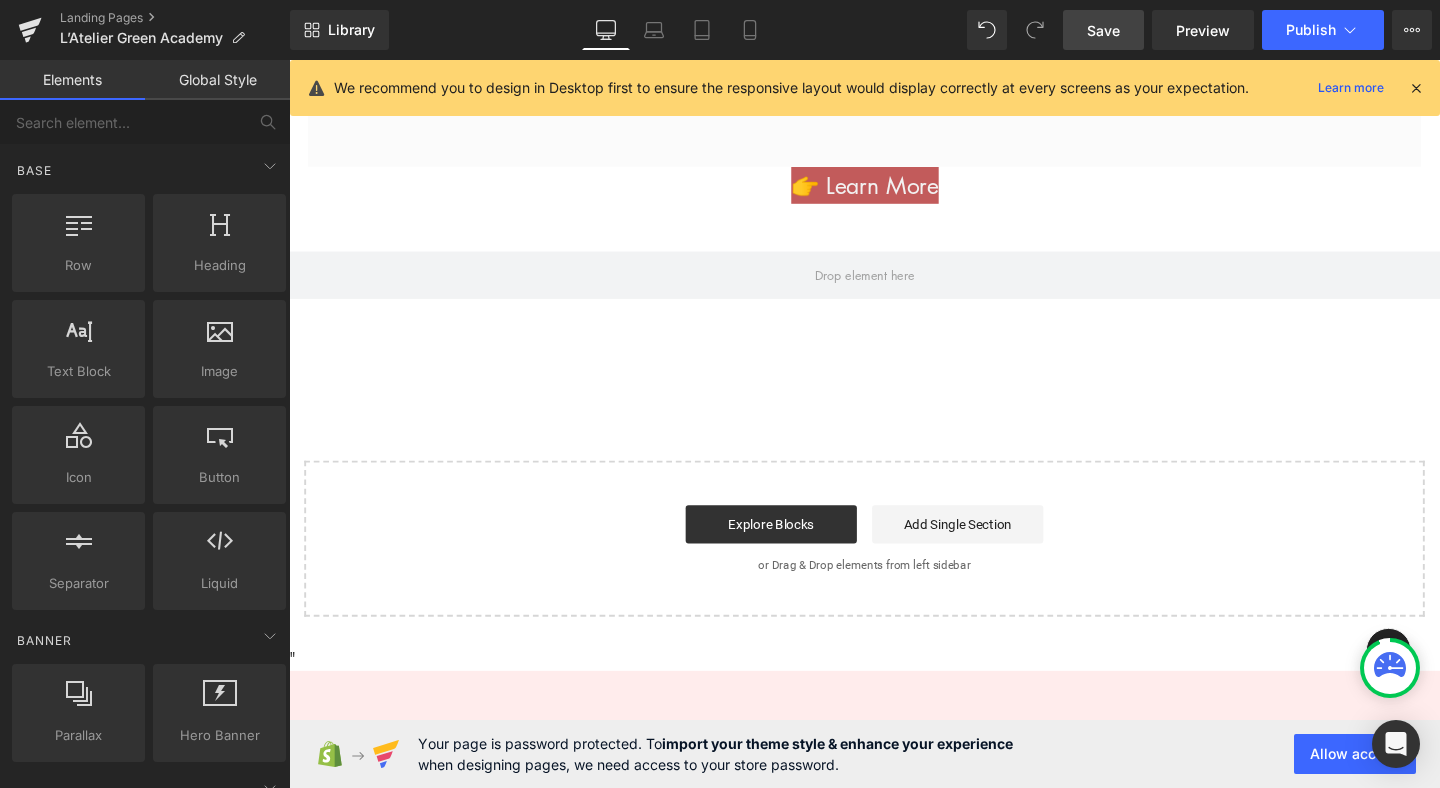 scroll, scrollTop: 2956, scrollLeft: 0, axis: vertical 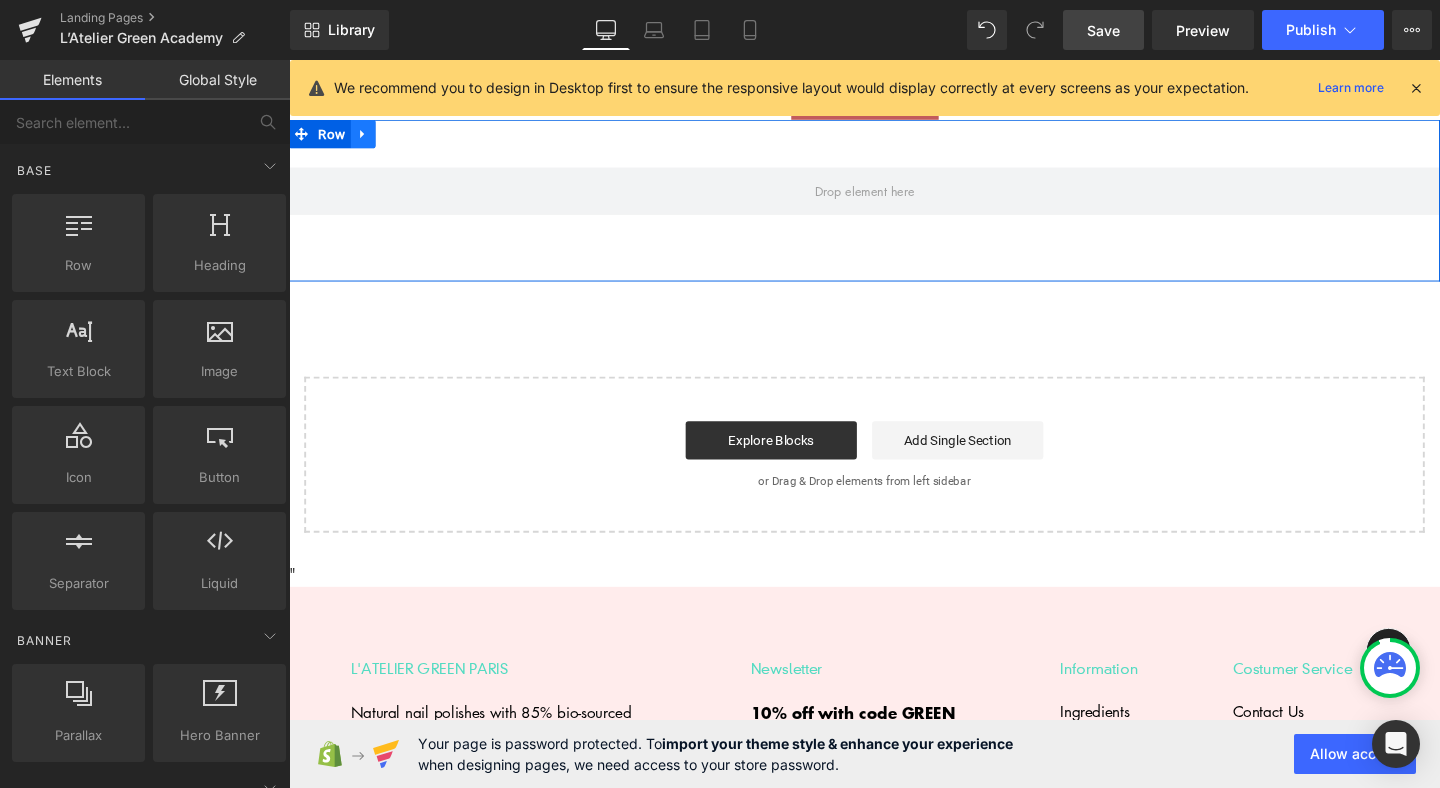click 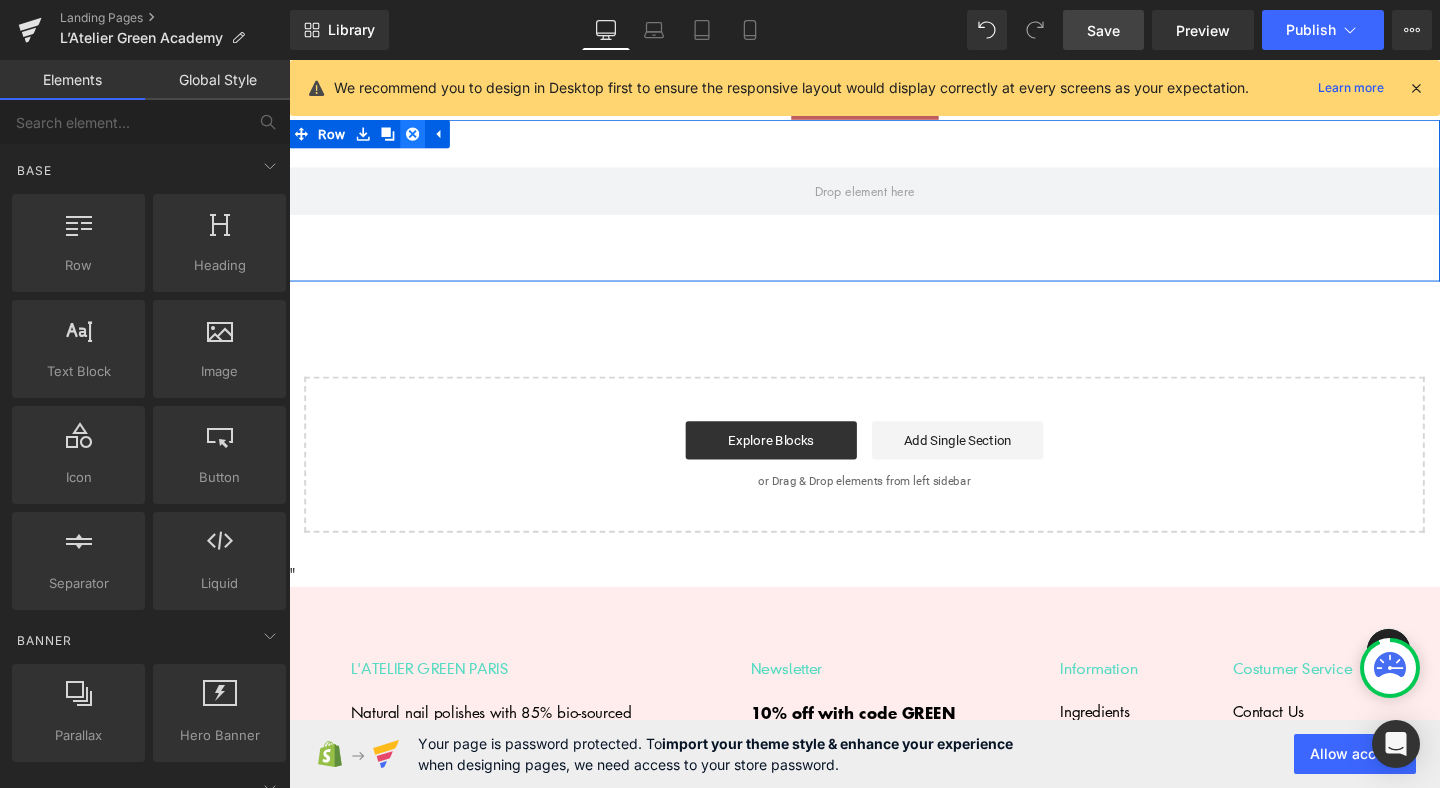 click 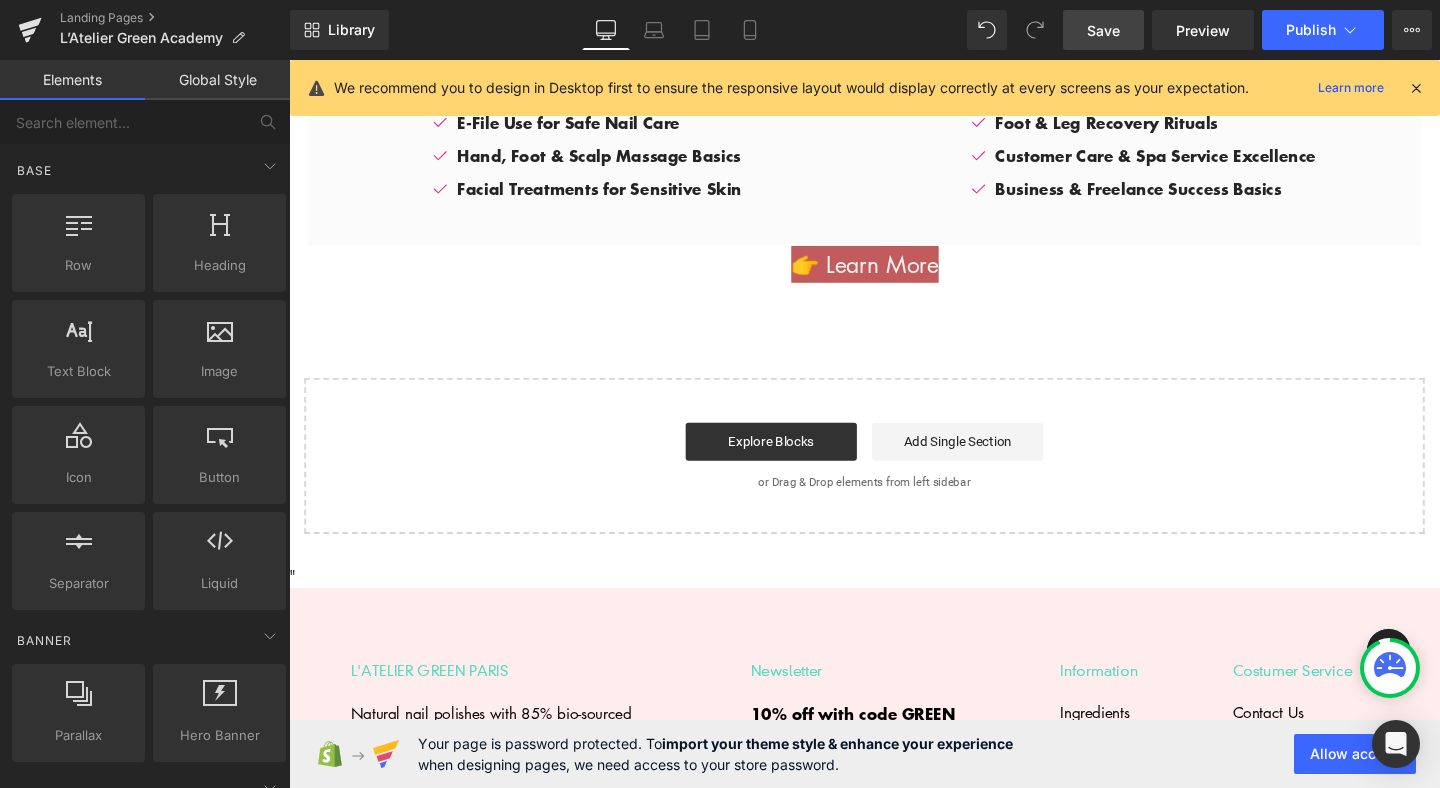 scroll, scrollTop: 2750, scrollLeft: 0, axis: vertical 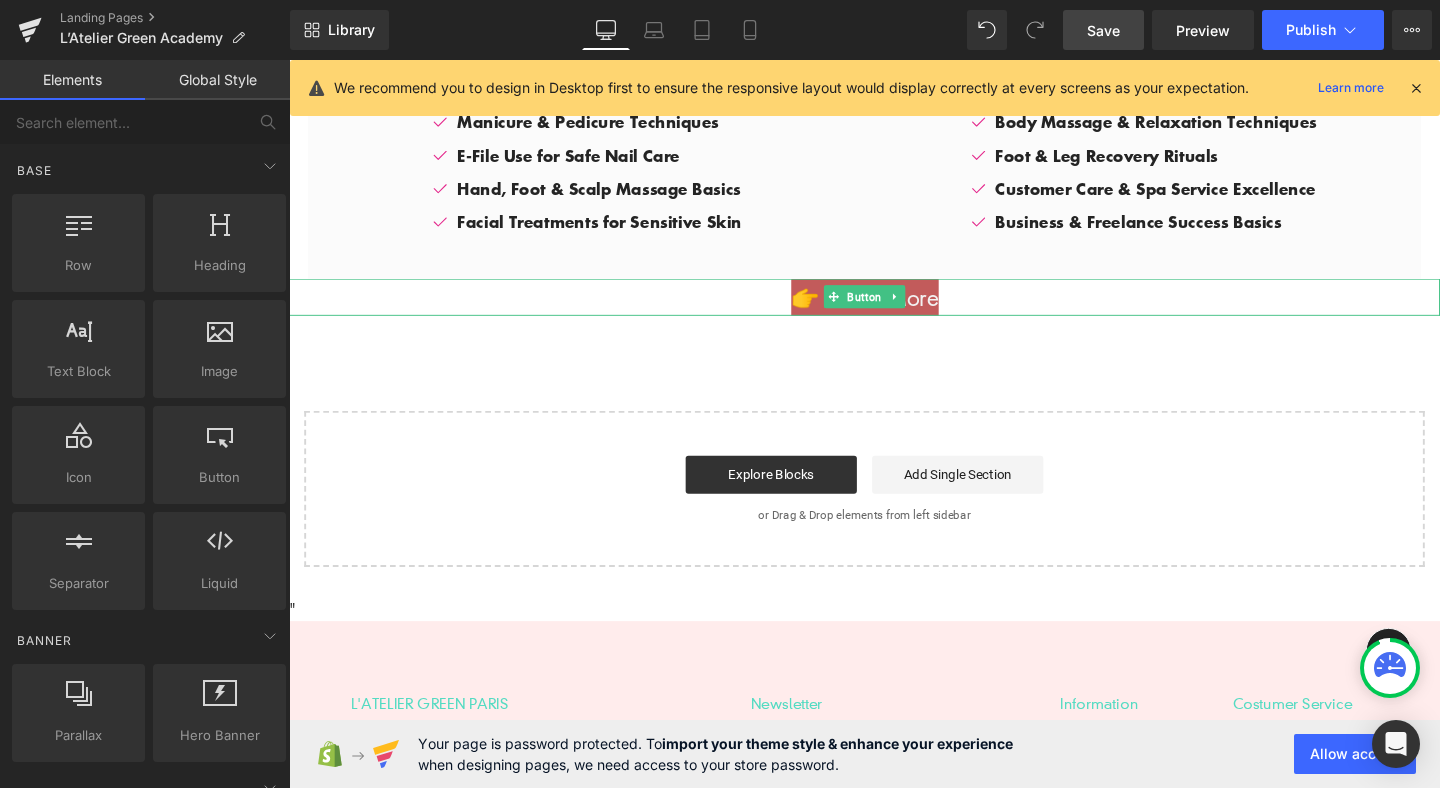 click on "👉 Learn More" at bounding box center (894, 310) 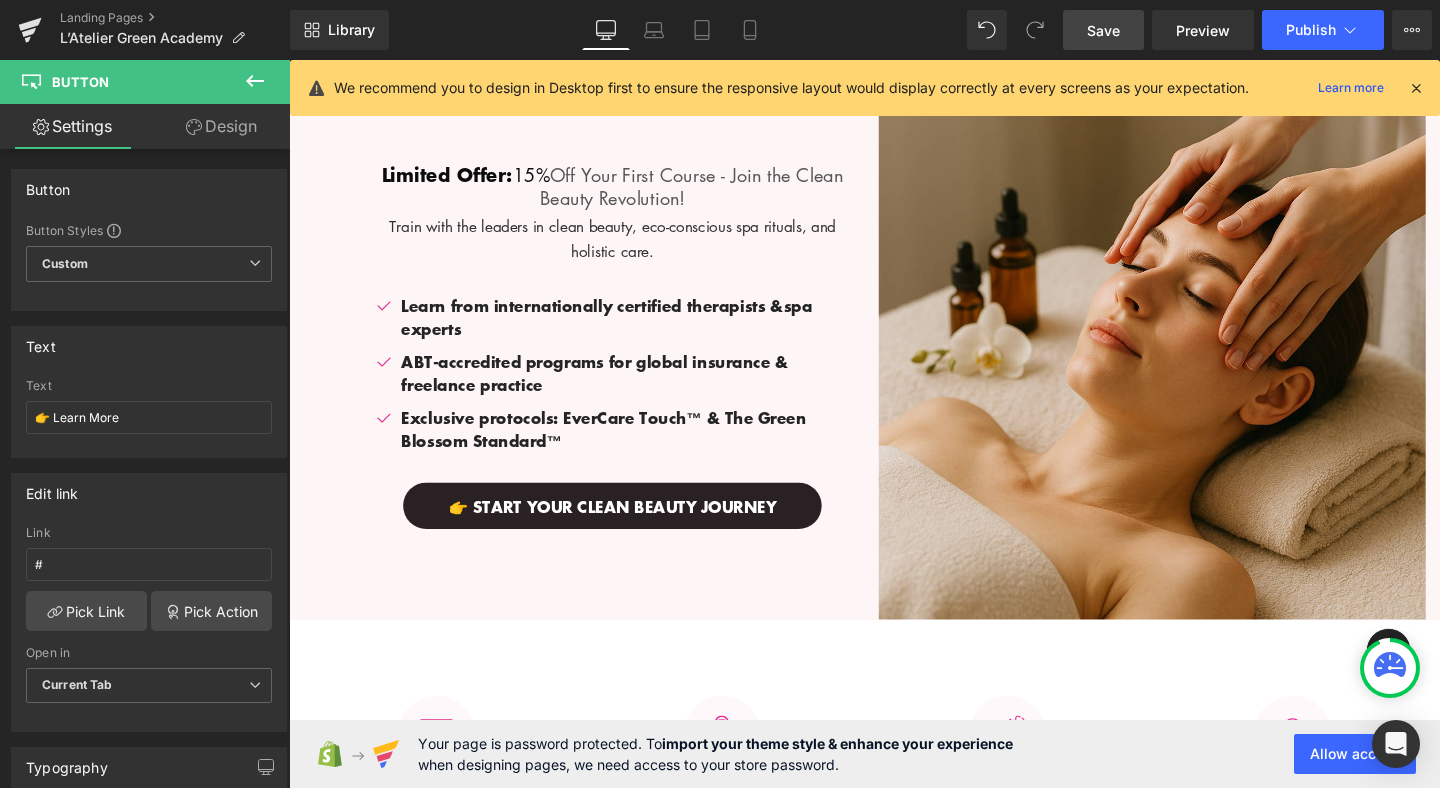 scroll, scrollTop: 171, scrollLeft: 0, axis: vertical 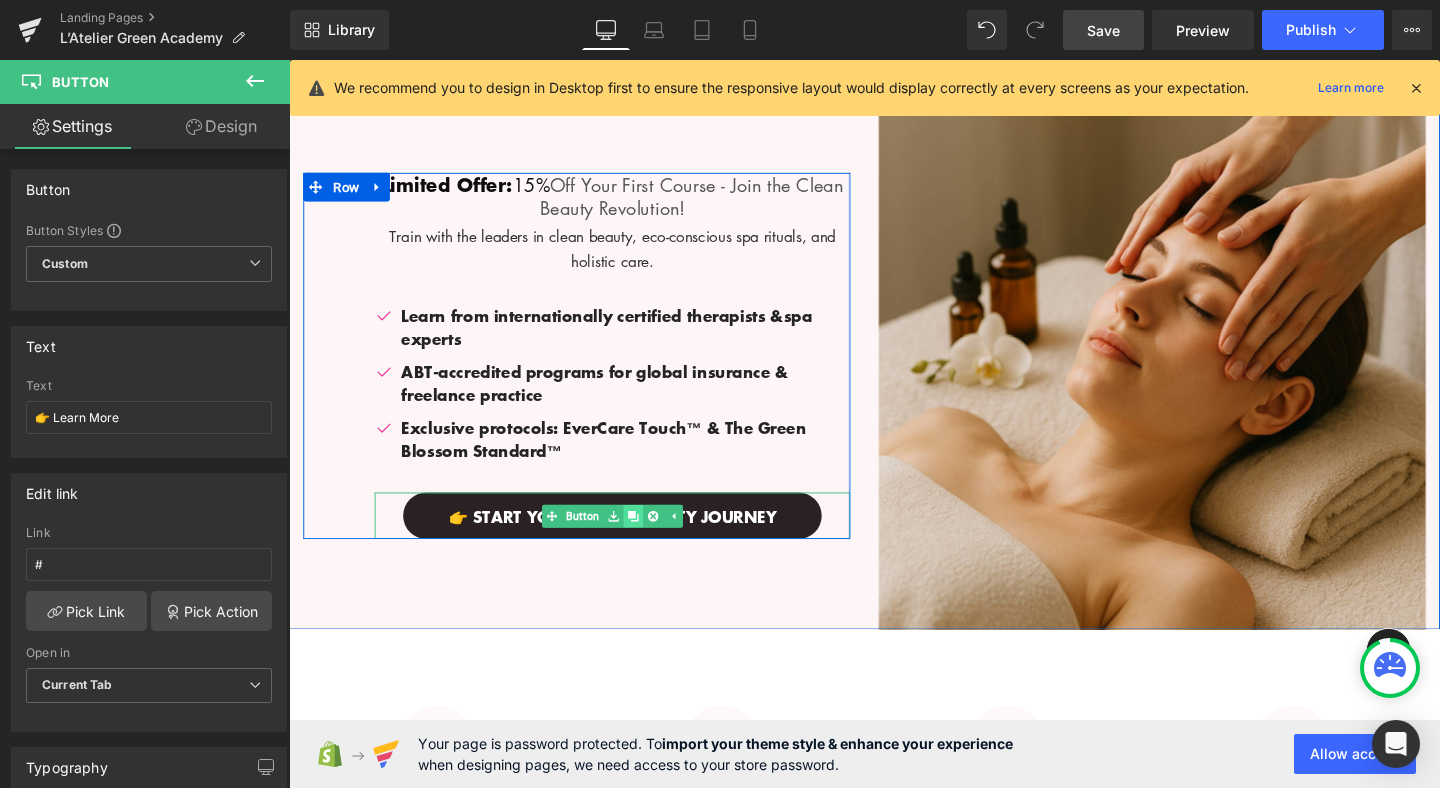 click 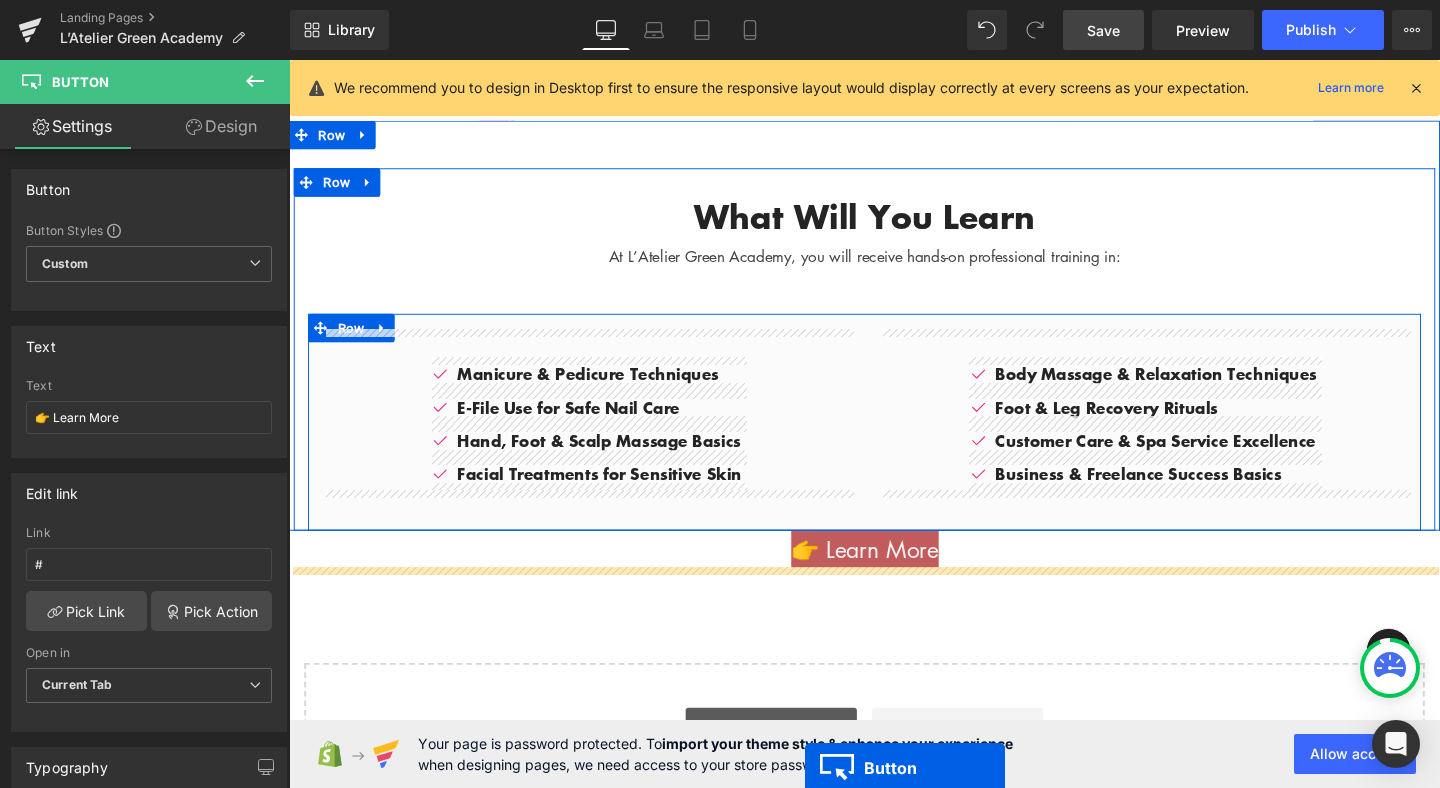 scroll, scrollTop: 2605, scrollLeft: 0, axis: vertical 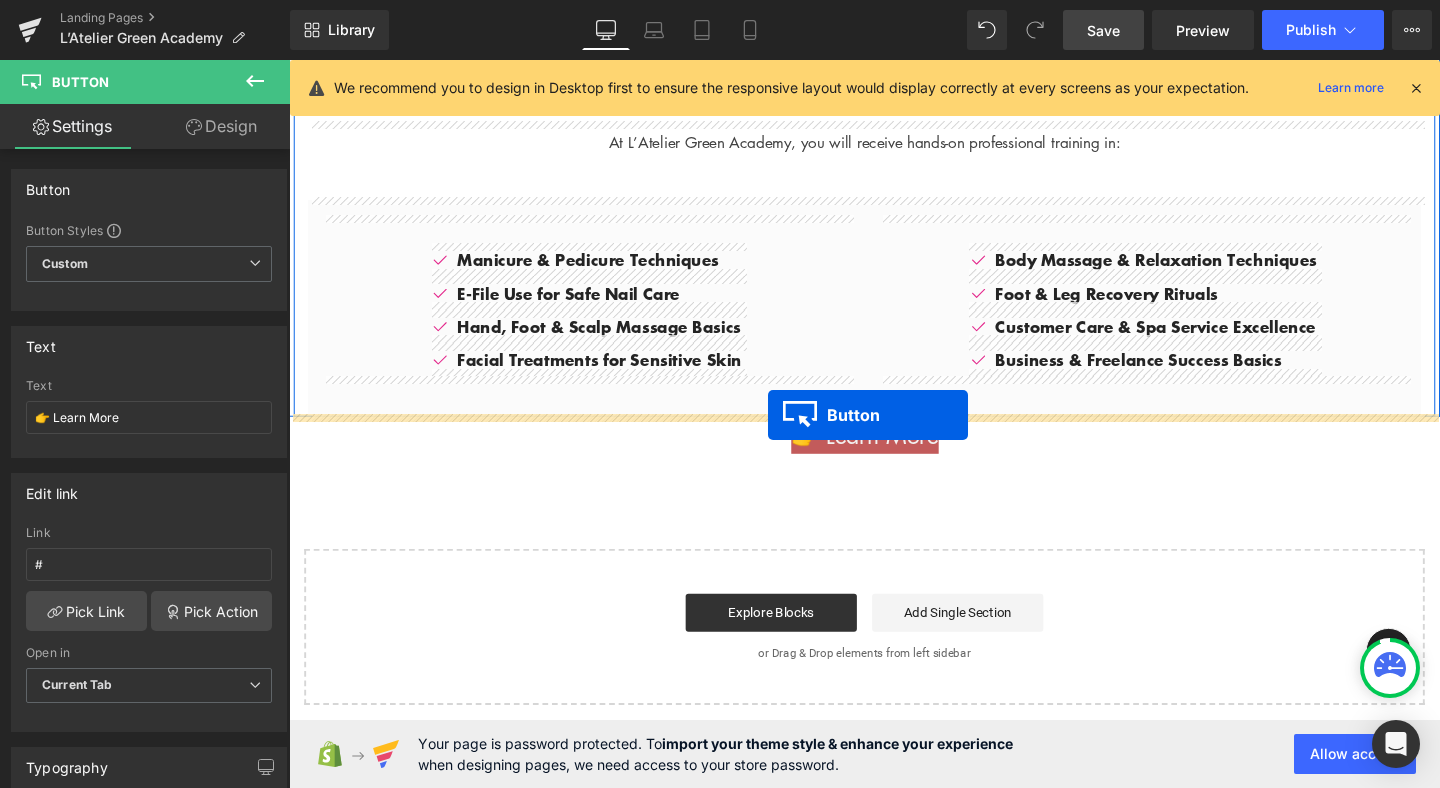 drag, startPoint x: 598, startPoint y: 221, endPoint x: 793, endPoint y: 433, distance: 288.0434 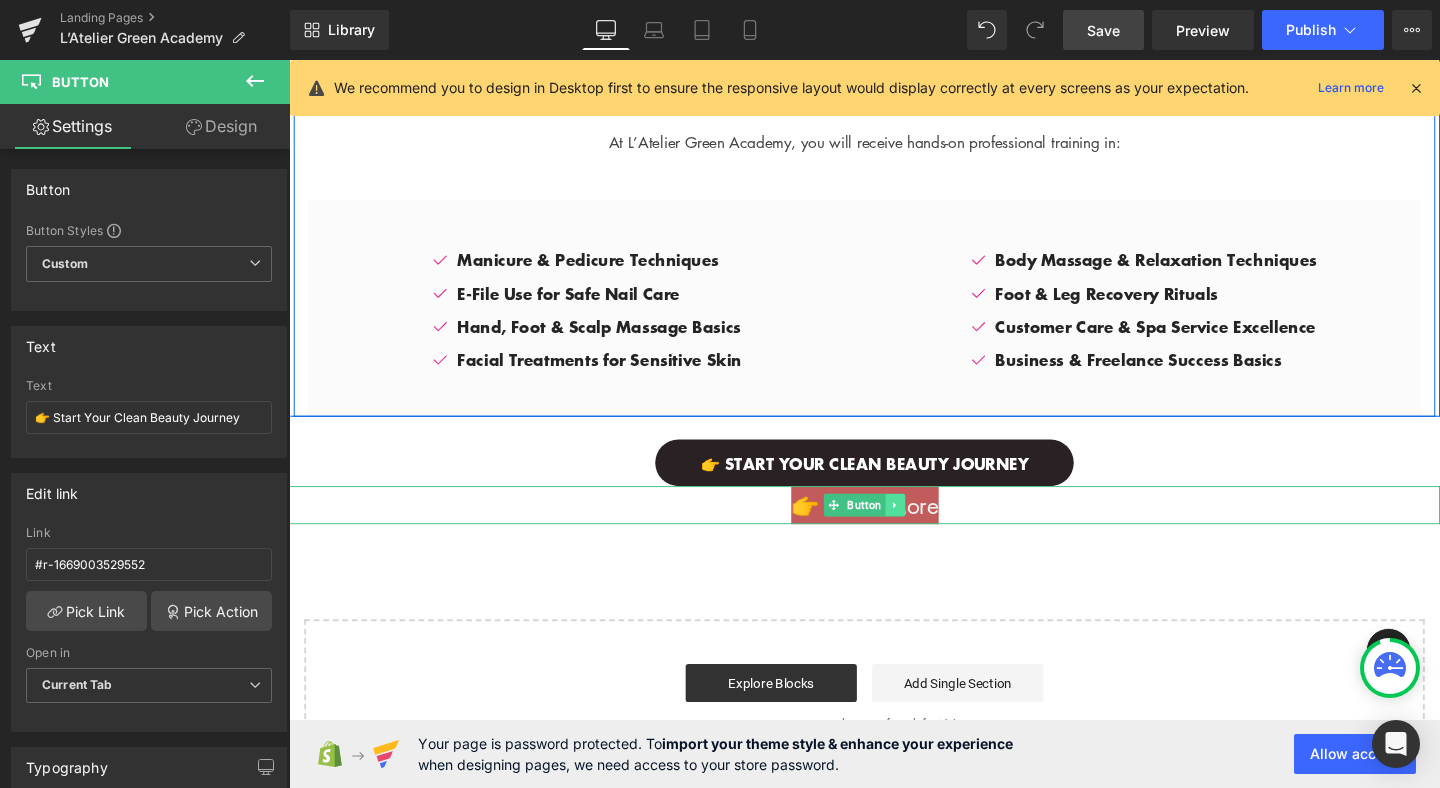 click 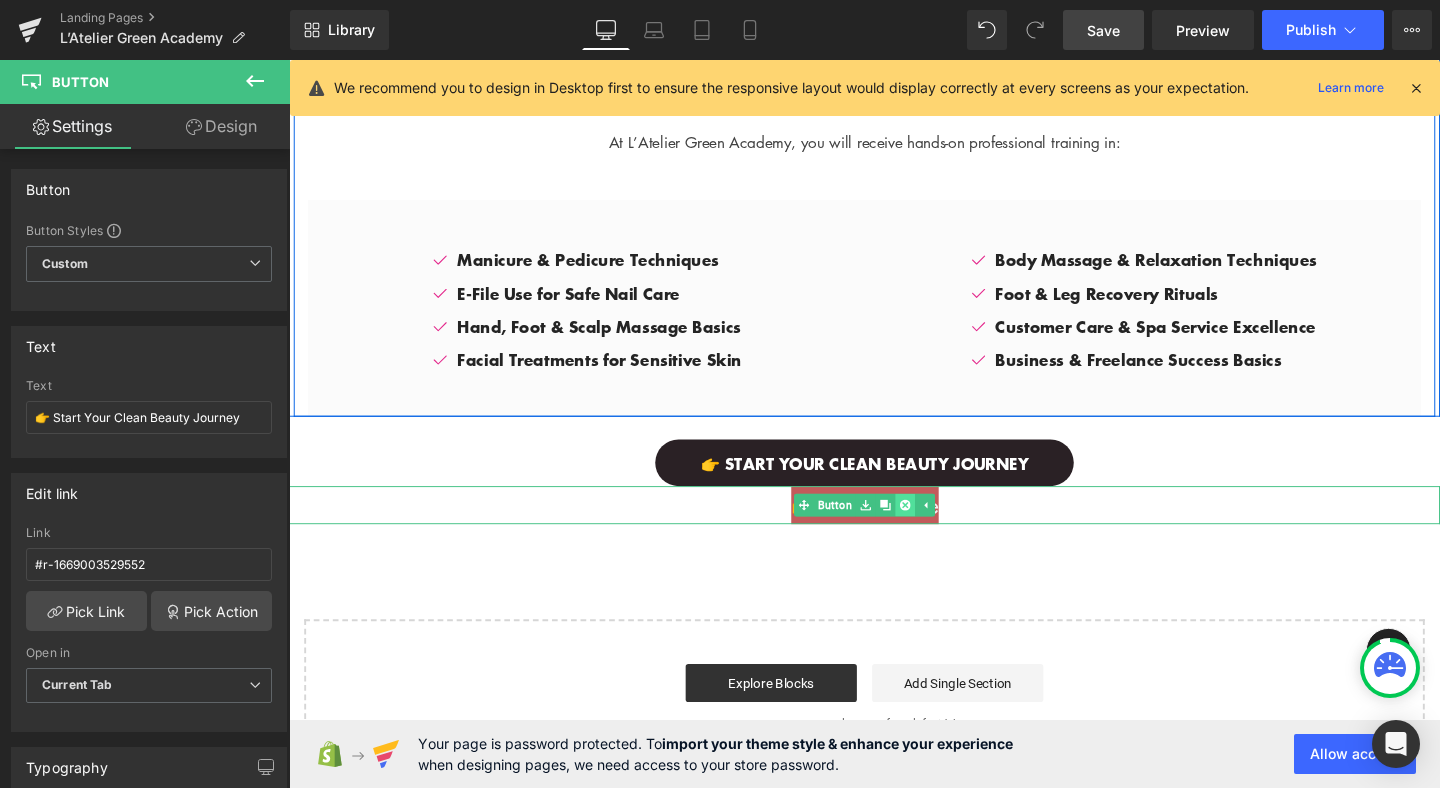 click 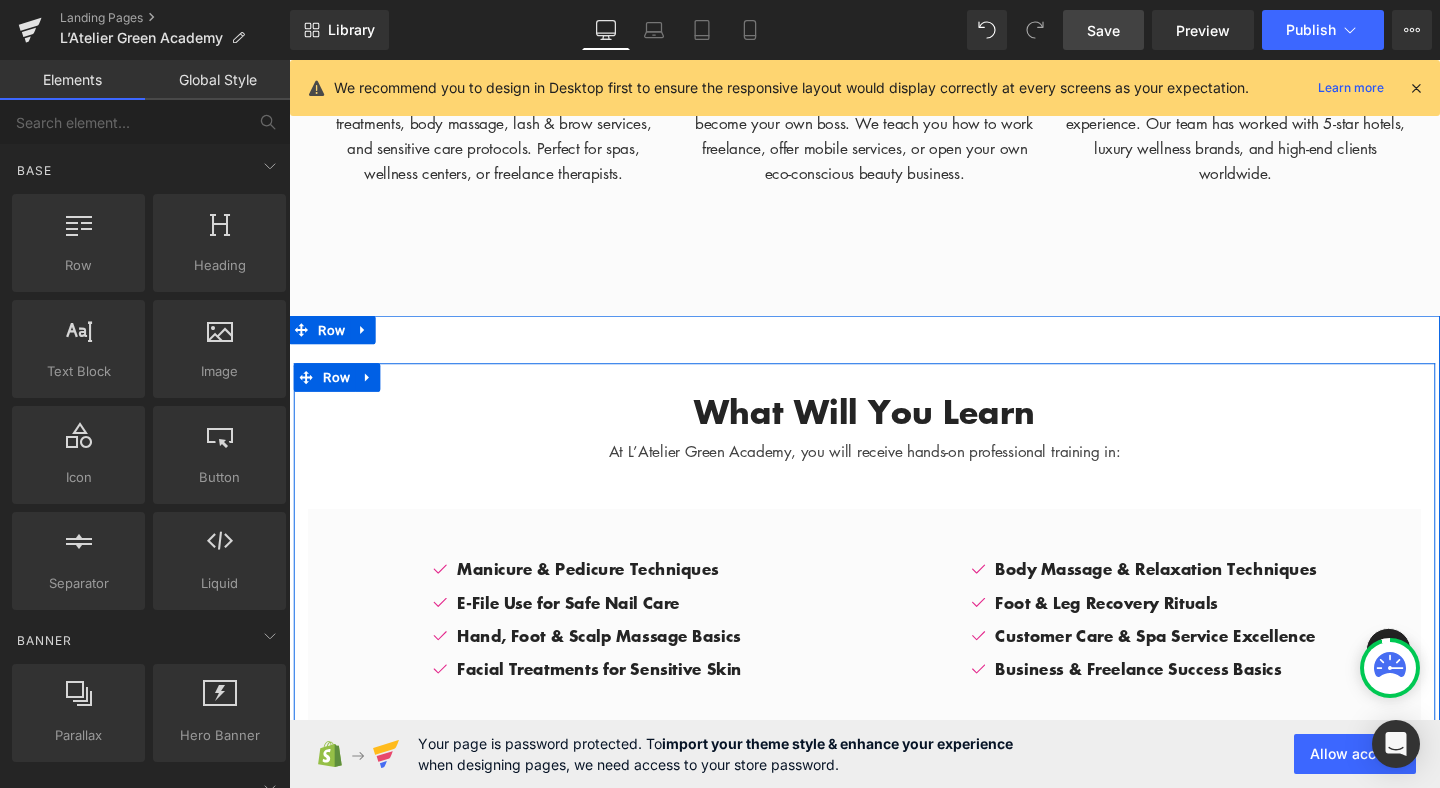 scroll, scrollTop: 2274, scrollLeft: 0, axis: vertical 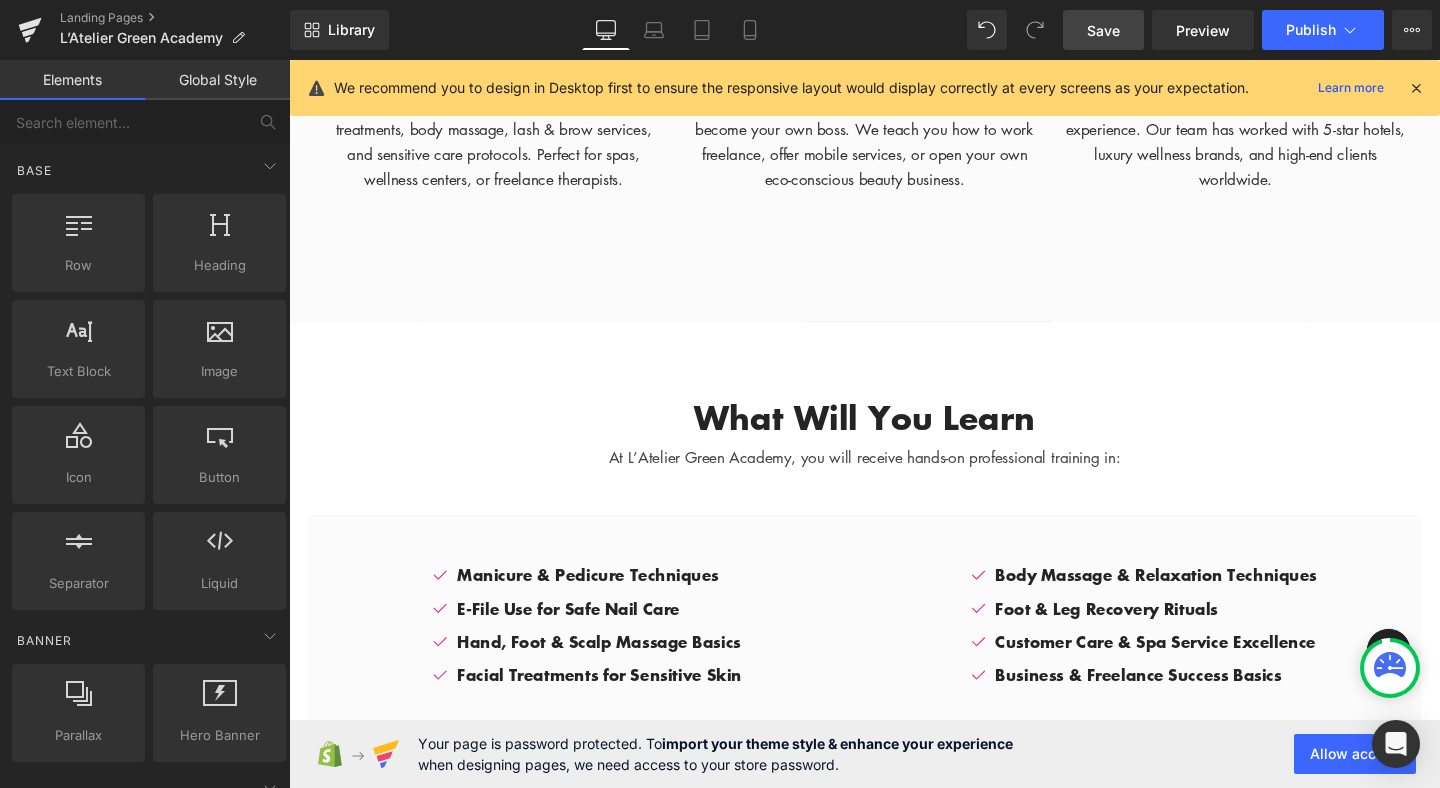 click on "Save" at bounding box center (1103, 30) 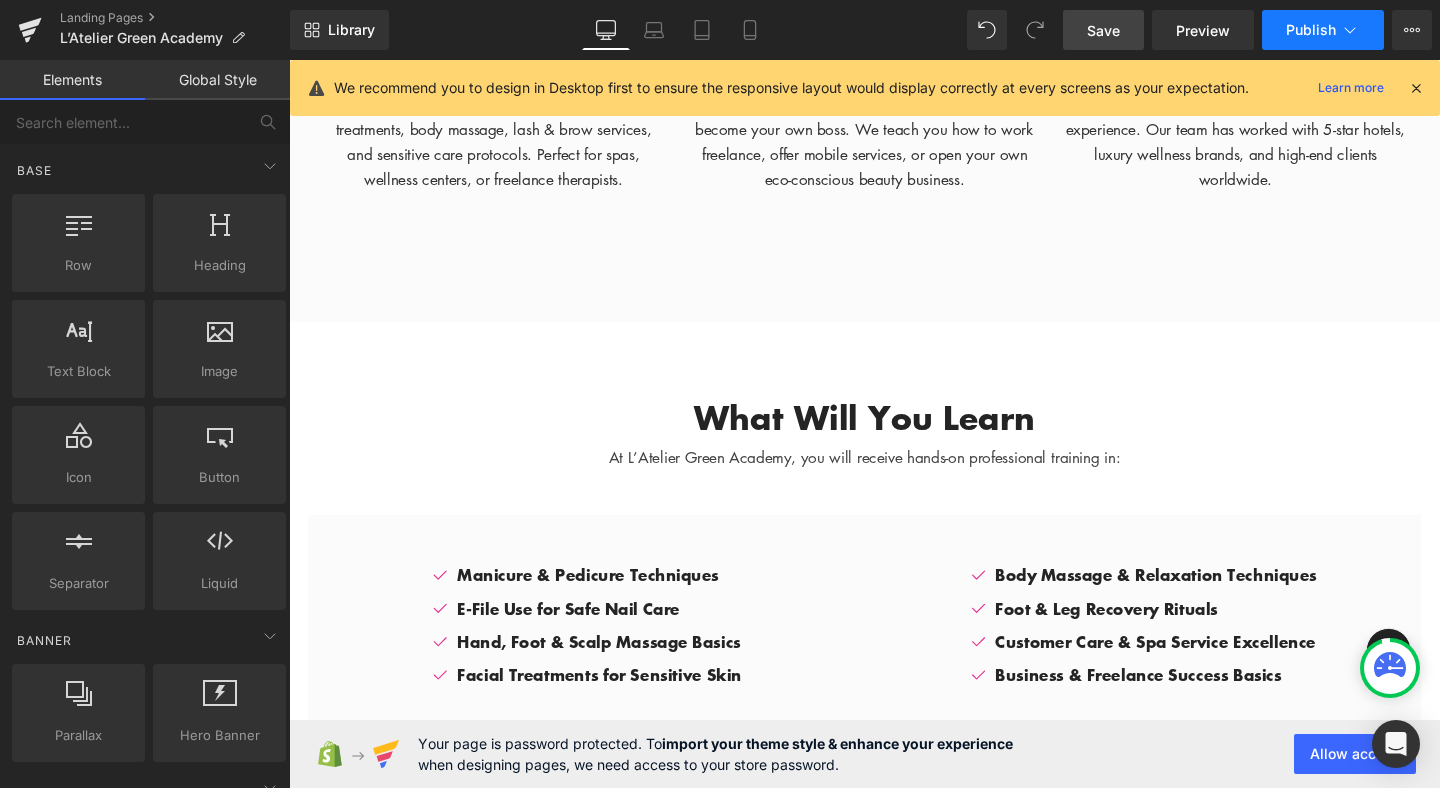 click on "Publish" at bounding box center [1311, 30] 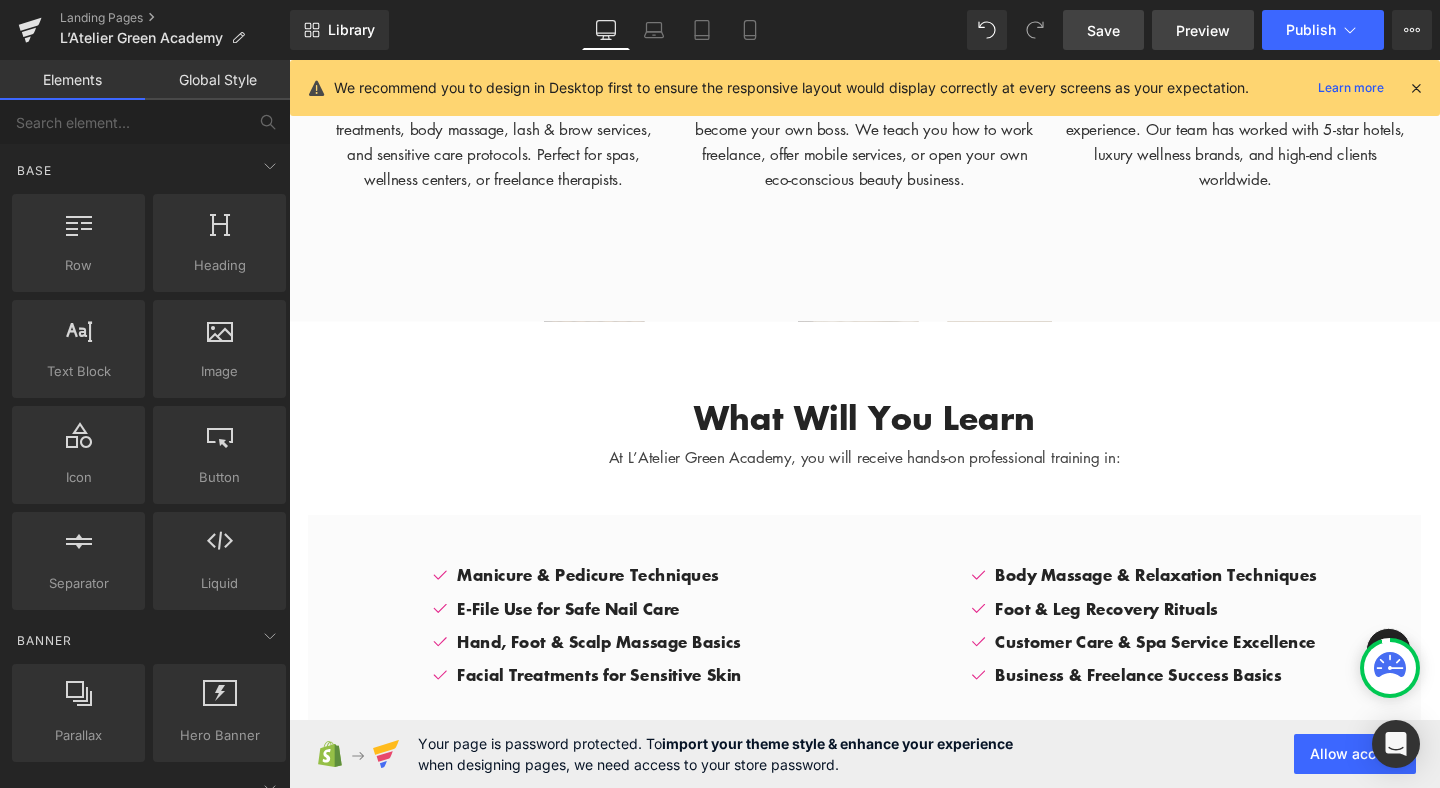 click on "Preview" at bounding box center [1203, 30] 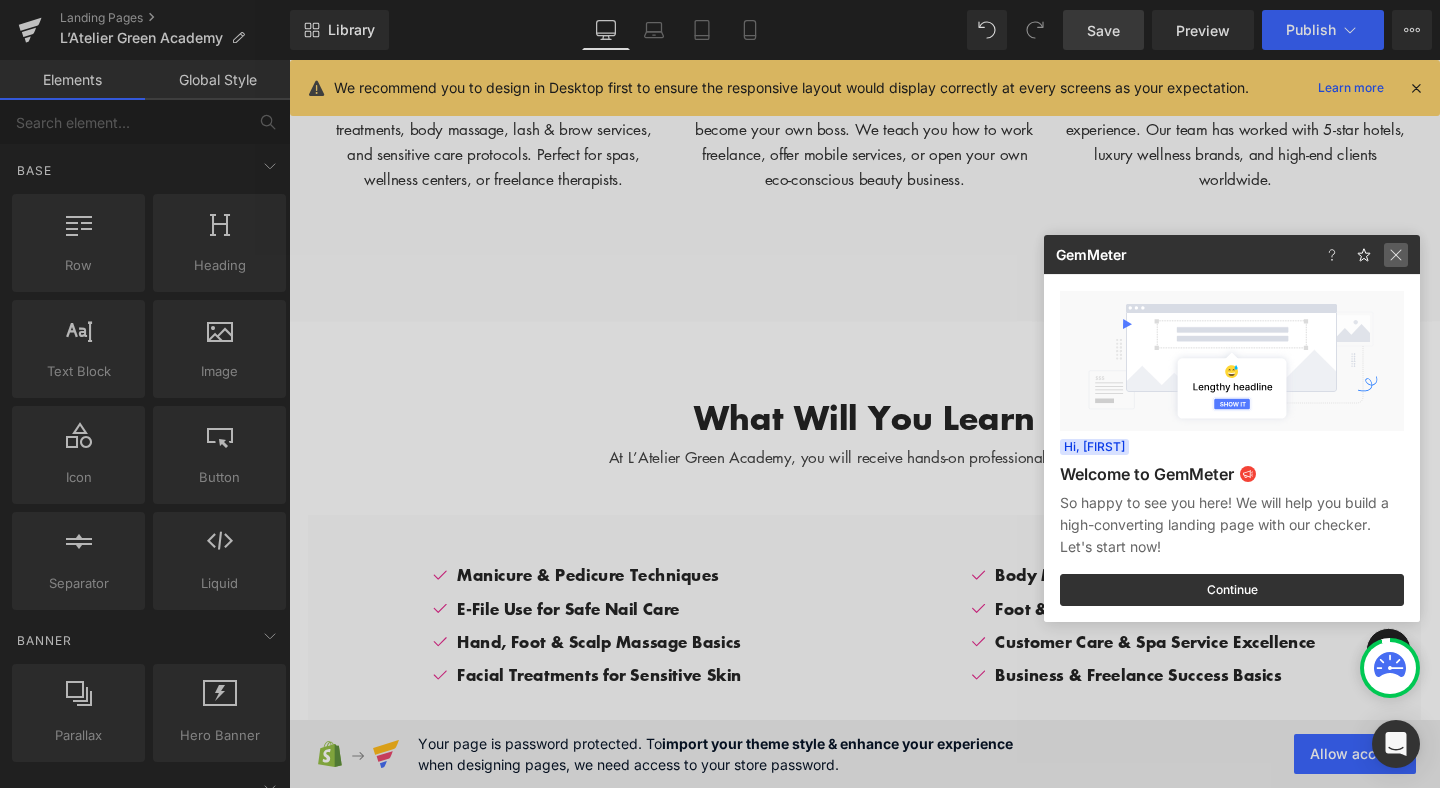click 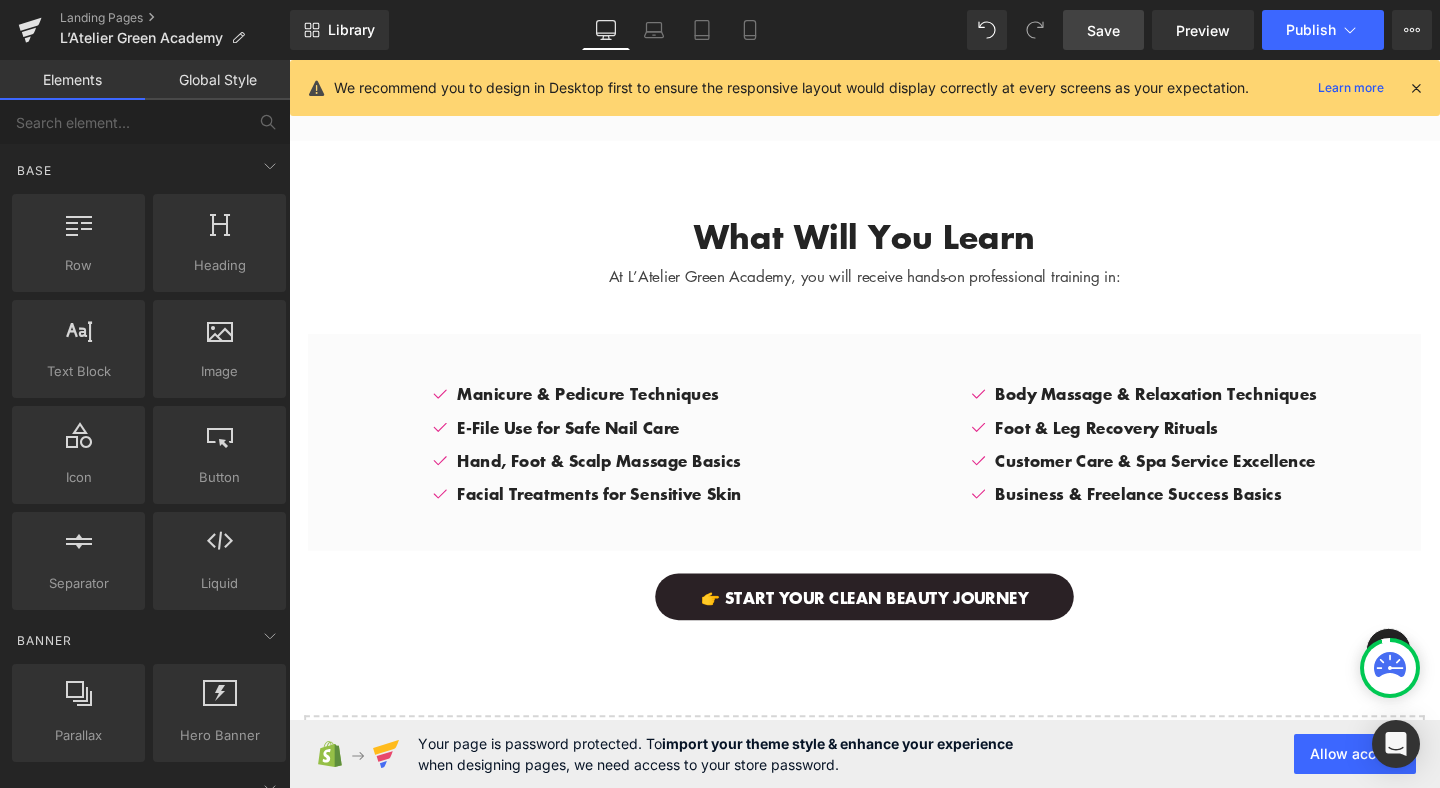 scroll, scrollTop: 2263, scrollLeft: 0, axis: vertical 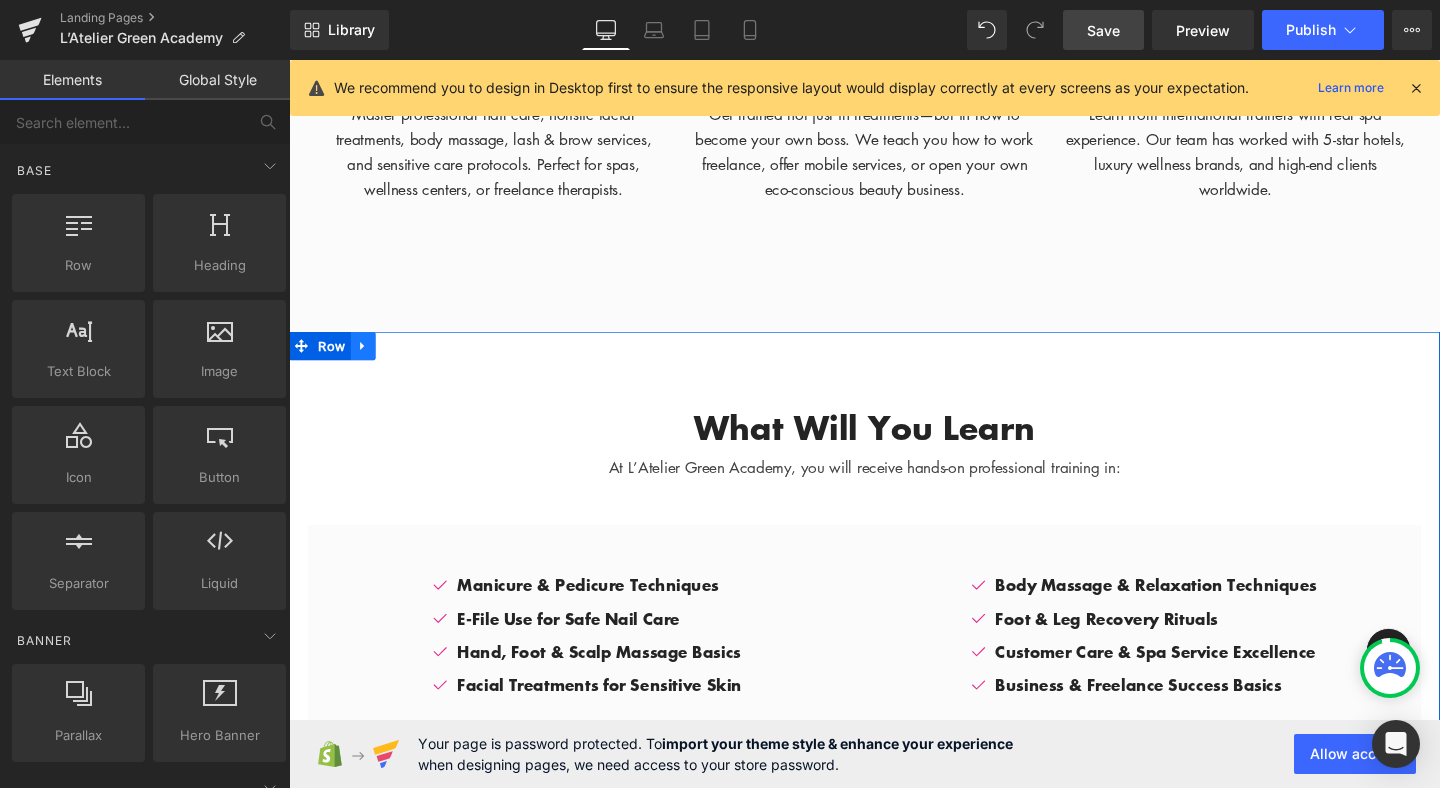 click 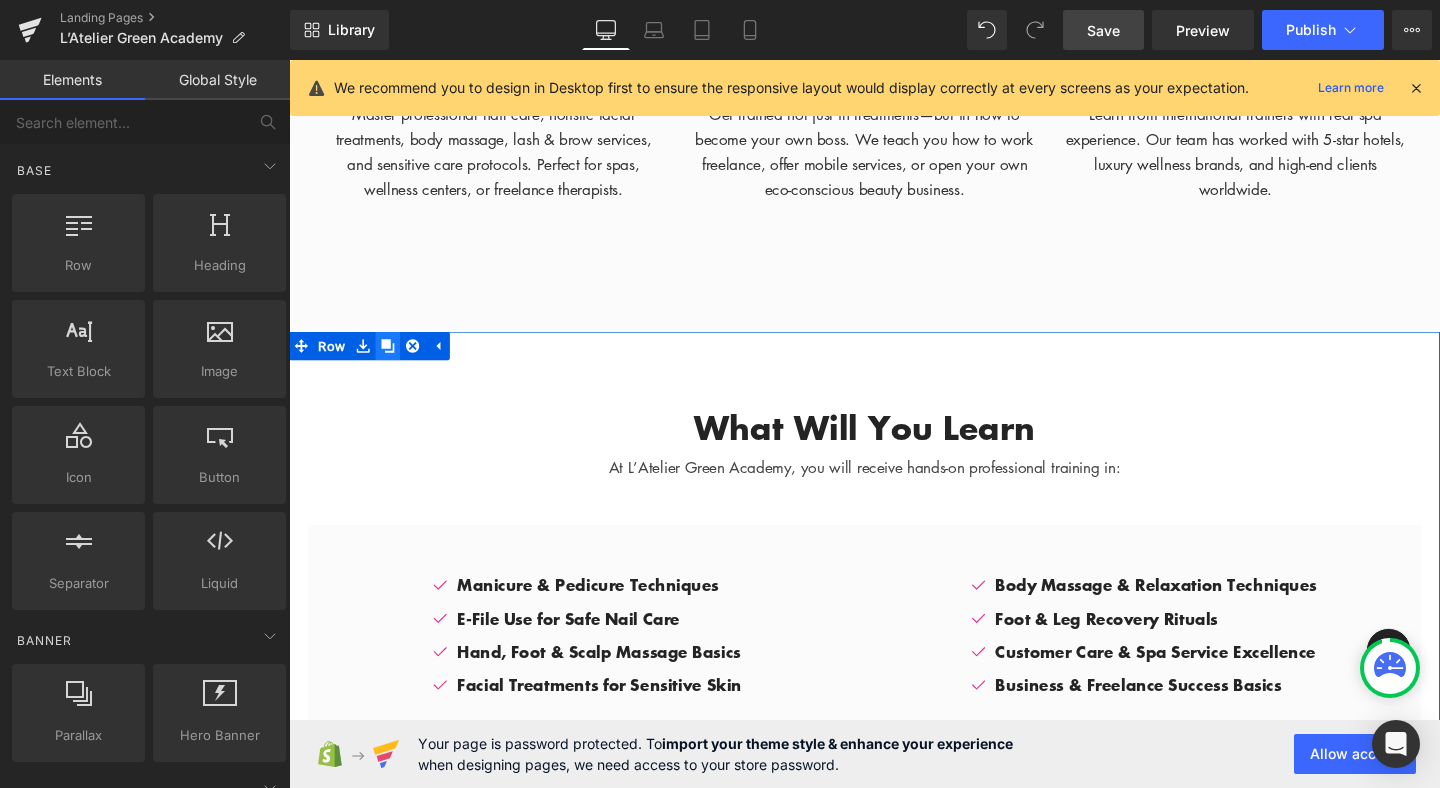 click 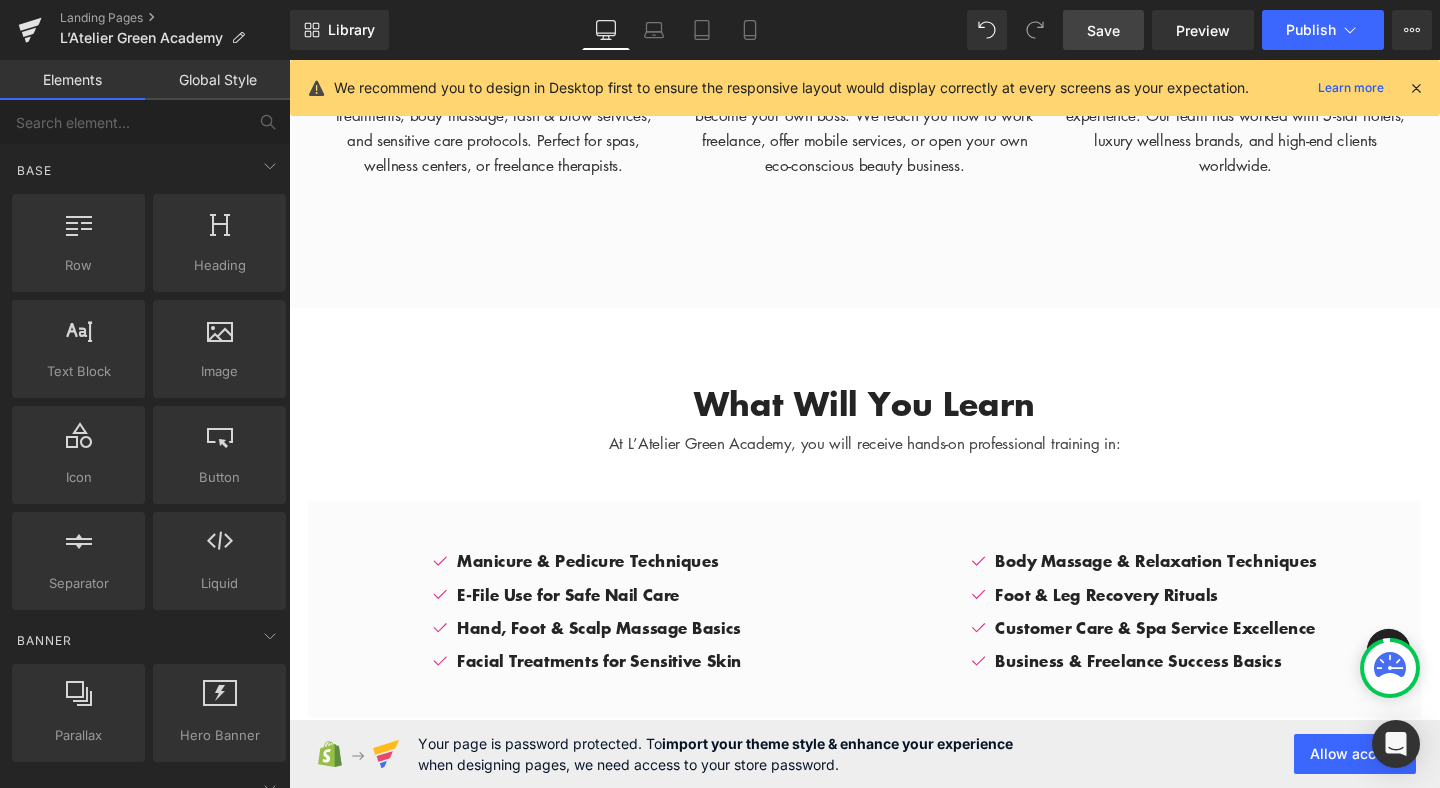 scroll, scrollTop: 2300, scrollLeft: 0, axis: vertical 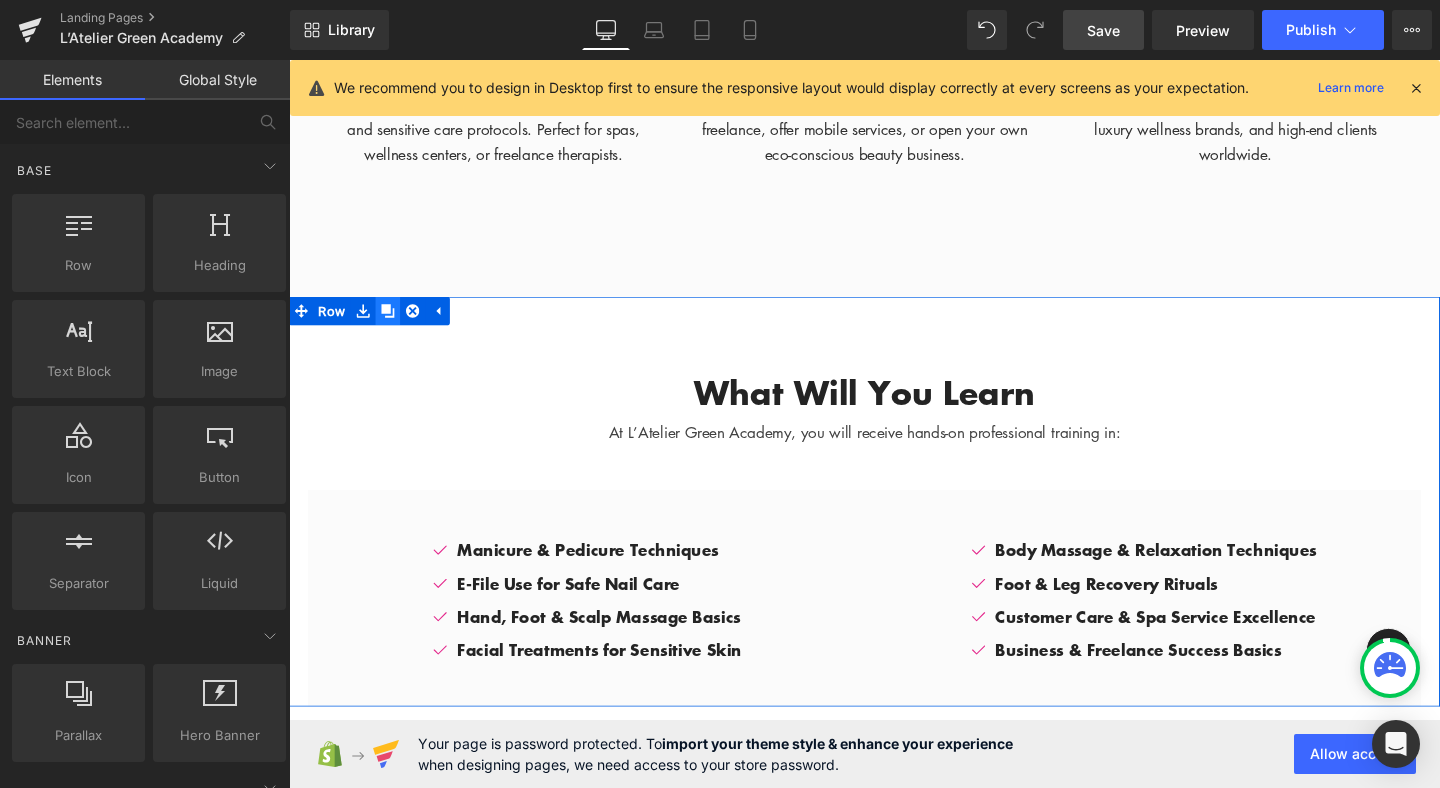 click 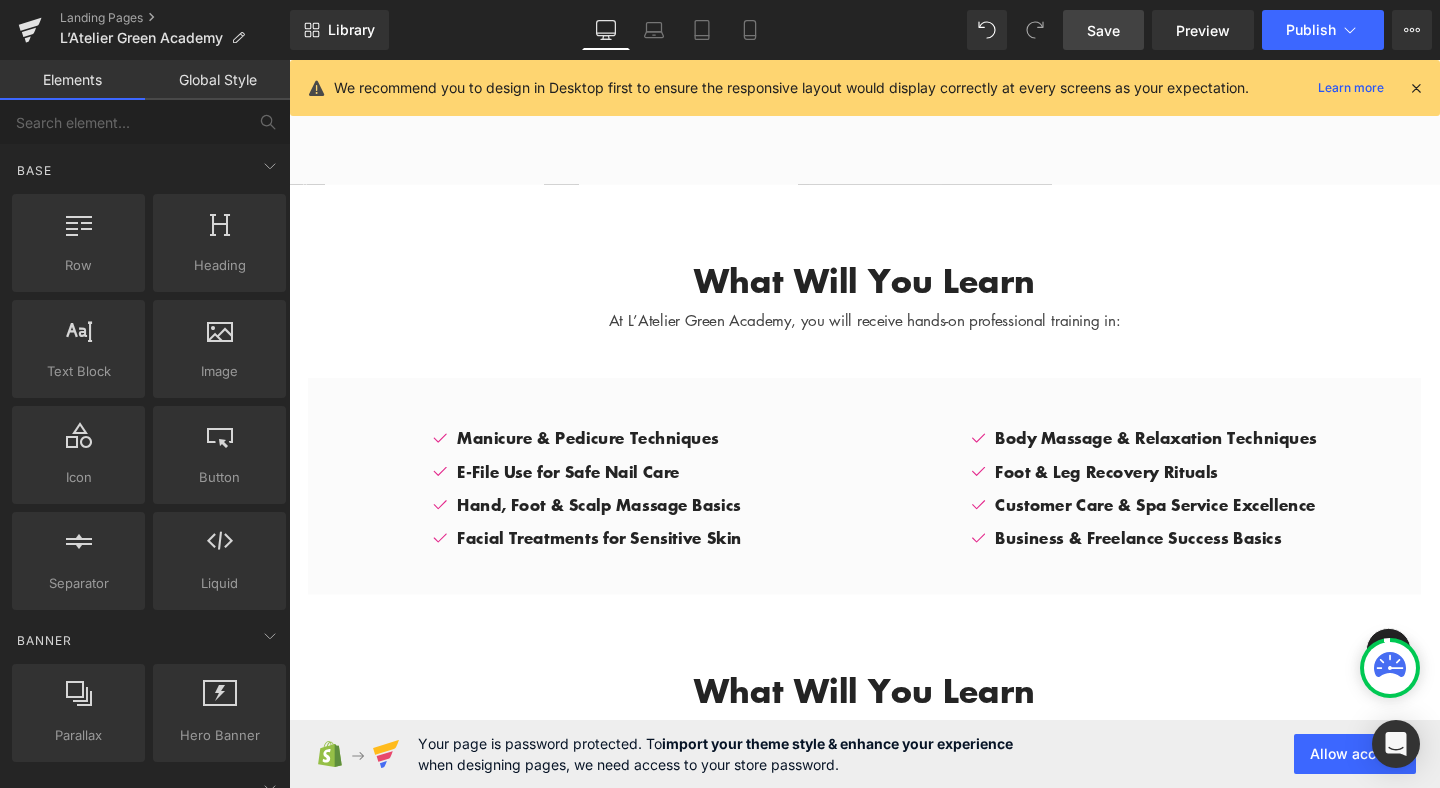 scroll, scrollTop: 2407, scrollLeft: 0, axis: vertical 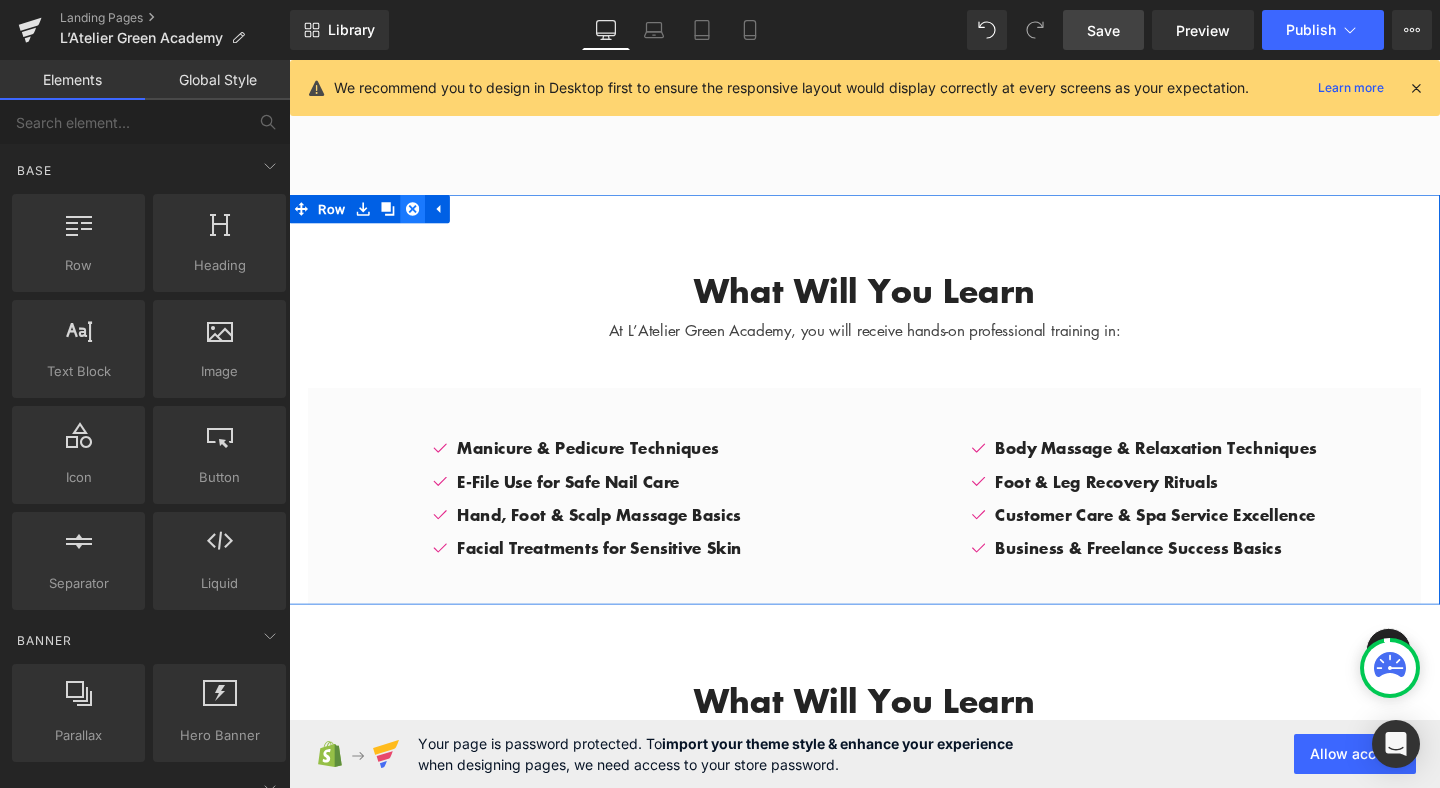 click 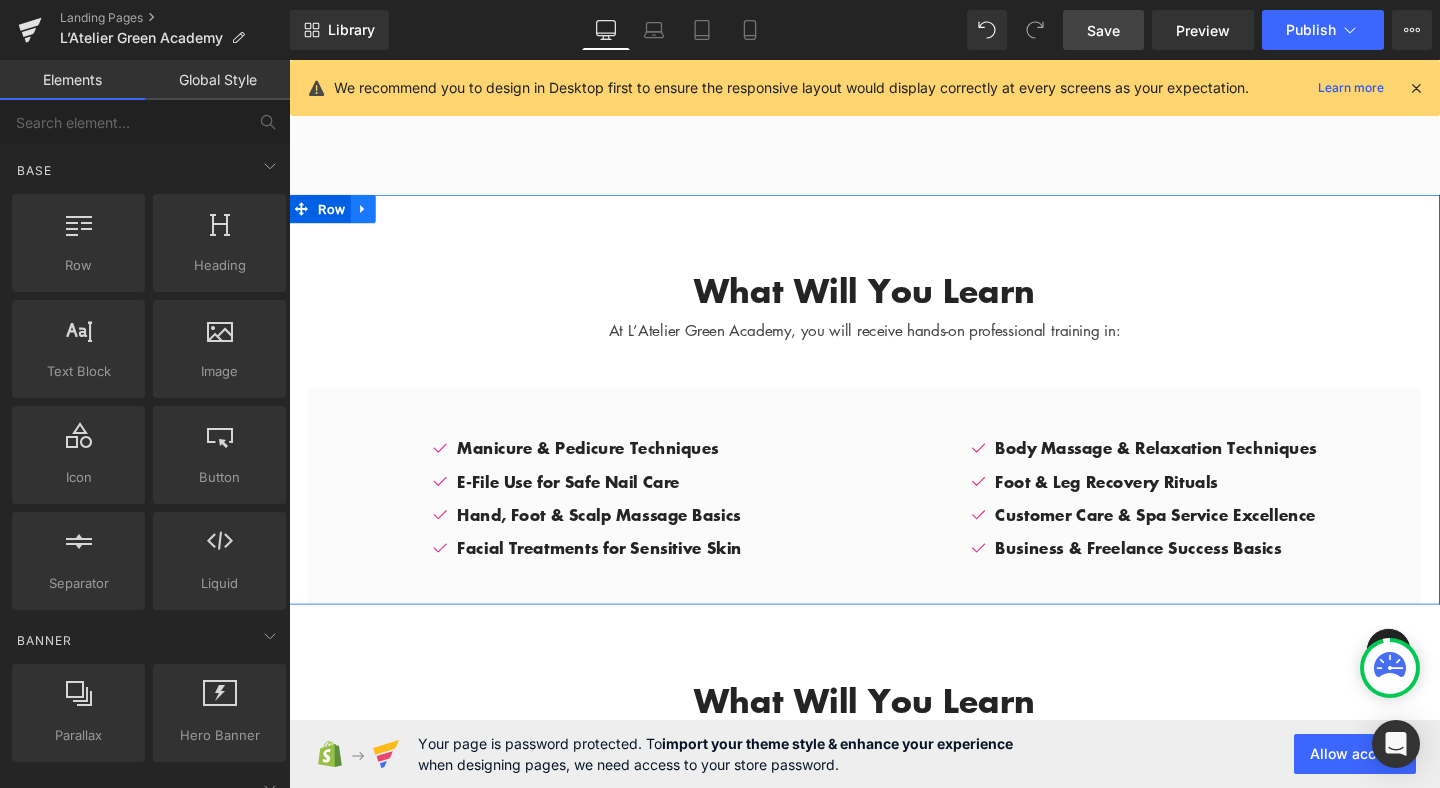 click 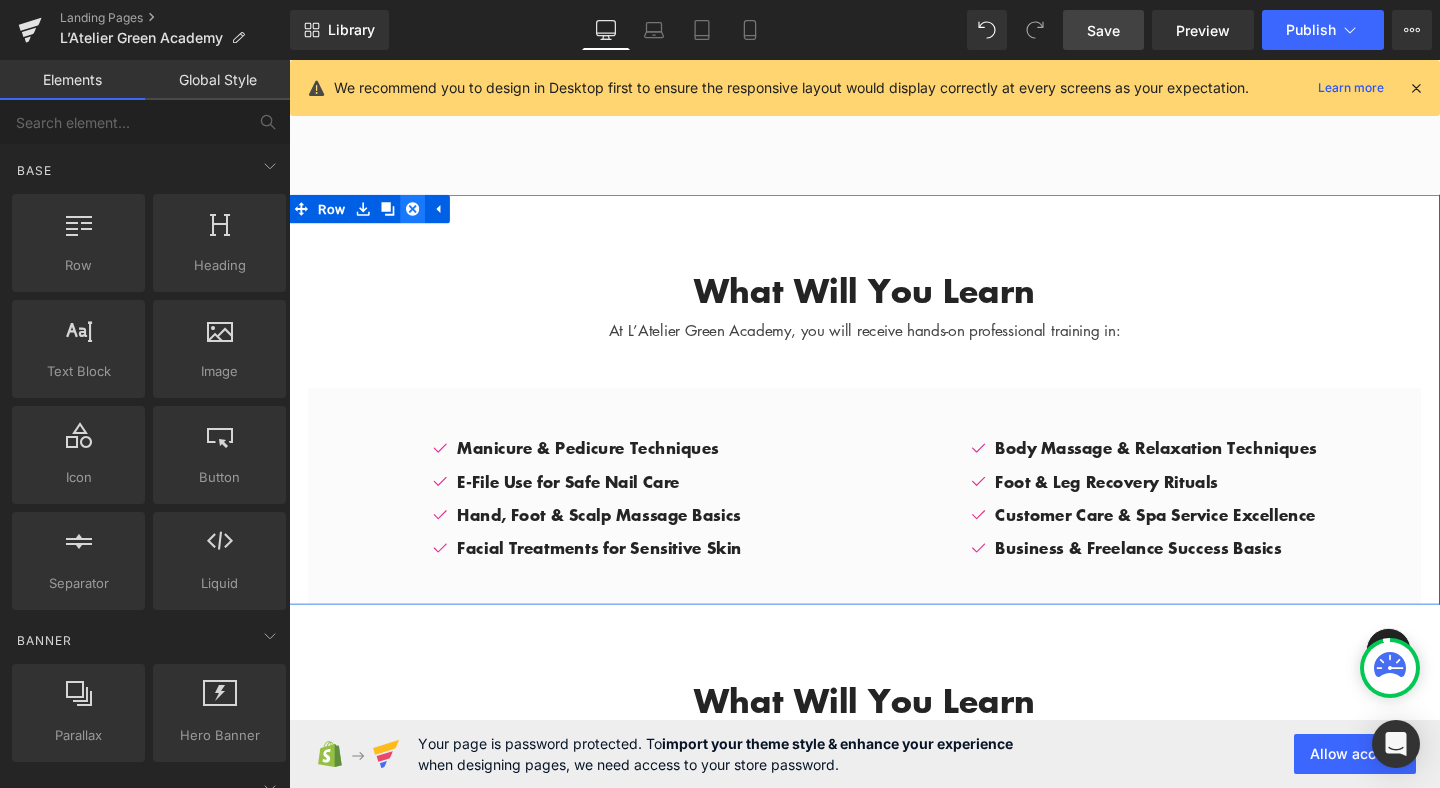 click 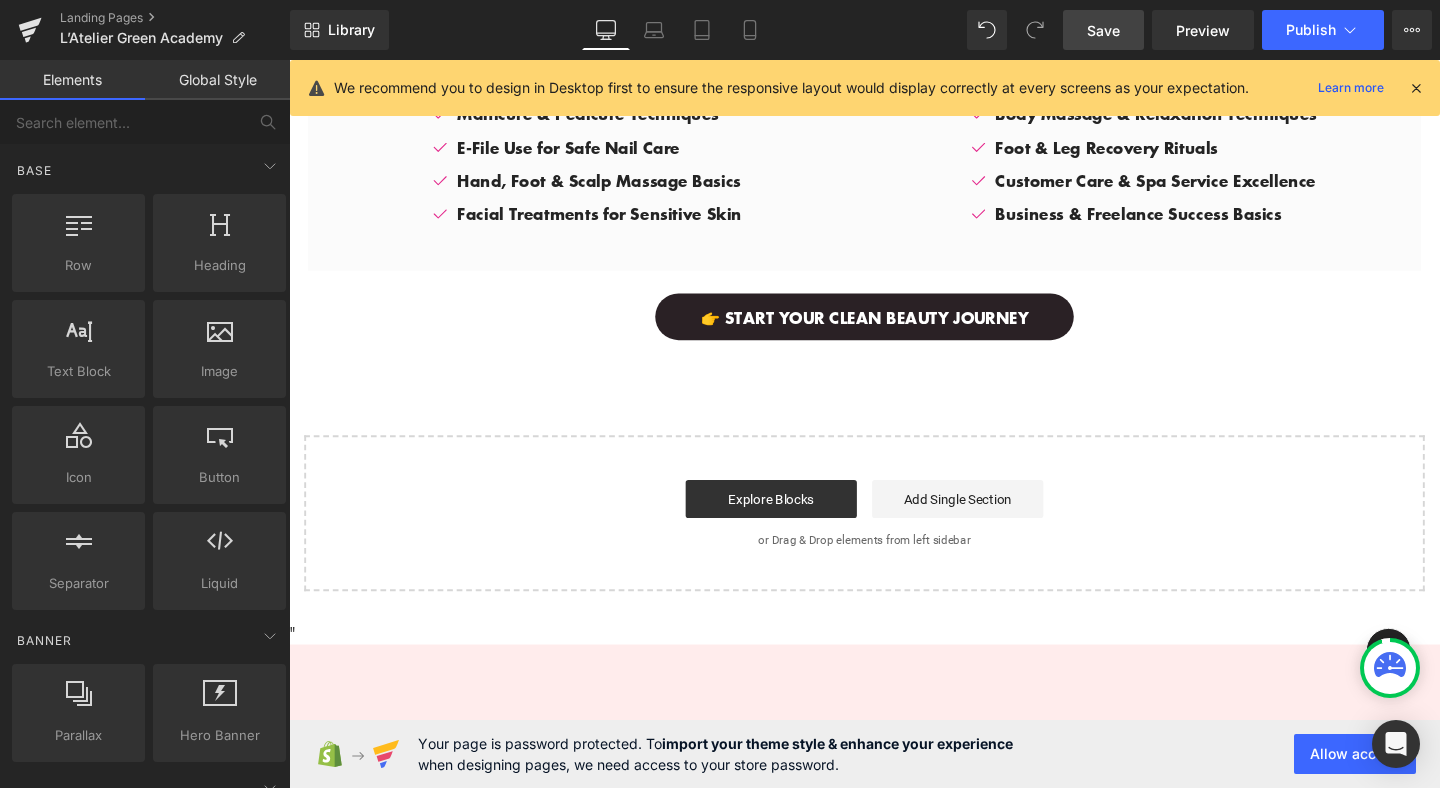 scroll, scrollTop: 2757, scrollLeft: 0, axis: vertical 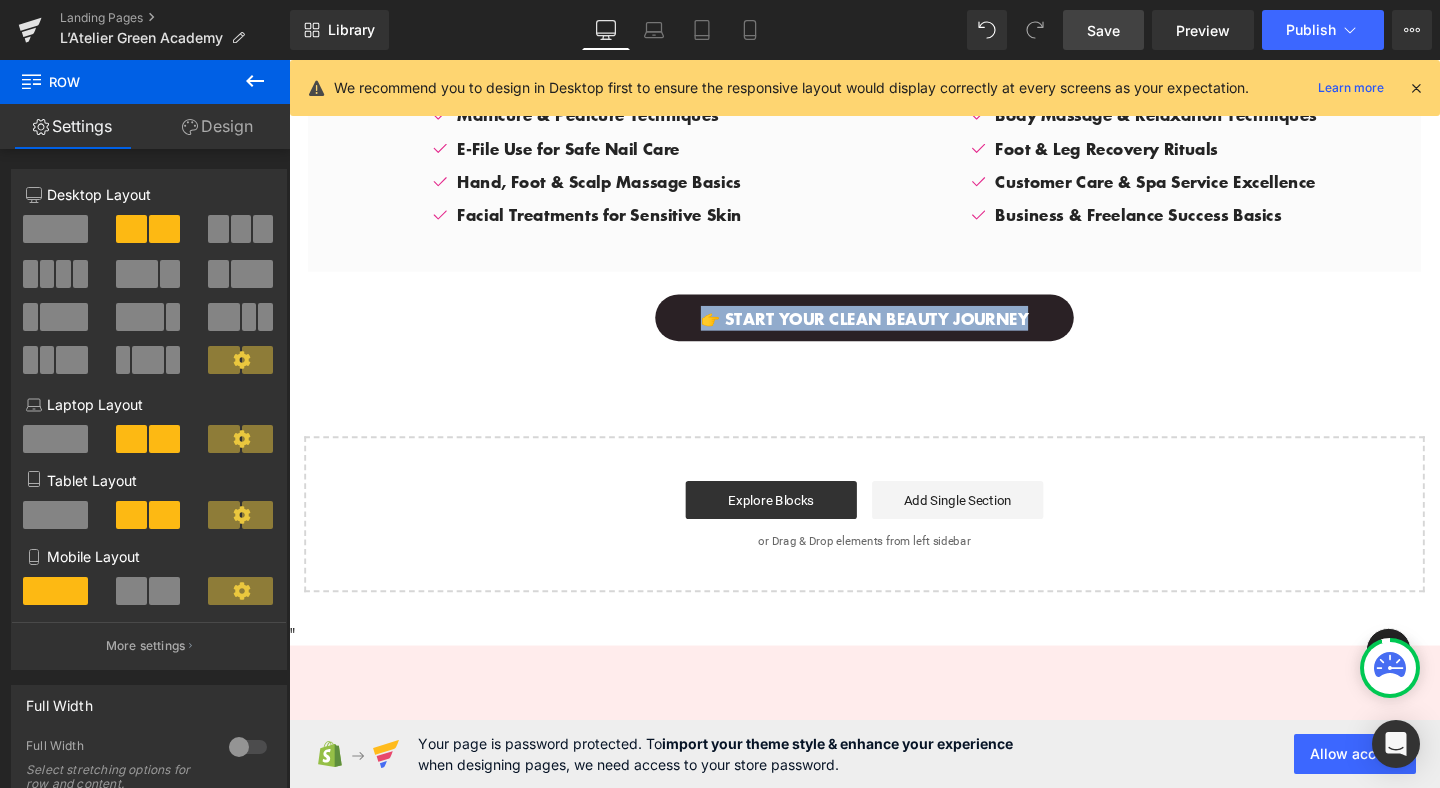 drag, startPoint x: 841, startPoint y: 275, endPoint x: 863, endPoint y: 288, distance: 25.553865 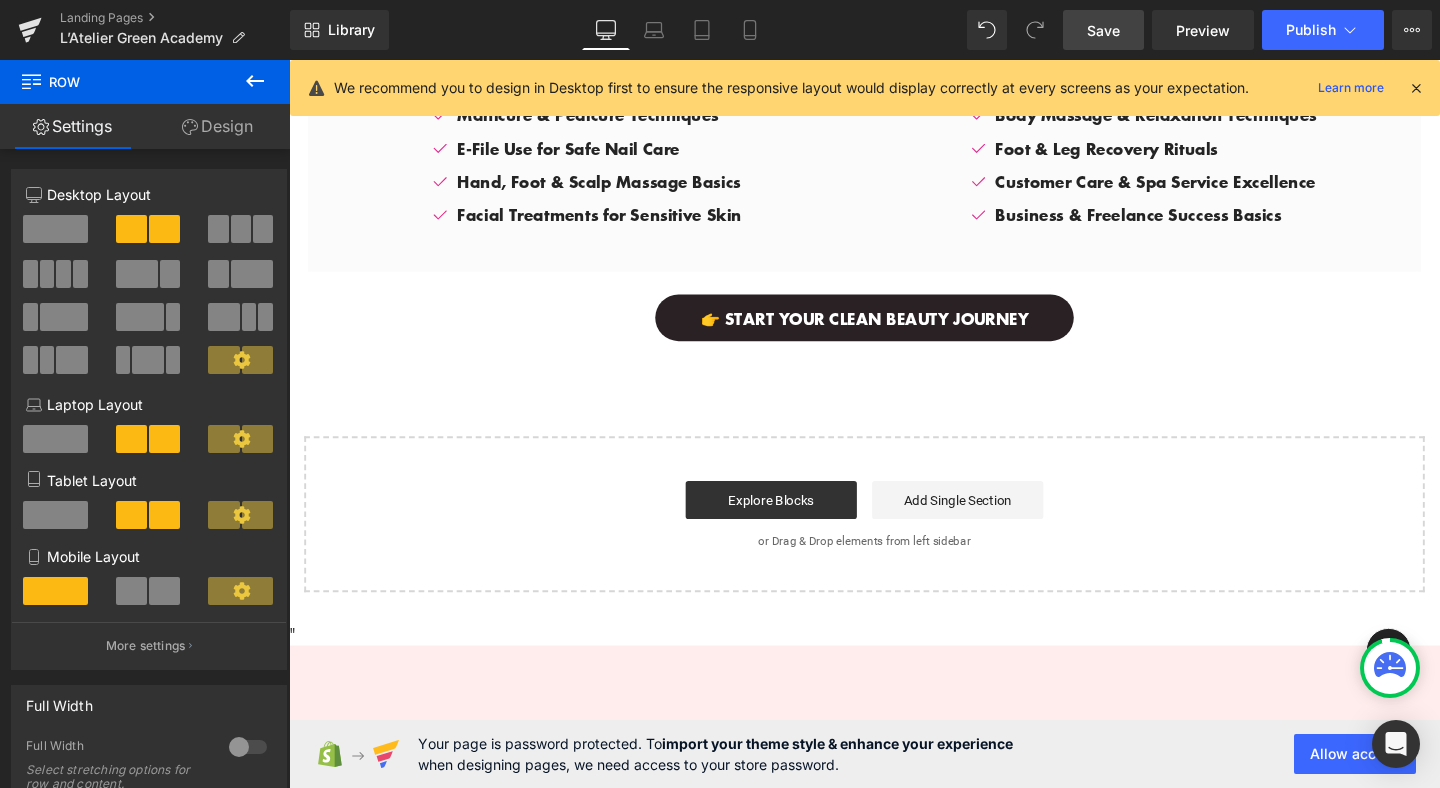 click on "L'ATELIER GREEN ACADEMY - THE FIRST SUSTAINABLE BEAUTY & WELLNESS ACADEMY Text Block Row Limited Offer: 15%  Off Your First Course - Join the Clean Beauty Revolution!  Text Block Train with the leaders in clean beauty, eco-conscious spa rituals, and holistic care. Heading Row
Image
Learn from internationally certified therapists &spa experts
Text Block
Image
ABT-accredited programs for global insurance & freelance practice Text Block
Image
Text Block" at bounding box center (894, -965) 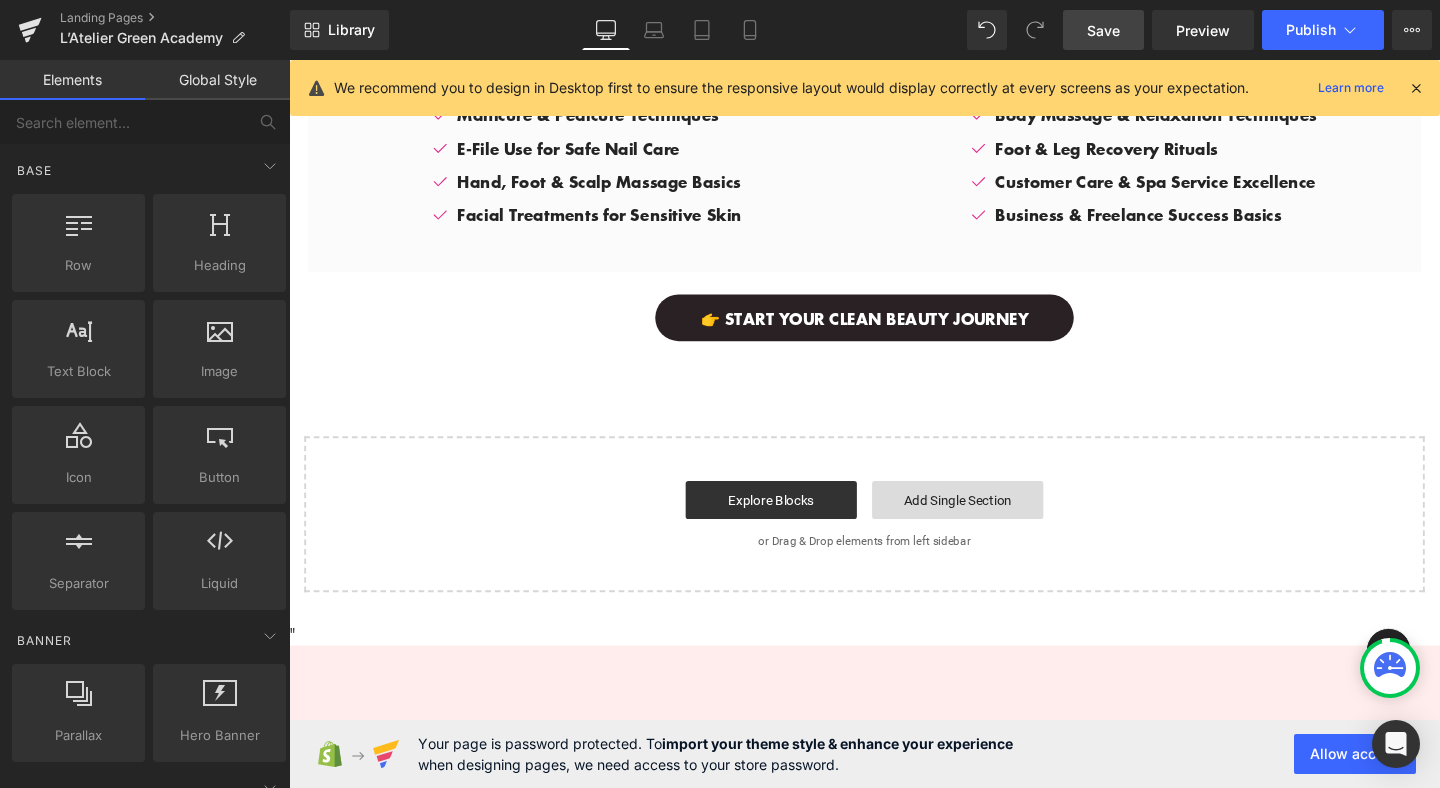 click on "Add Single Section" at bounding box center (992, 523) 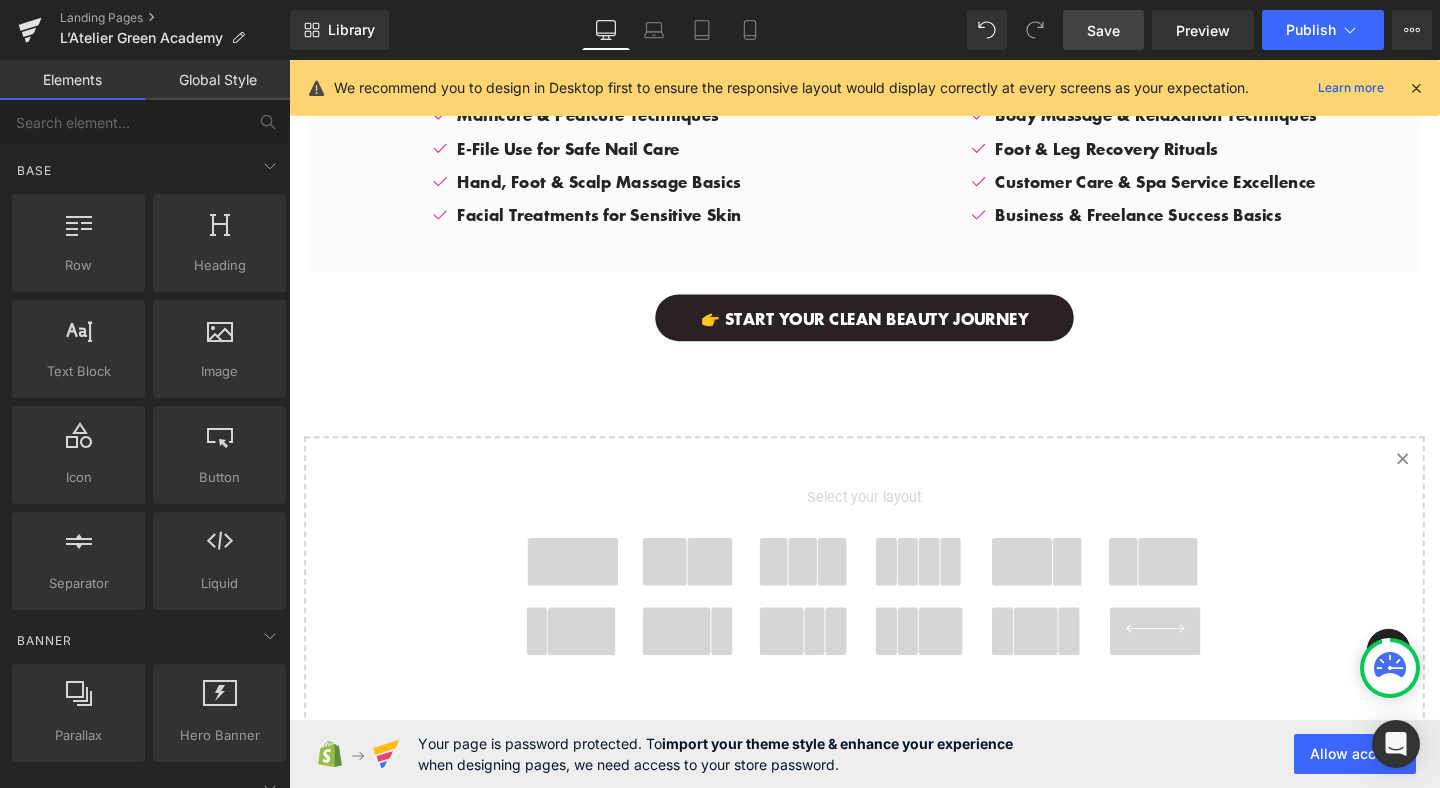 click at bounding box center [588, 588] 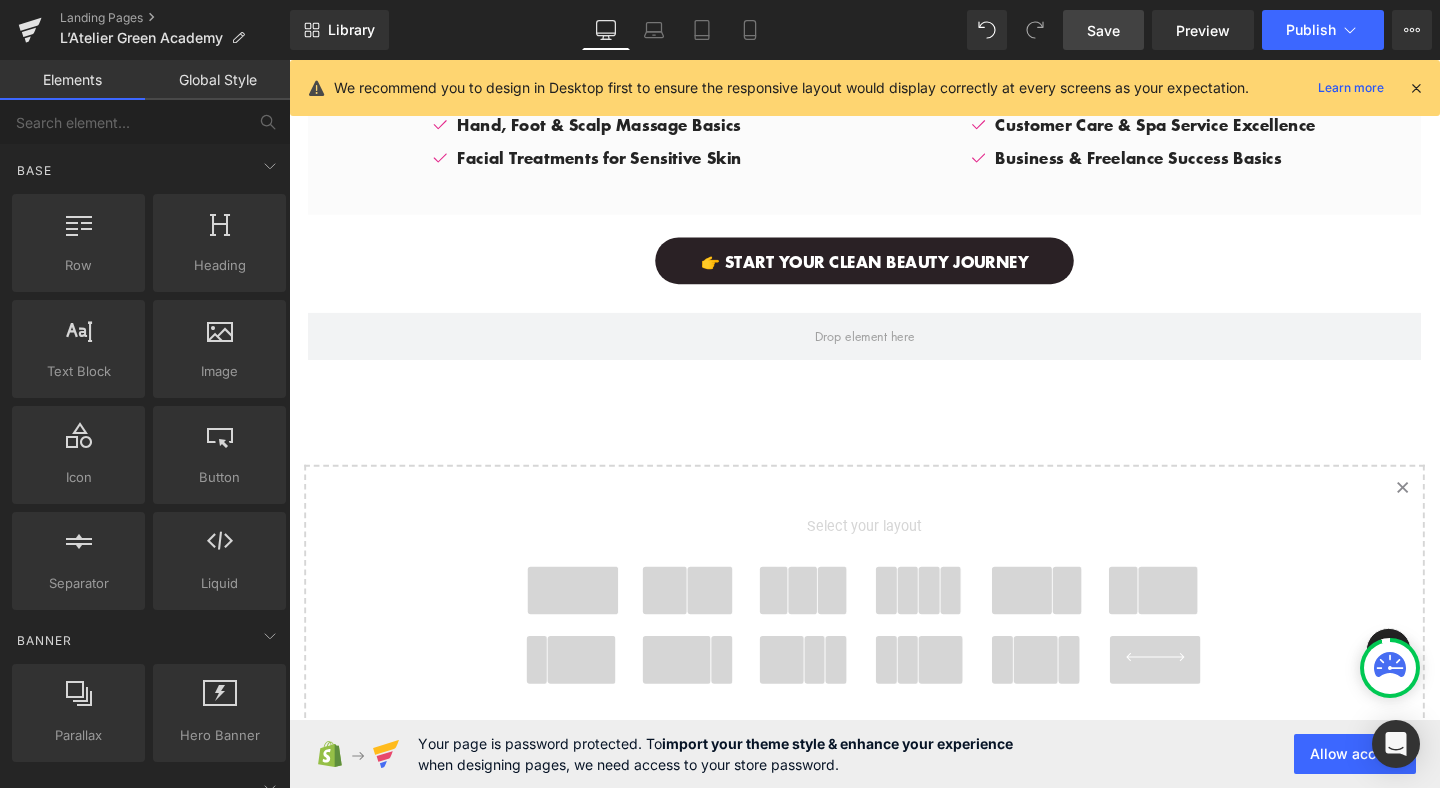 scroll, scrollTop: 2789, scrollLeft: 0, axis: vertical 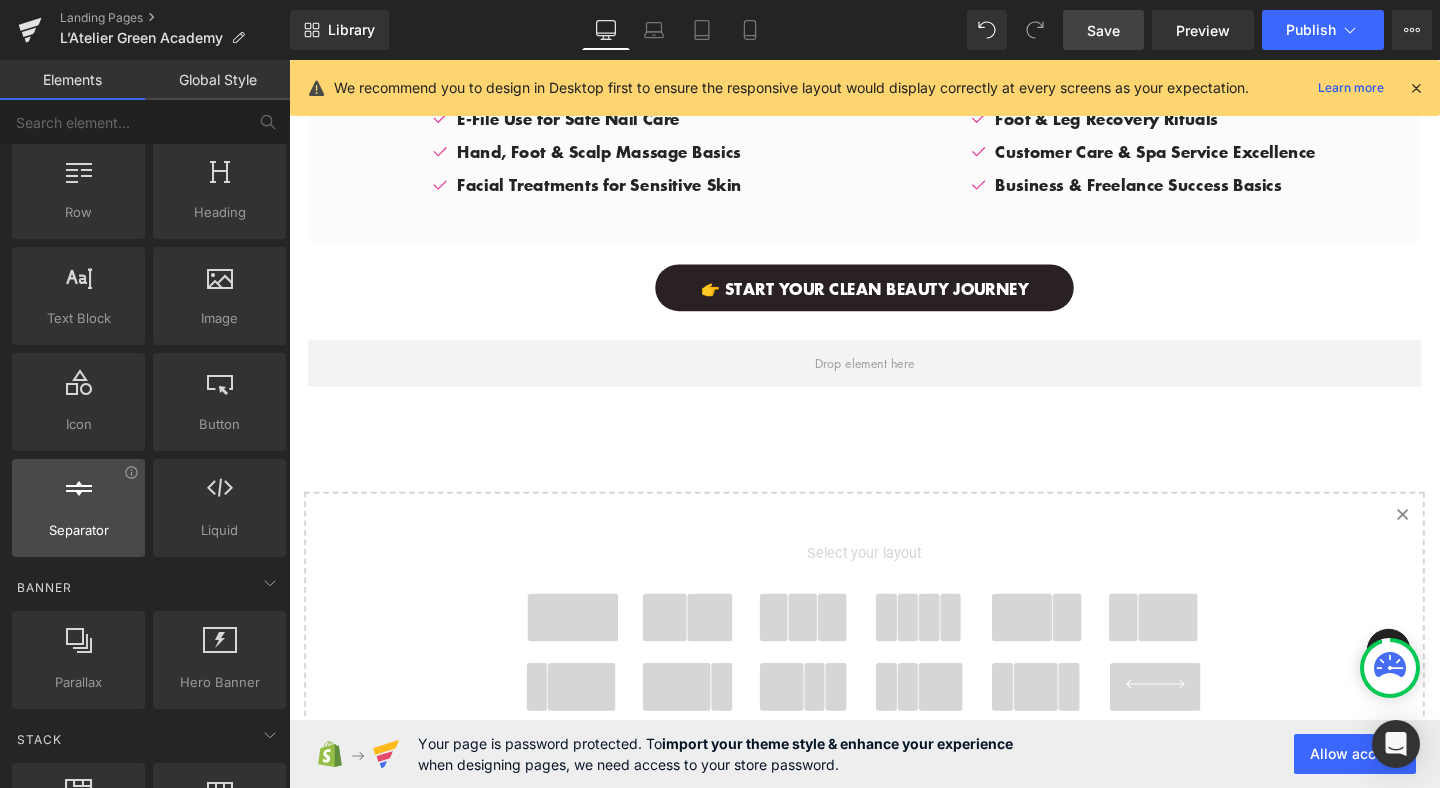 click at bounding box center (78, 497) 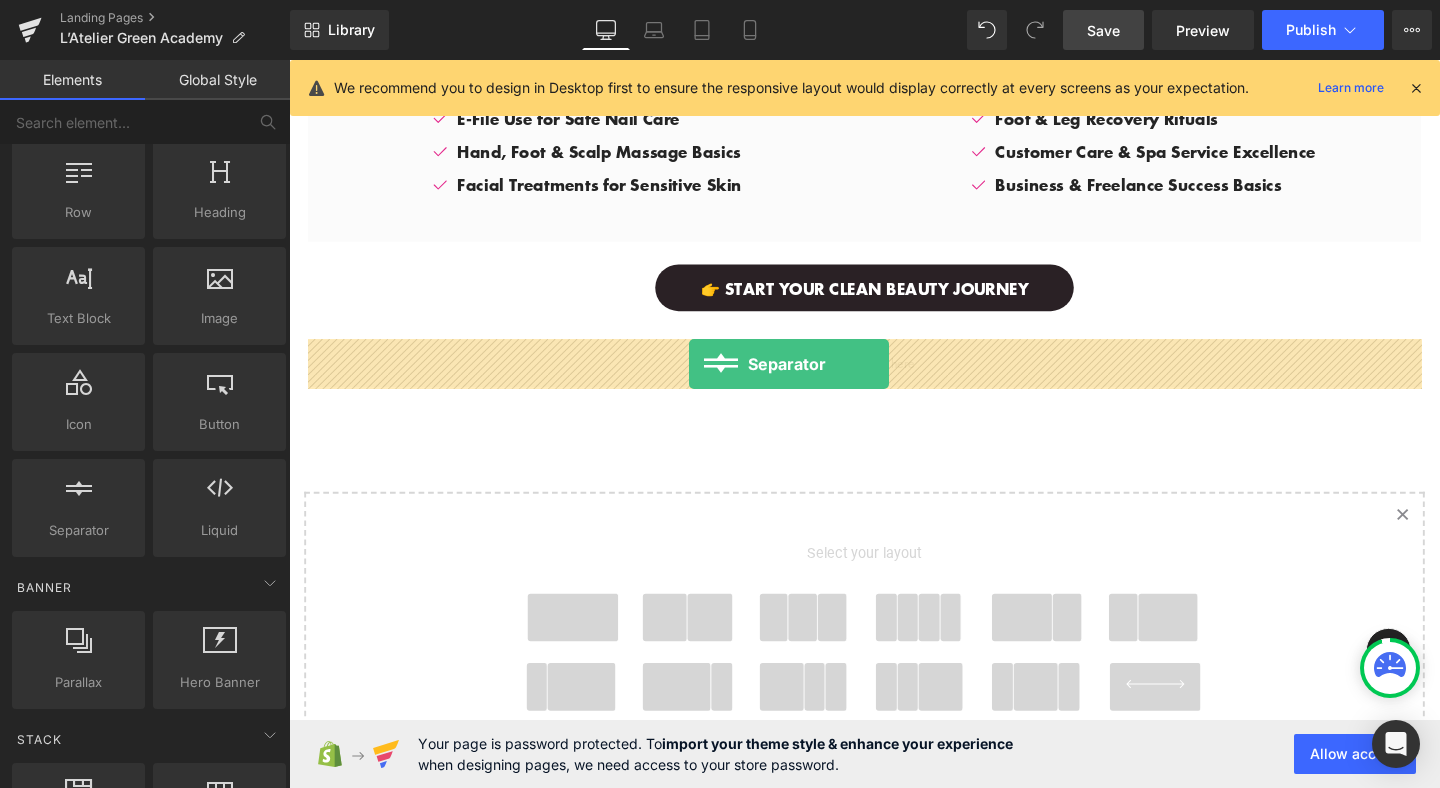 drag, startPoint x: 383, startPoint y: 537, endPoint x: 708, endPoint y: 378, distance: 361.80936 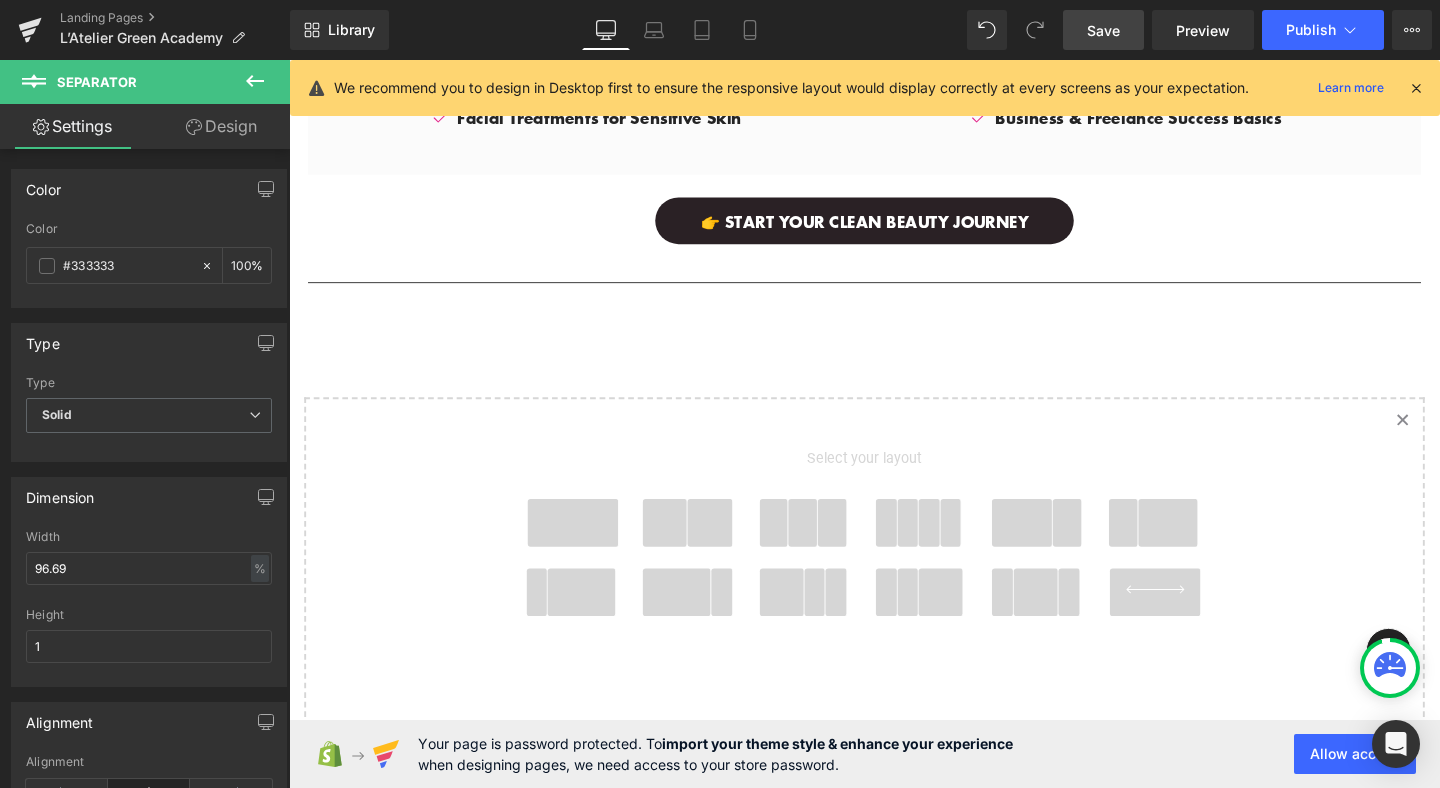 scroll, scrollTop: 2861, scrollLeft: 0, axis: vertical 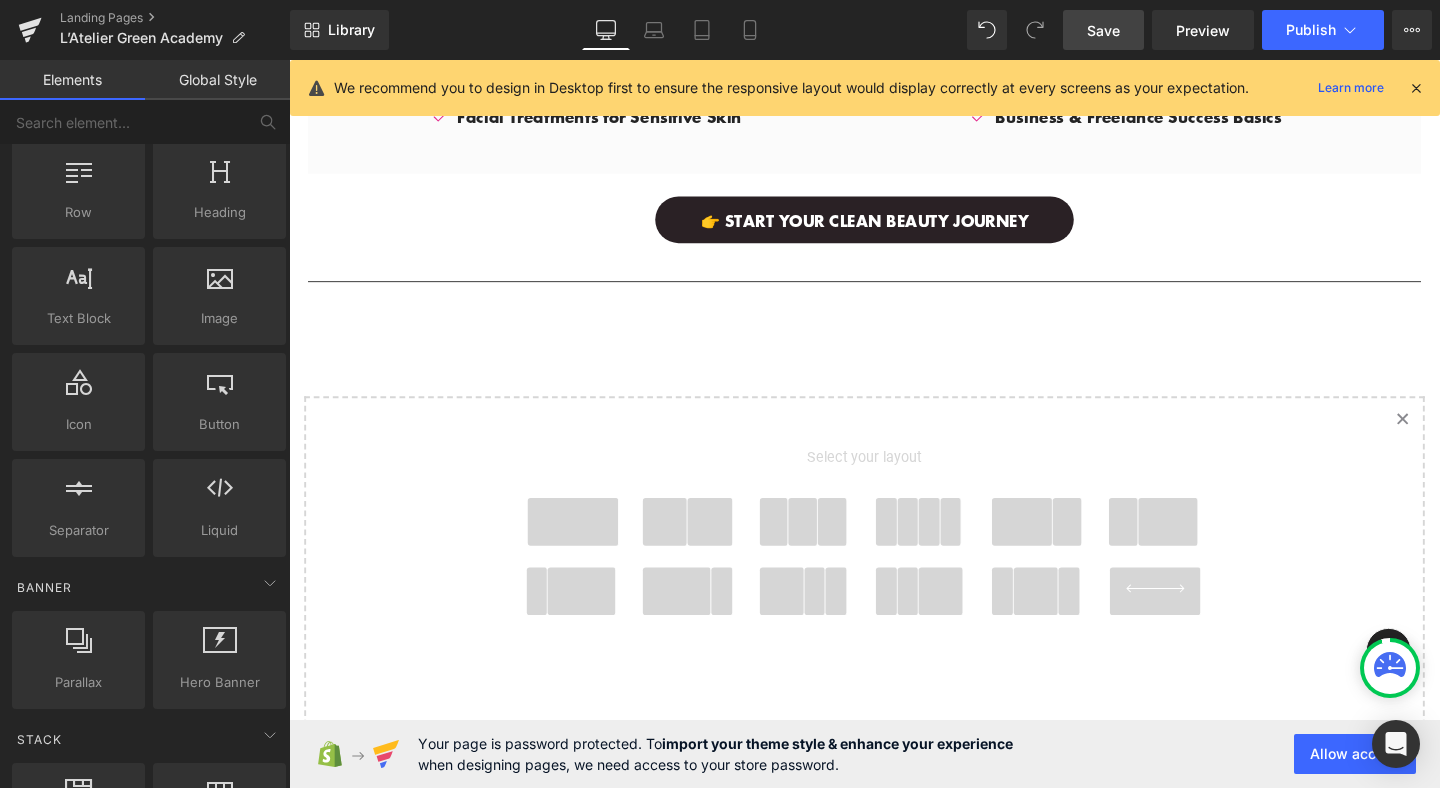 click on "Created with Sketch." 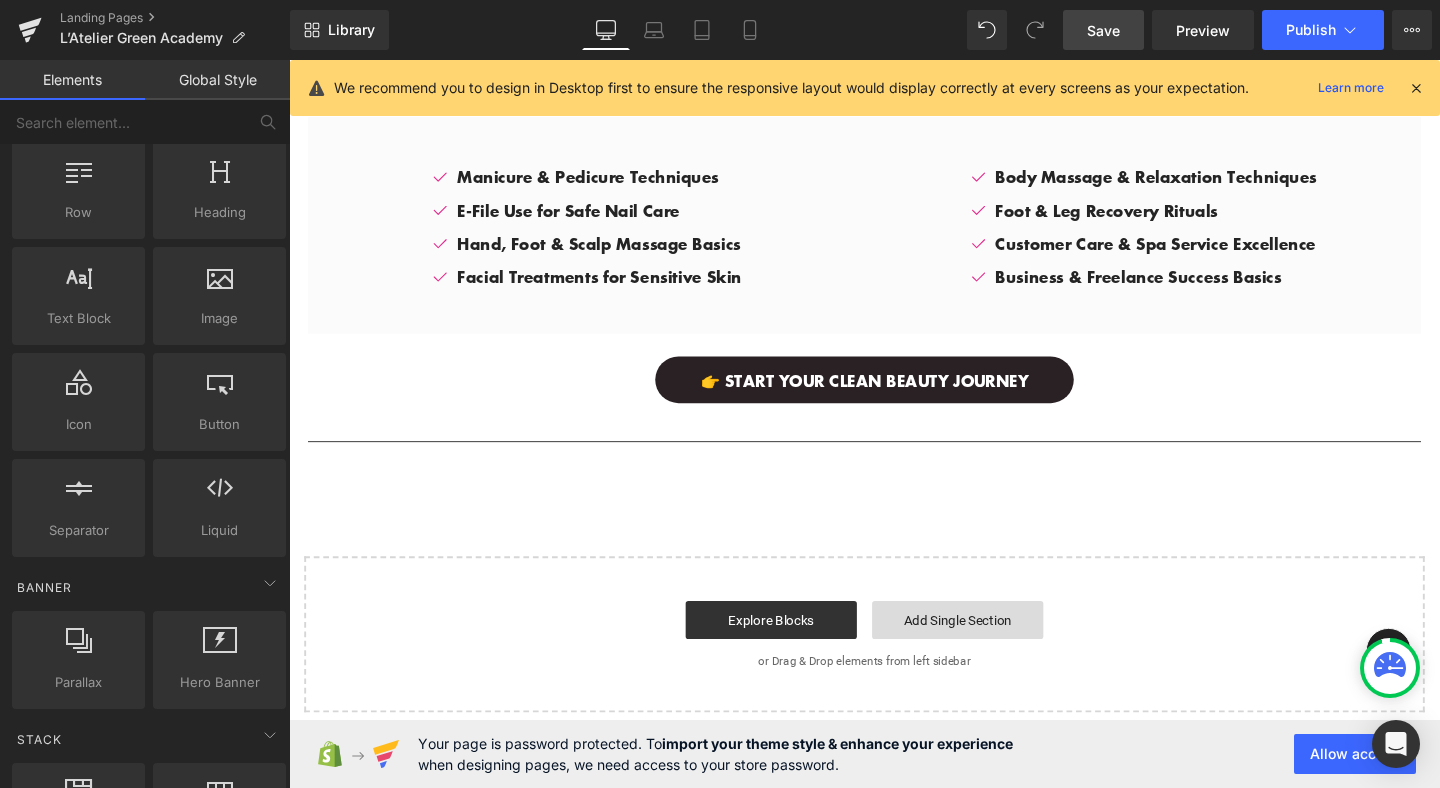scroll, scrollTop: 2624, scrollLeft: 0, axis: vertical 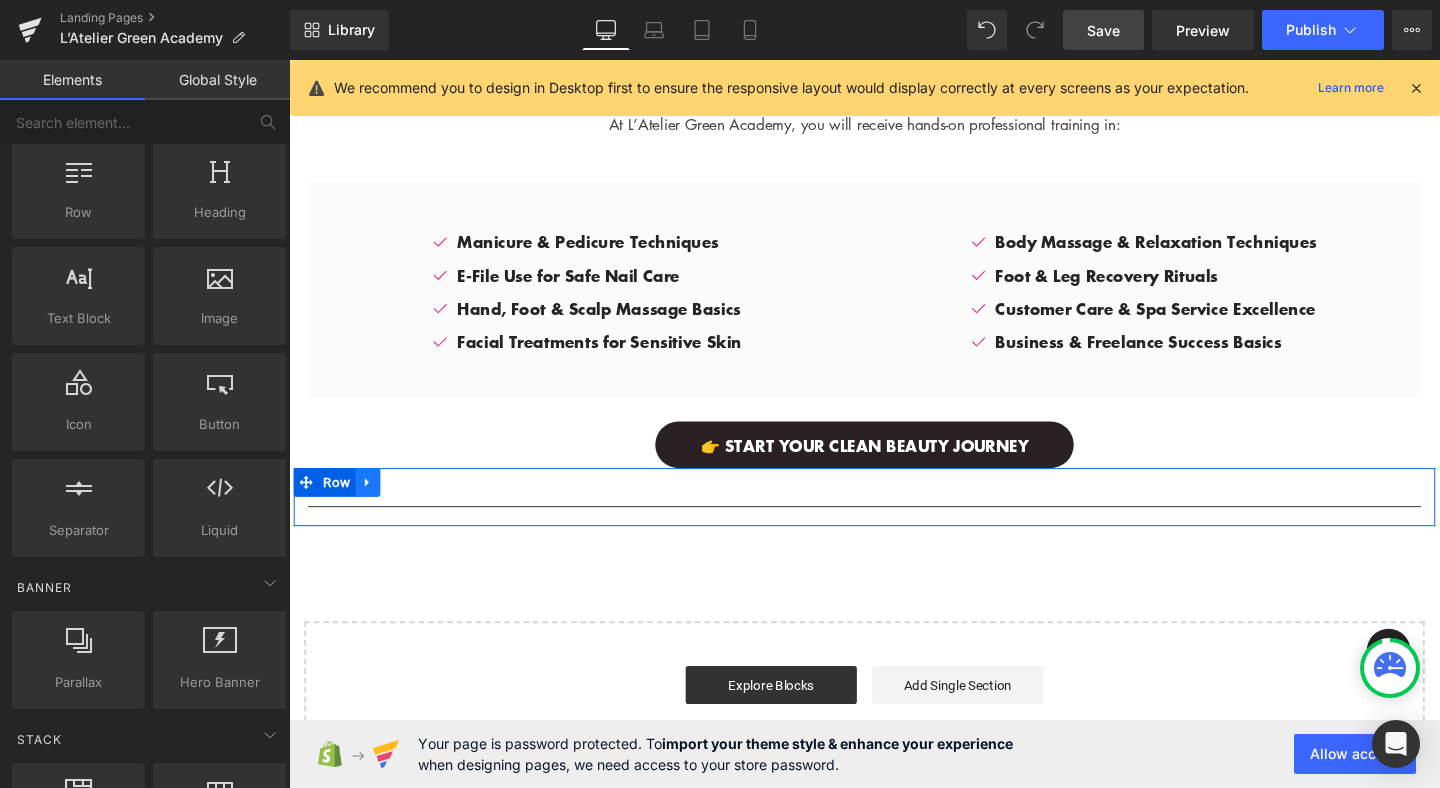 click 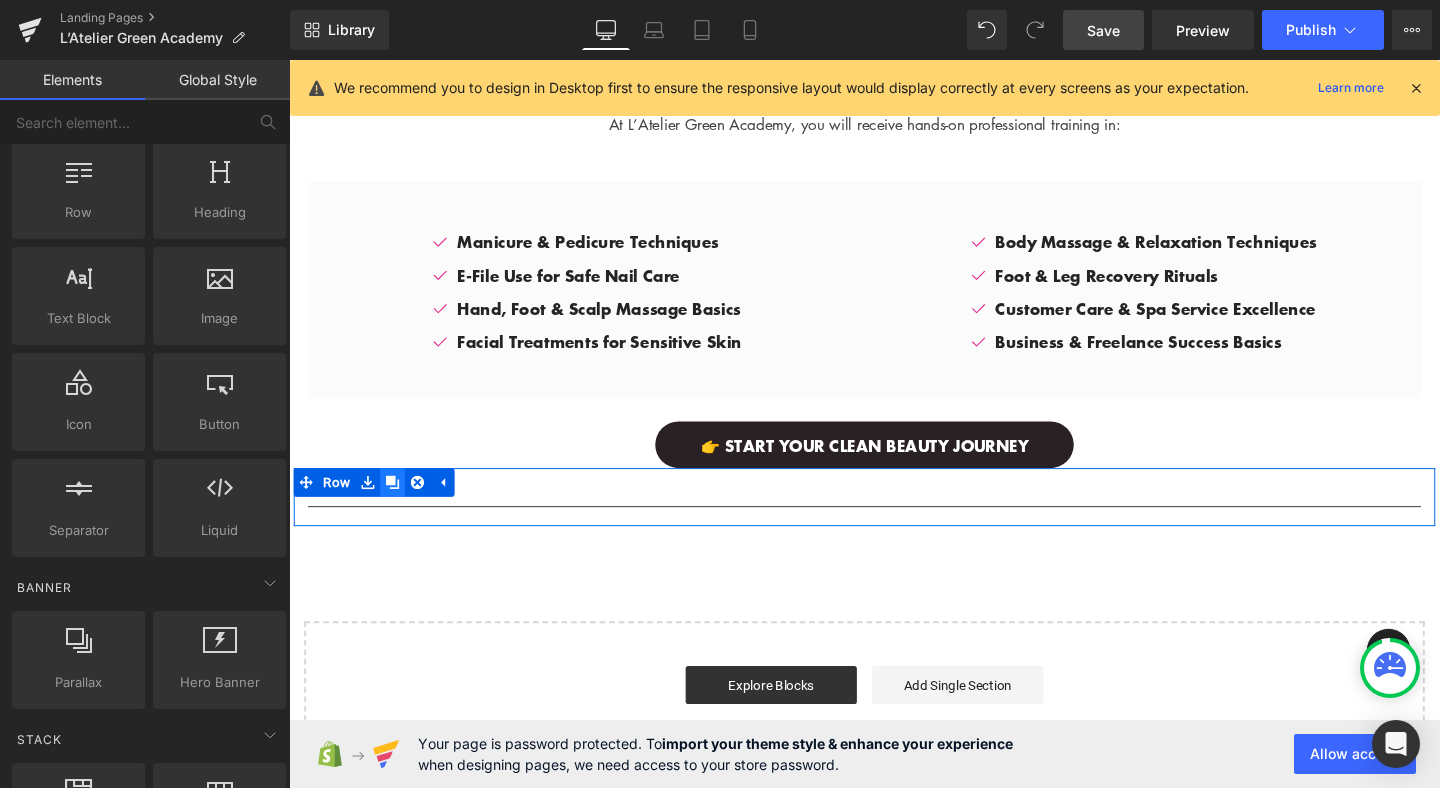 click 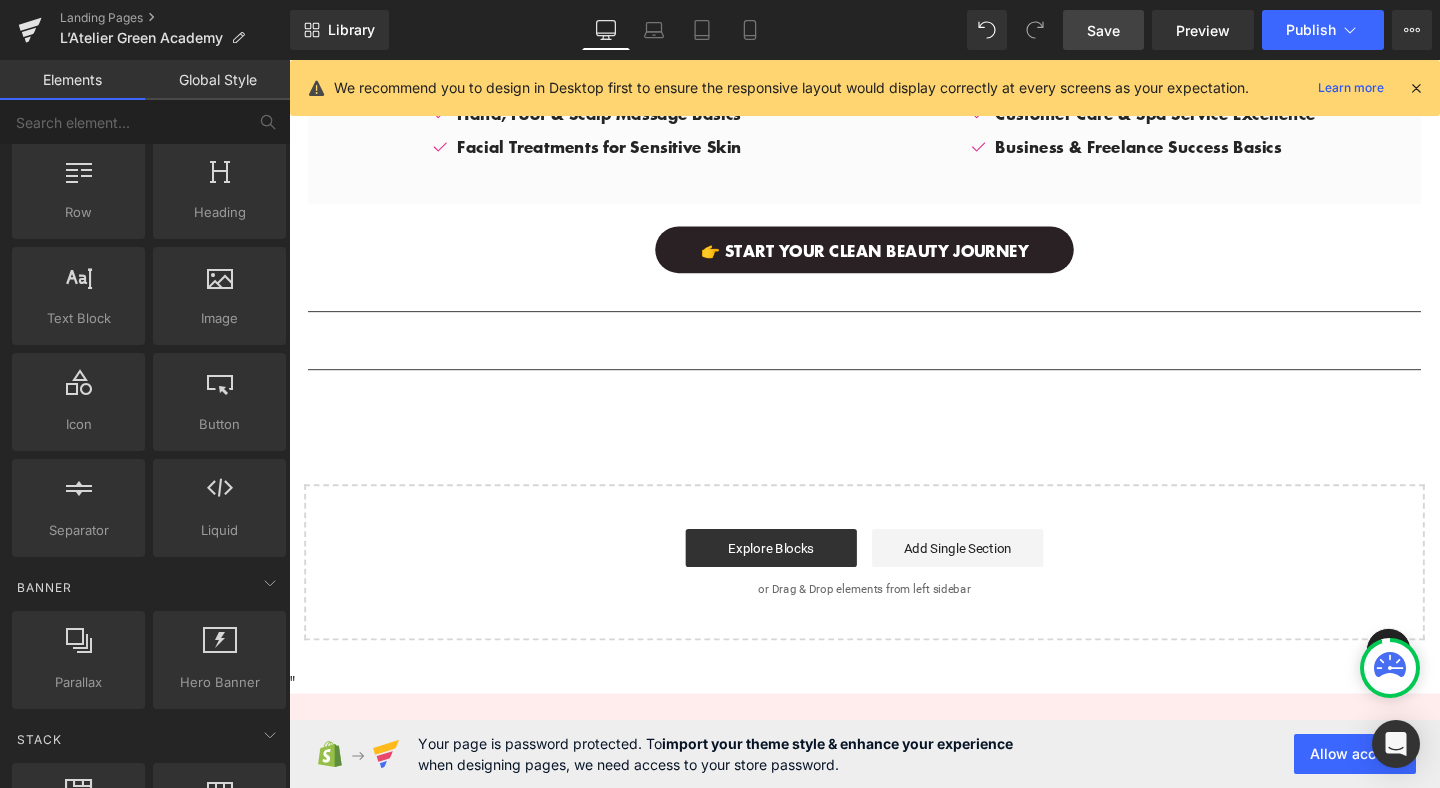 scroll, scrollTop: 2814, scrollLeft: 0, axis: vertical 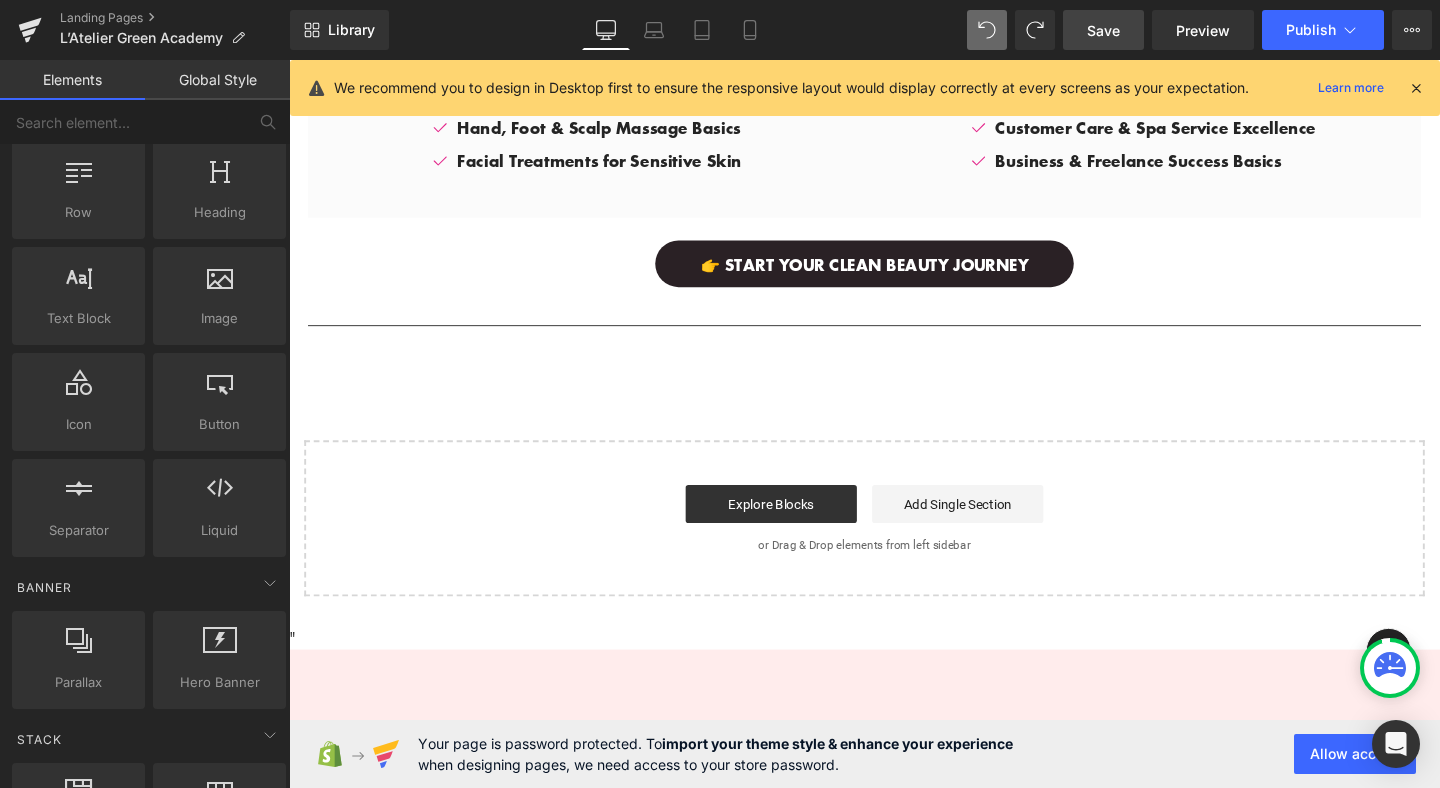 click on "Save" at bounding box center (1103, 30) 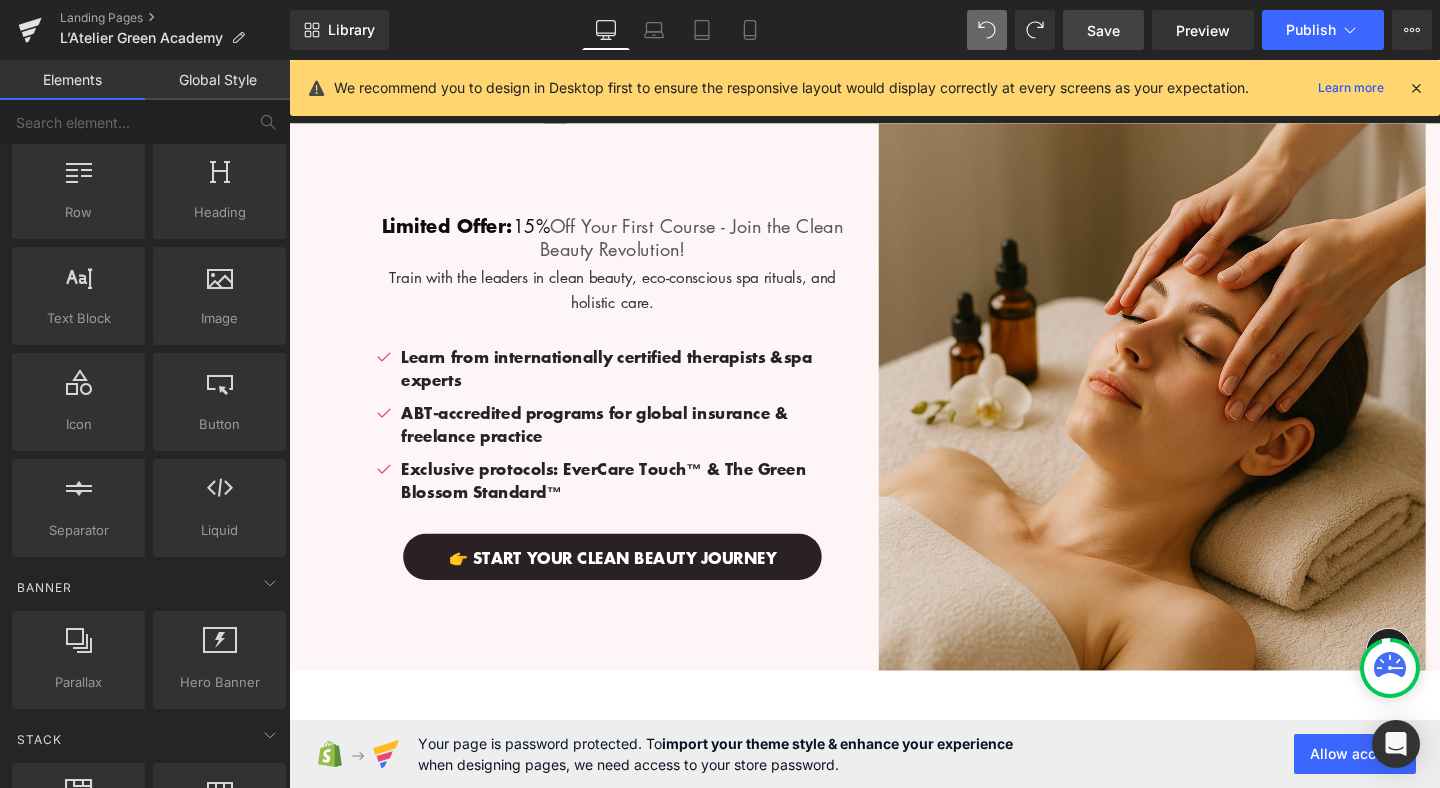 scroll, scrollTop: 0, scrollLeft: 0, axis: both 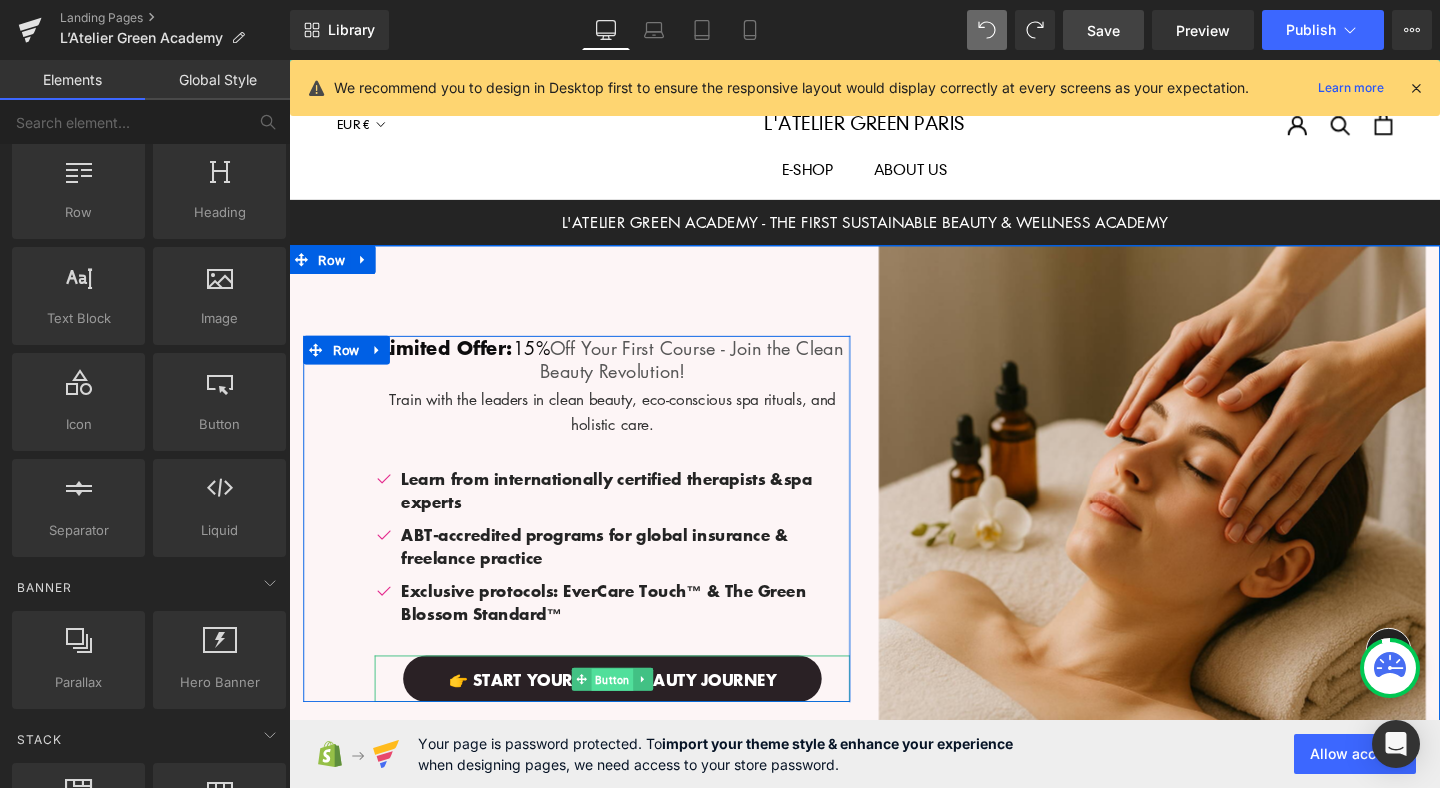 click on "Button" at bounding box center (618, 711) 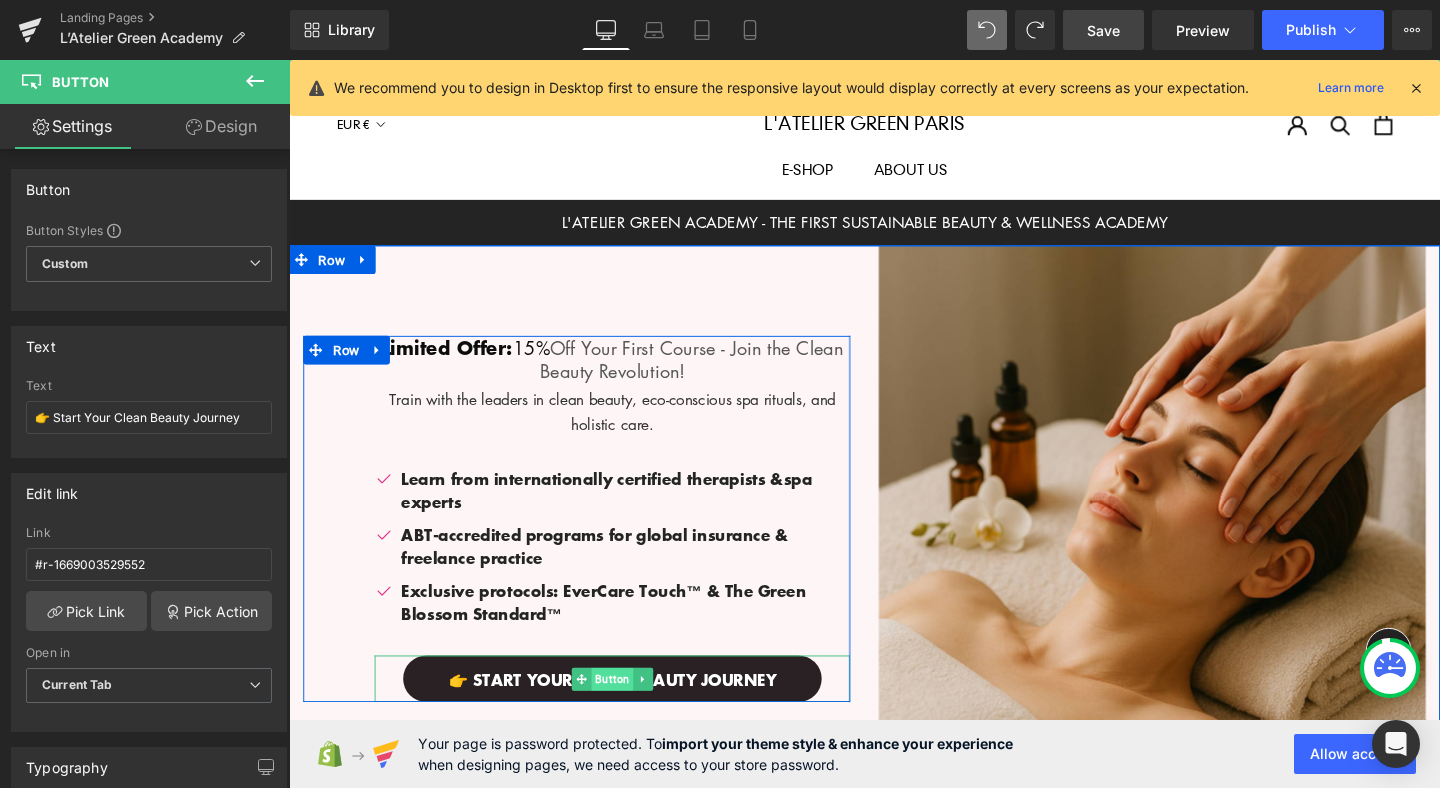 click on "Button" at bounding box center (629, 711) 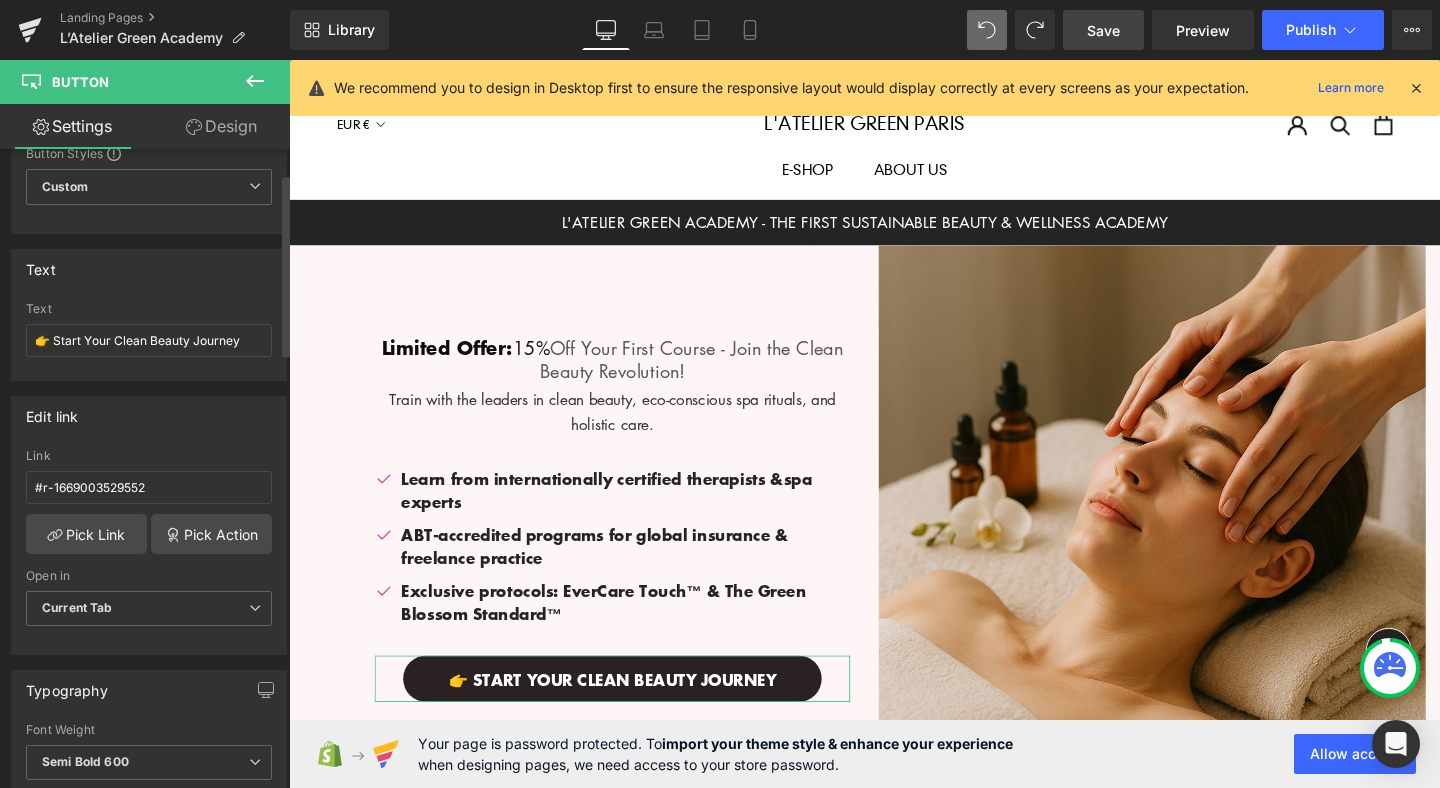 scroll, scrollTop: 85, scrollLeft: 0, axis: vertical 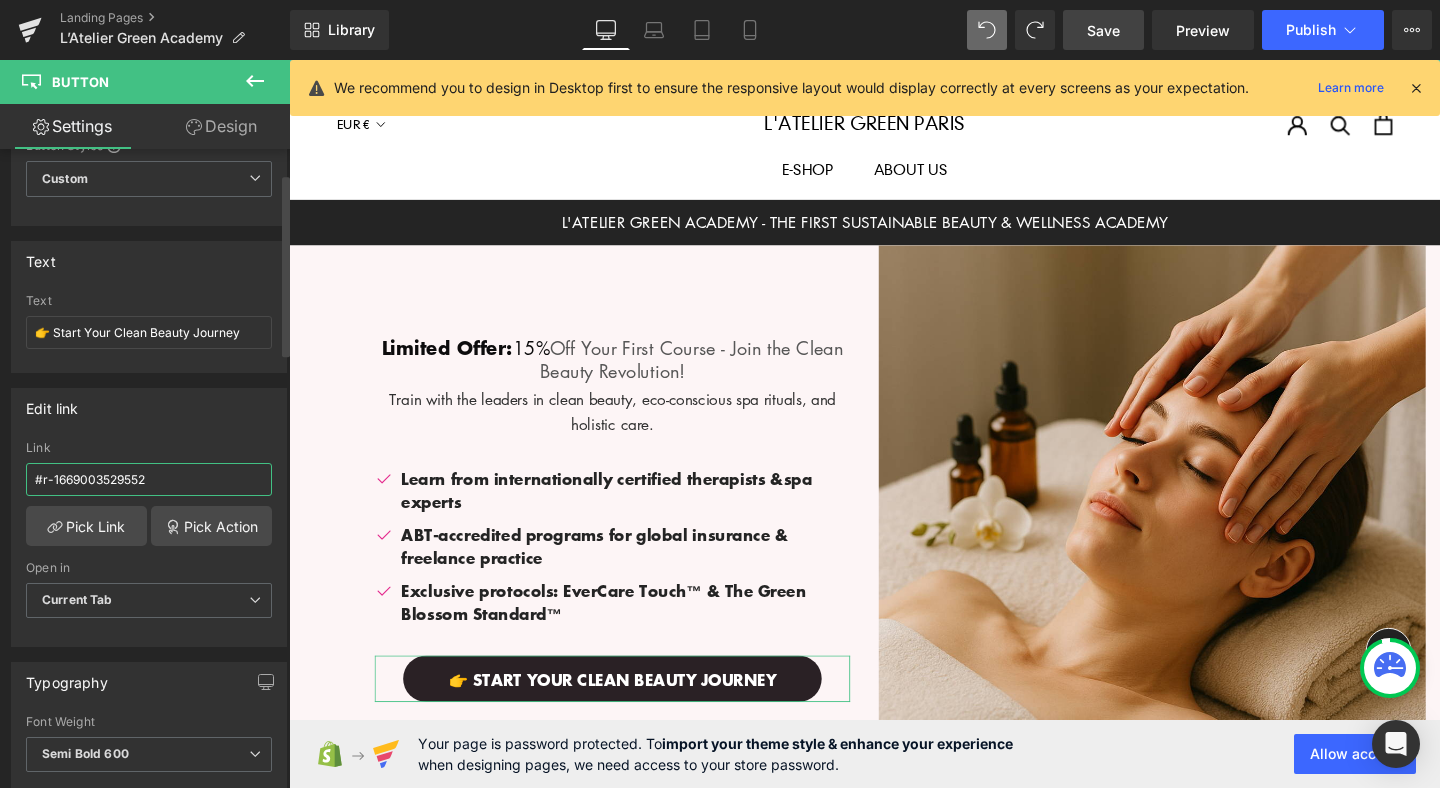 click on "#r-1669003529552" at bounding box center (149, 479) 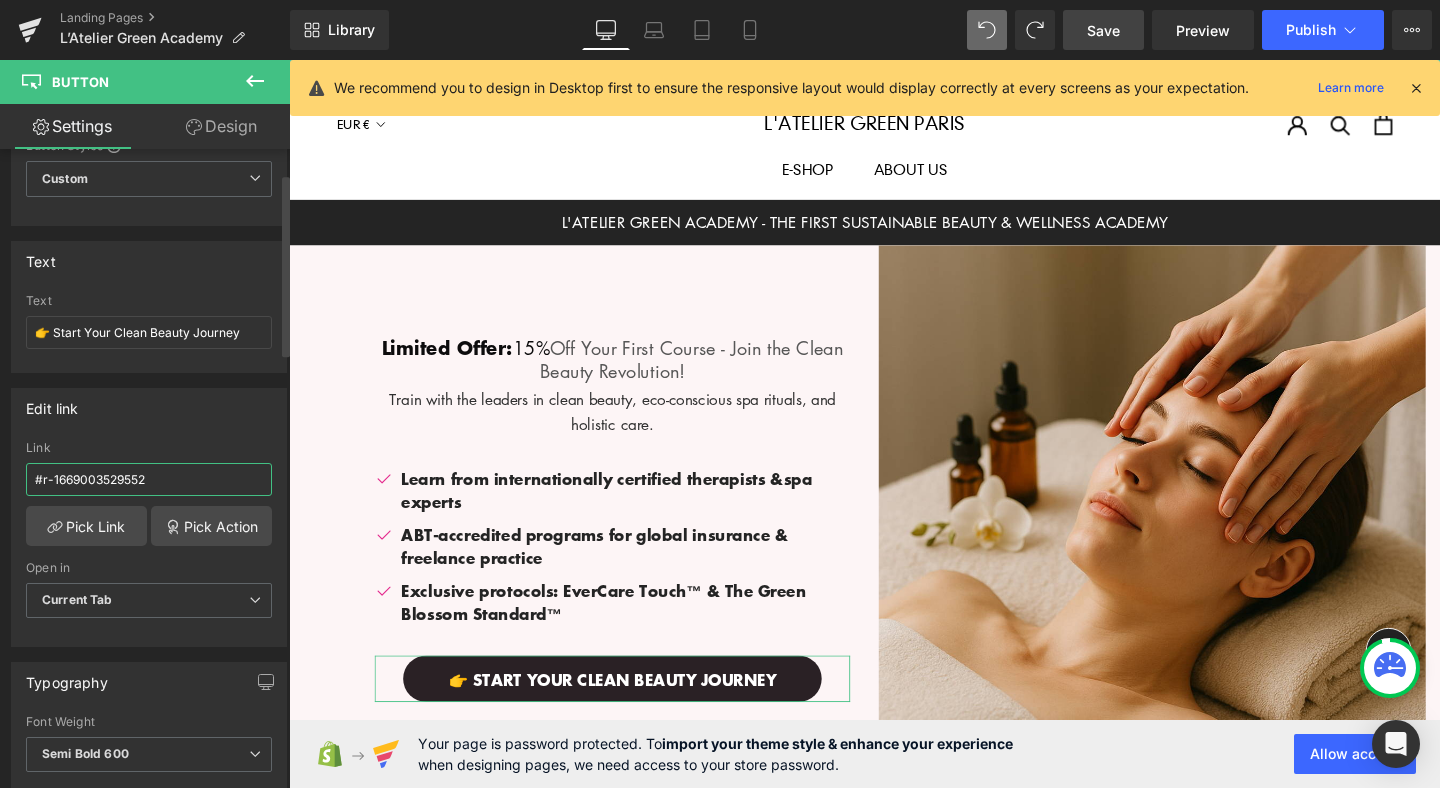 drag, startPoint x: 156, startPoint y: 480, endPoint x: 14, endPoint y: 476, distance: 142.05632 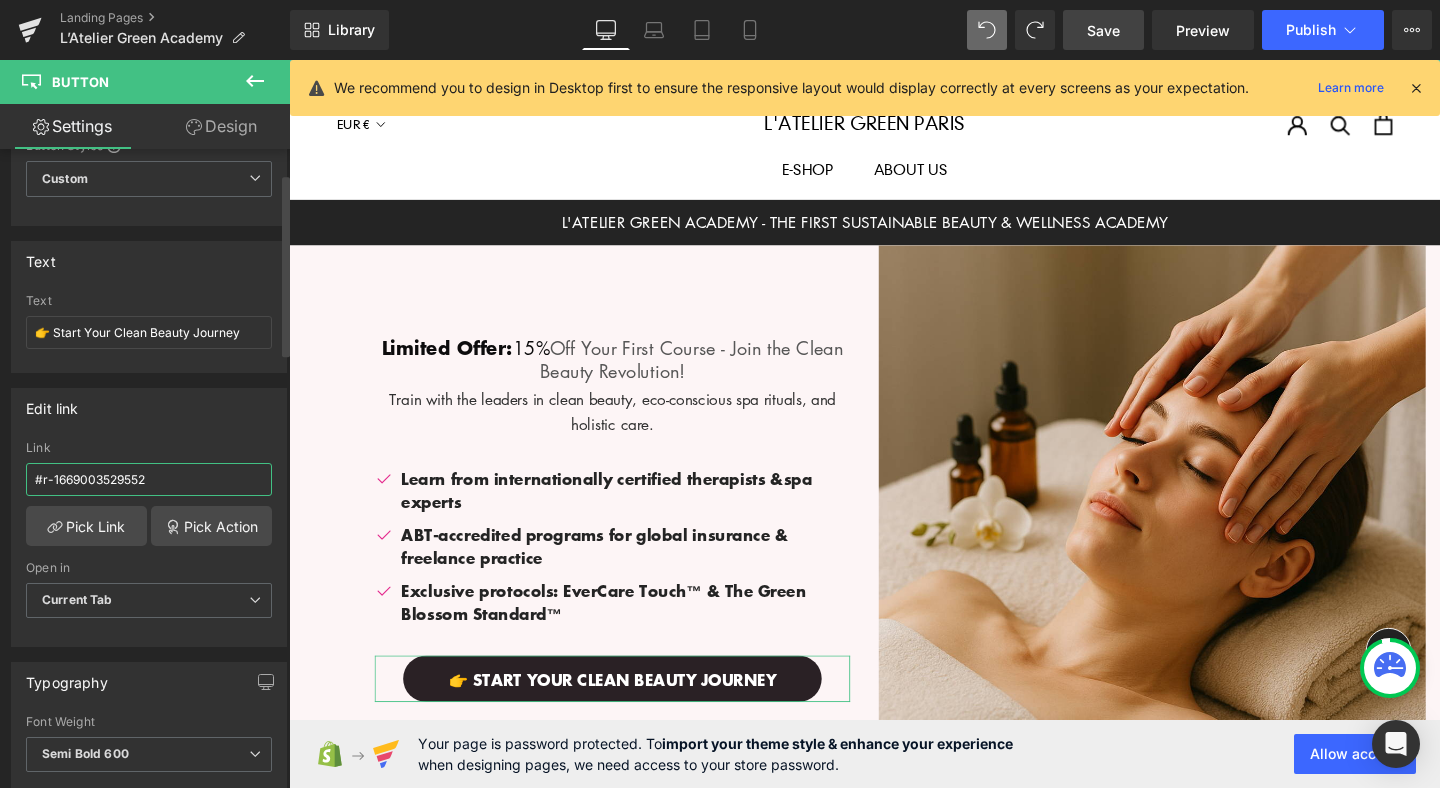 click on "#r-1669003529552 Link #r-1669003529552  Pick Link  Pick Action Current Tab New Tab Open in
Current Tab
Current Tab New Tab" at bounding box center [149, 543] 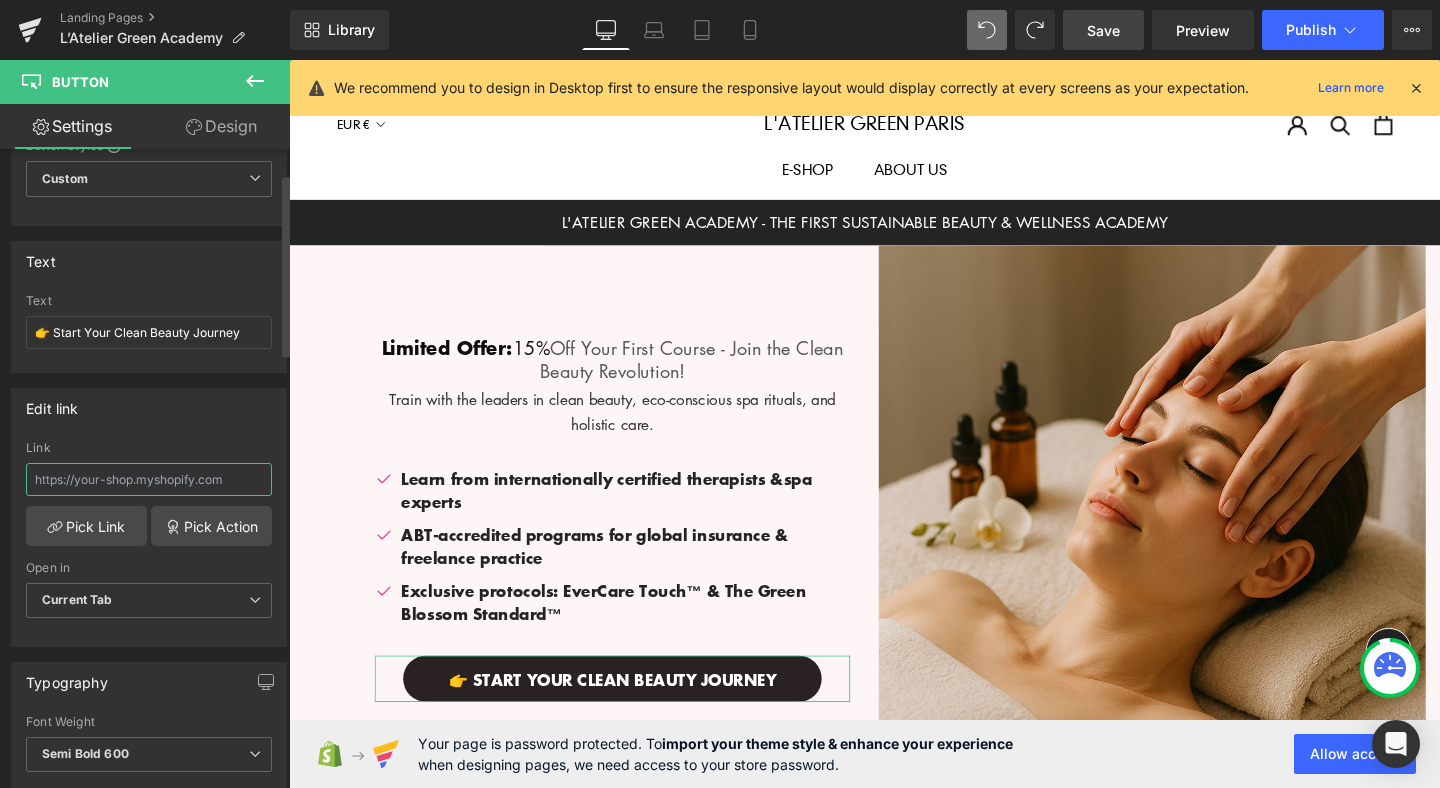 paste on "https://lateliergreen.com/pages/we-would-love-to-hear-from-you" 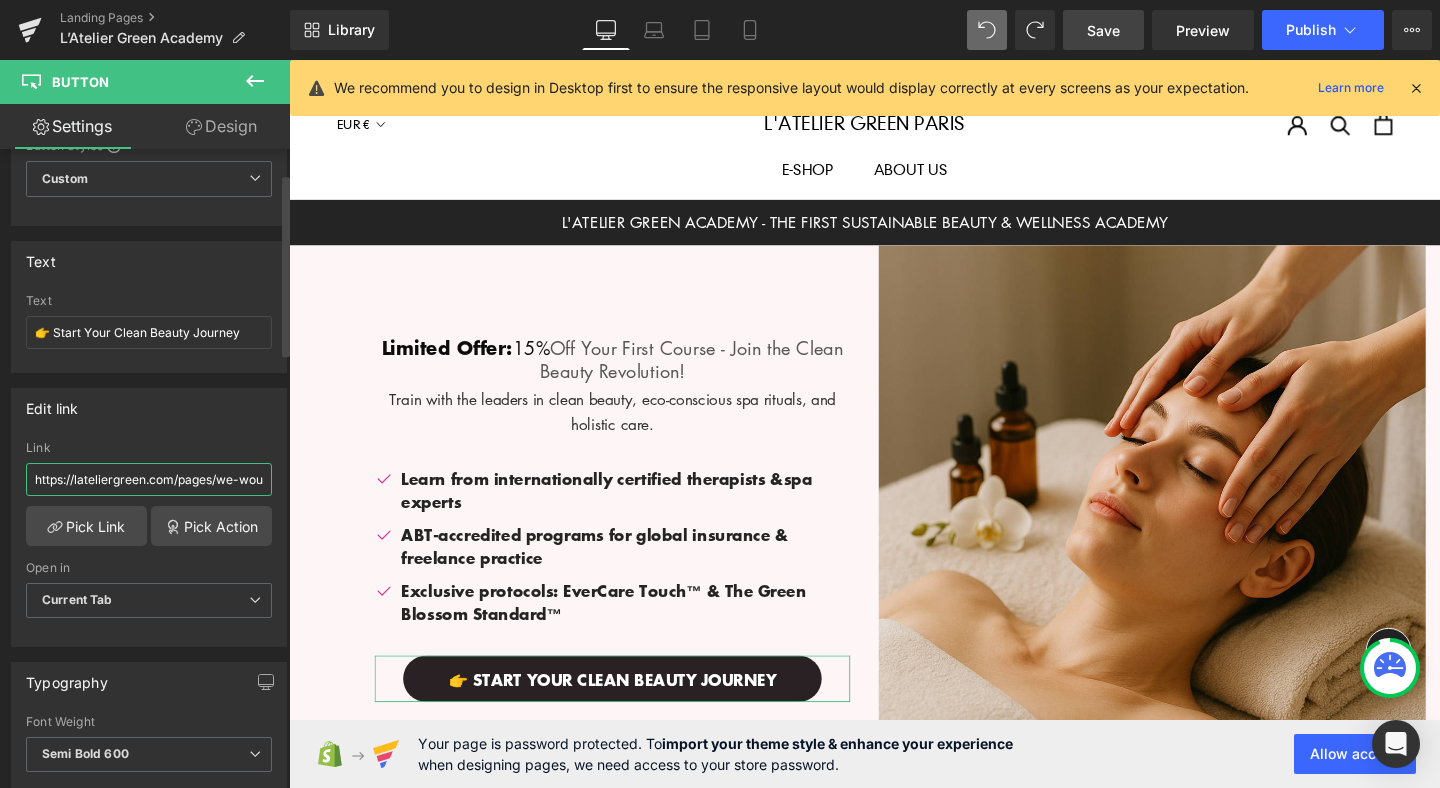 scroll, scrollTop: 0, scrollLeft: 153, axis: horizontal 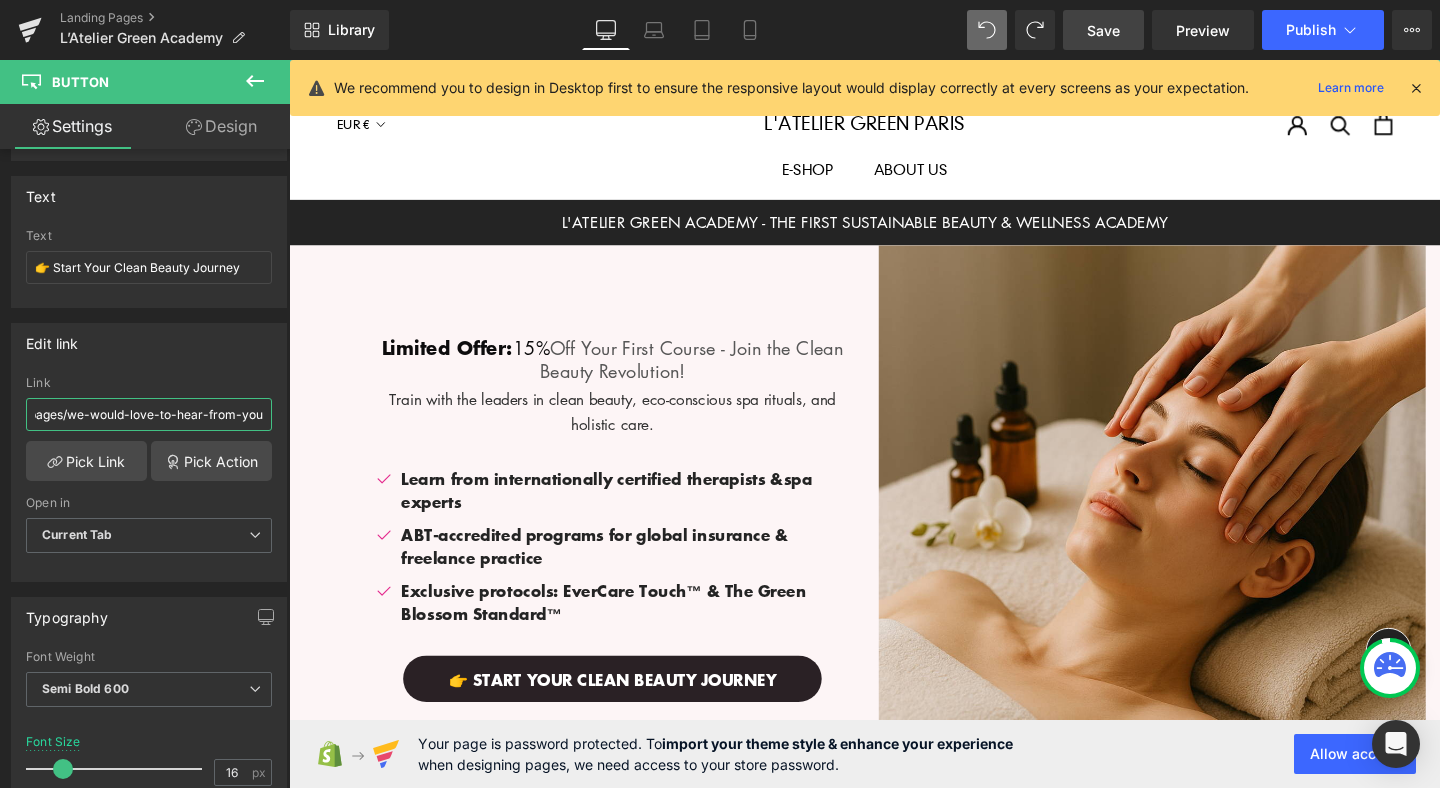 type on "https://lateliergreen.com/pages/we-would-love-to-hear-from-you" 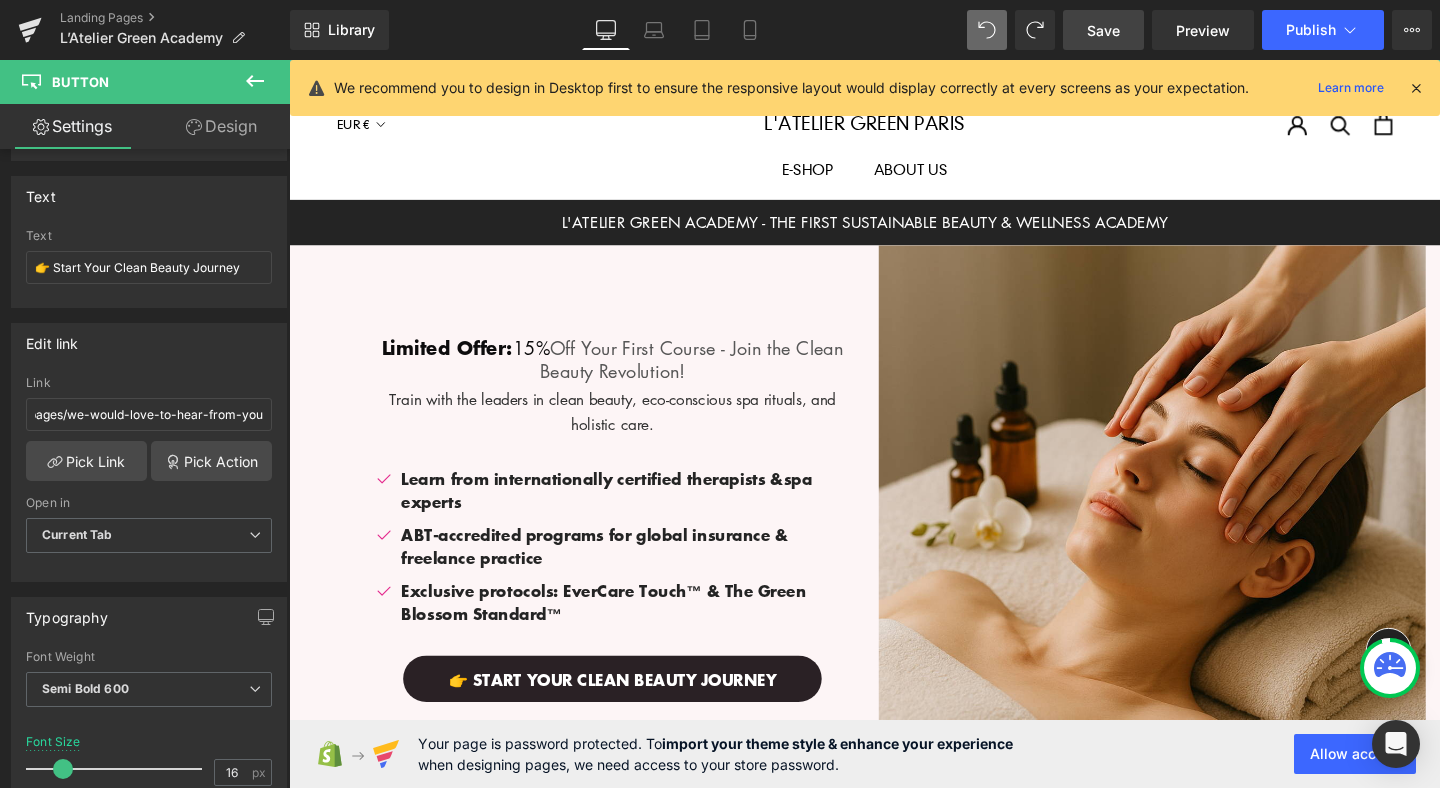 scroll, scrollTop: 0, scrollLeft: 0, axis: both 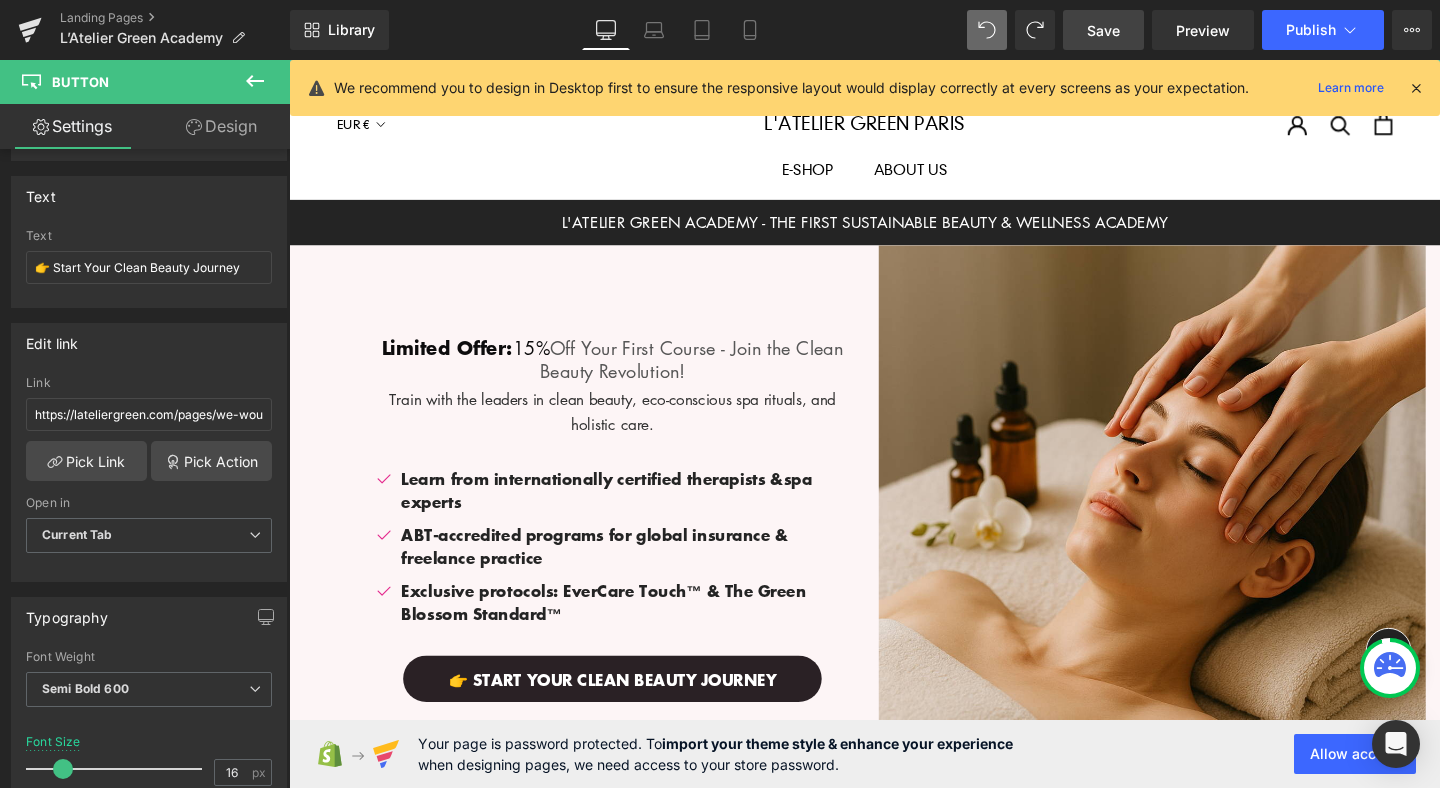 click on "Save" at bounding box center (1103, 30) 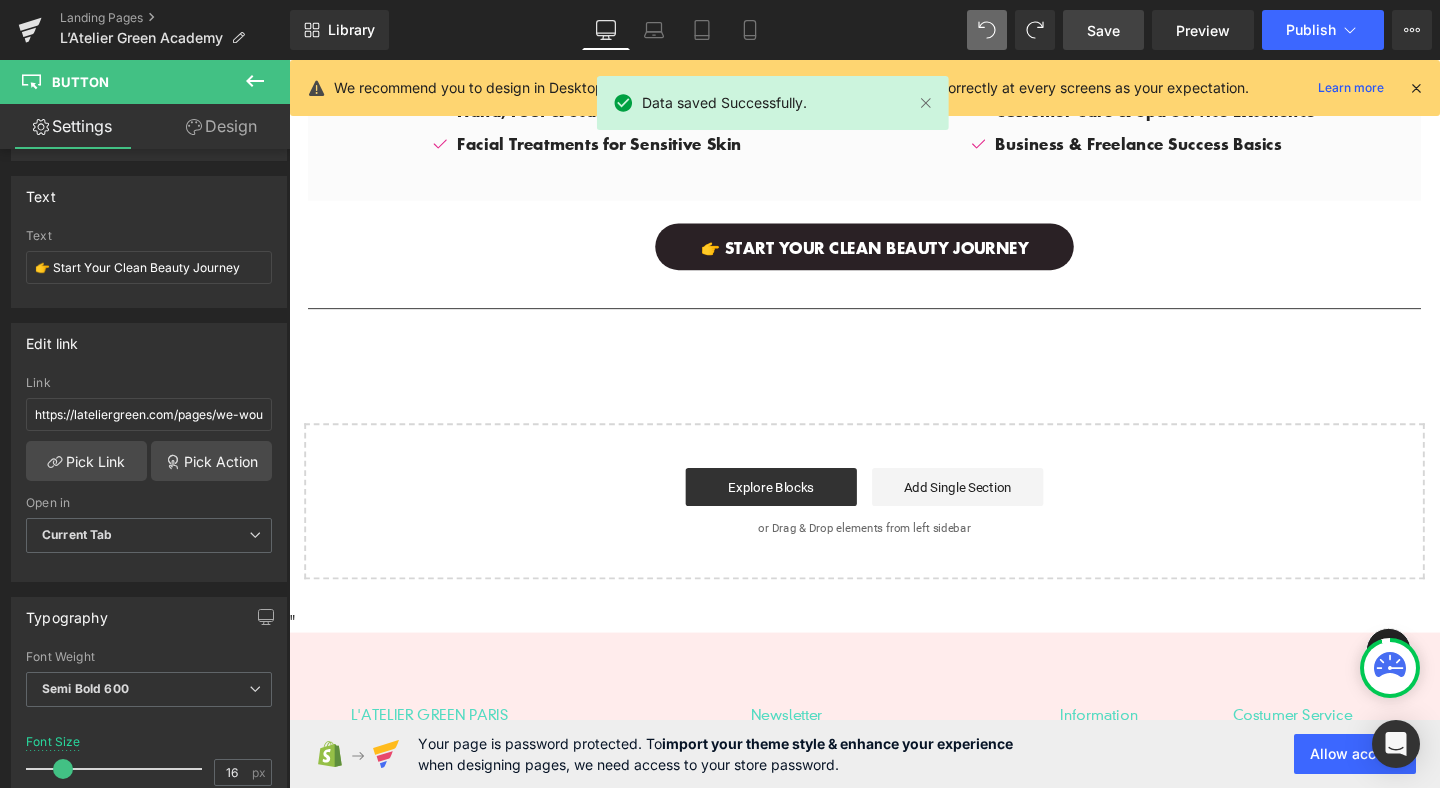 scroll, scrollTop: 2600, scrollLeft: 0, axis: vertical 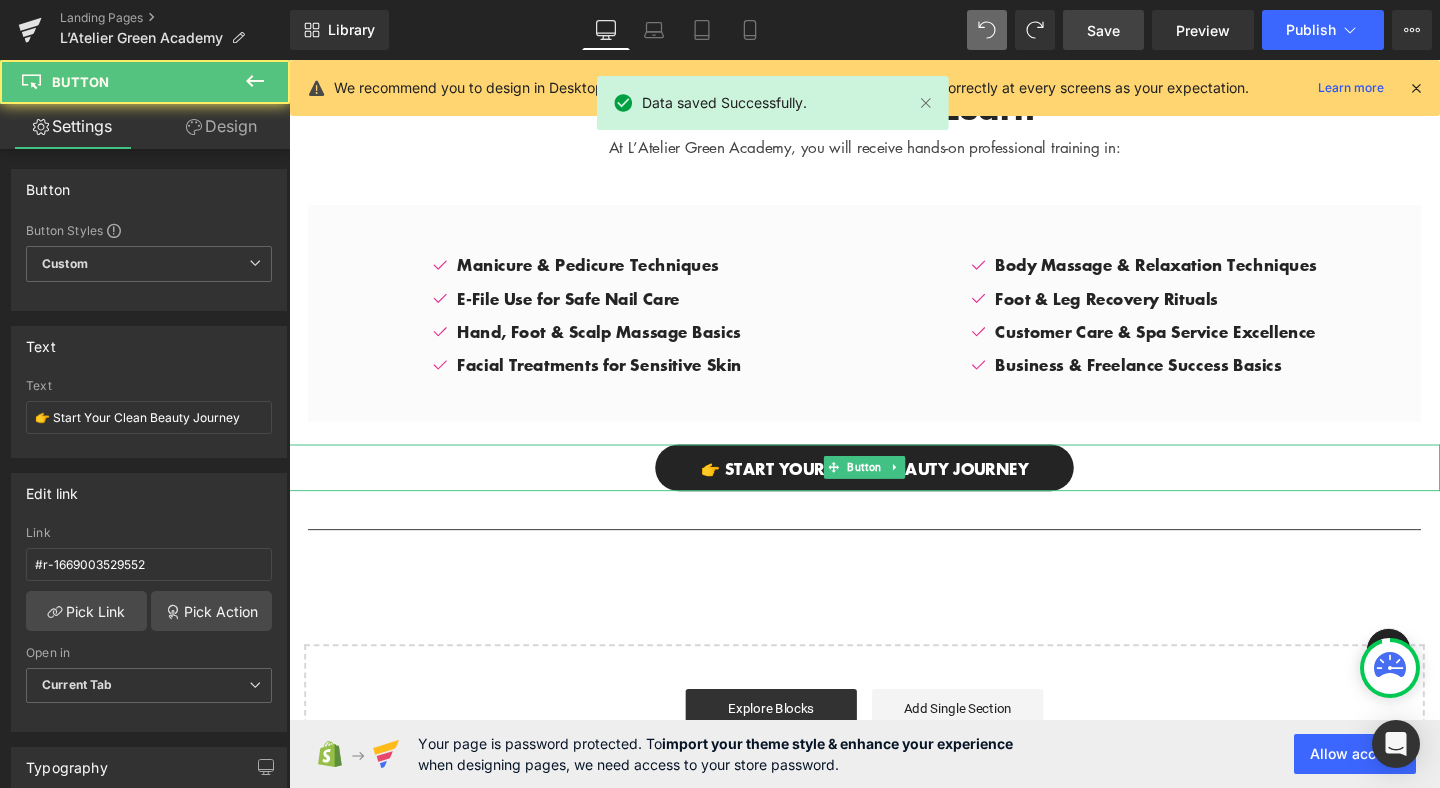 click on "👉 Start Your Clean Beauty Journey" at bounding box center [894, 489] 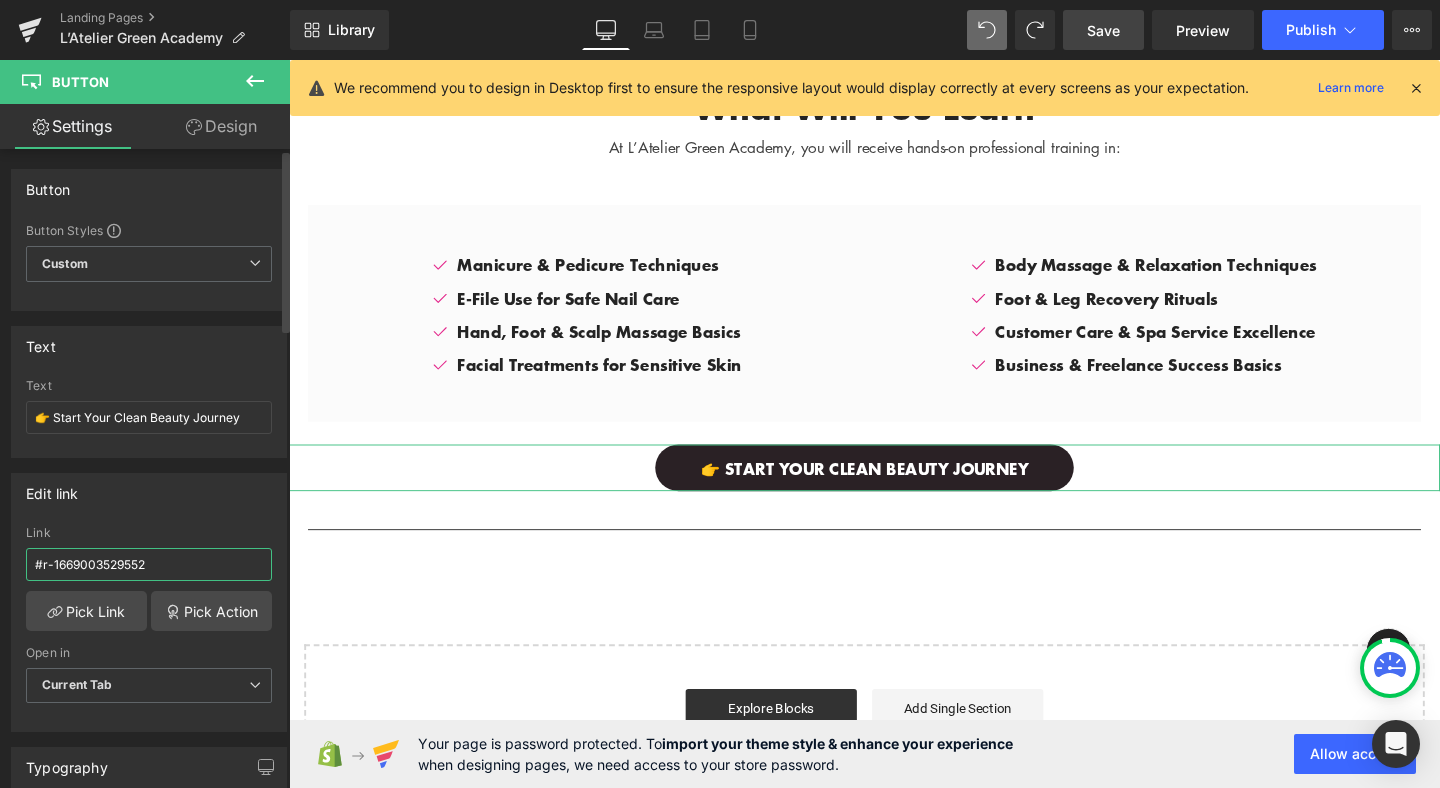 drag, startPoint x: 154, startPoint y: 564, endPoint x: 0, endPoint y: 566, distance: 154.01299 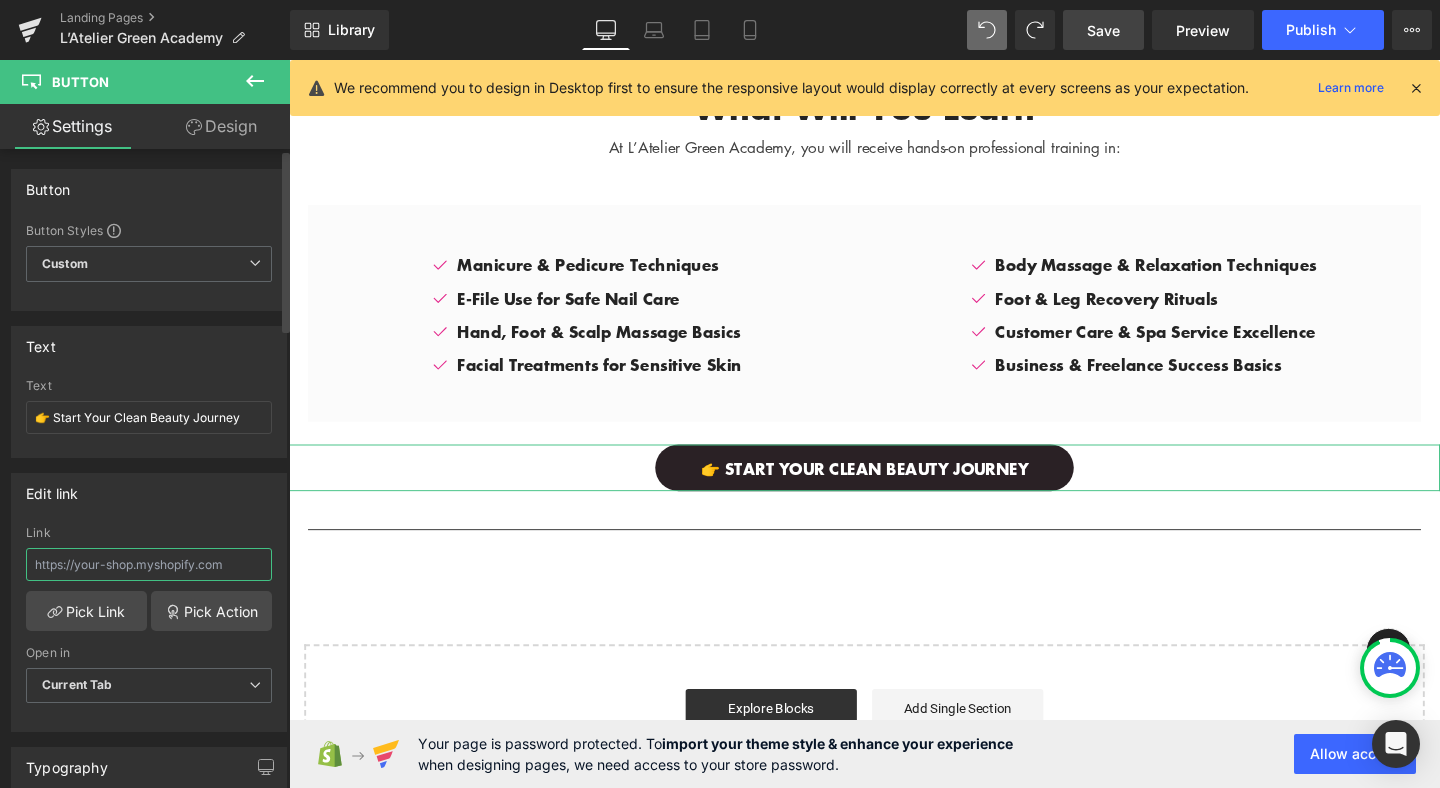 paste on "https://lateliergreen.com/pages/we-would-love-to-hear-from-you" 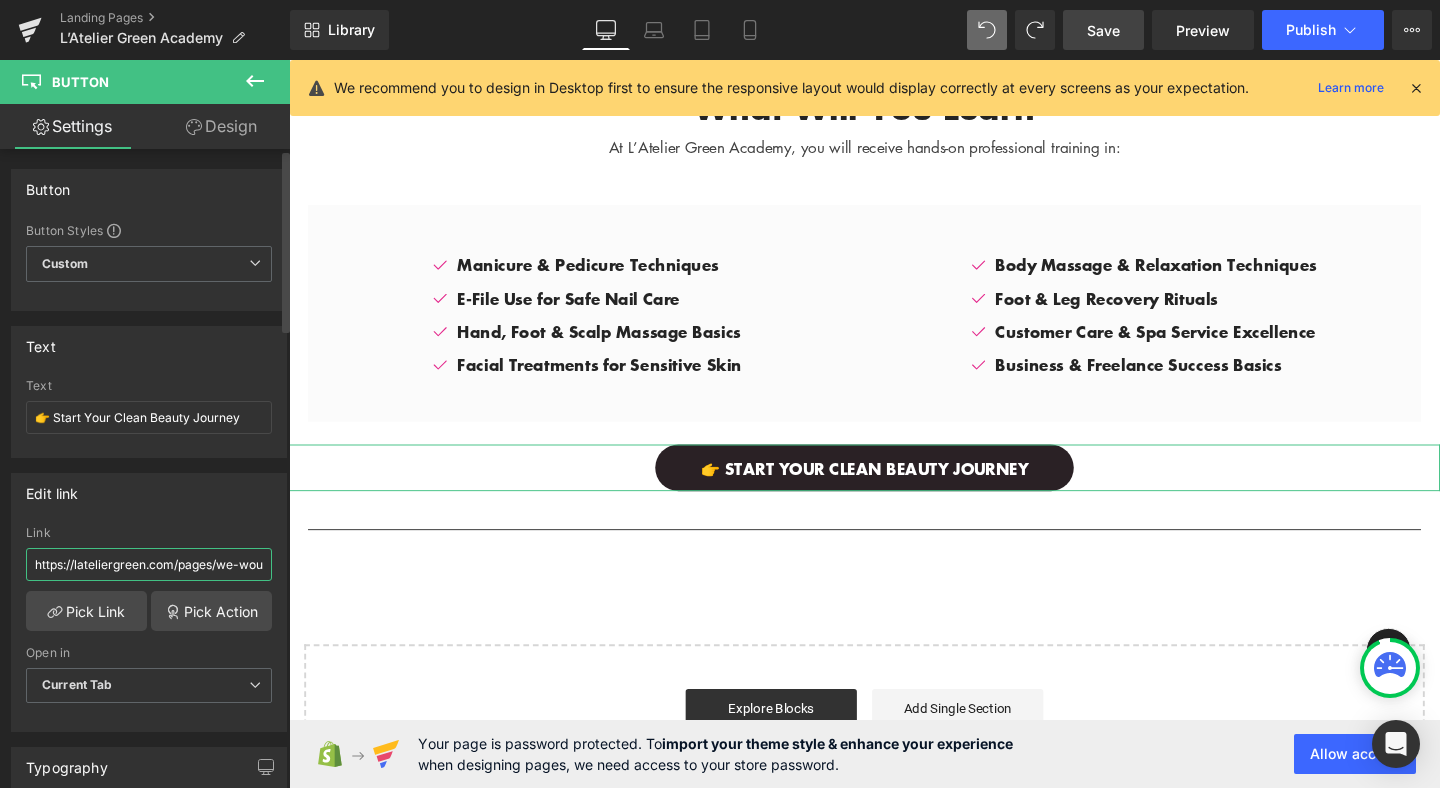 scroll, scrollTop: 0, scrollLeft: 153, axis: horizontal 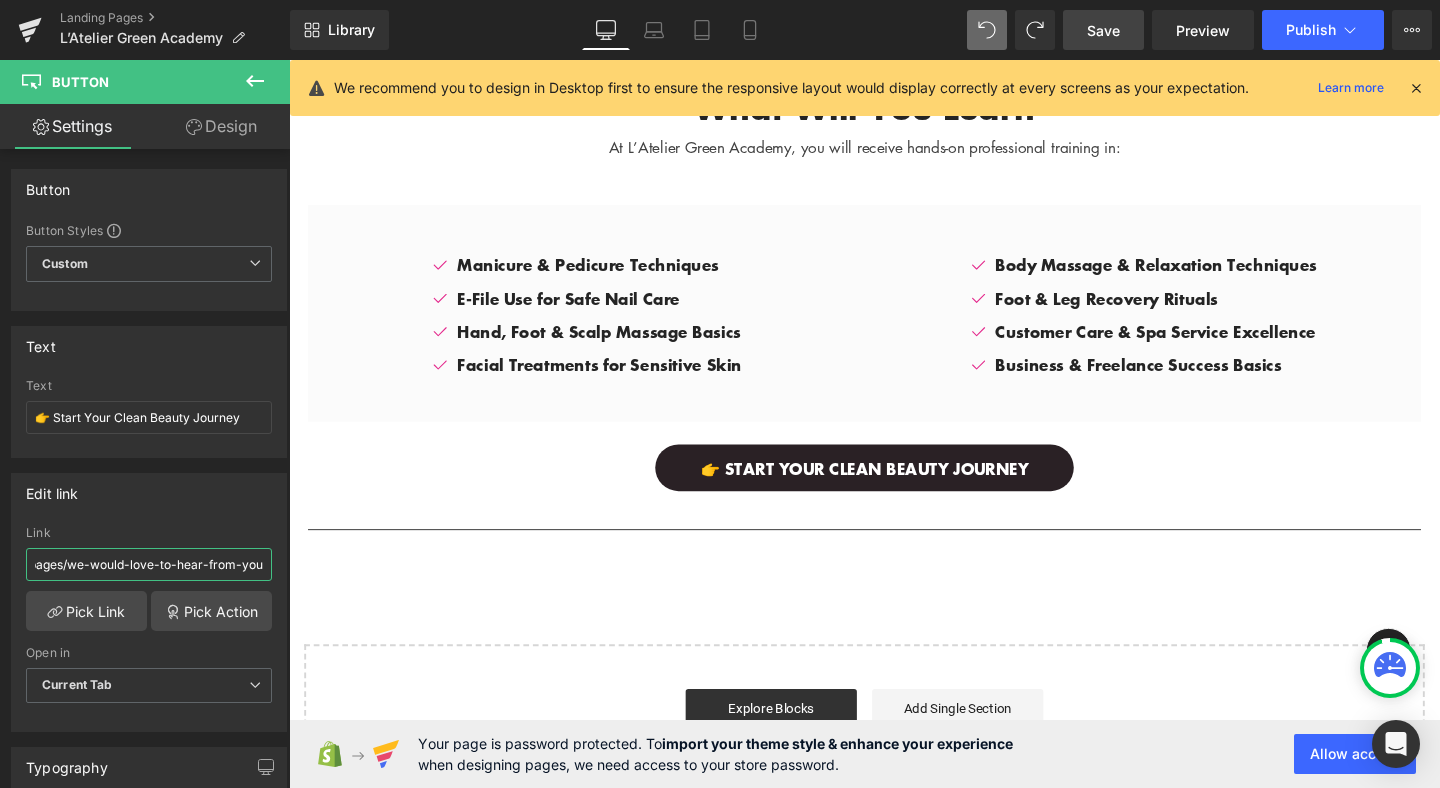 type on "https://lateliergreen.com/pages/we-would-love-to-hear-from-you" 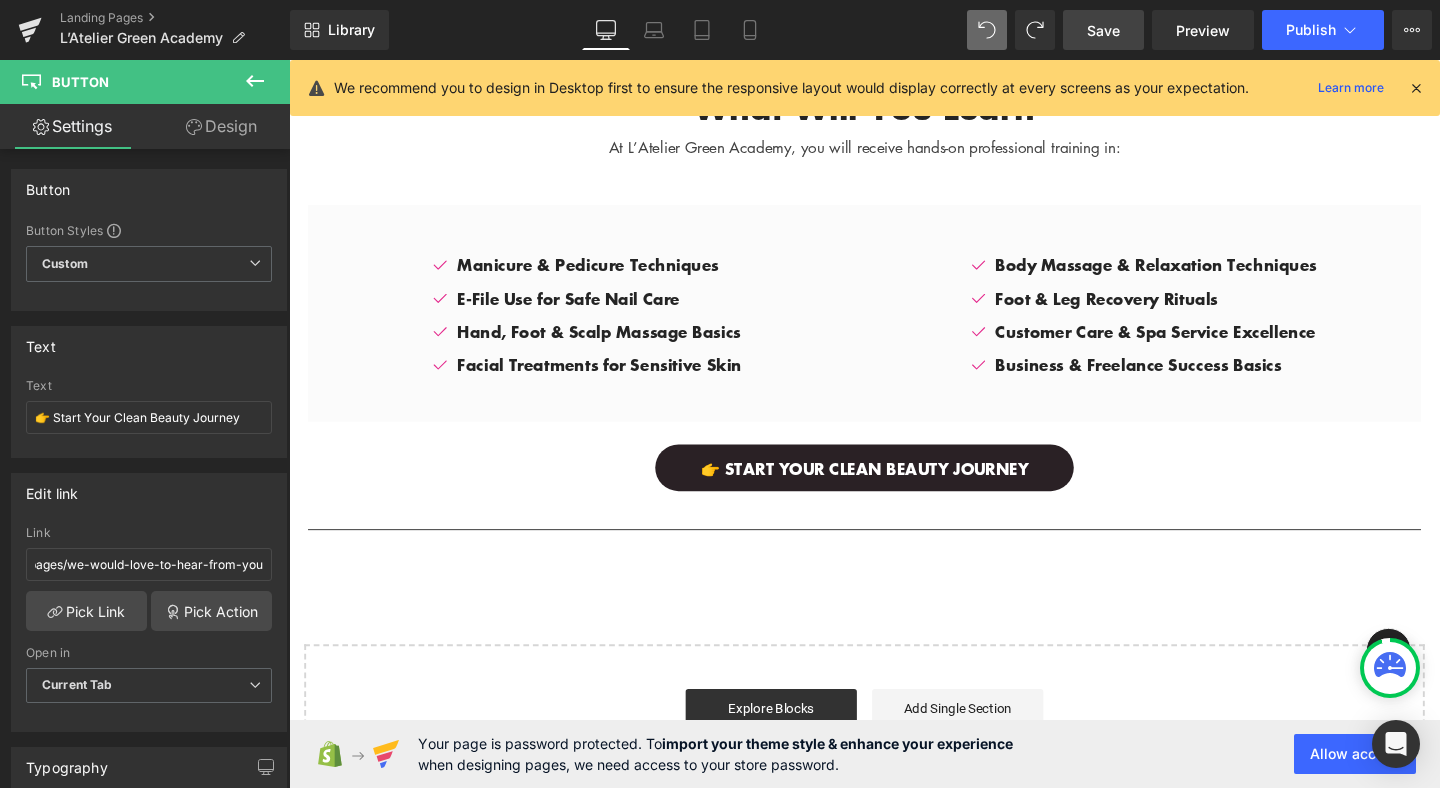 scroll, scrollTop: 0, scrollLeft: 0, axis: both 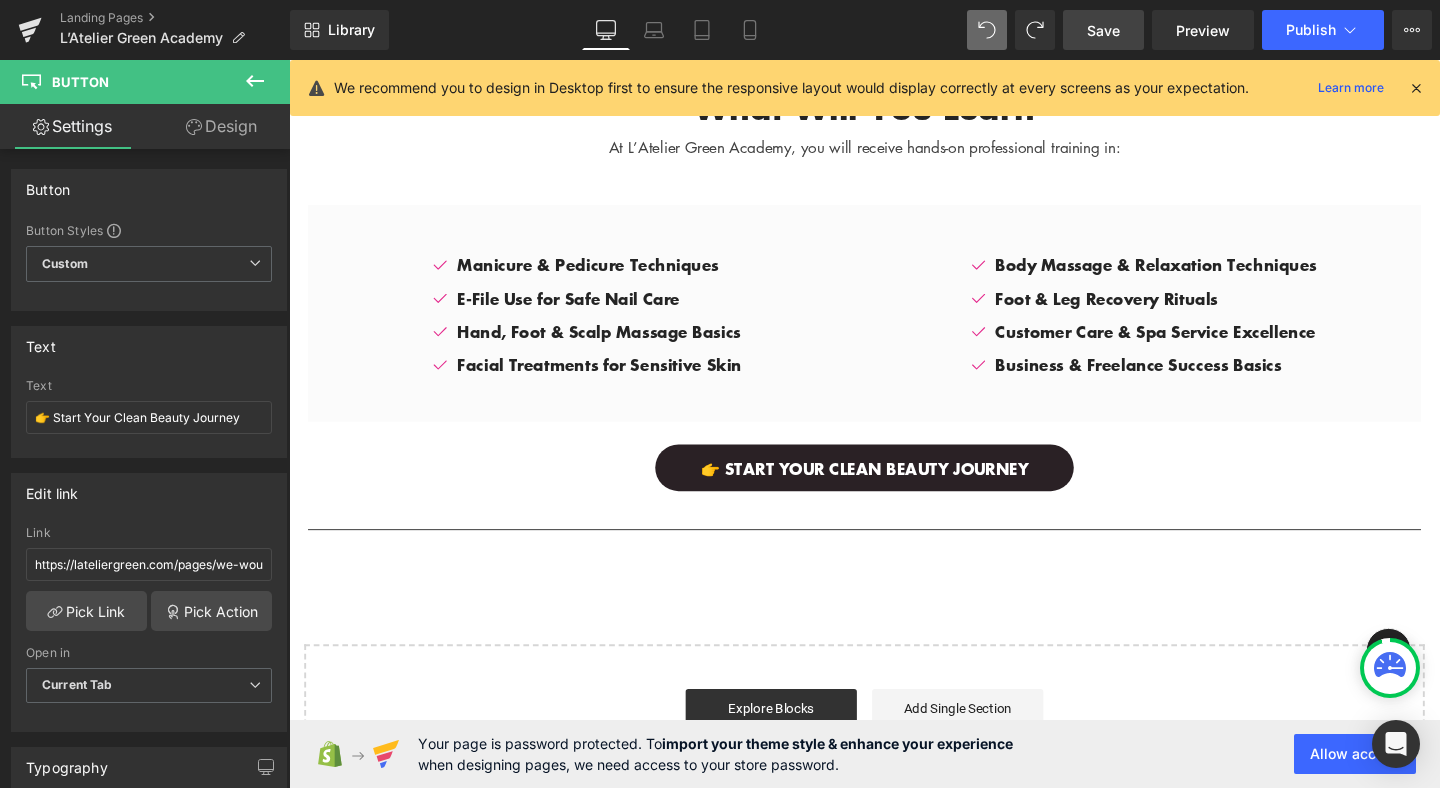 click on "Save" at bounding box center (1103, 30) 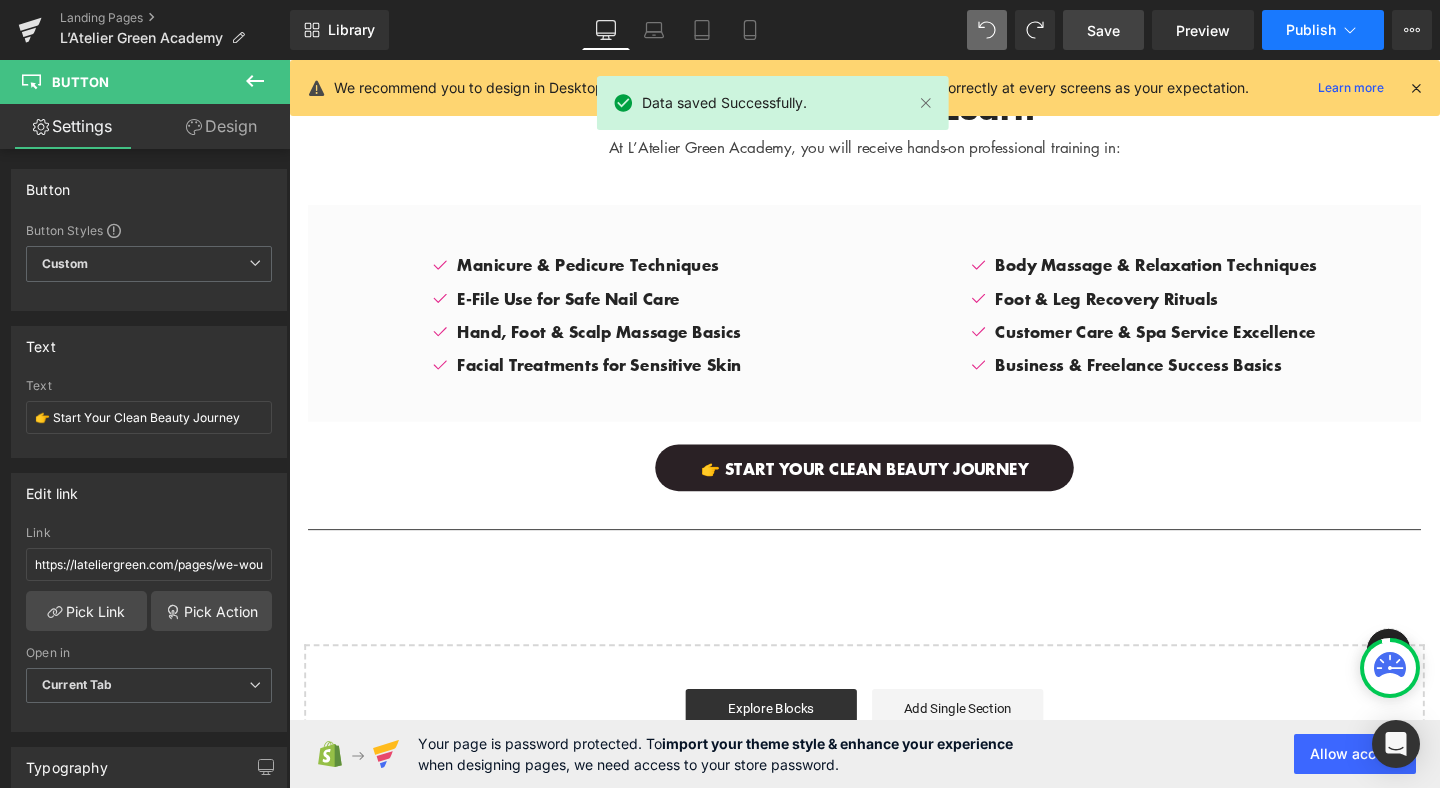 click on "Publish" at bounding box center (1311, 30) 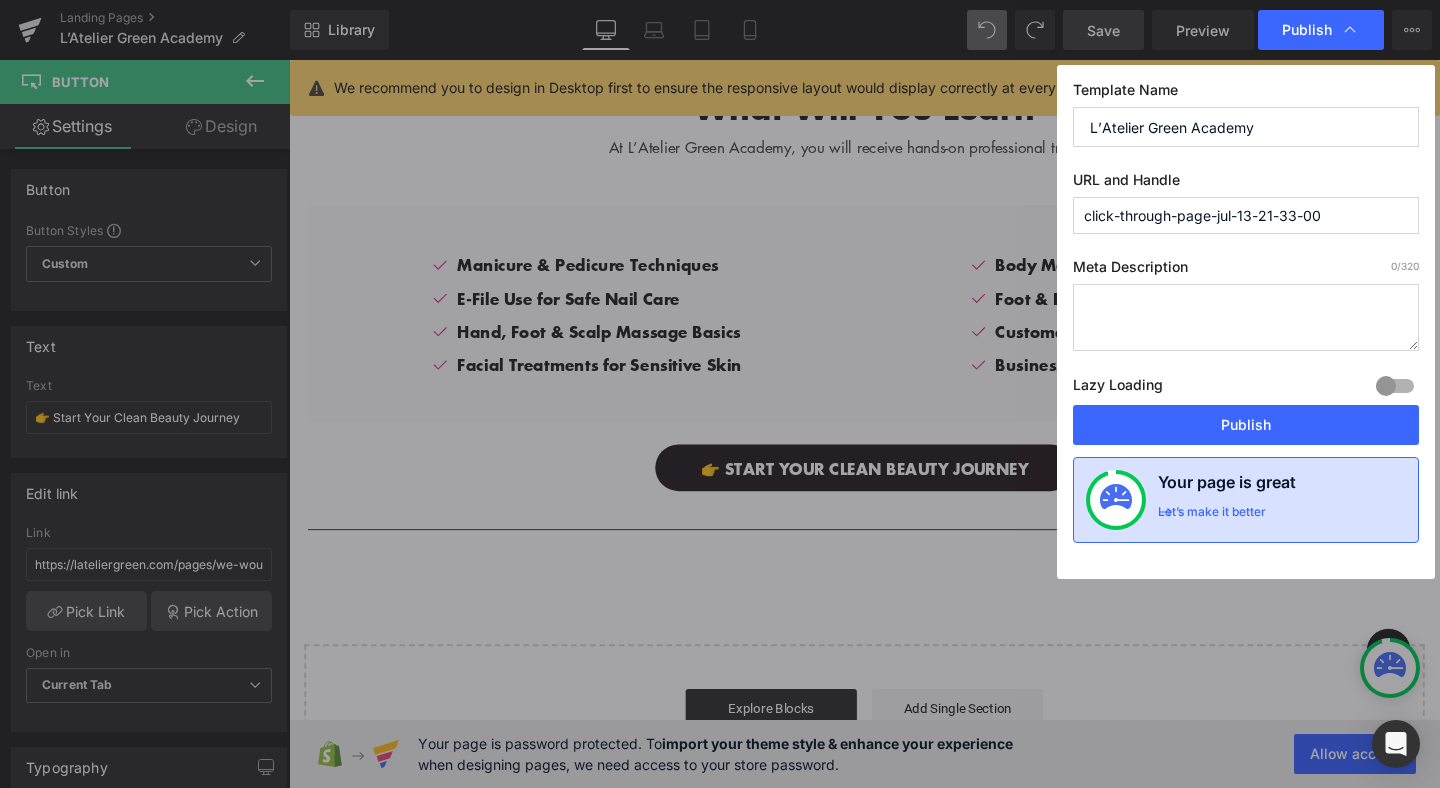 click on "Let’s make it better" at bounding box center (1212, 517) 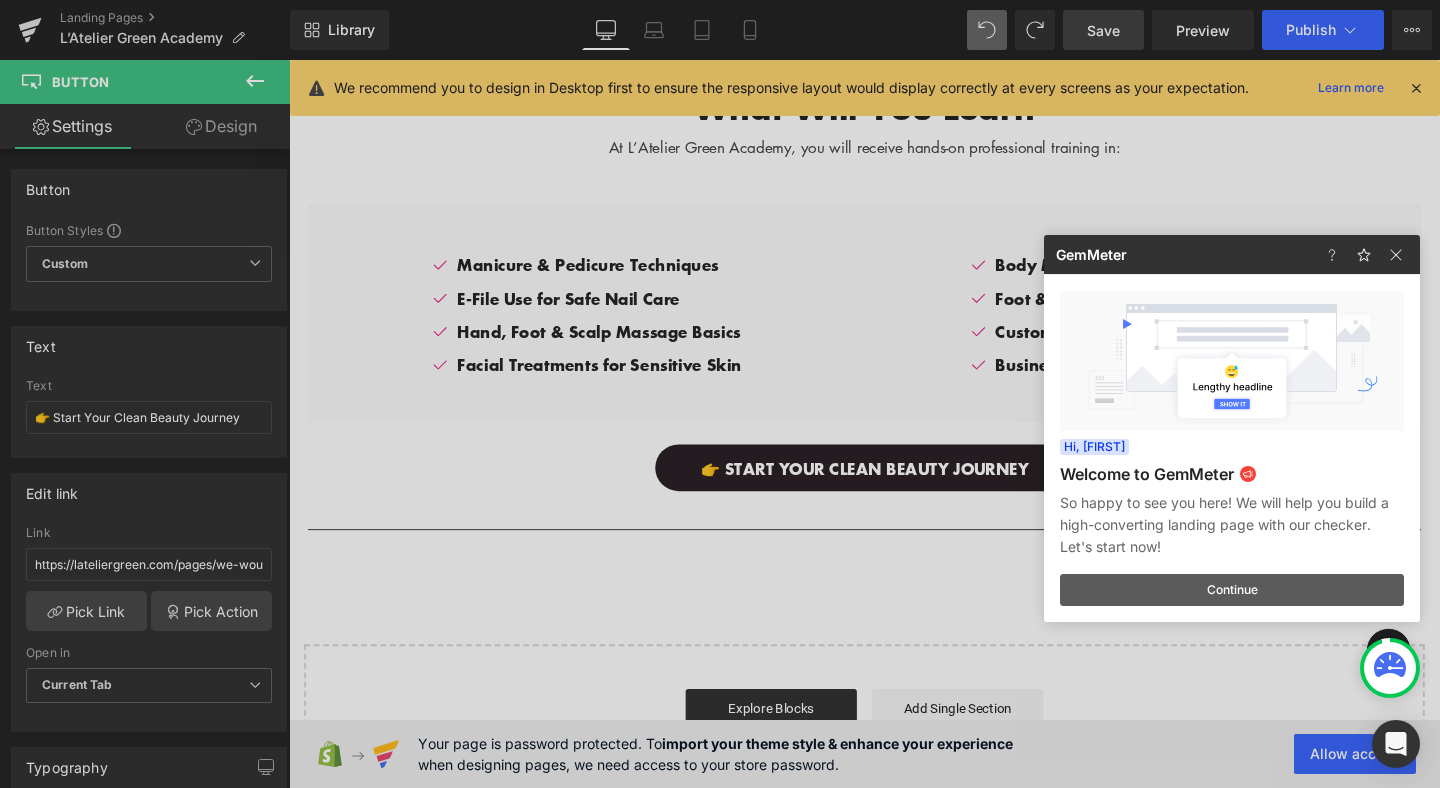 click on "Continue" at bounding box center (1232, 590) 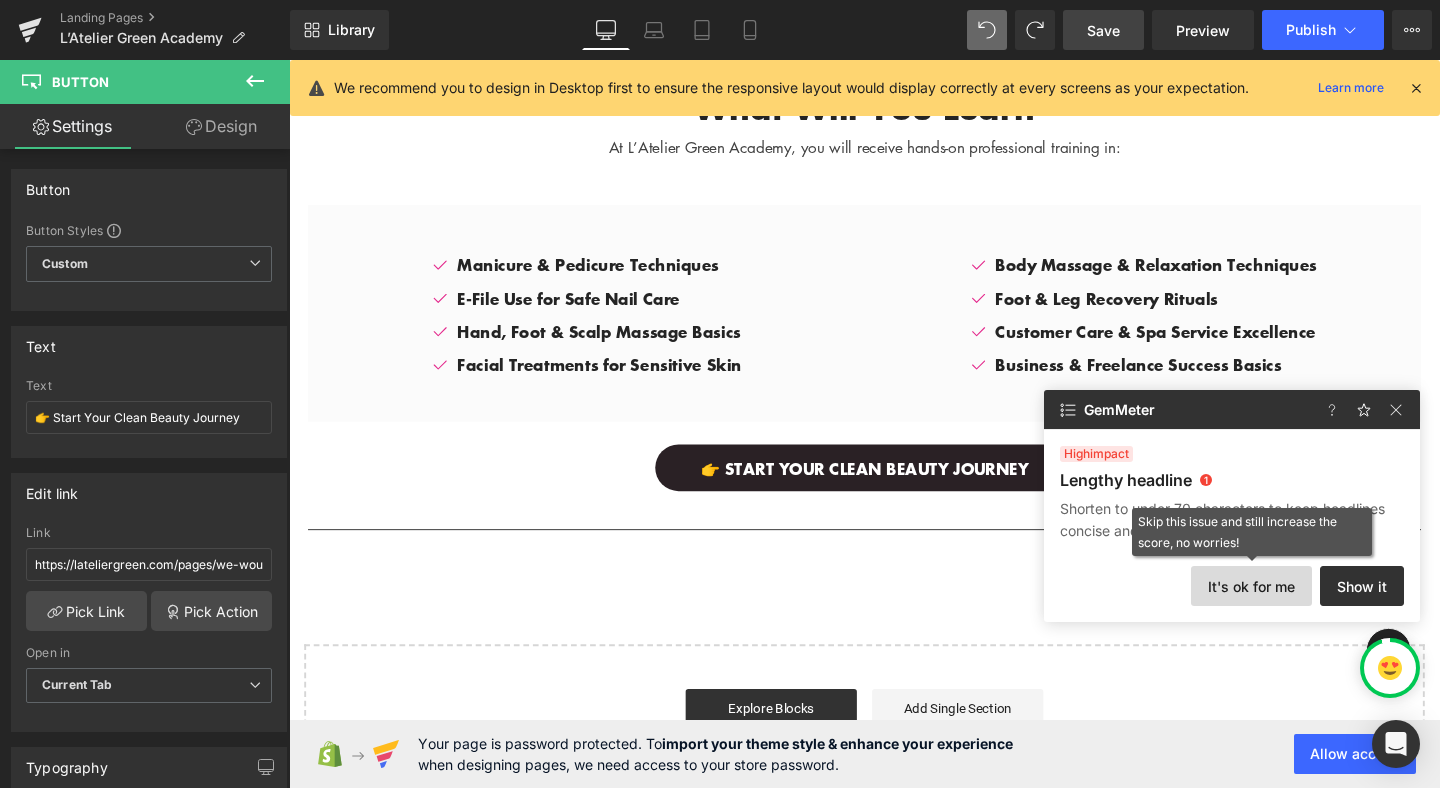 click on "It's ok for me" at bounding box center (1251, 586) 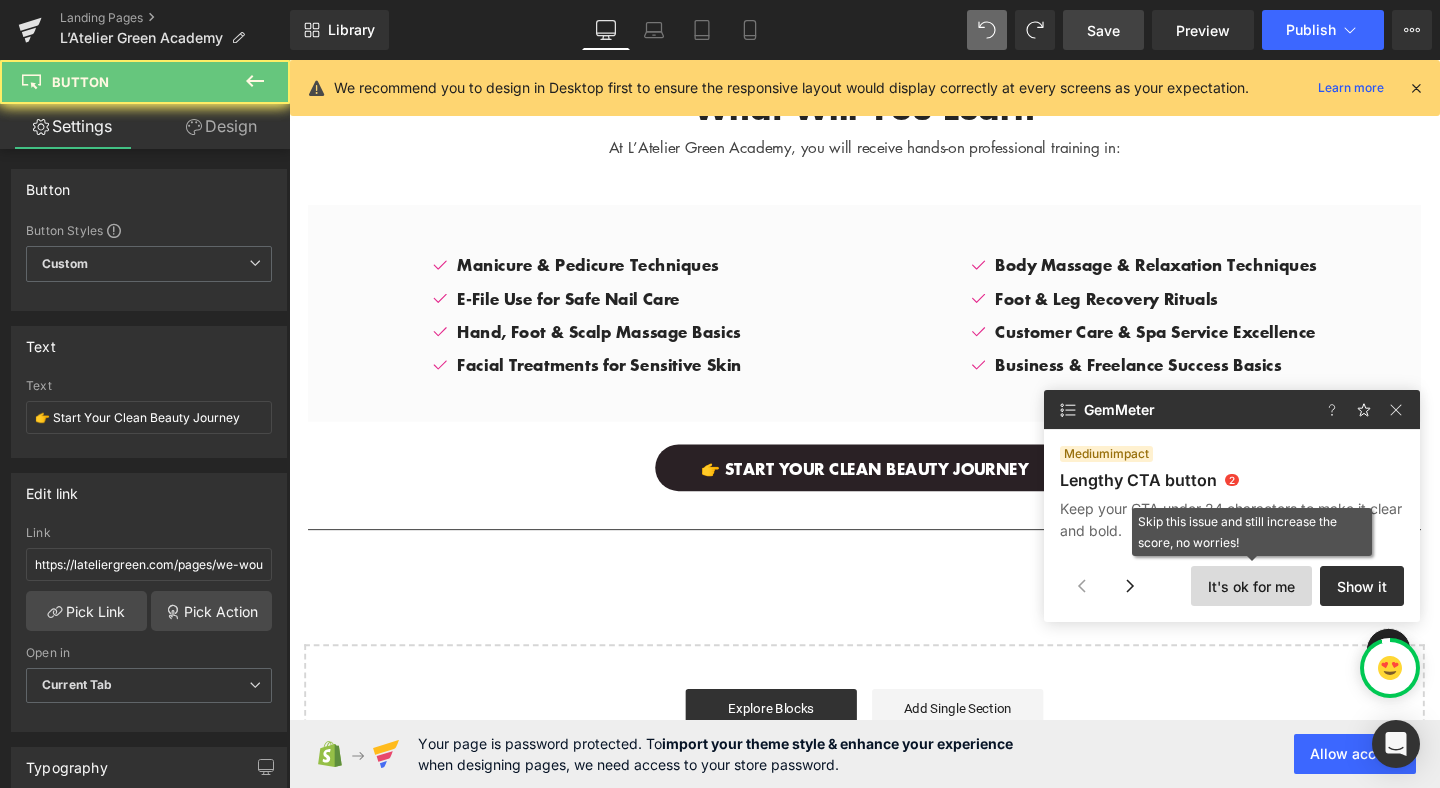 scroll, scrollTop: 525, scrollLeft: 0, axis: vertical 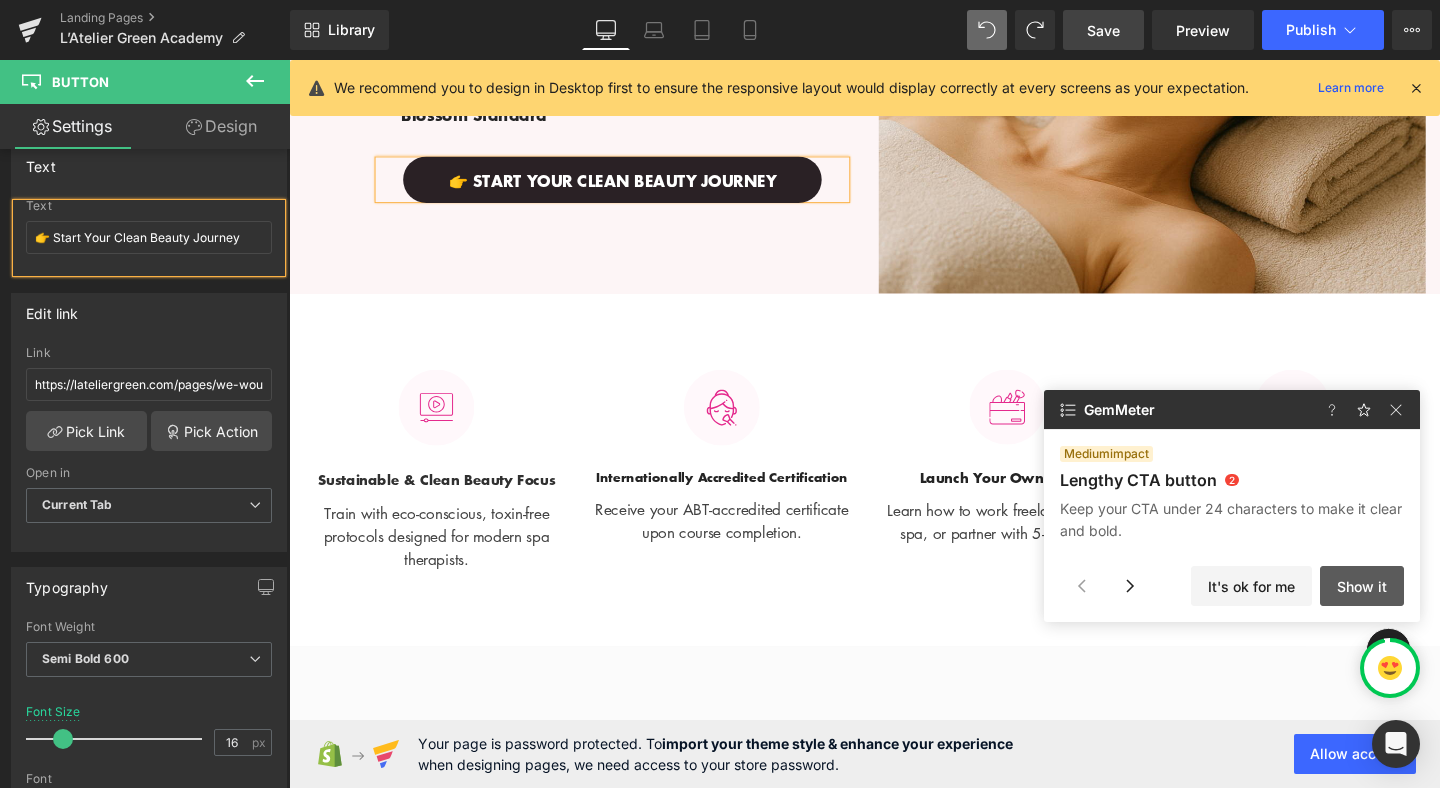 click on "Show it" 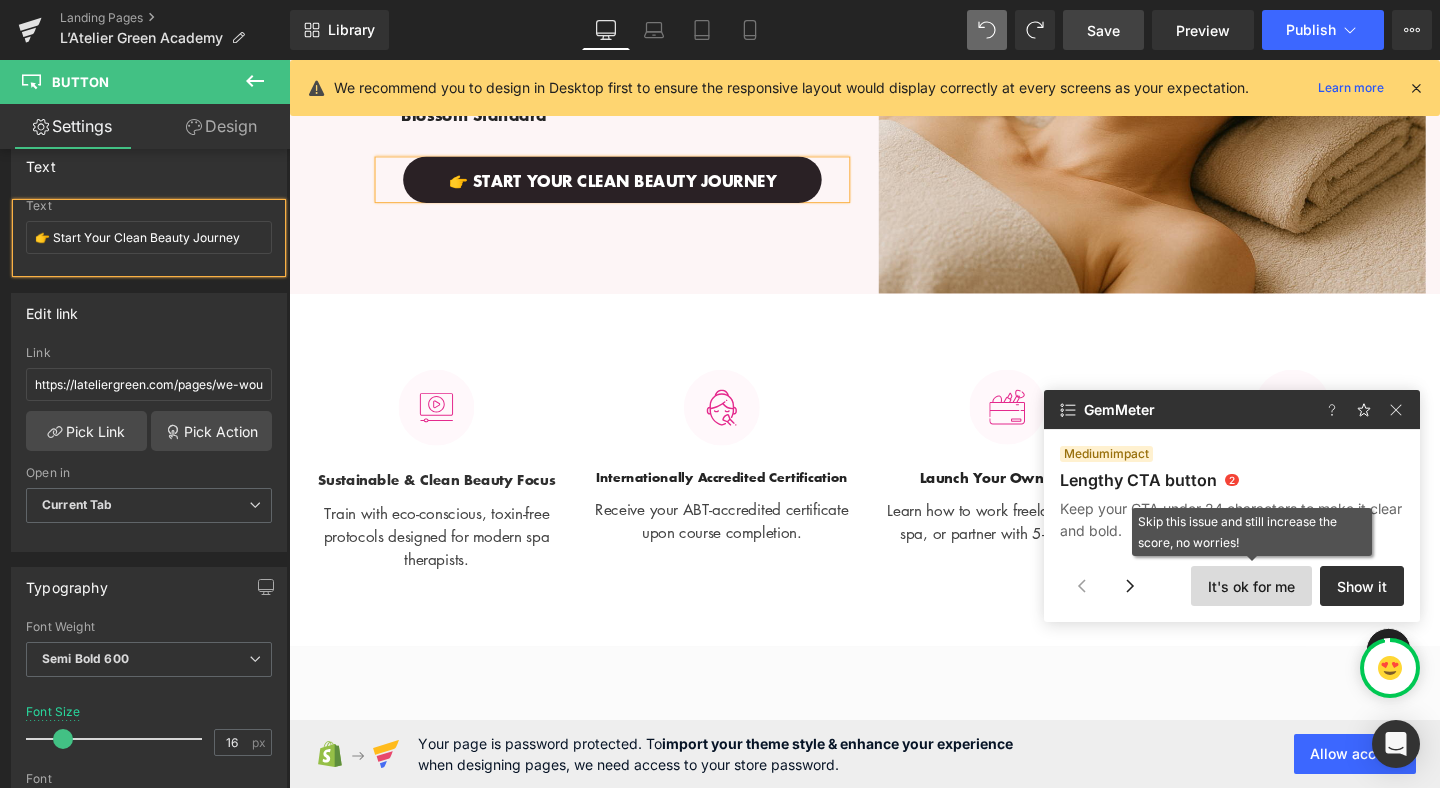 click on "It's ok for me" at bounding box center [1251, 586] 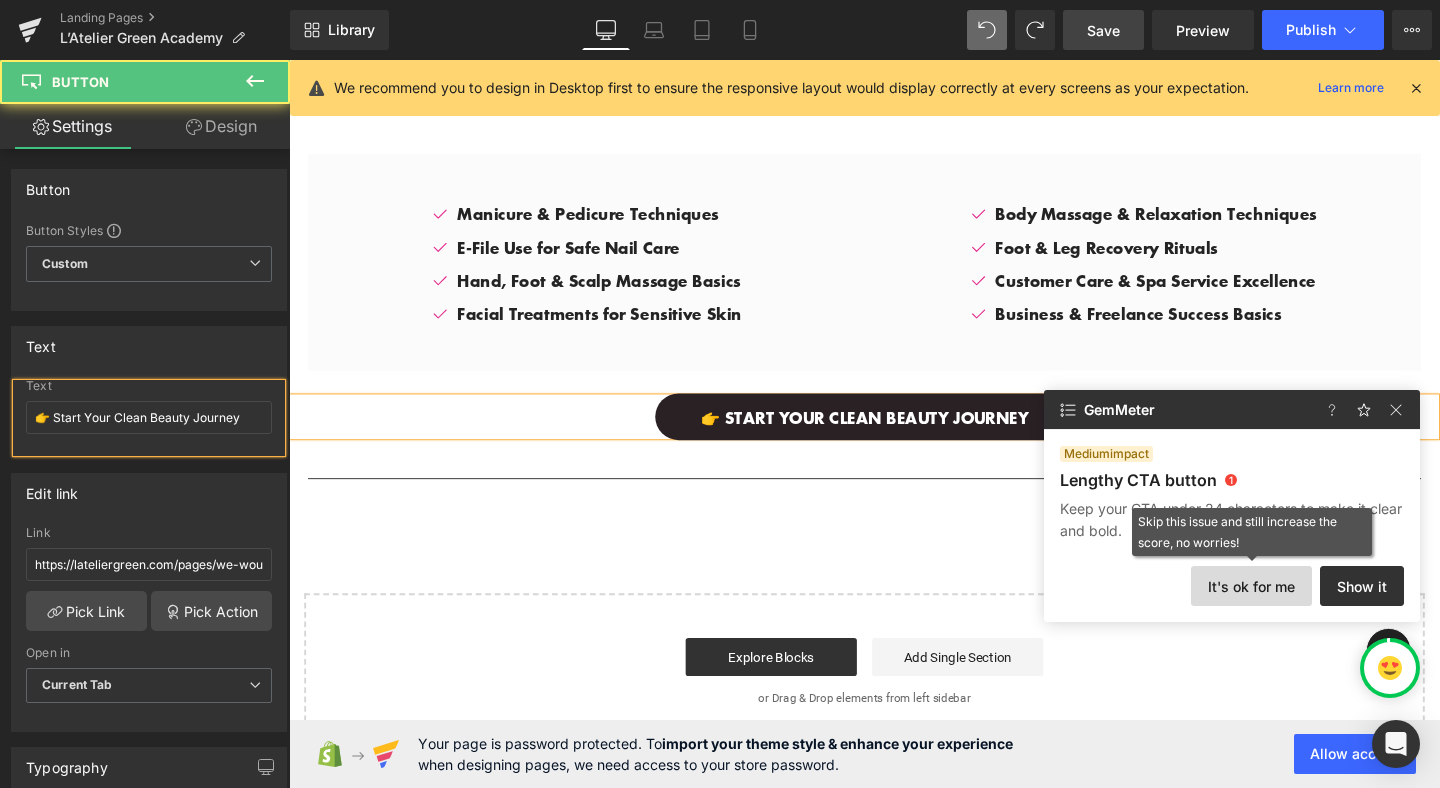 scroll, scrollTop: 2902, scrollLeft: 0, axis: vertical 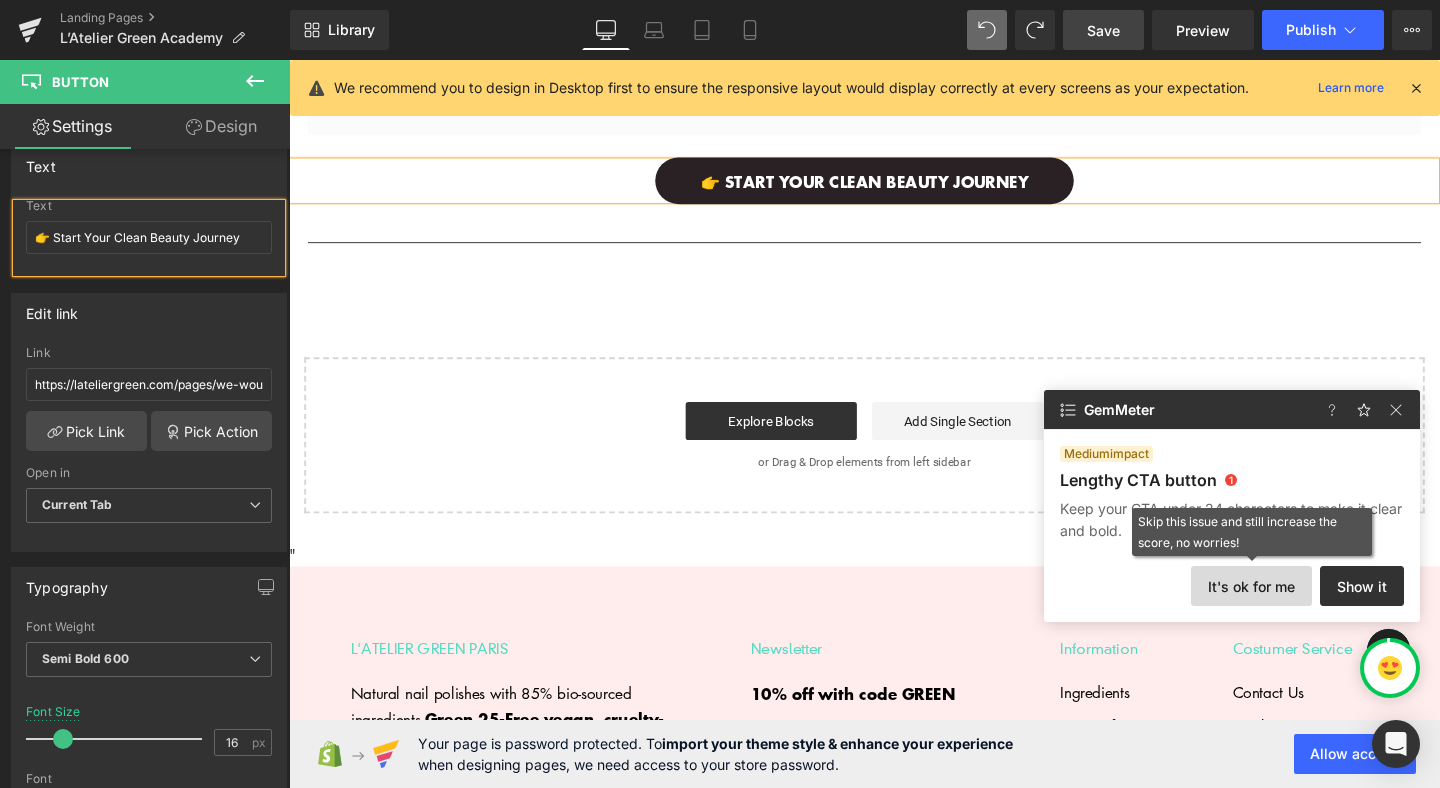 click on "It's ok for me" at bounding box center [1251, 586] 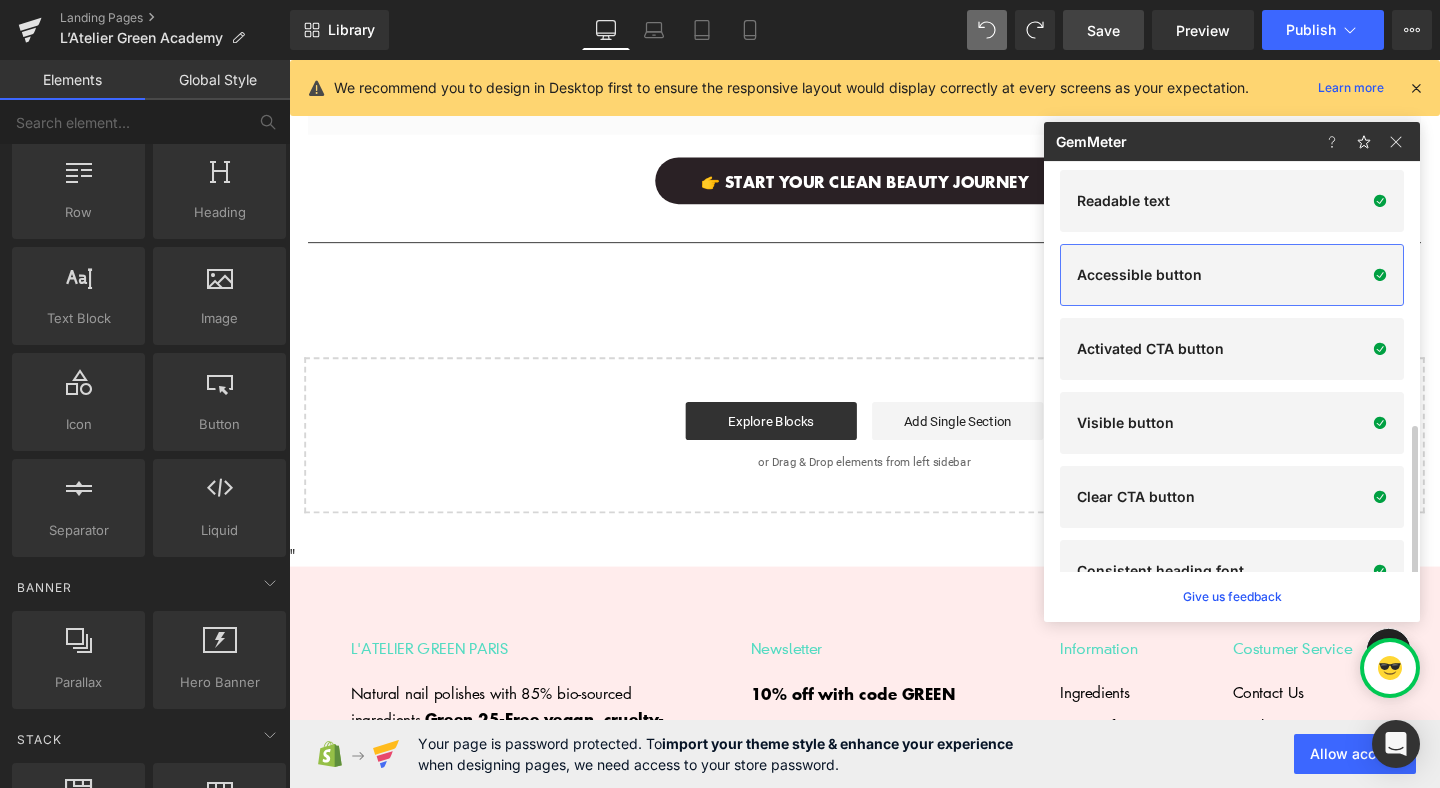 scroll, scrollTop: 260, scrollLeft: 0, axis: vertical 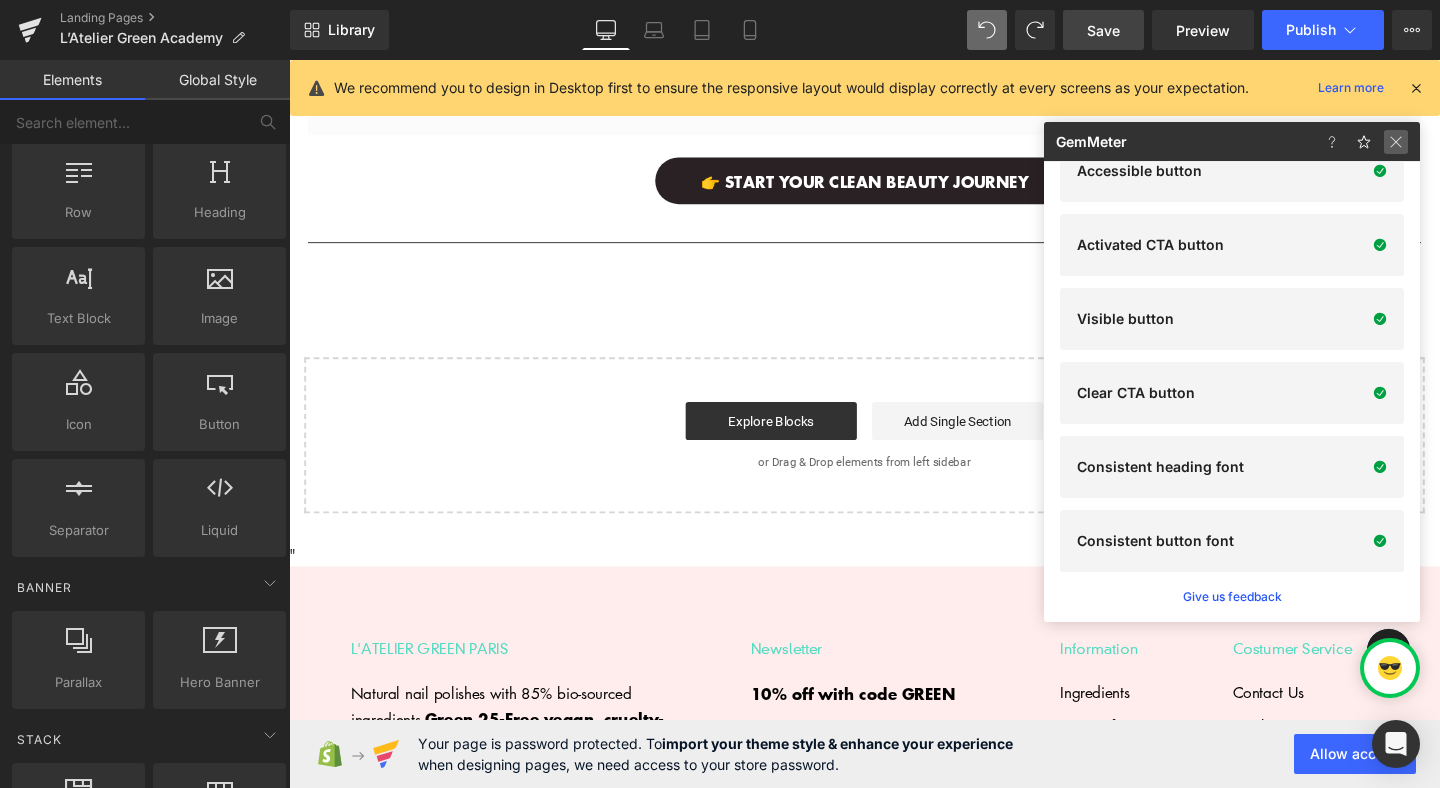 click 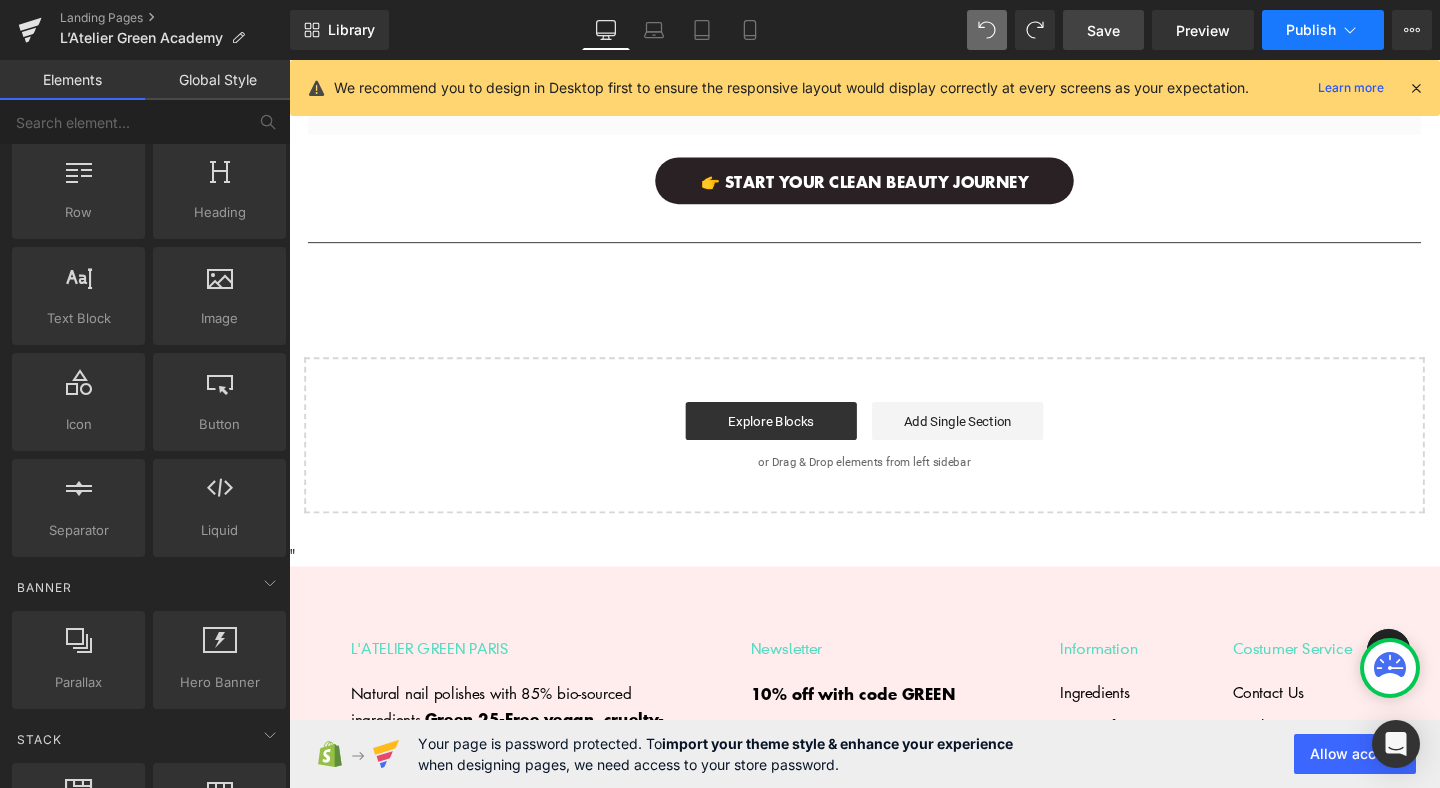 click on "Publish" at bounding box center (1311, 30) 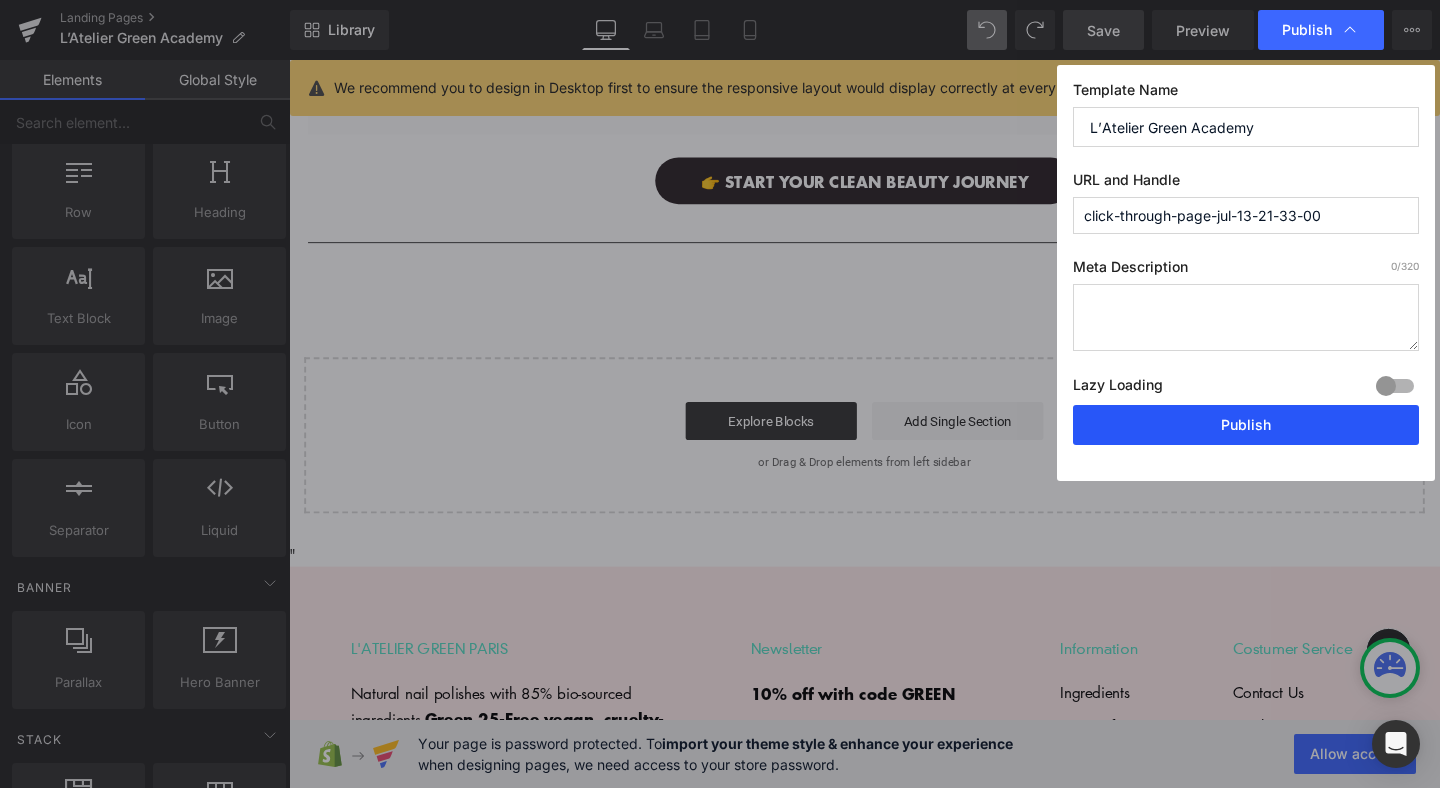 click on "Publish" at bounding box center [1246, 425] 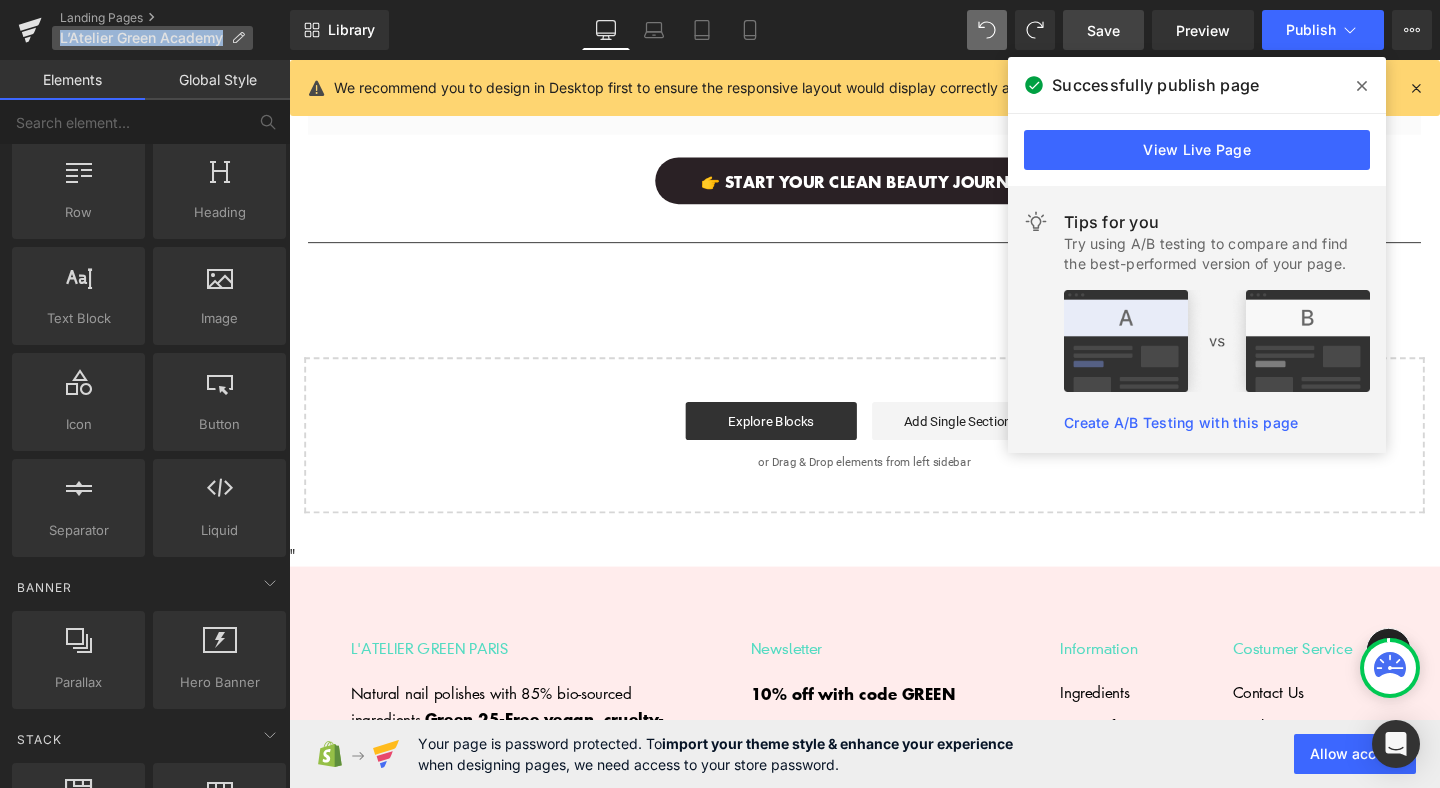 drag, startPoint x: 225, startPoint y: 34, endPoint x: 53, endPoint y: 27, distance: 172.14238 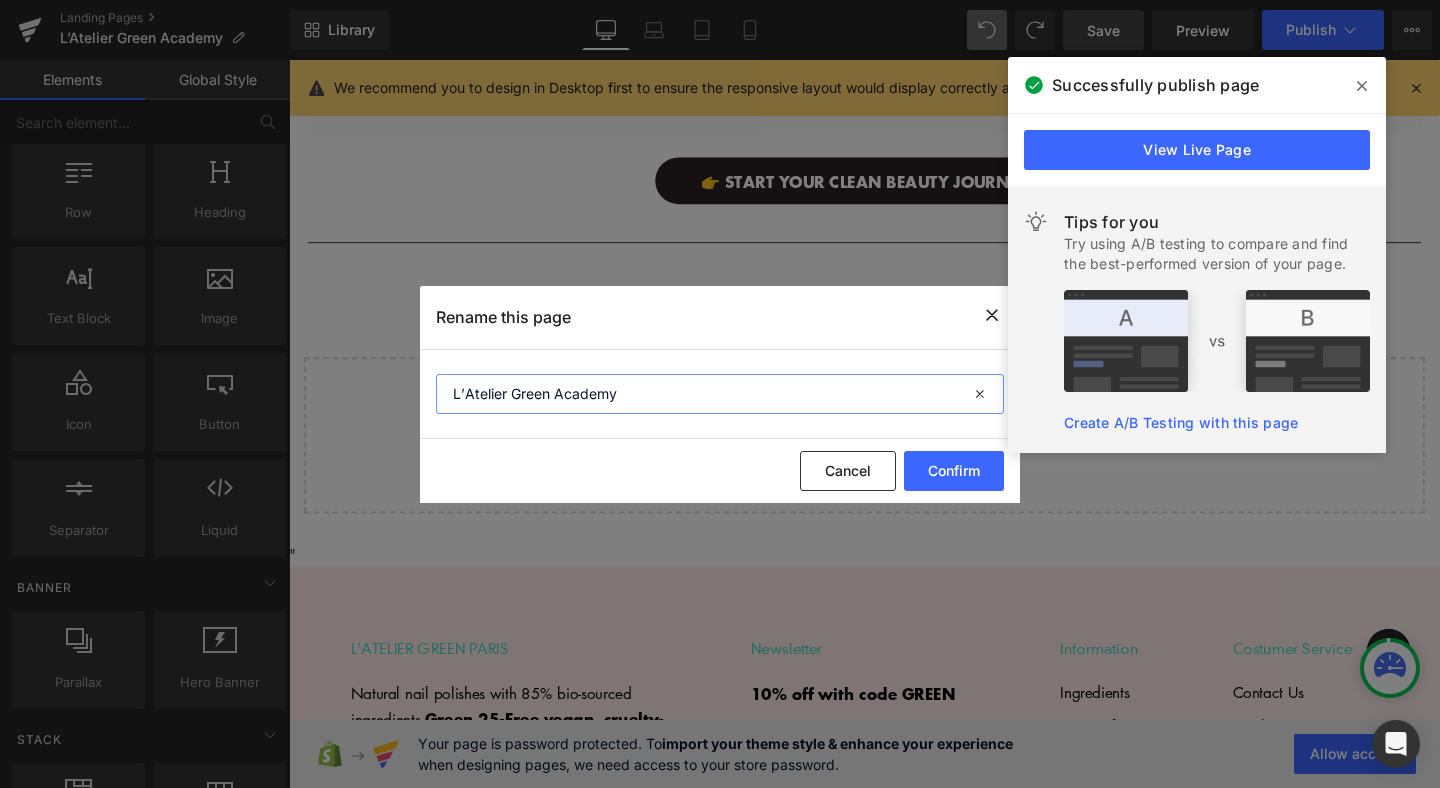 drag, startPoint x: 622, startPoint y: 394, endPoint x: 443, endPoint y: 393, distance: 179.00279 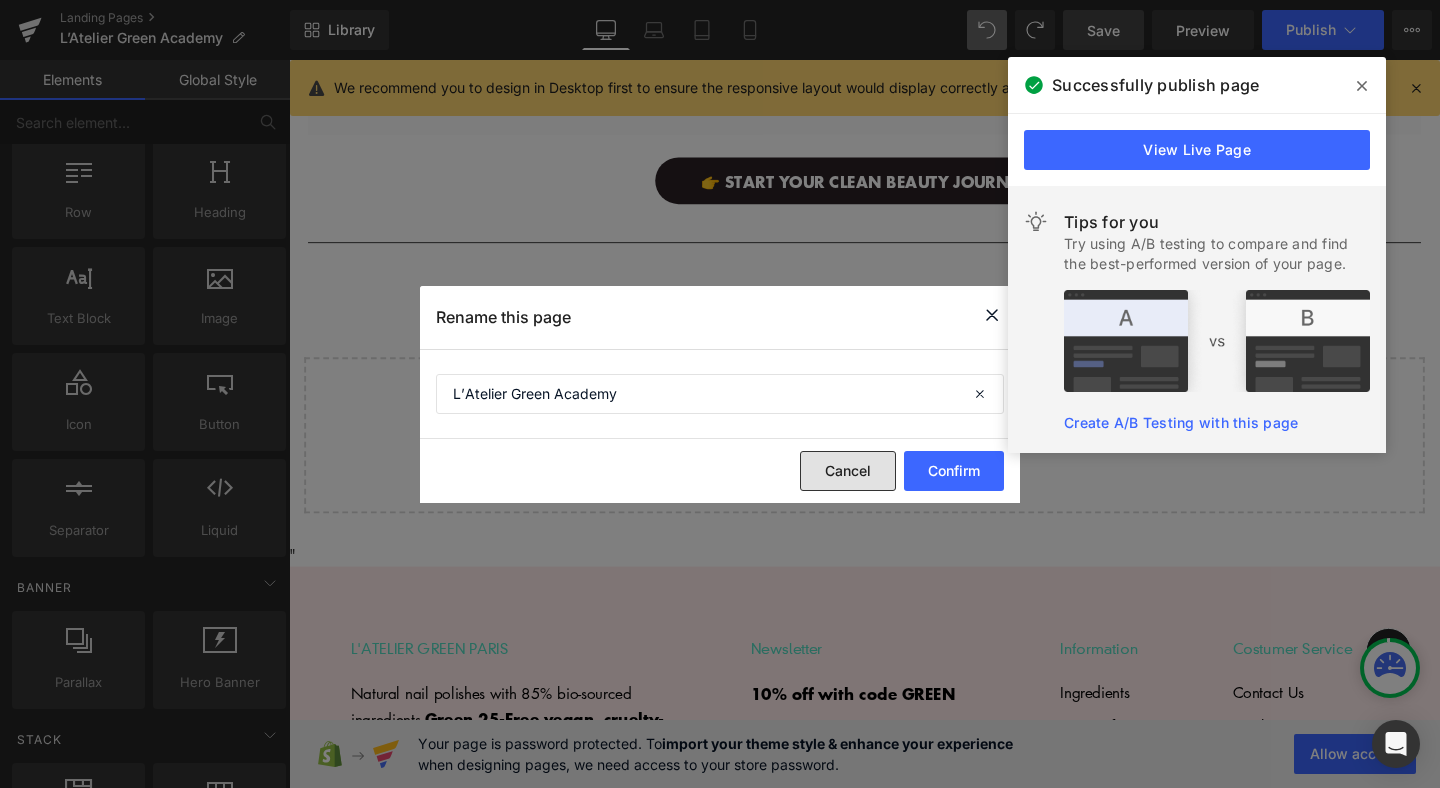 click on "Cancel" at bounding box center [848, 471] 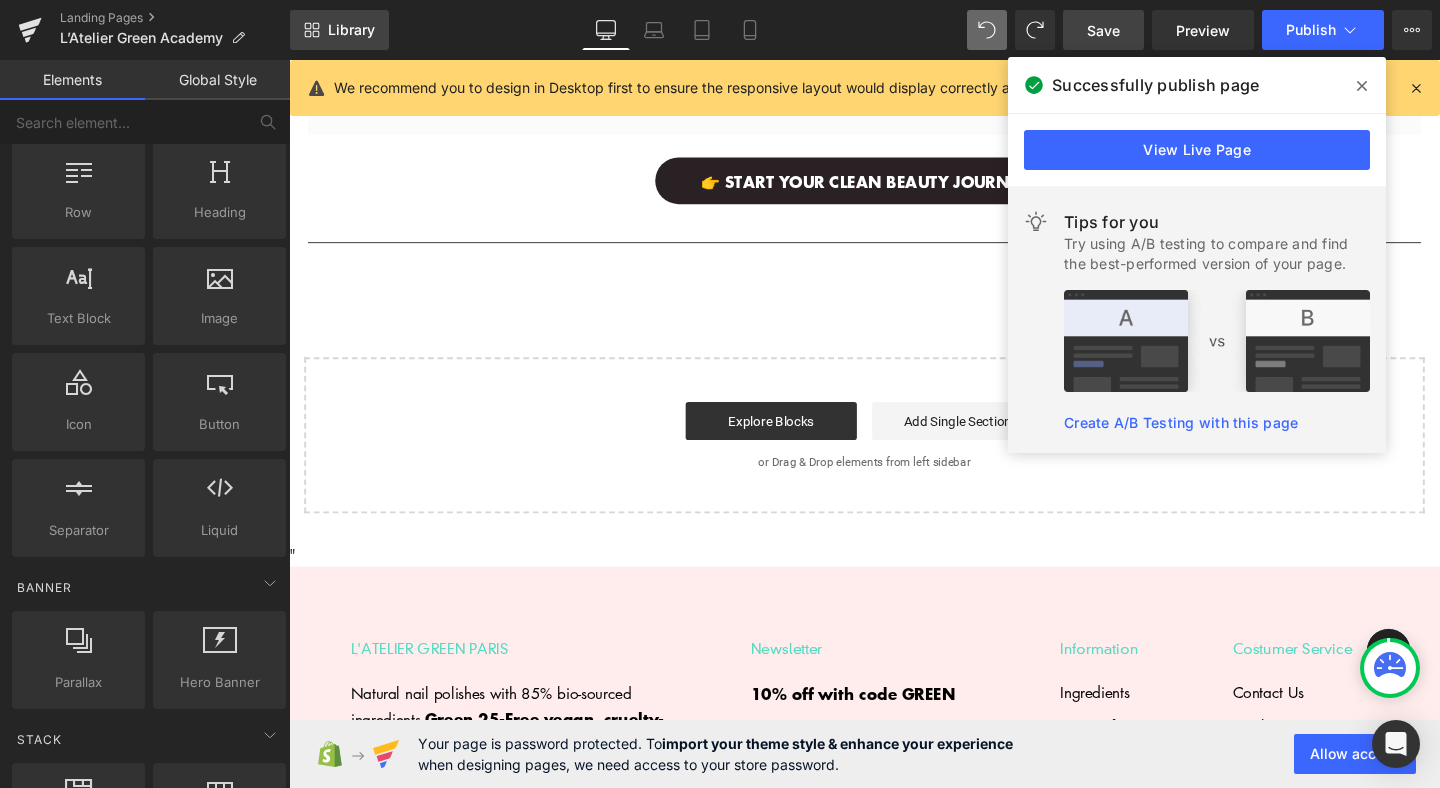 click on "Library" at bounding box center (339, 30) 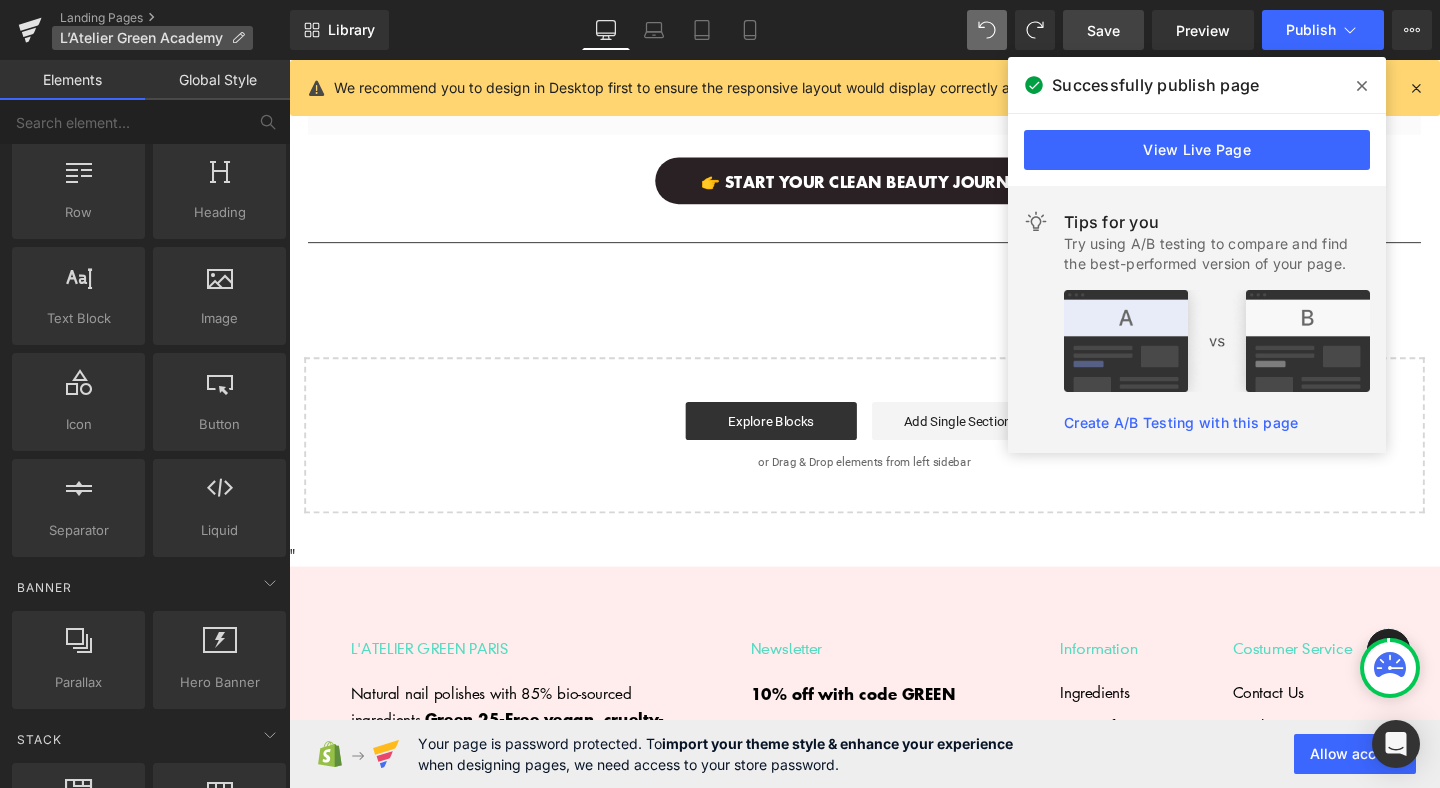 click at bounding box center (238, 38) 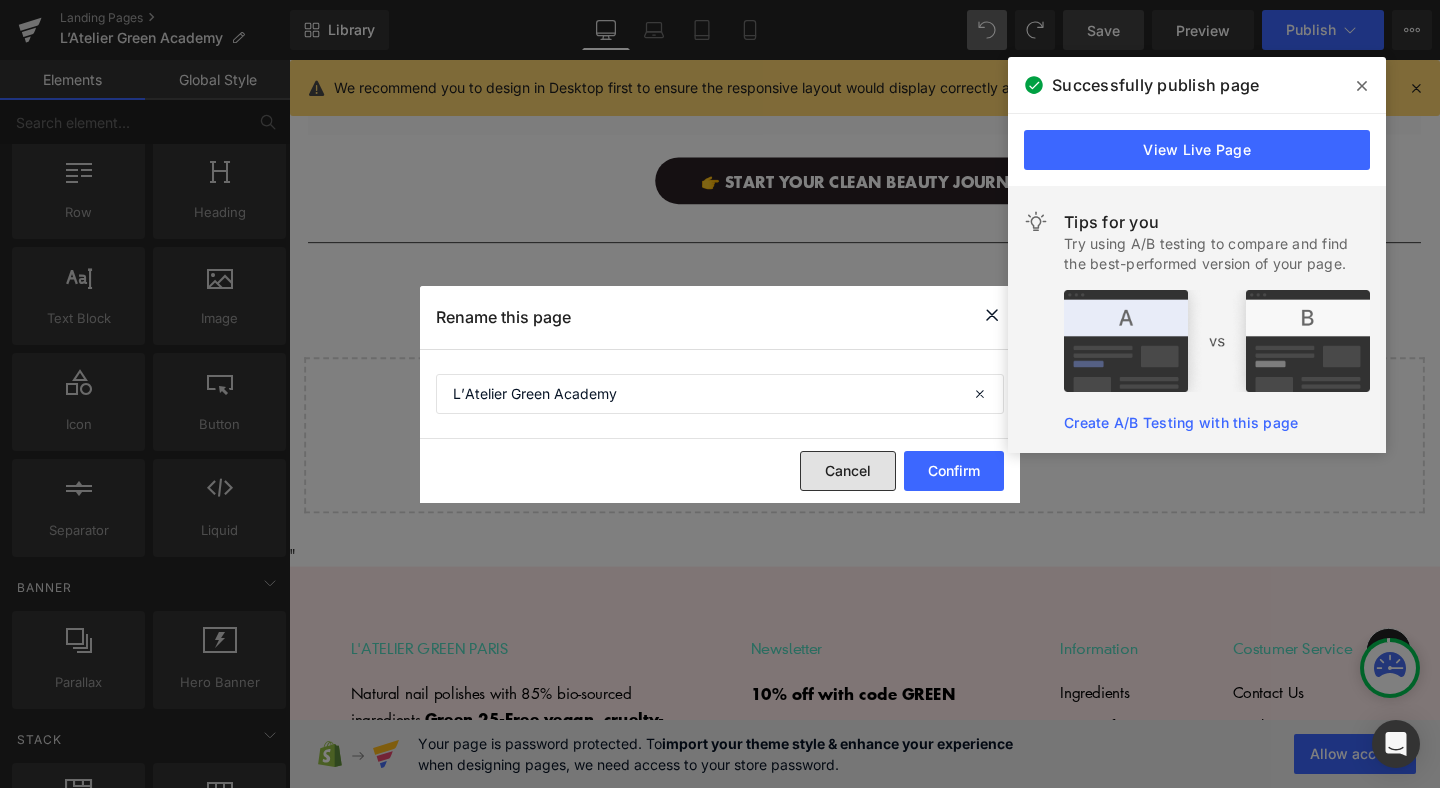 click on "Cancel" at bounding box center [848, 471] 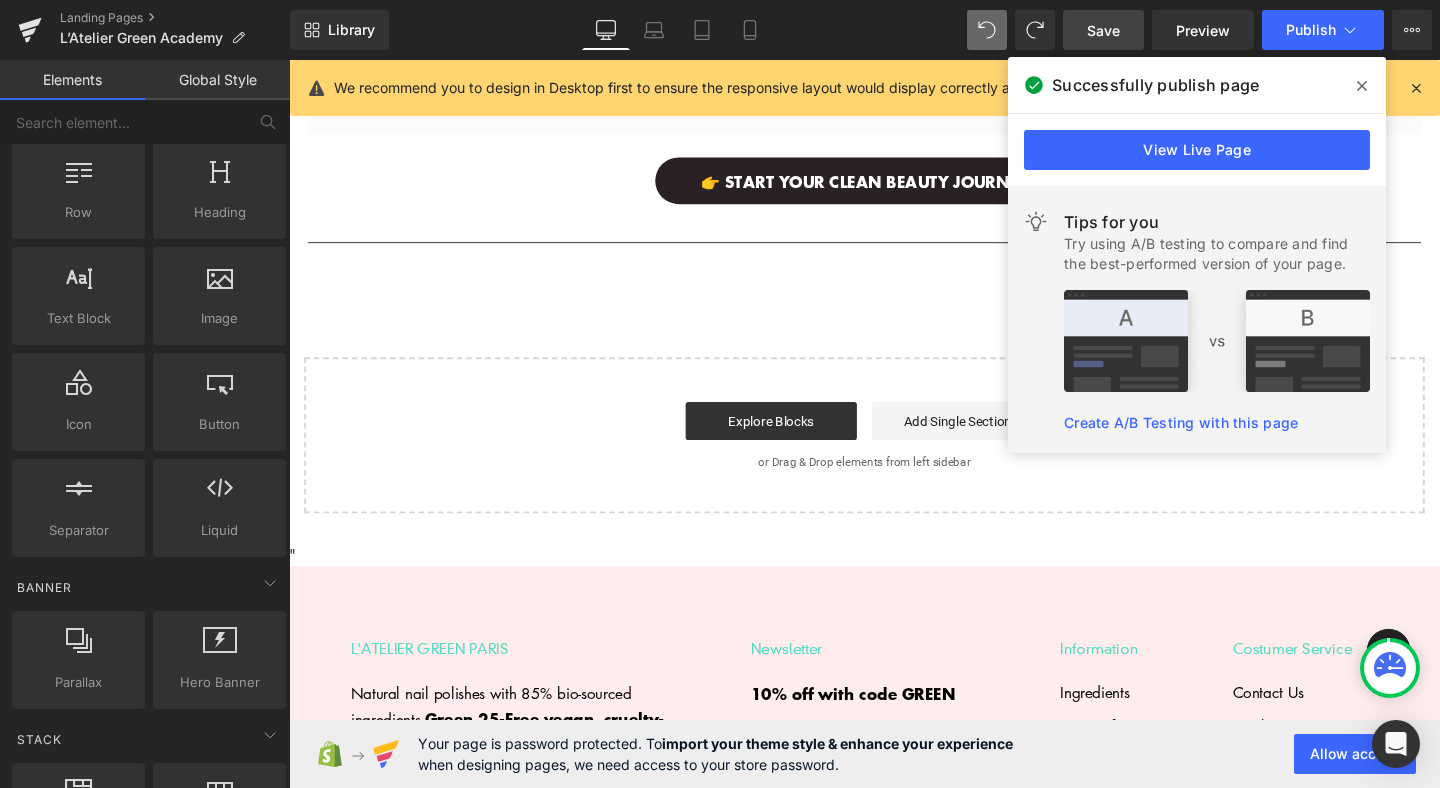 click at bounding box center (1362, 86) 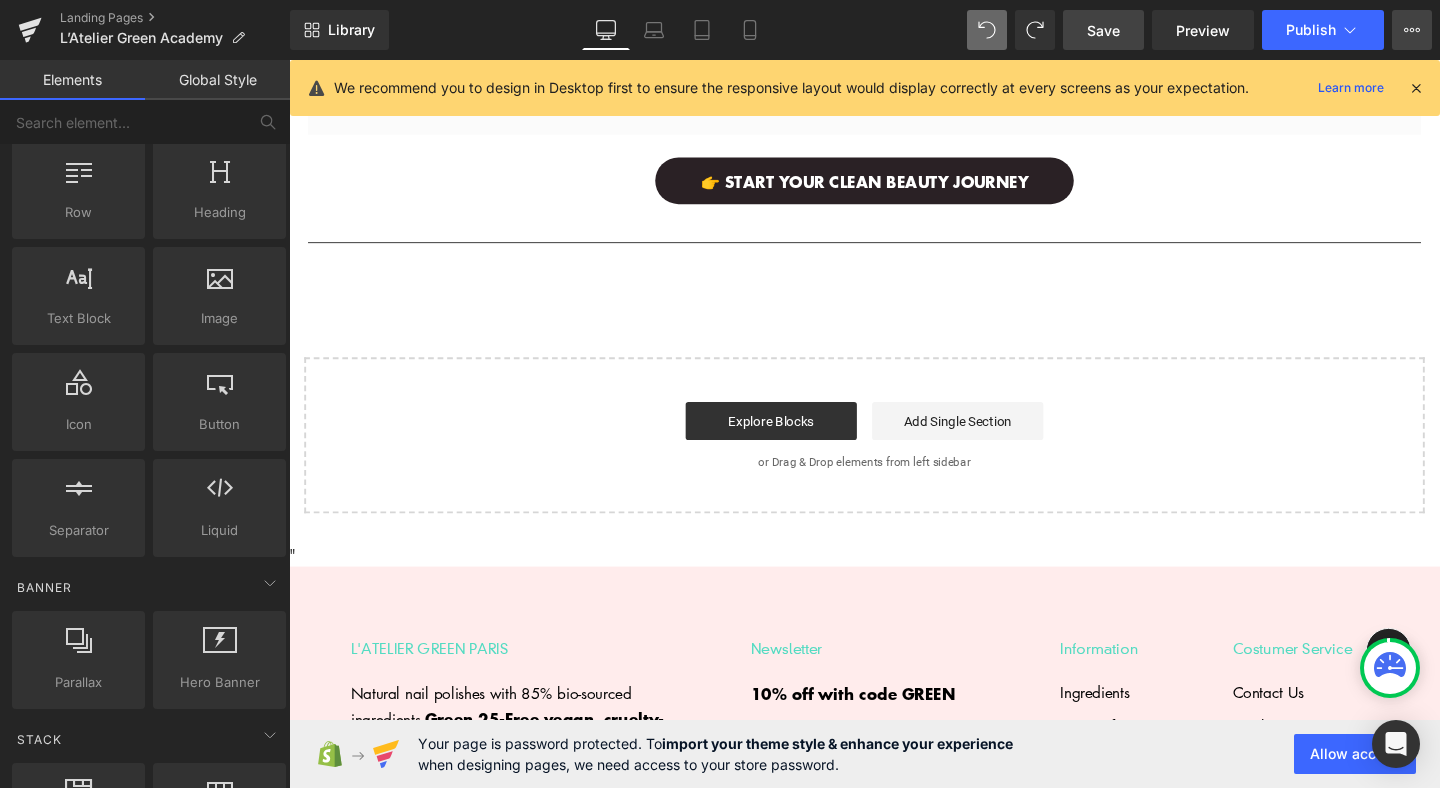 click 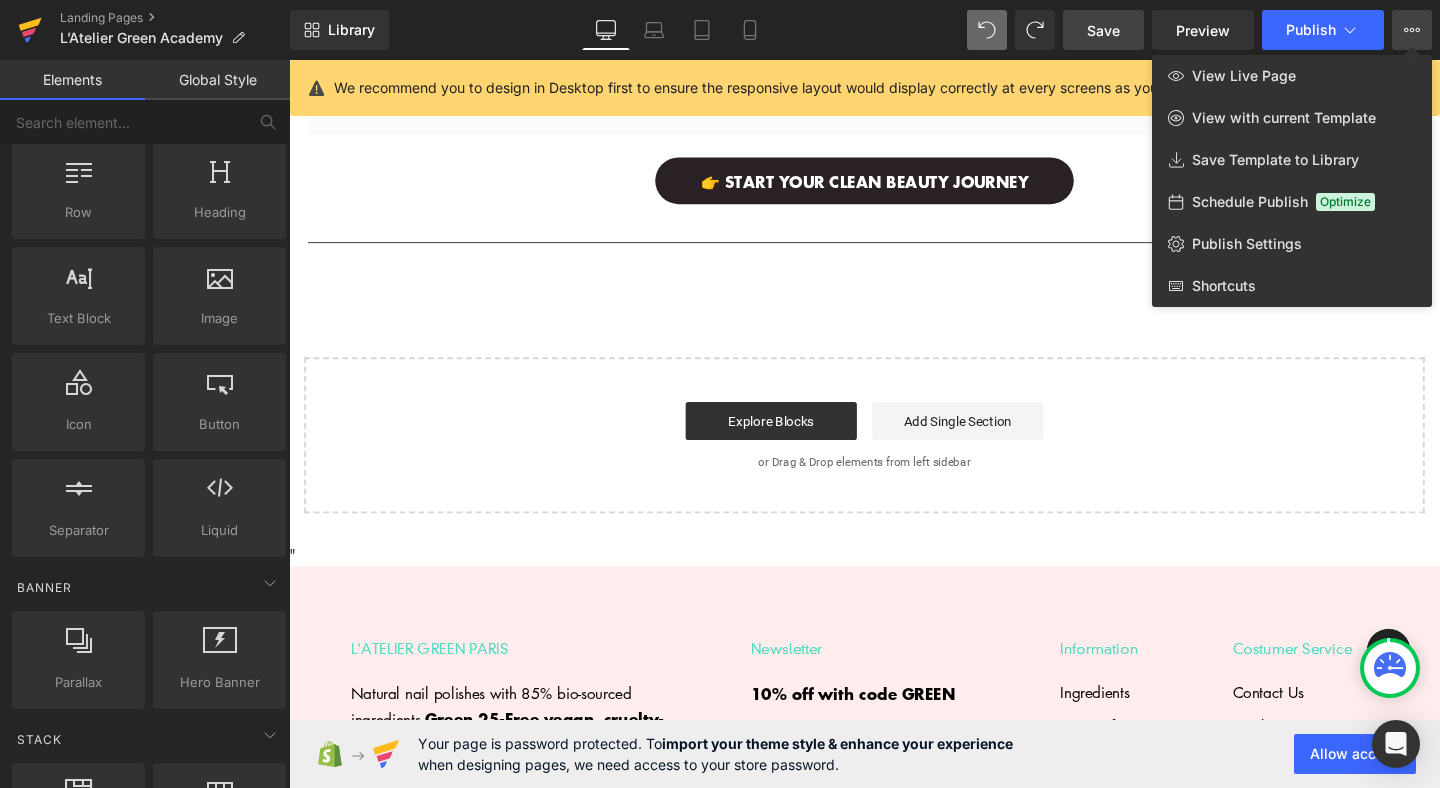 click 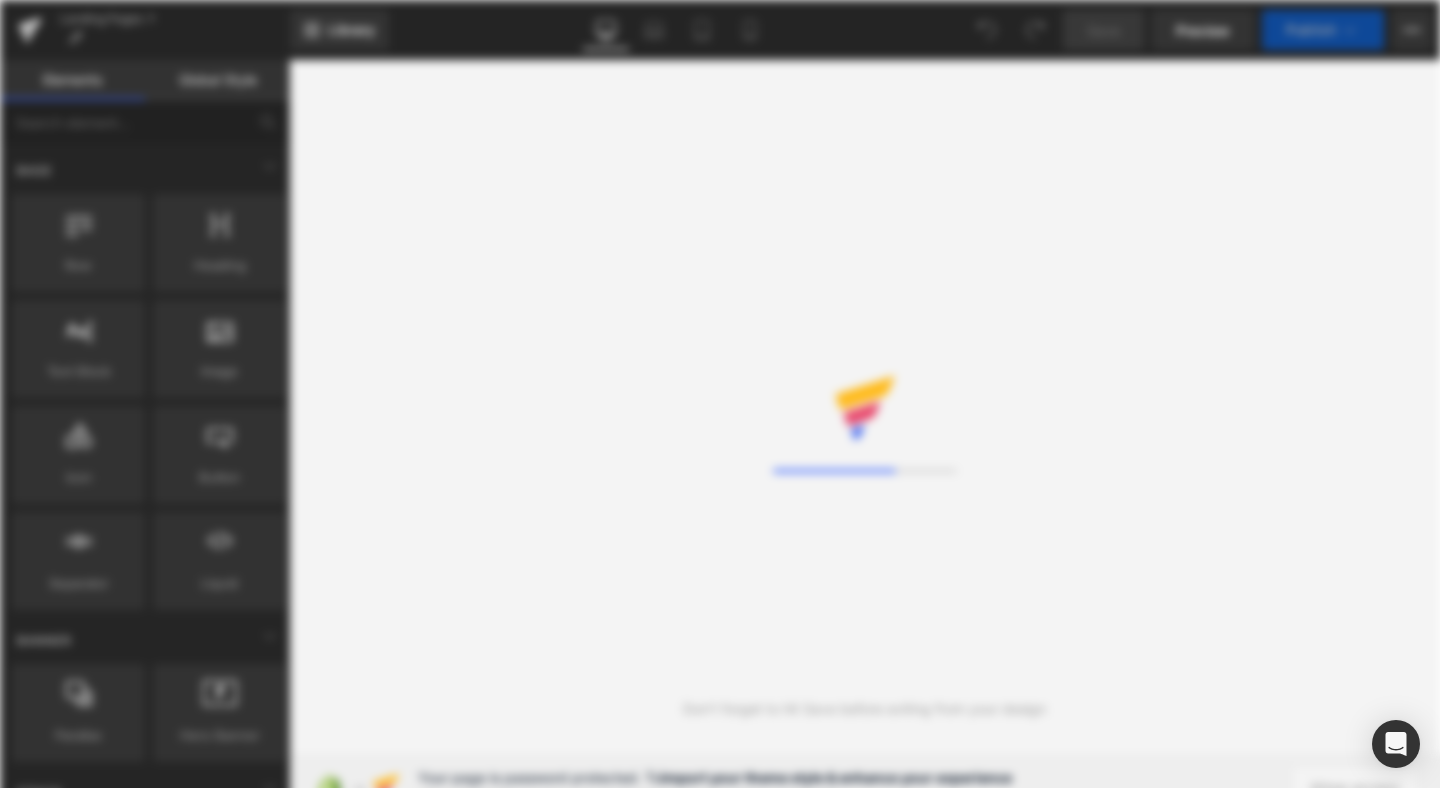 scroll, scrollTop: 0, scrollLeft: 0, axis: both 